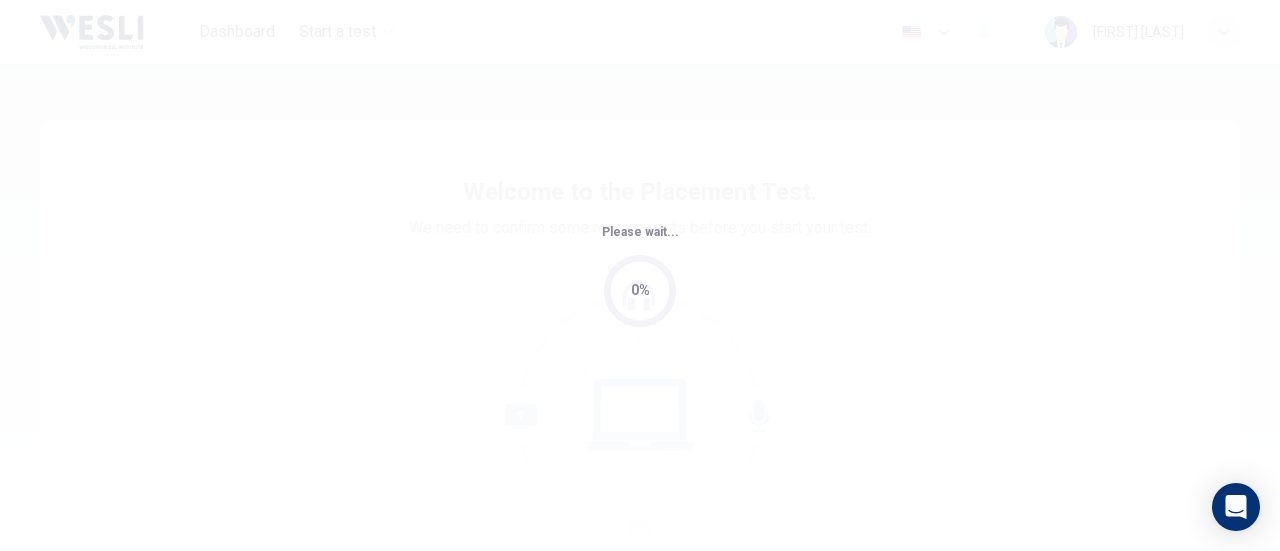 scroll, scrollTop: 0, scrollLeft: 0, axis: both 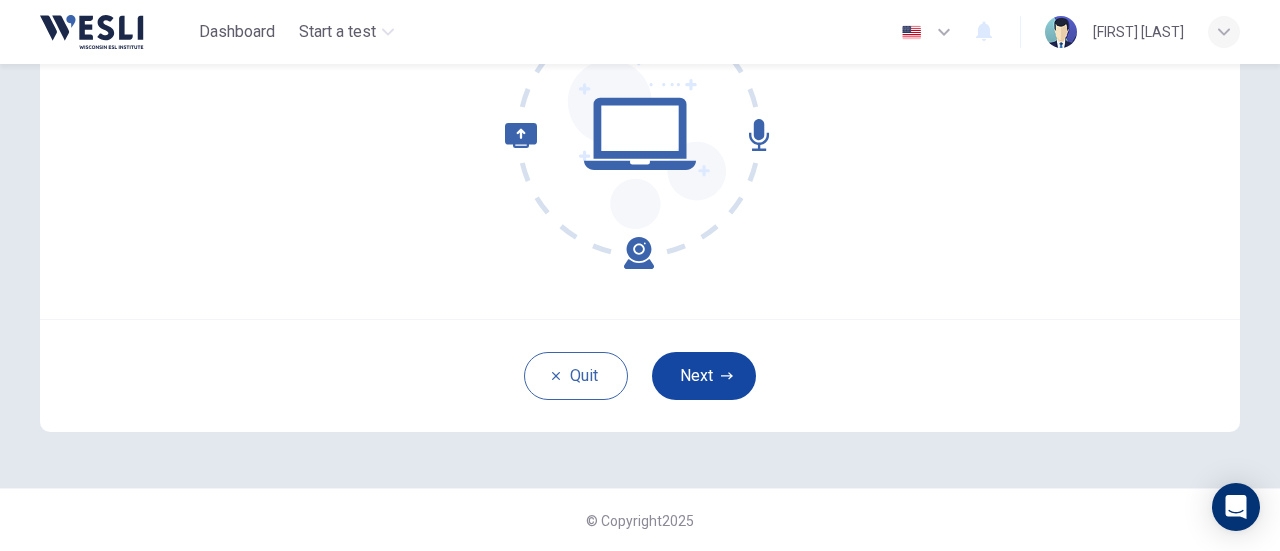 click on "Next" at bounding box center [704, 376] 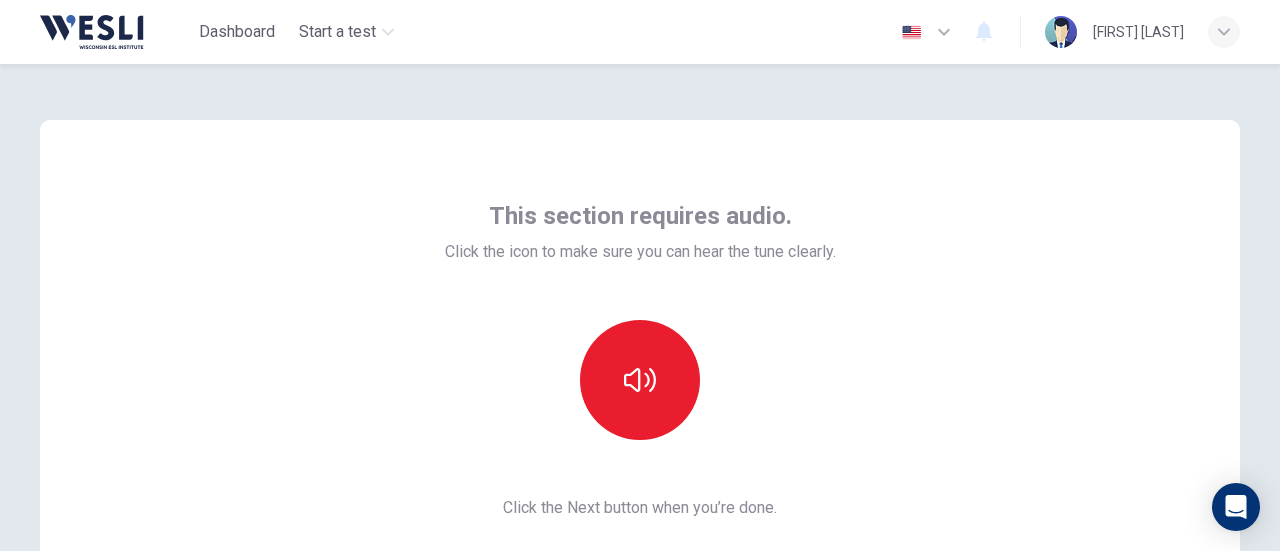 scroll, scrollTop: 100, scrollLeft: 0, axis: vertical 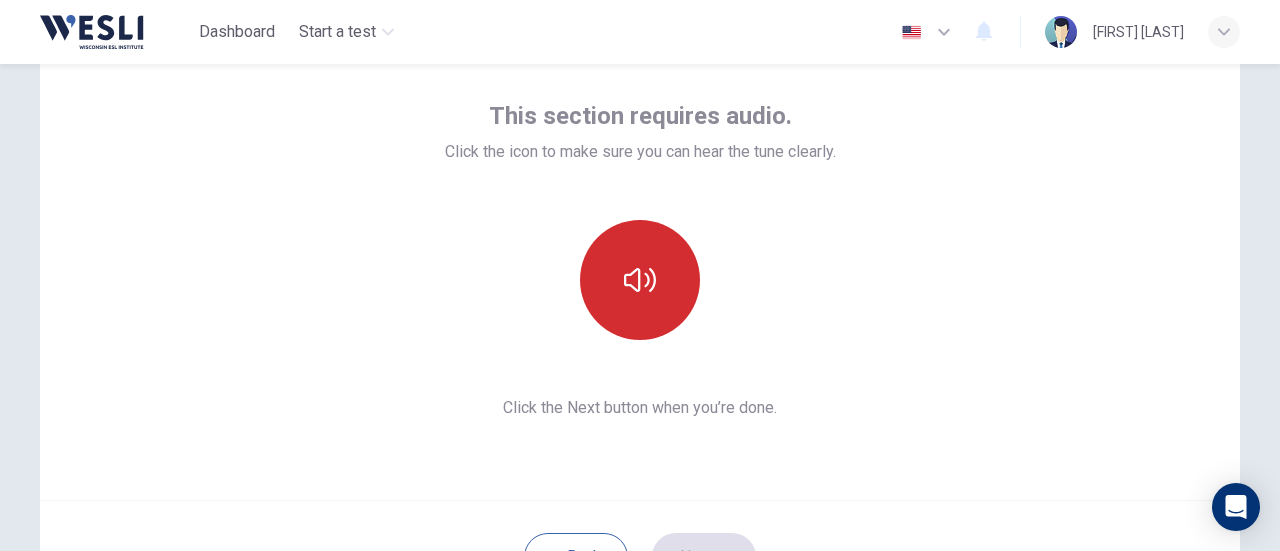 click 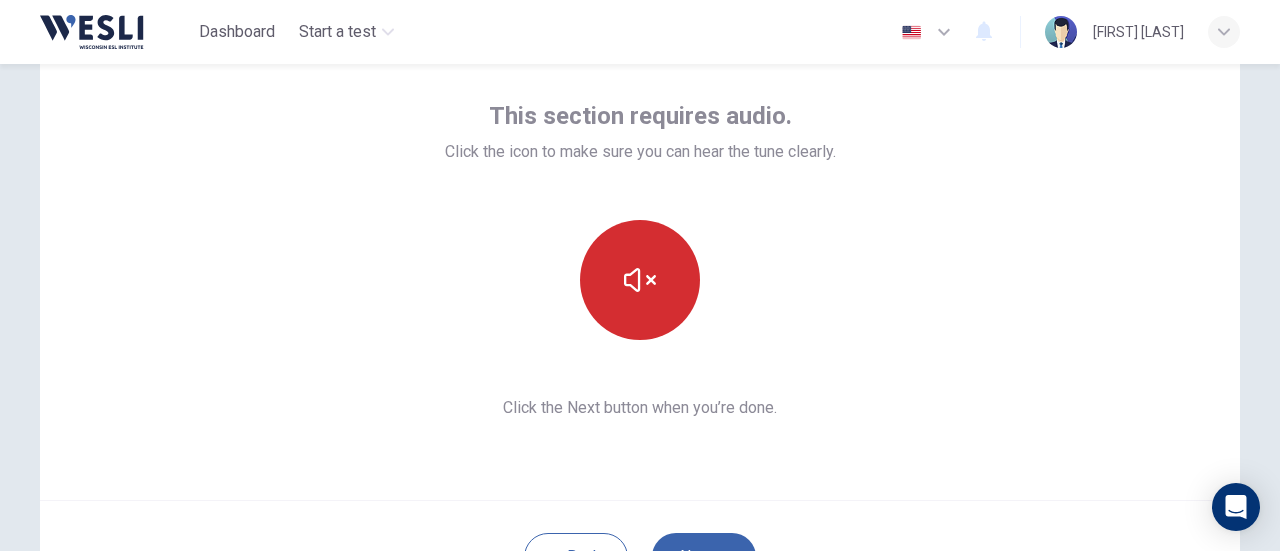 scroll, scrollTop: 281, scrollLeft: 0, axis: vertical 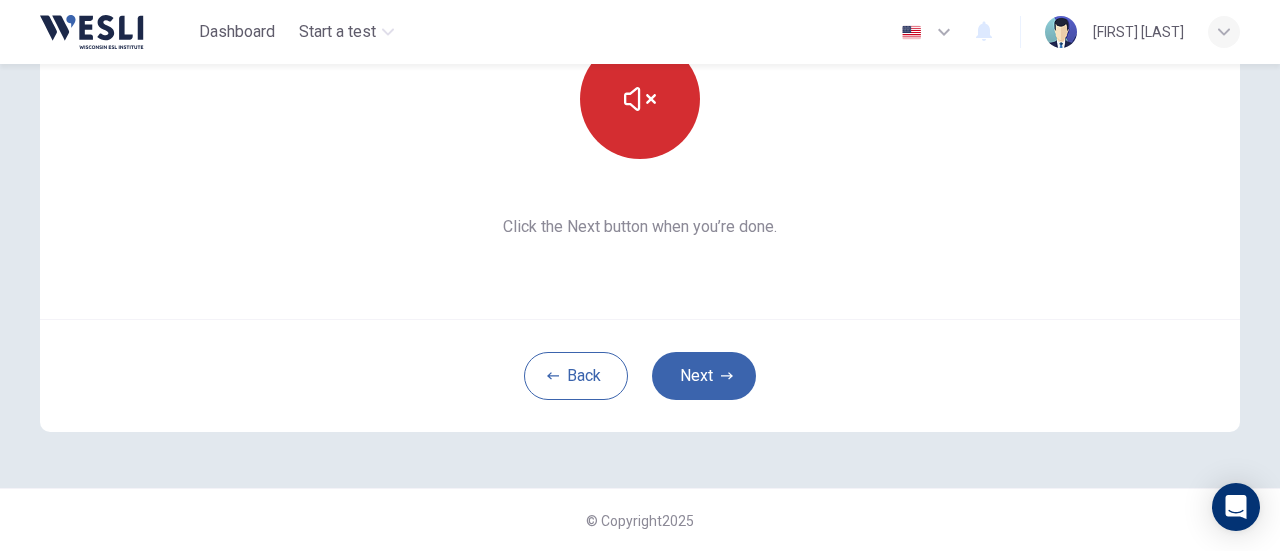 click on "Next" at bounding box center (704, 376) 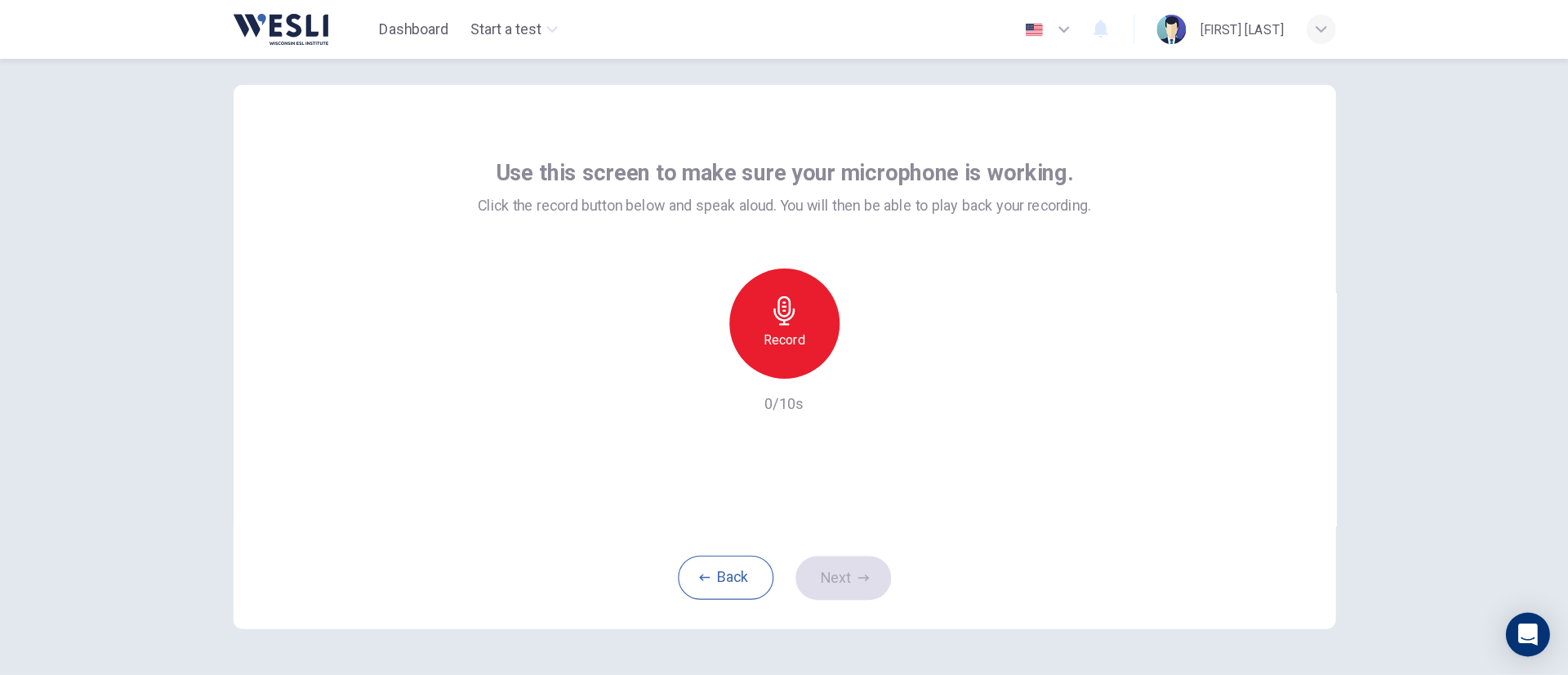 scroll, scrollTop: 0, scrollLeft: 0, axis: both 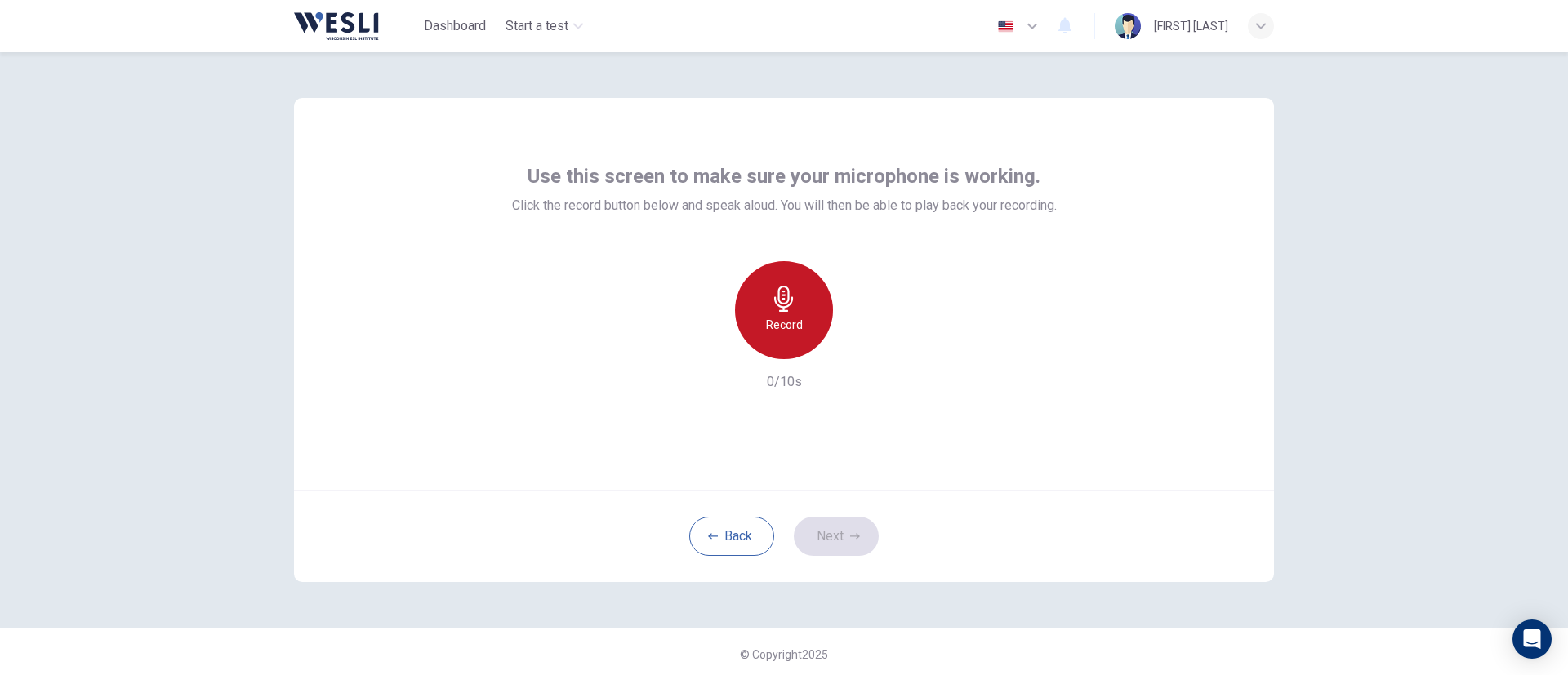 click 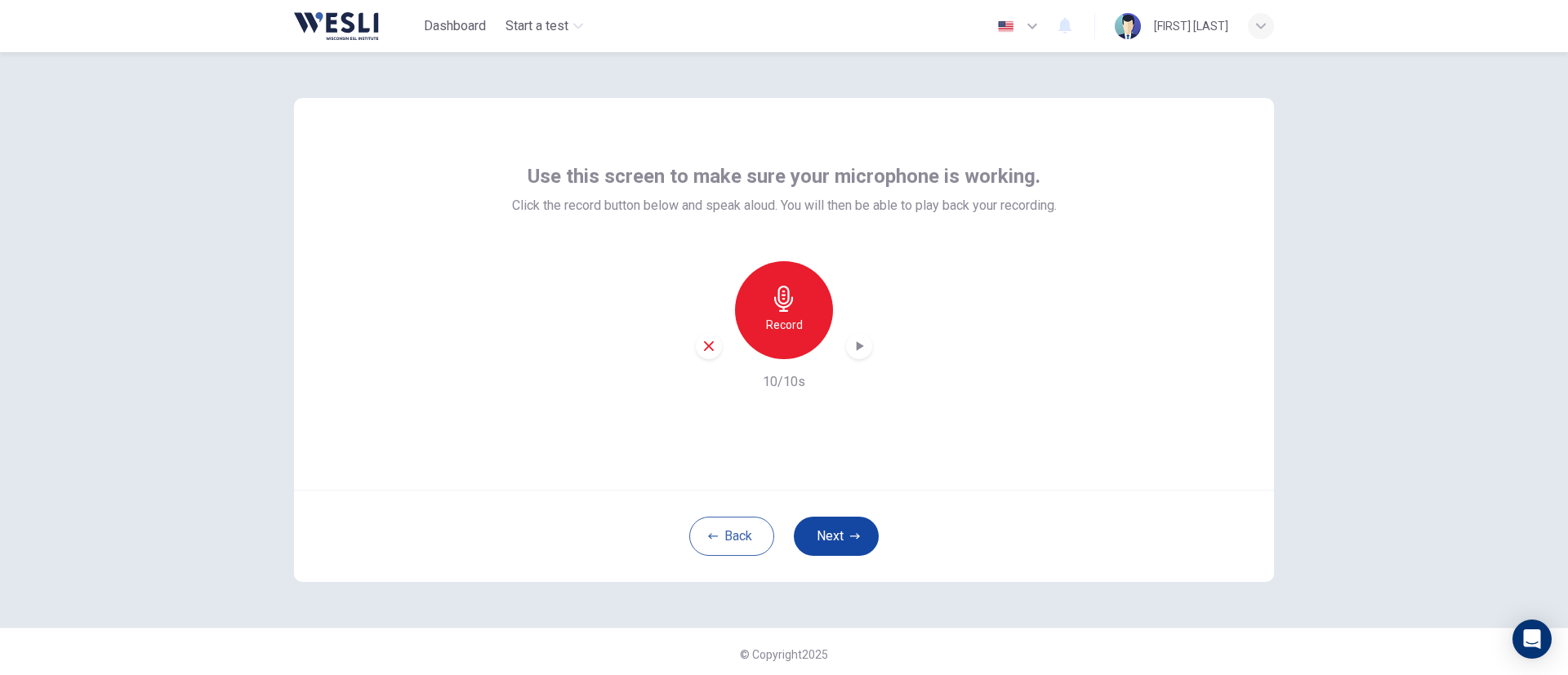 click on "Next" at bounding box center [836, 536] 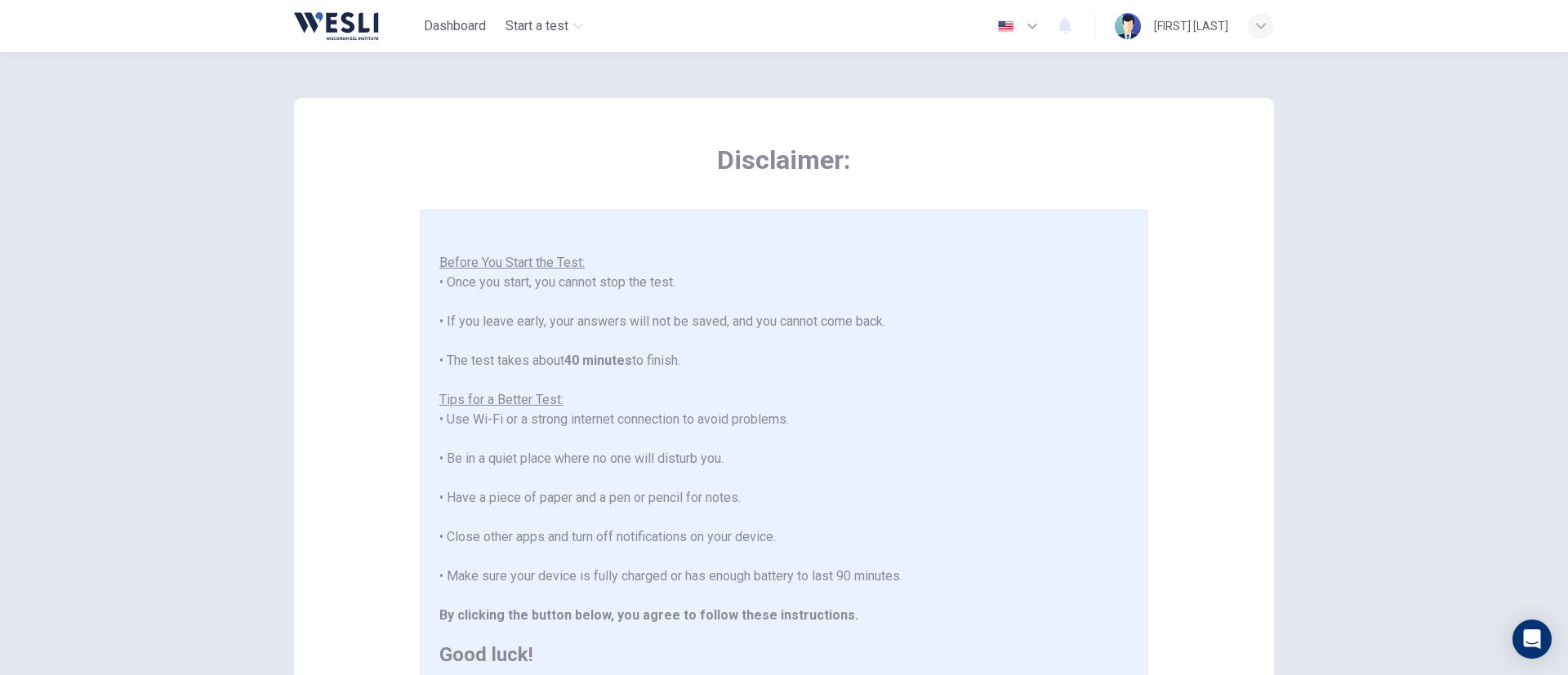 scroll, scrollTop: 19, scrollLeft: 0, axis: vertical 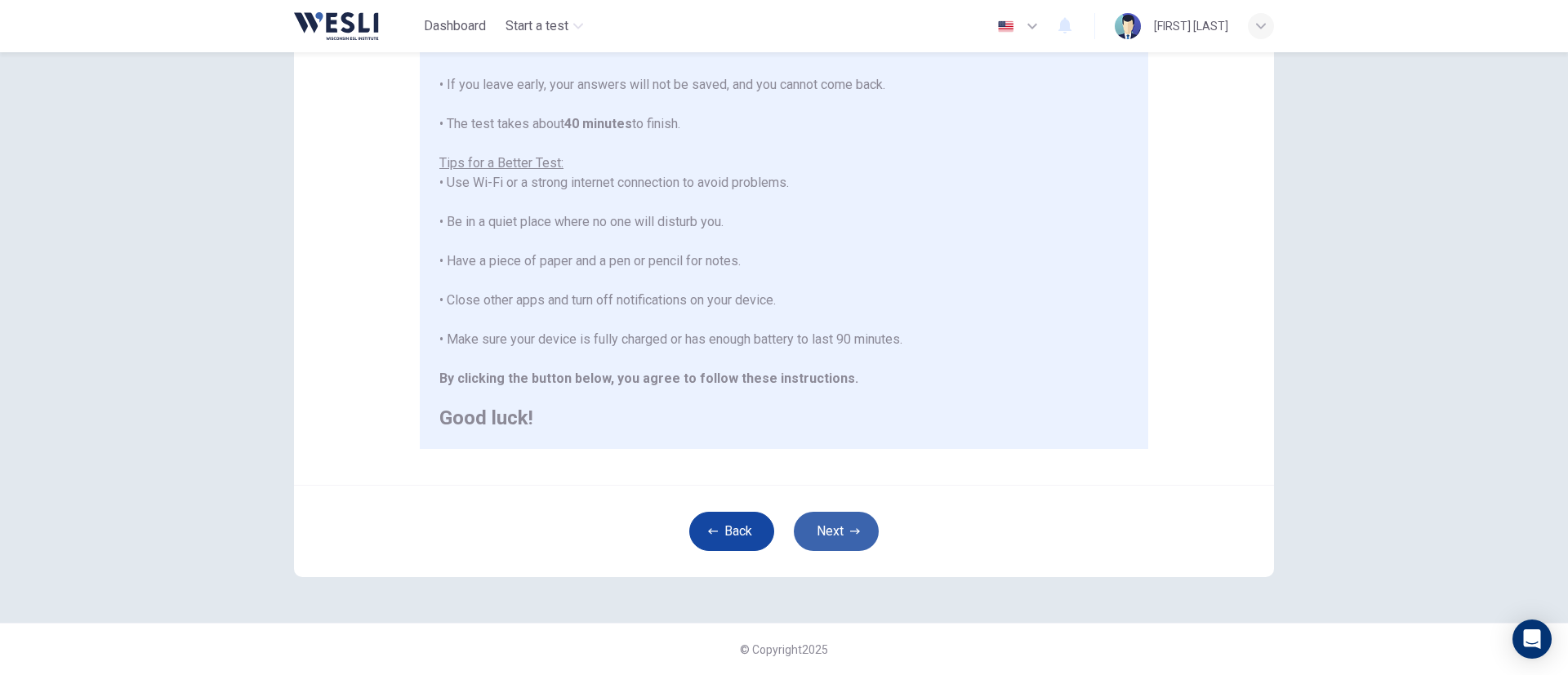 click on "Back" at bounding box center [732, 531] 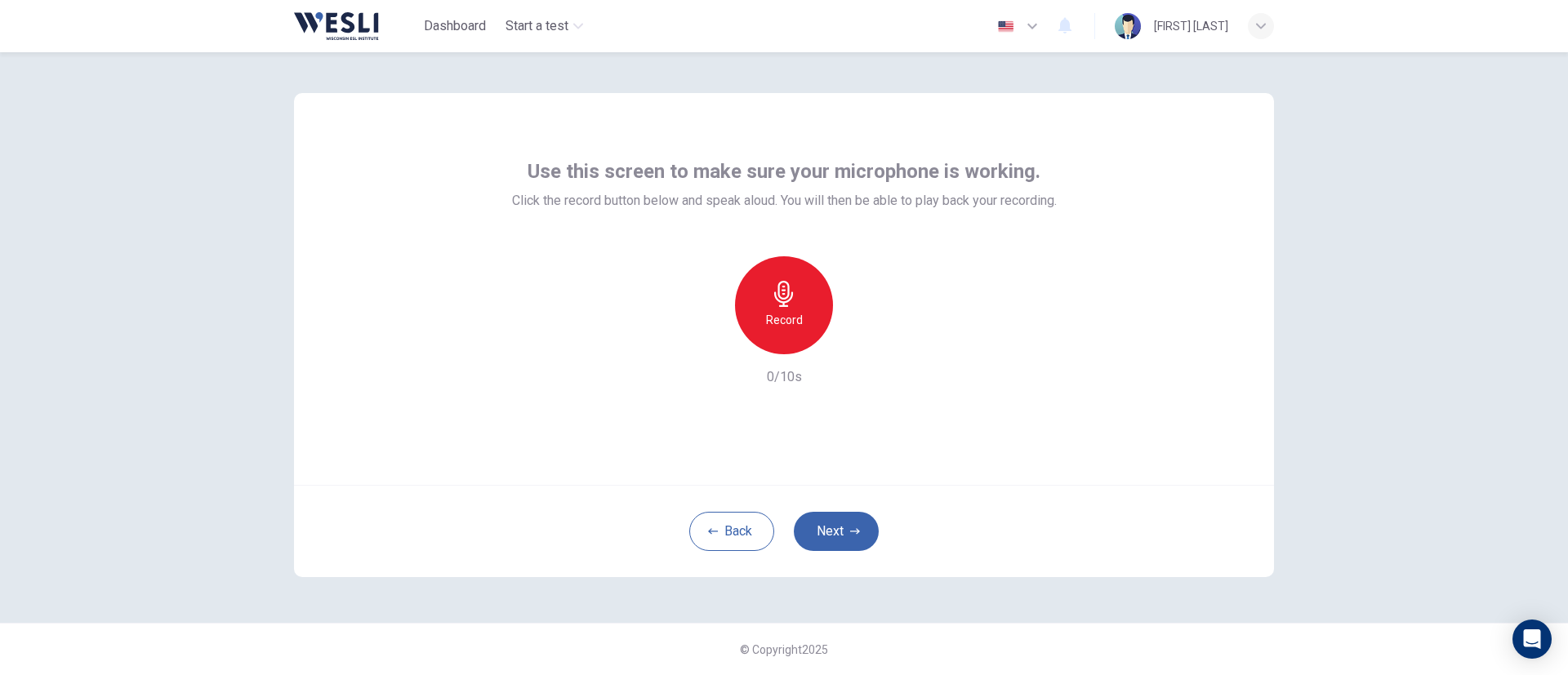 scroll, scrollTop: 5, scrollLeft: 0, axis: vertical 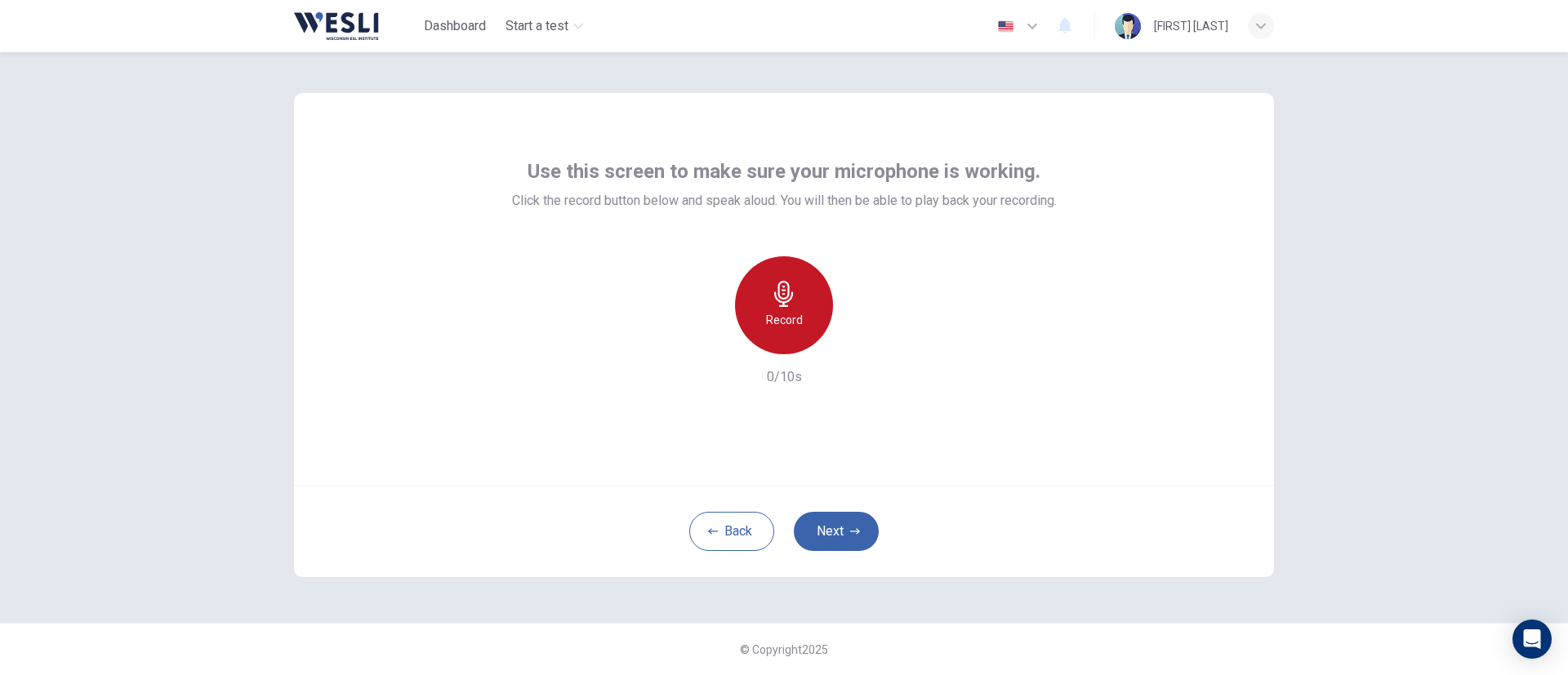 click on "Record" at bounding box center [784, 305] 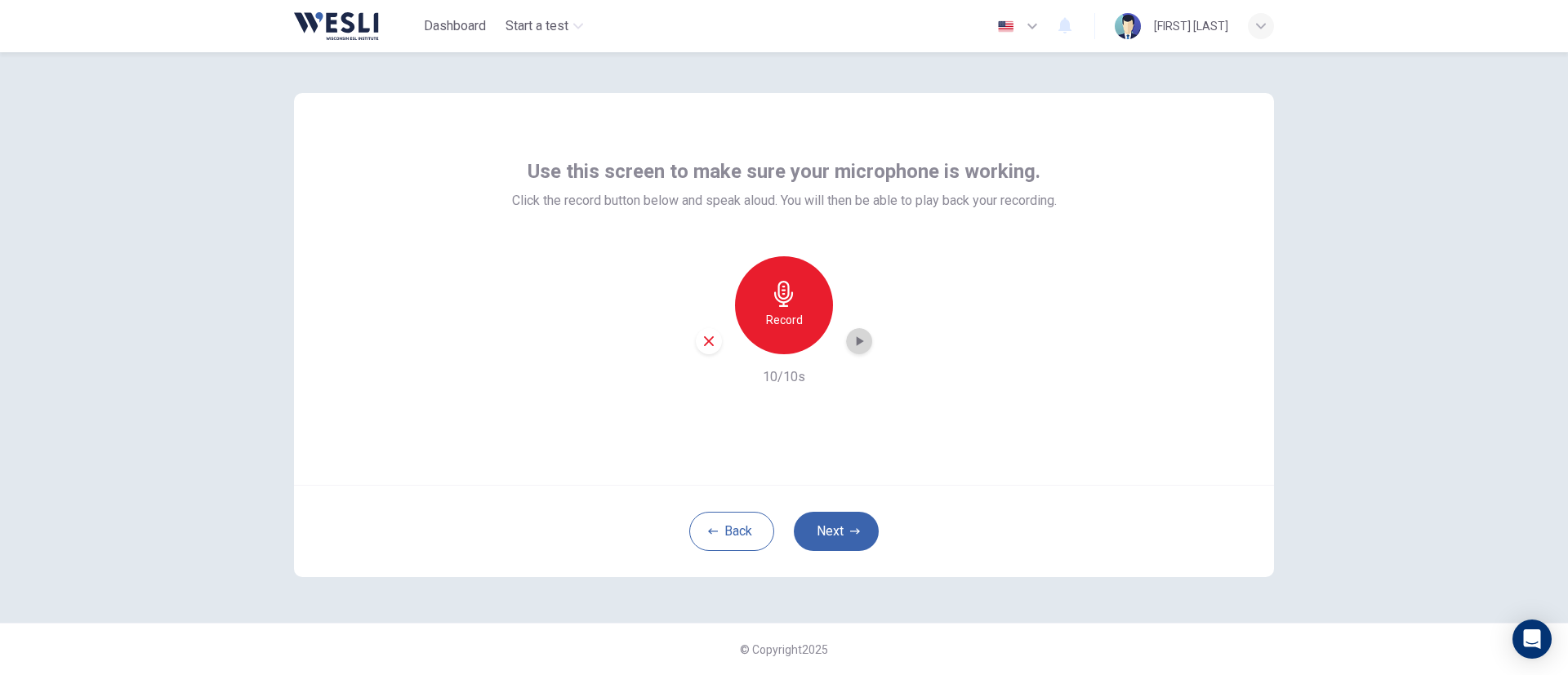 click at bounding box center [859, 341] 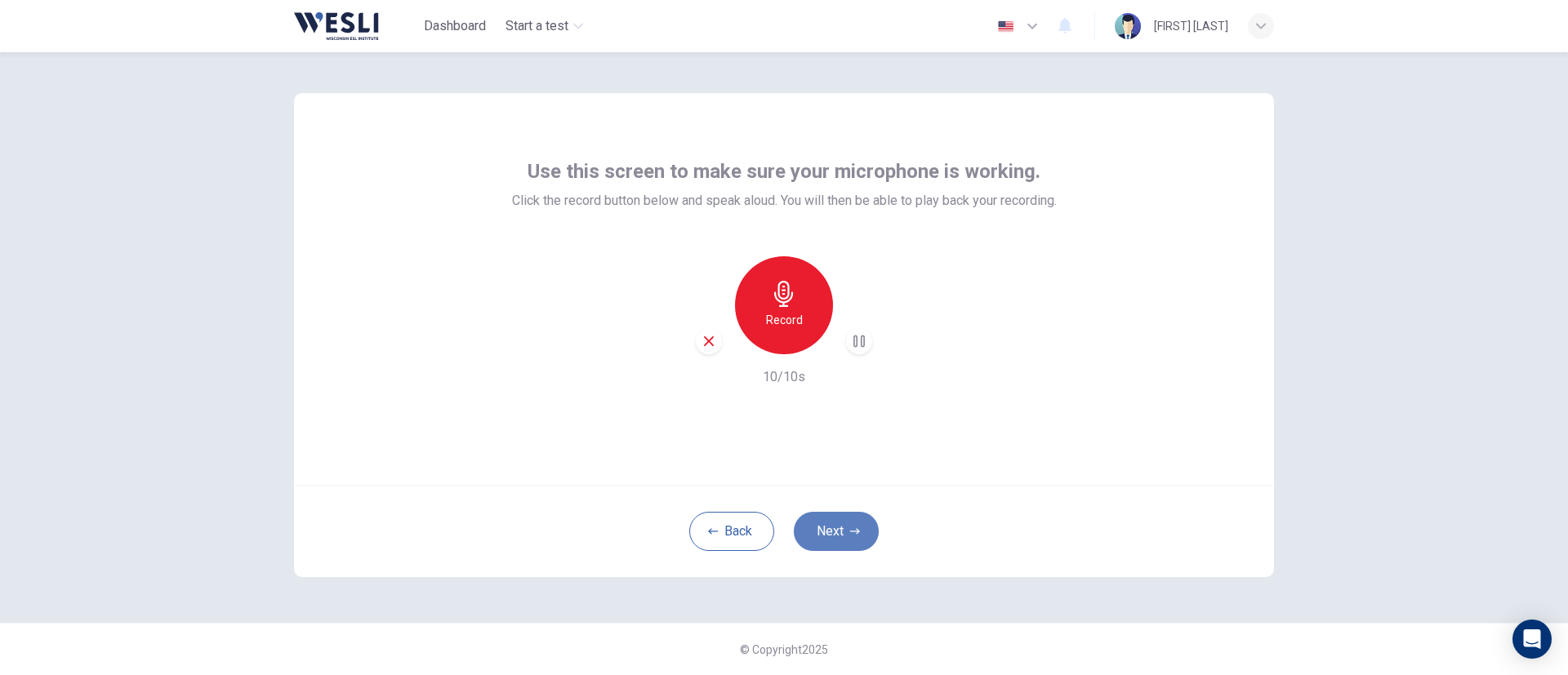 click on "Next" at bounding box center [836, 531] 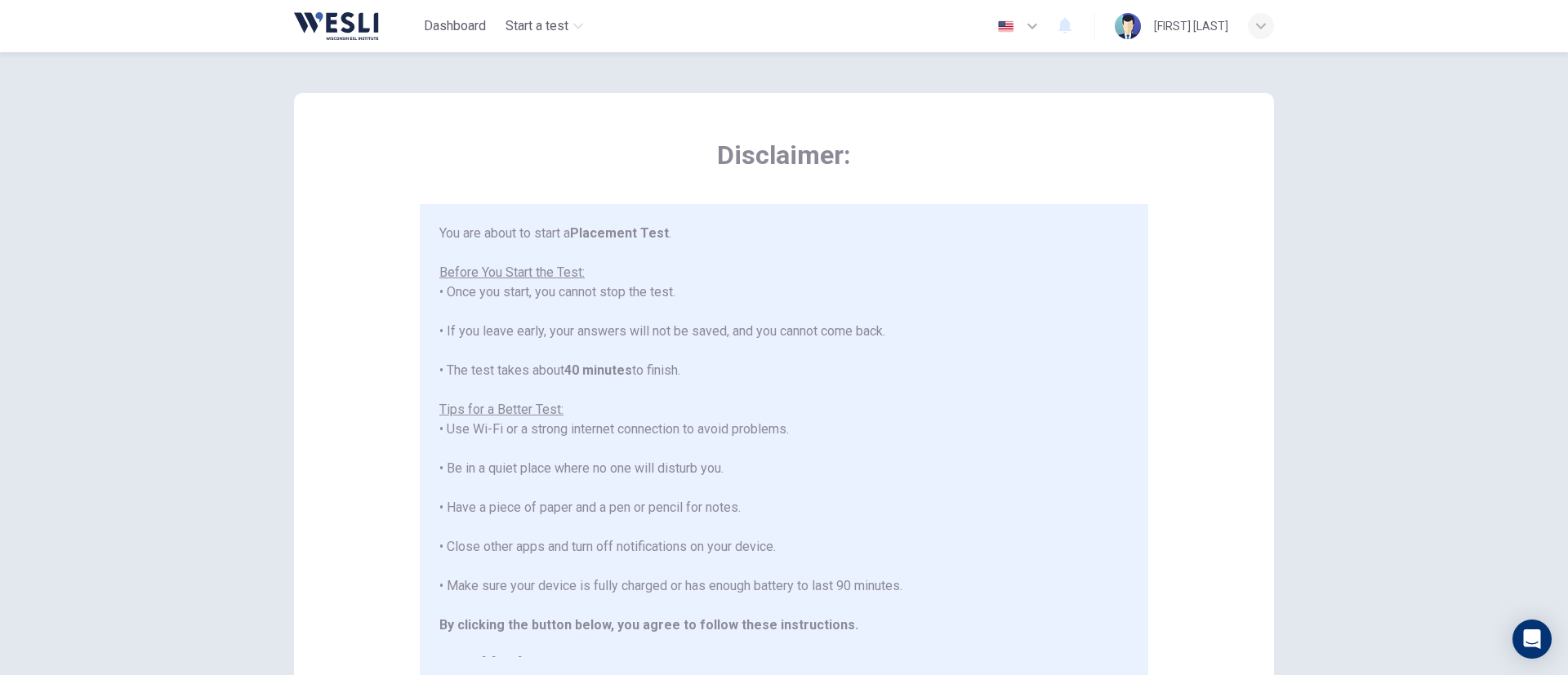 scroll, scrollTop: 19, scrollLeft: 0, axis: vertical 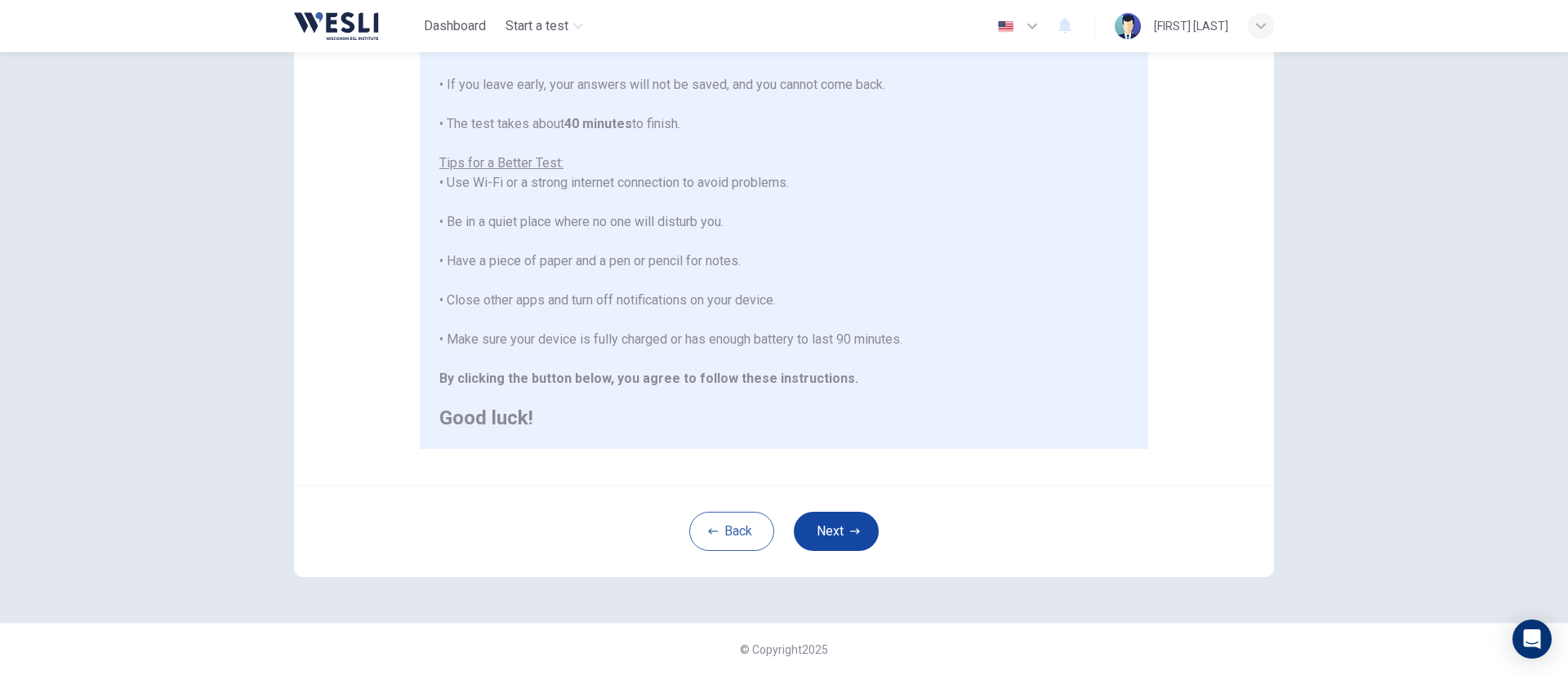 click on "Next" at bounding box center (836, 531) 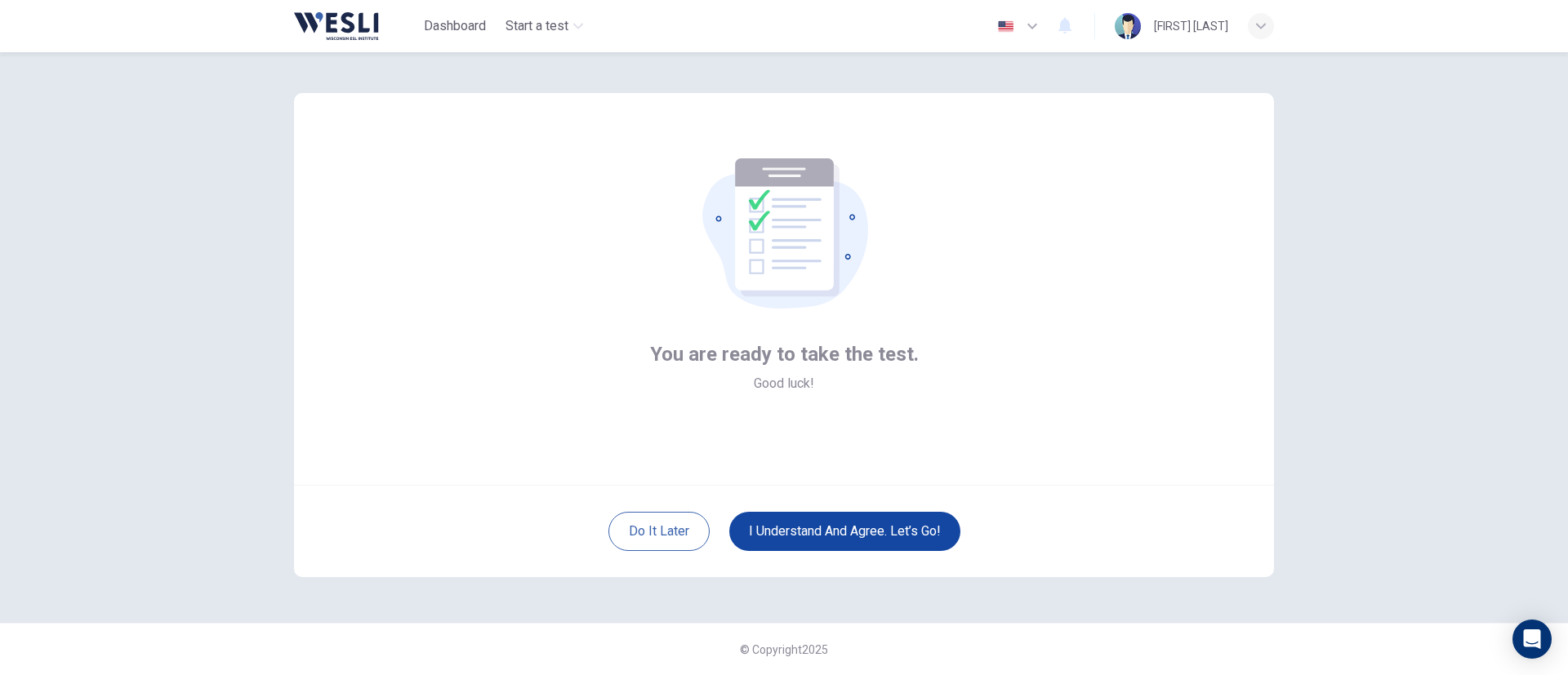 scroll, scrollTop: 5, scrollLeft: 0, axis: vertical 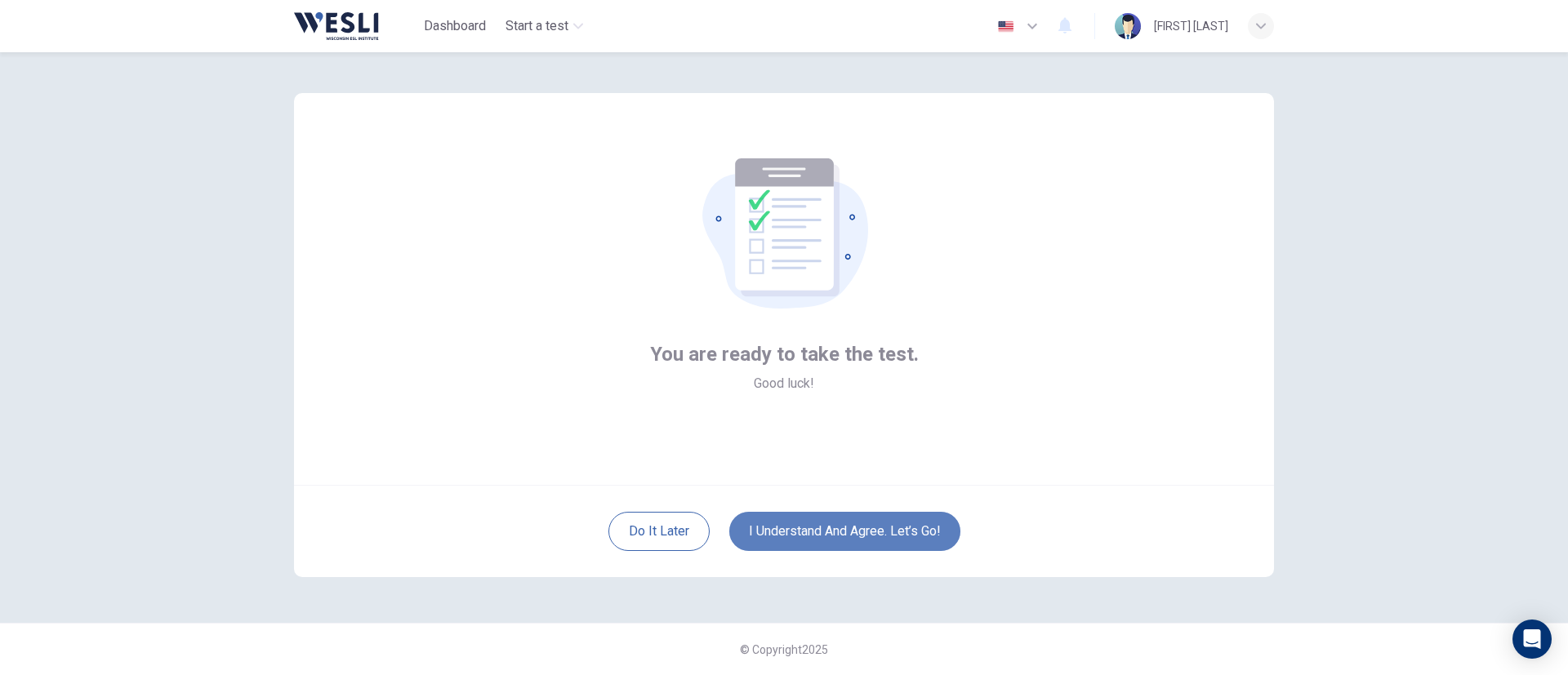 click on "I understand and agree. Let’s go!" at bounding box center (844, 531) 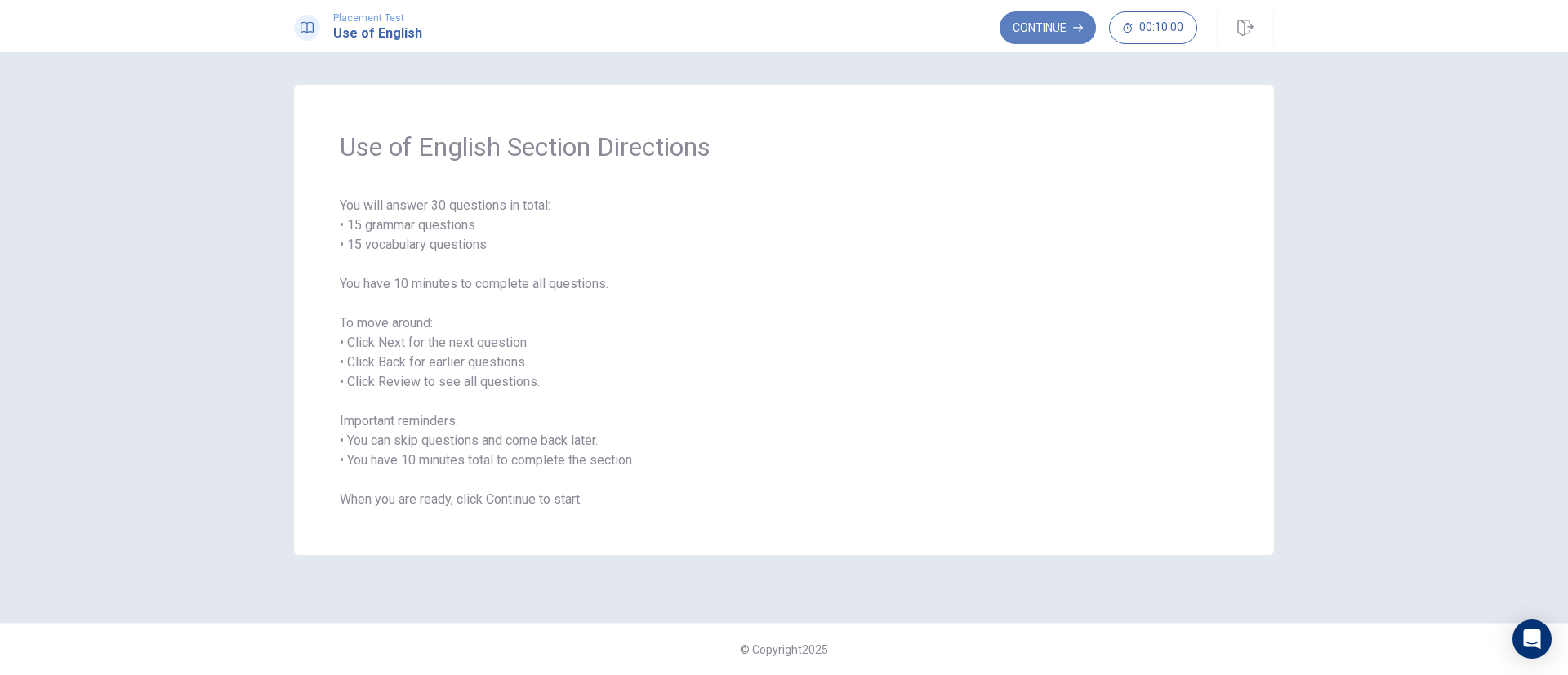 click on "Continue" at bounding box center [1048, 28] 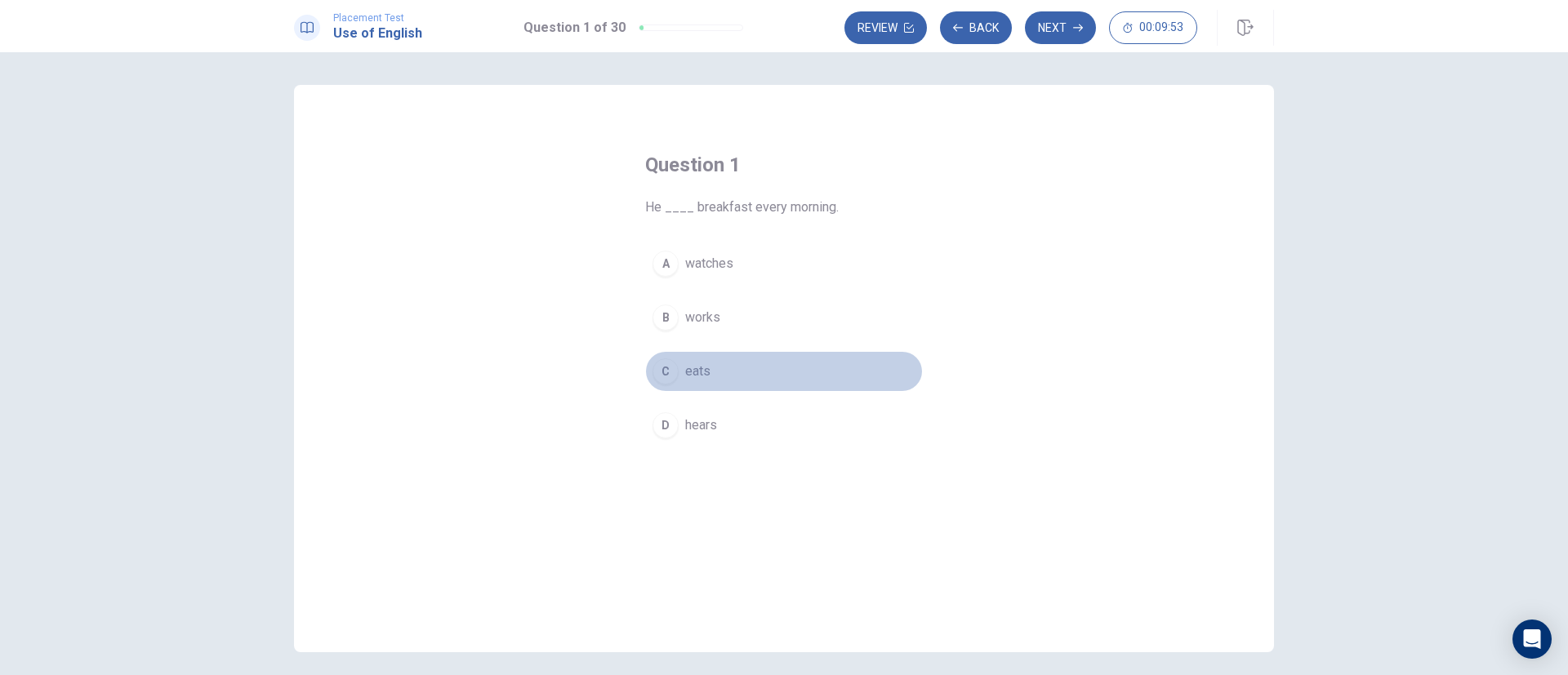 click on "eats" at bounding box center [697, 371] 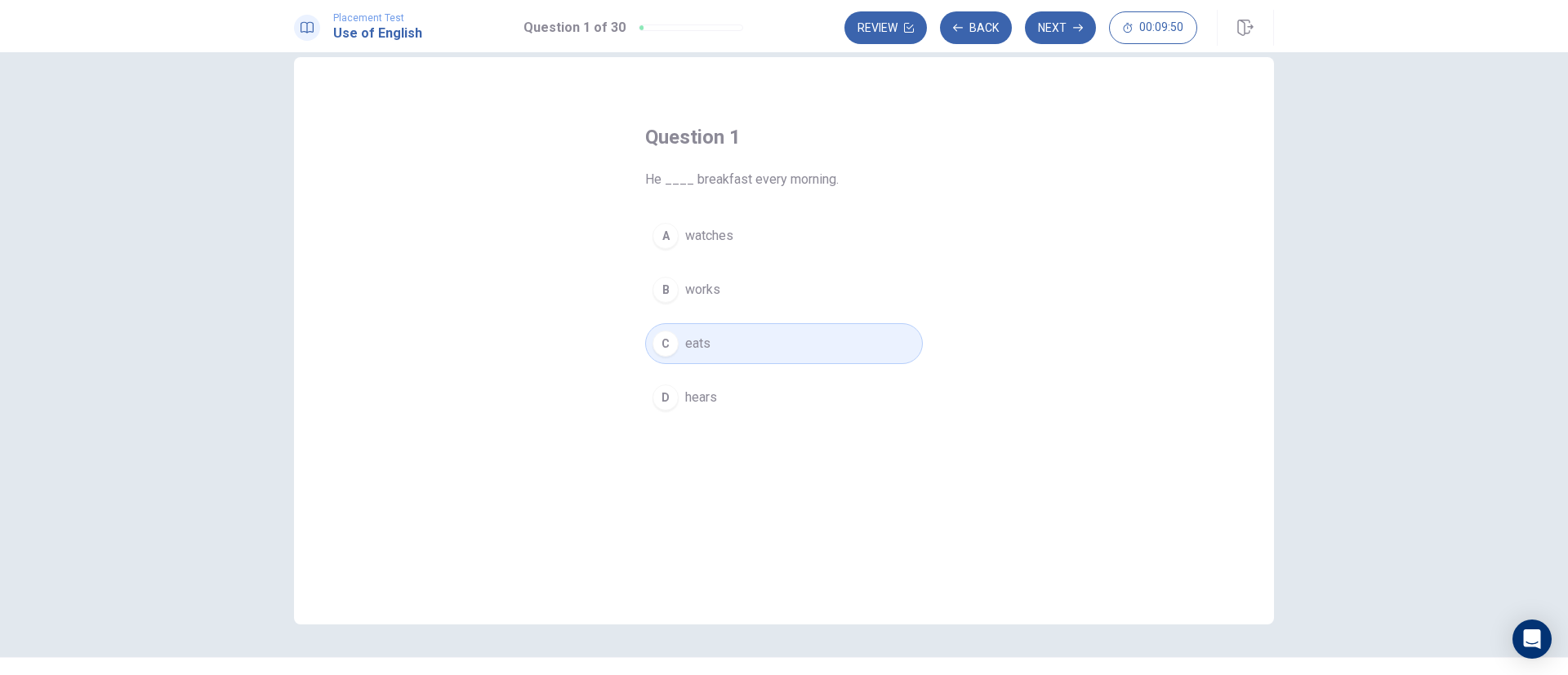 scroll, scrollTop: 0, scrollLeft: 0, axis: both 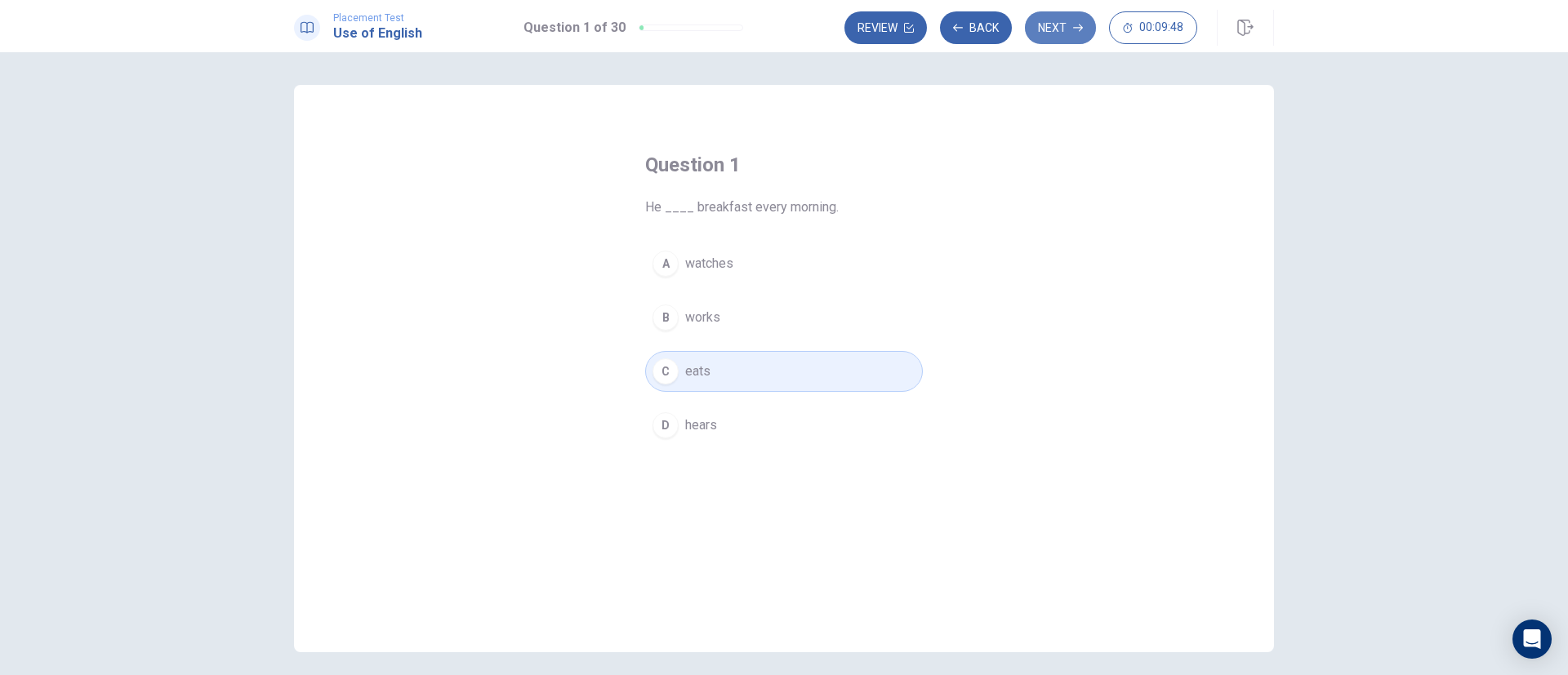 click on "Next" at bounding box center (1060, 28) 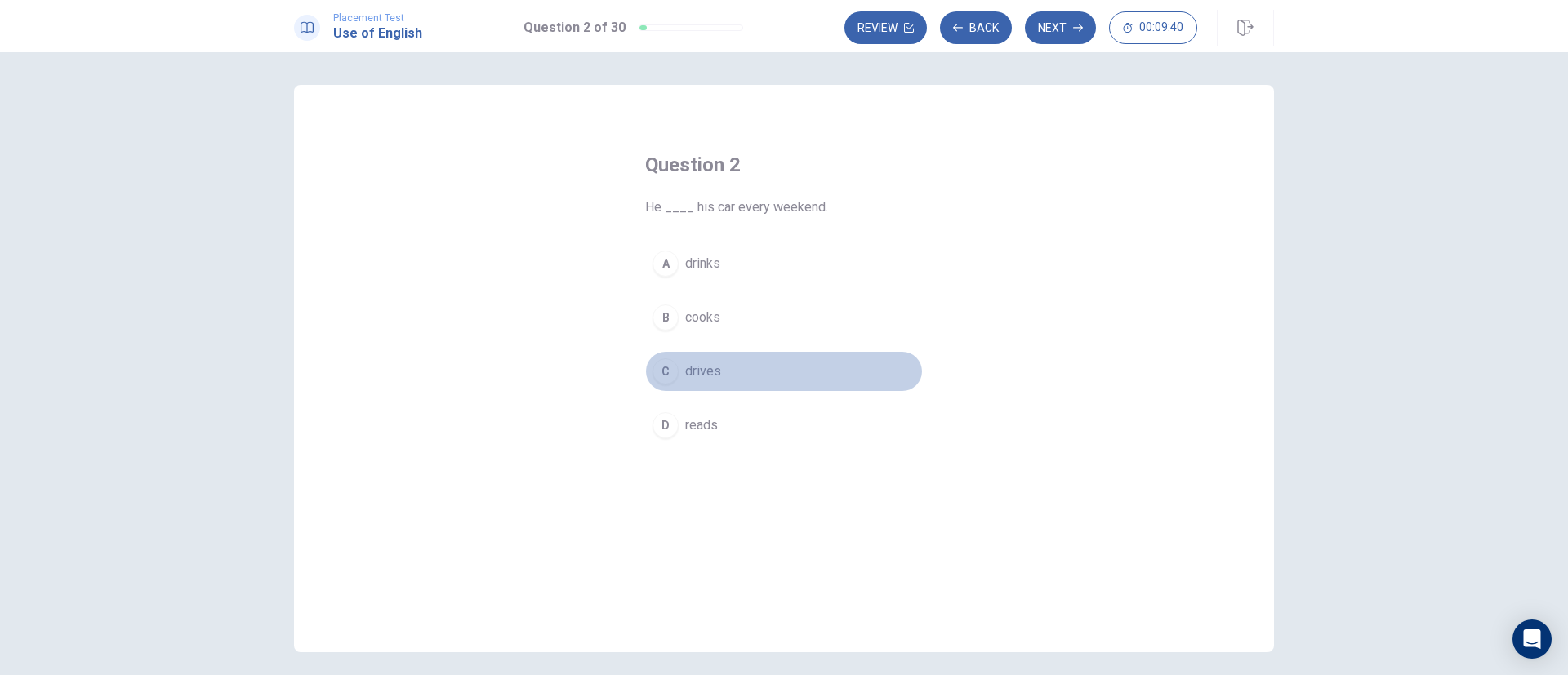 click on "drives" at bounding box center (703, 371) 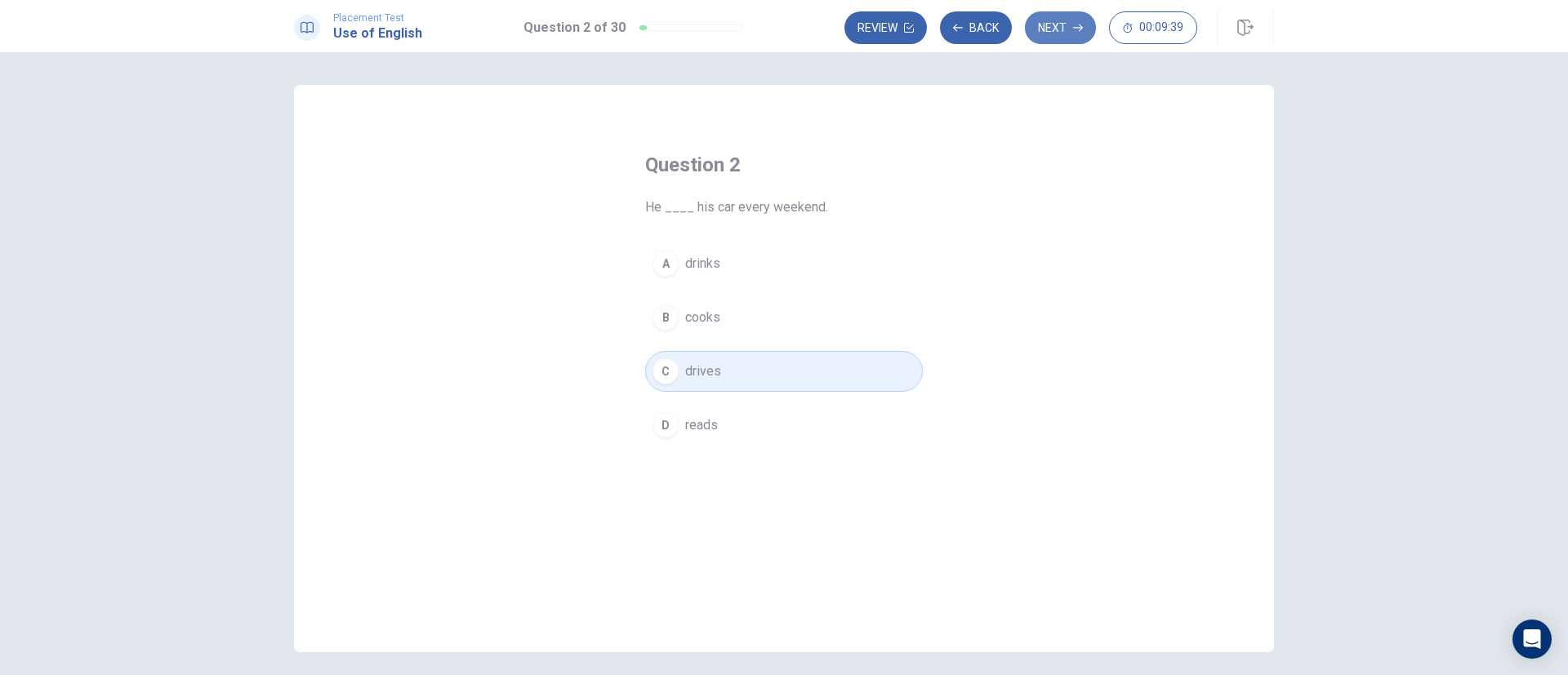 click on "Next" at bounding box center (1060, 28) 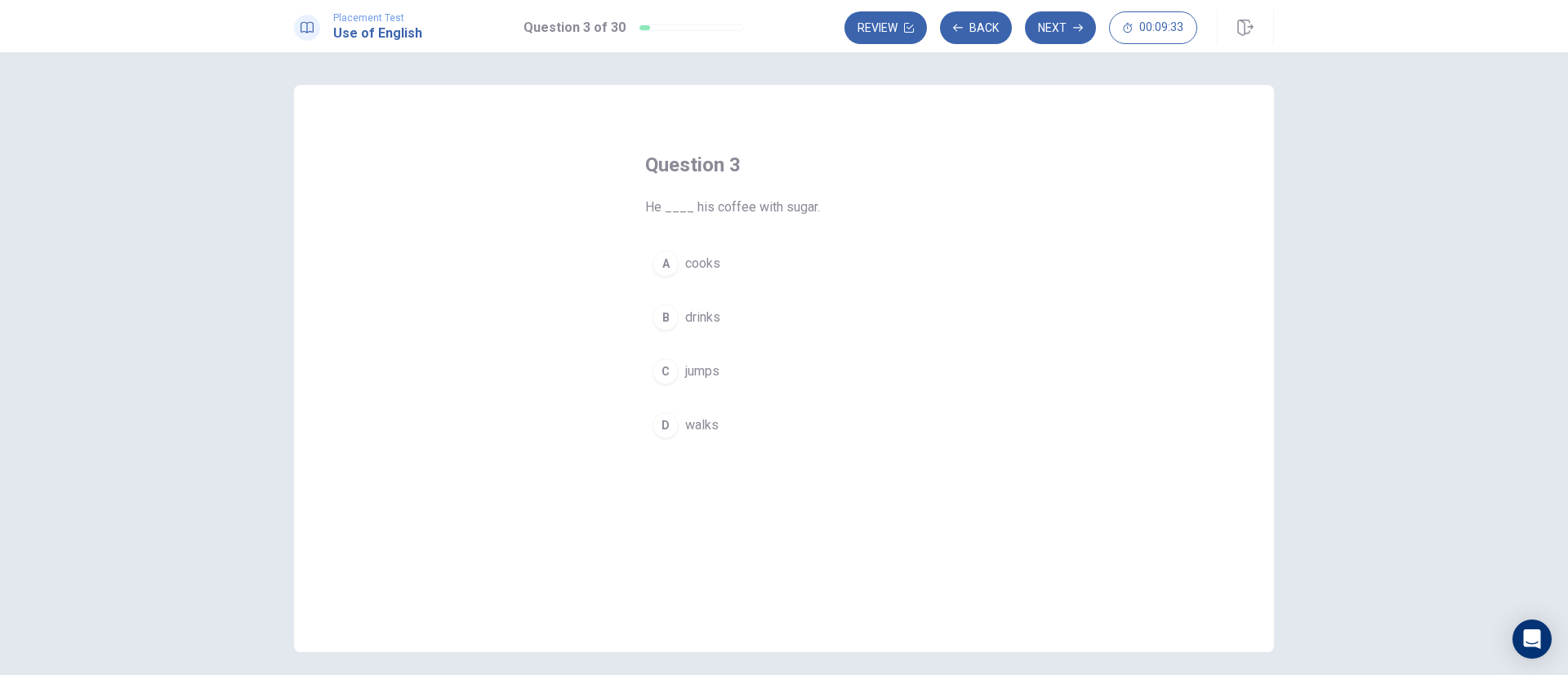 click on "drinks" at bounding box center [702, 318] 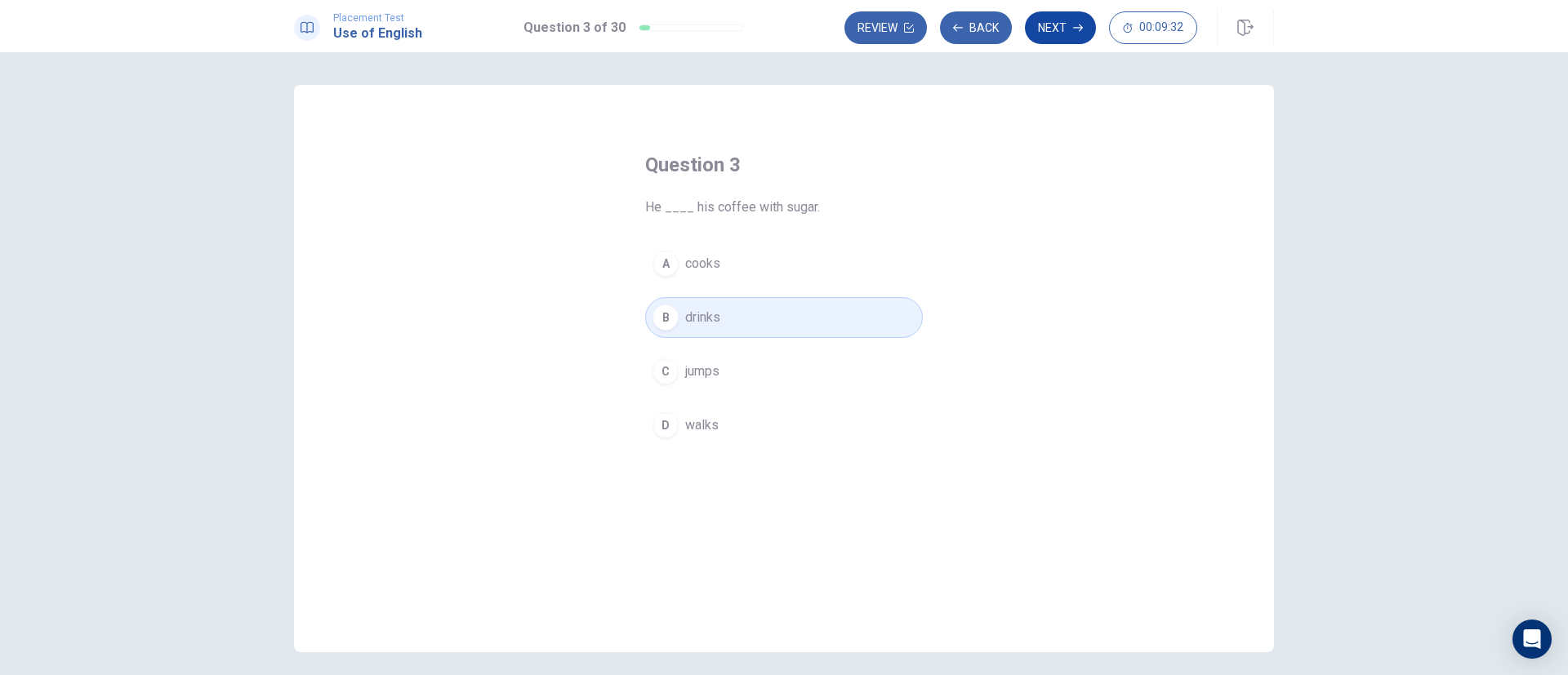 click on "Next" at bounding box center (1060, 28) 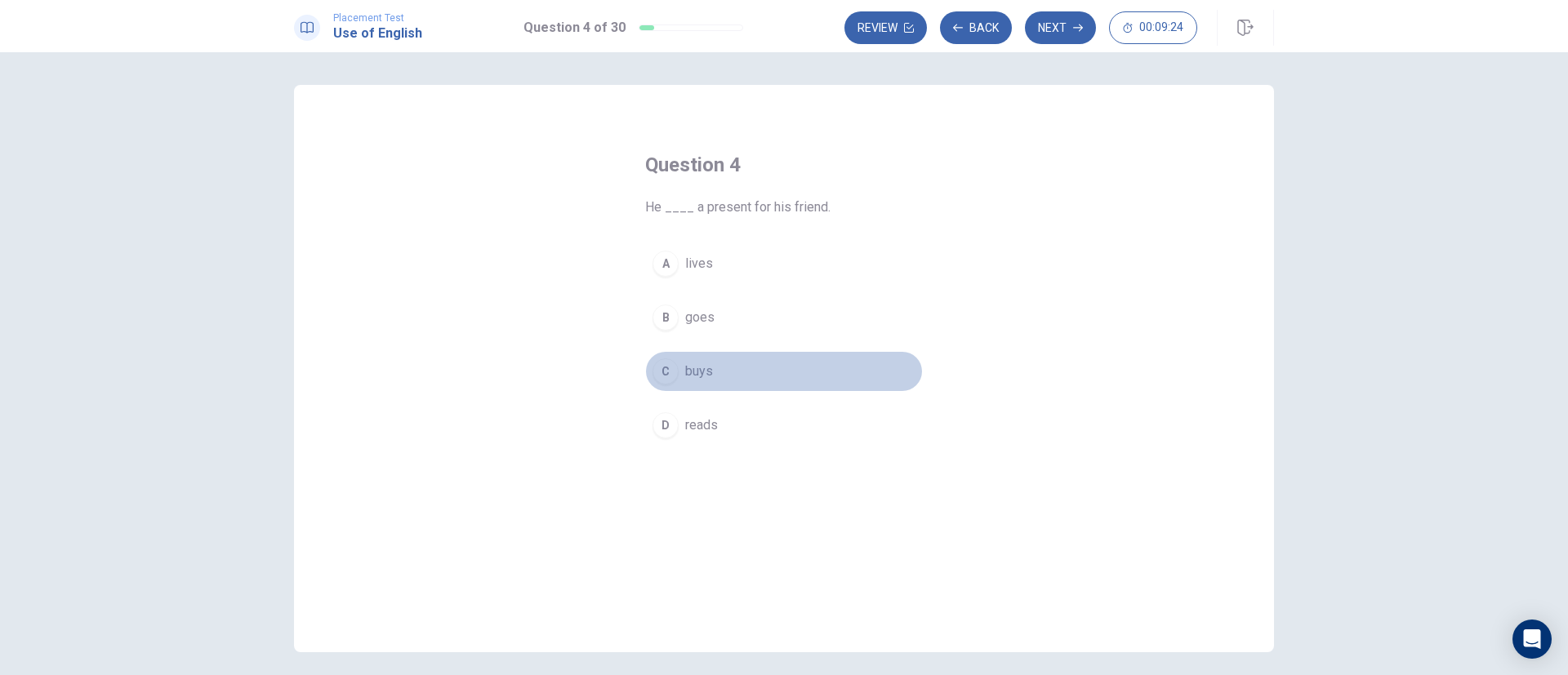 click on "buys" at bounding box center (699, 371) 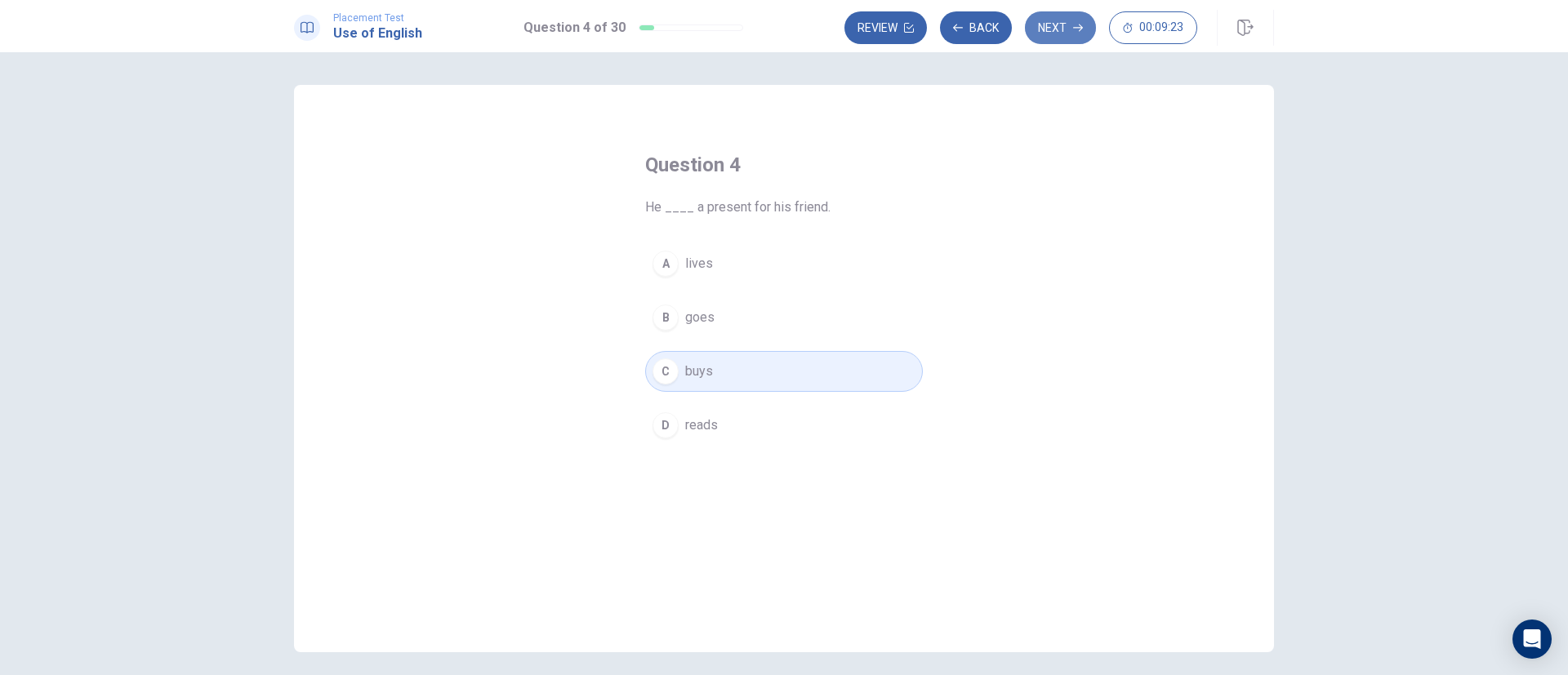 click on "Next" at bounding box center (1060, 28) 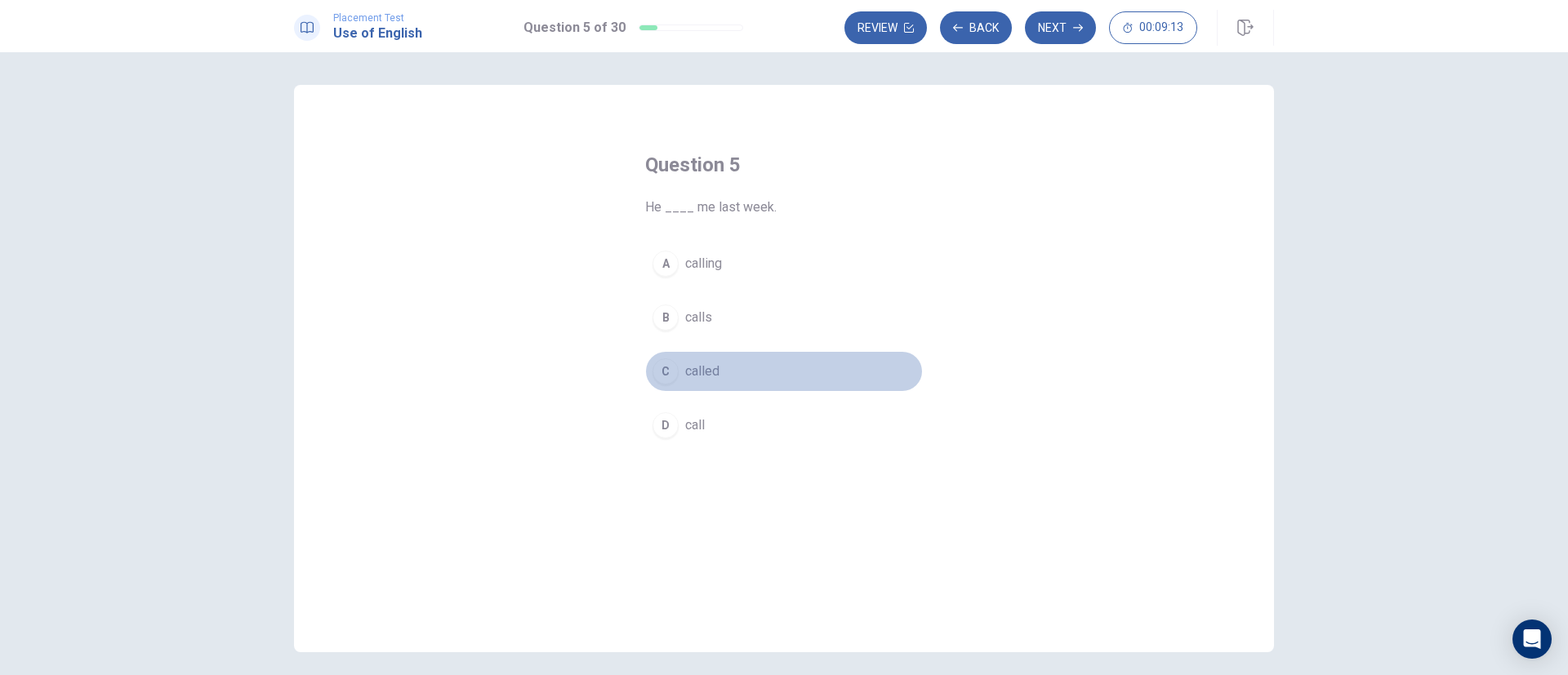 click on "called" at bounding box center [702, 371] 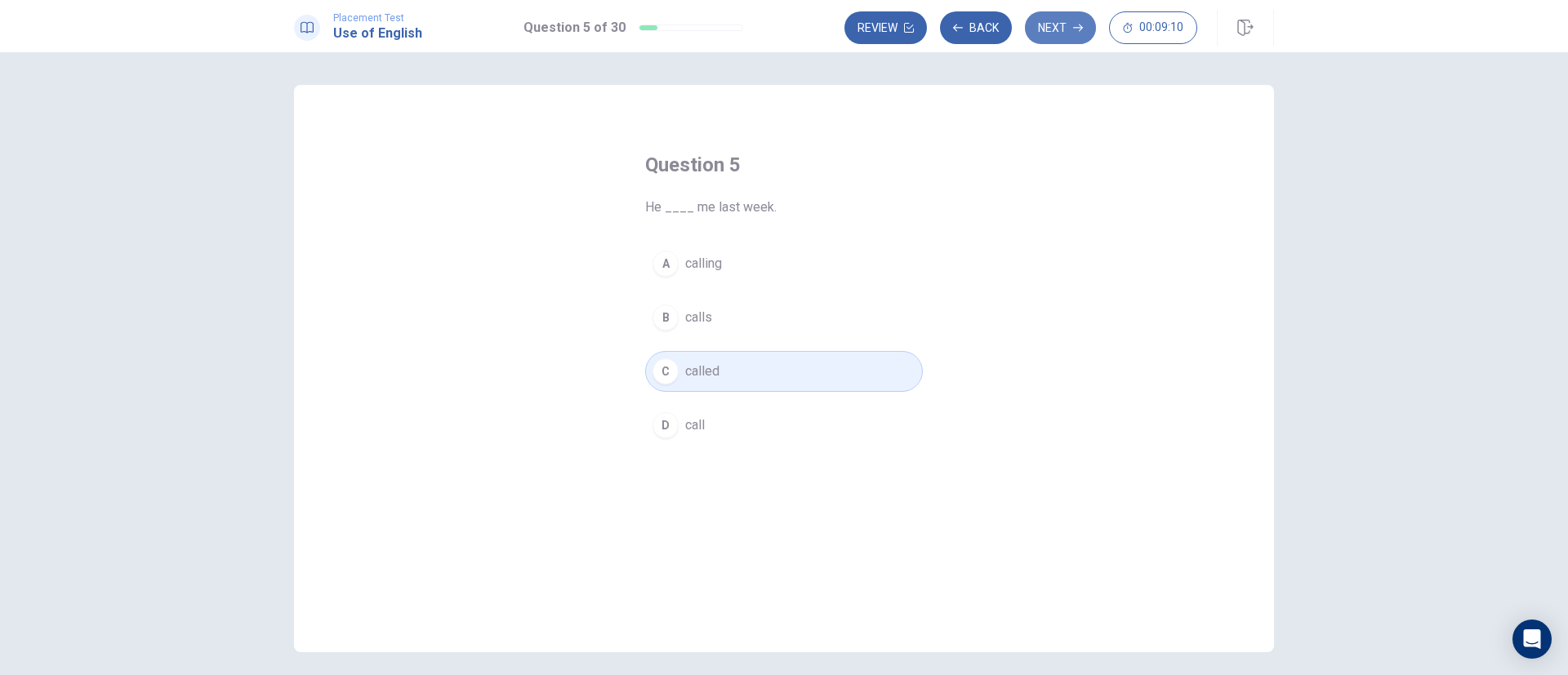 click on "Next" at bounding box center [1060, 28] 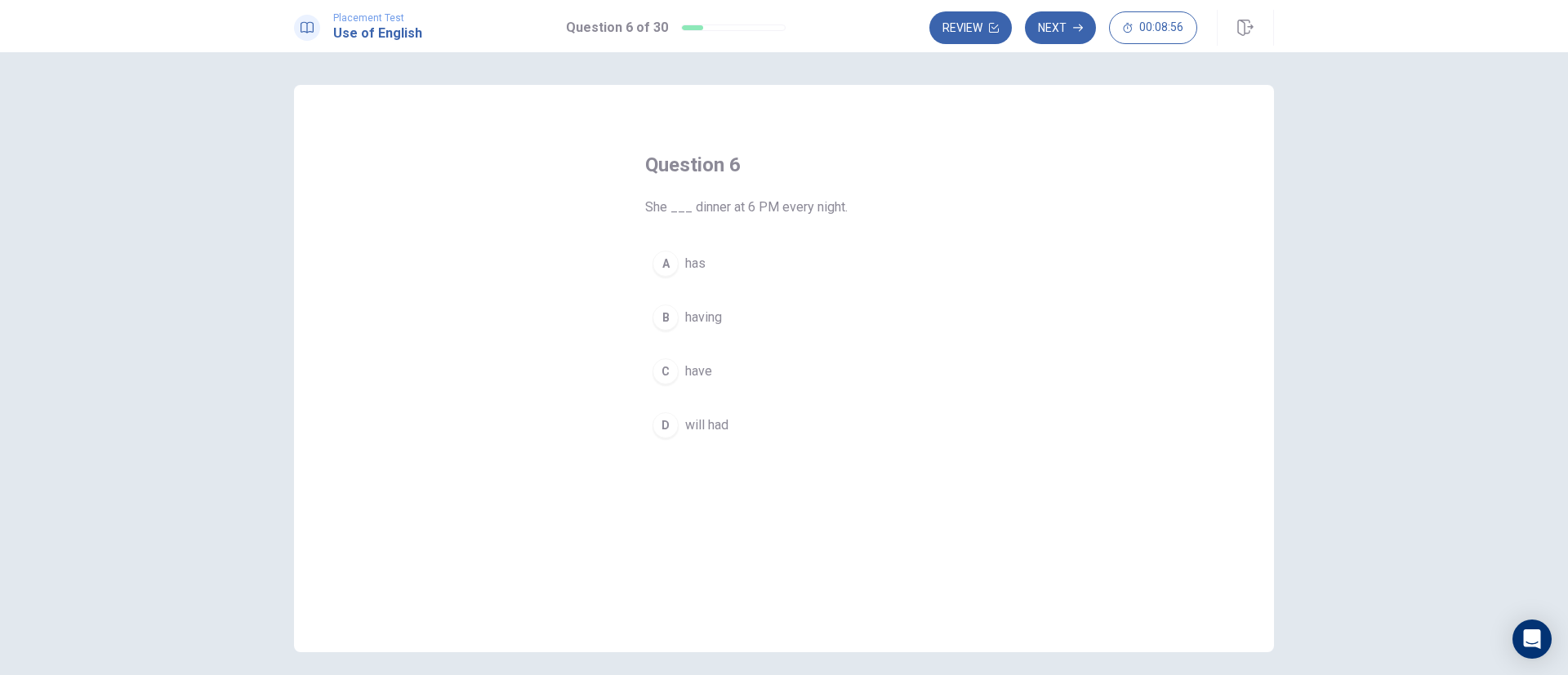 click on "has" at bounding box center (695, 264) 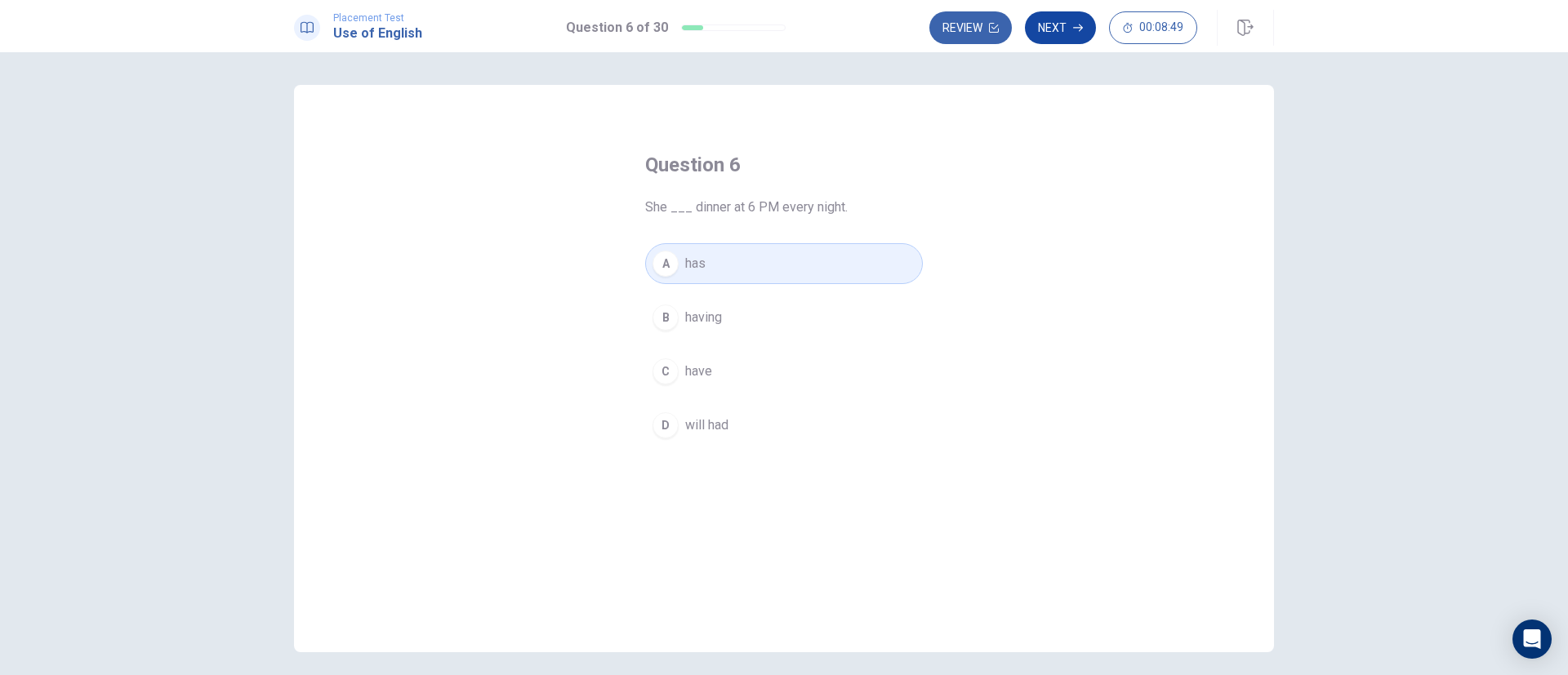 click on "Next" at bounding box center (1060, 28) 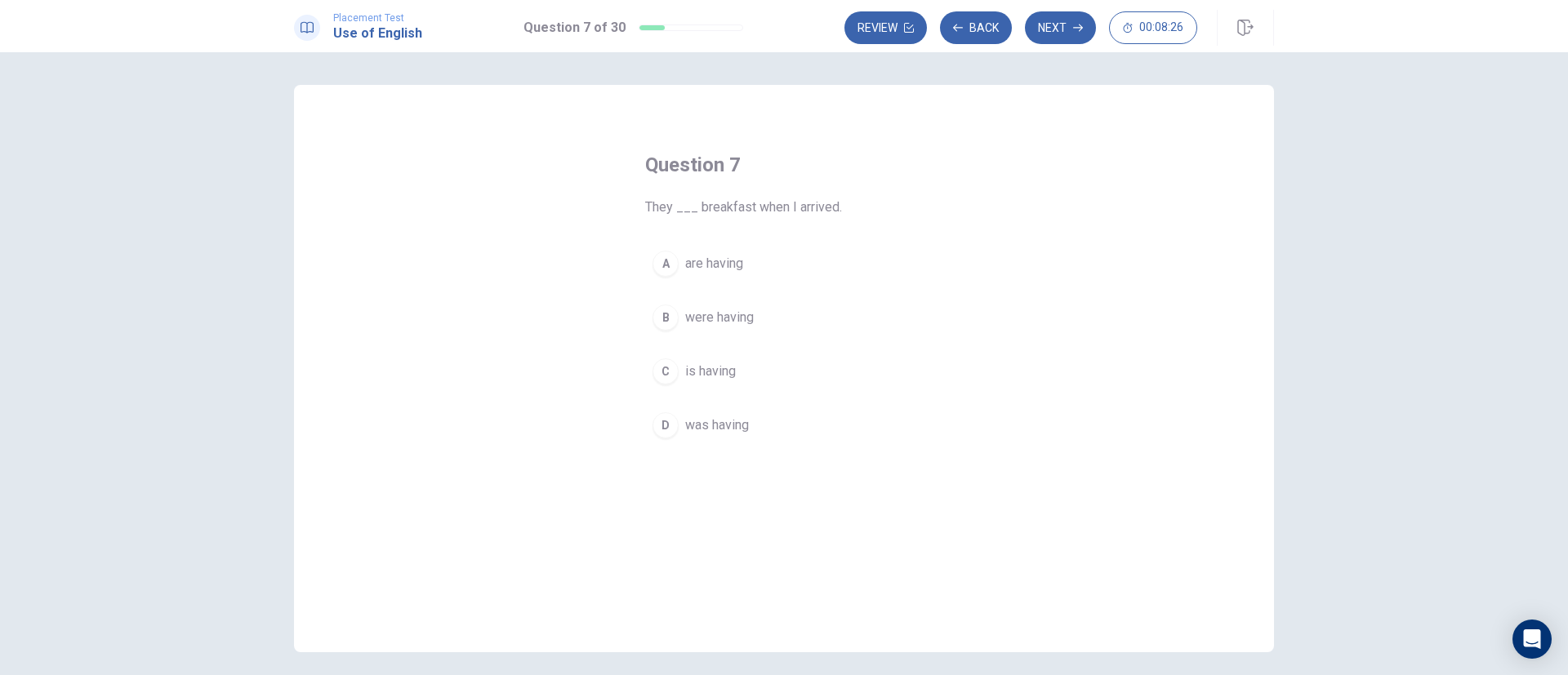 click on "were having" at bounding box center (719, 318) 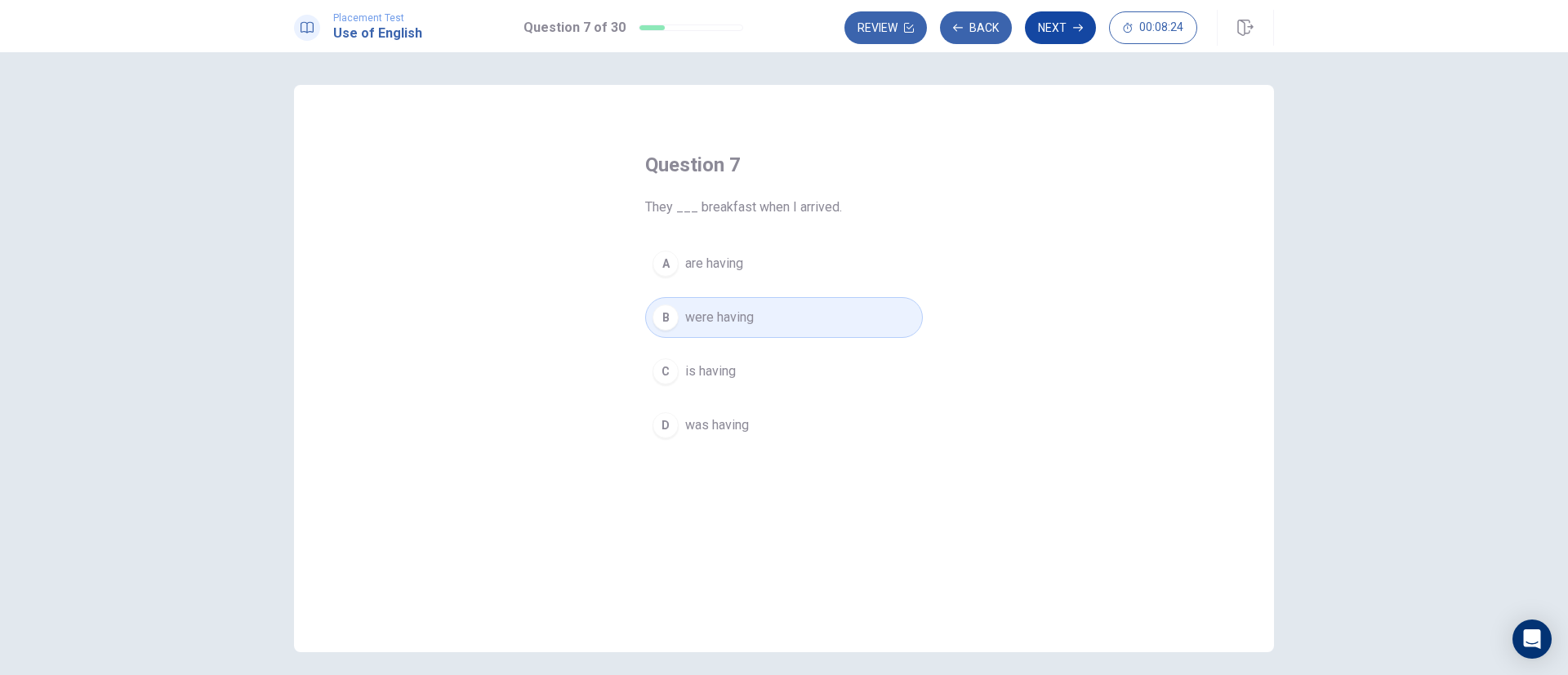 click on "Next" at bounding box center (1060, 28) 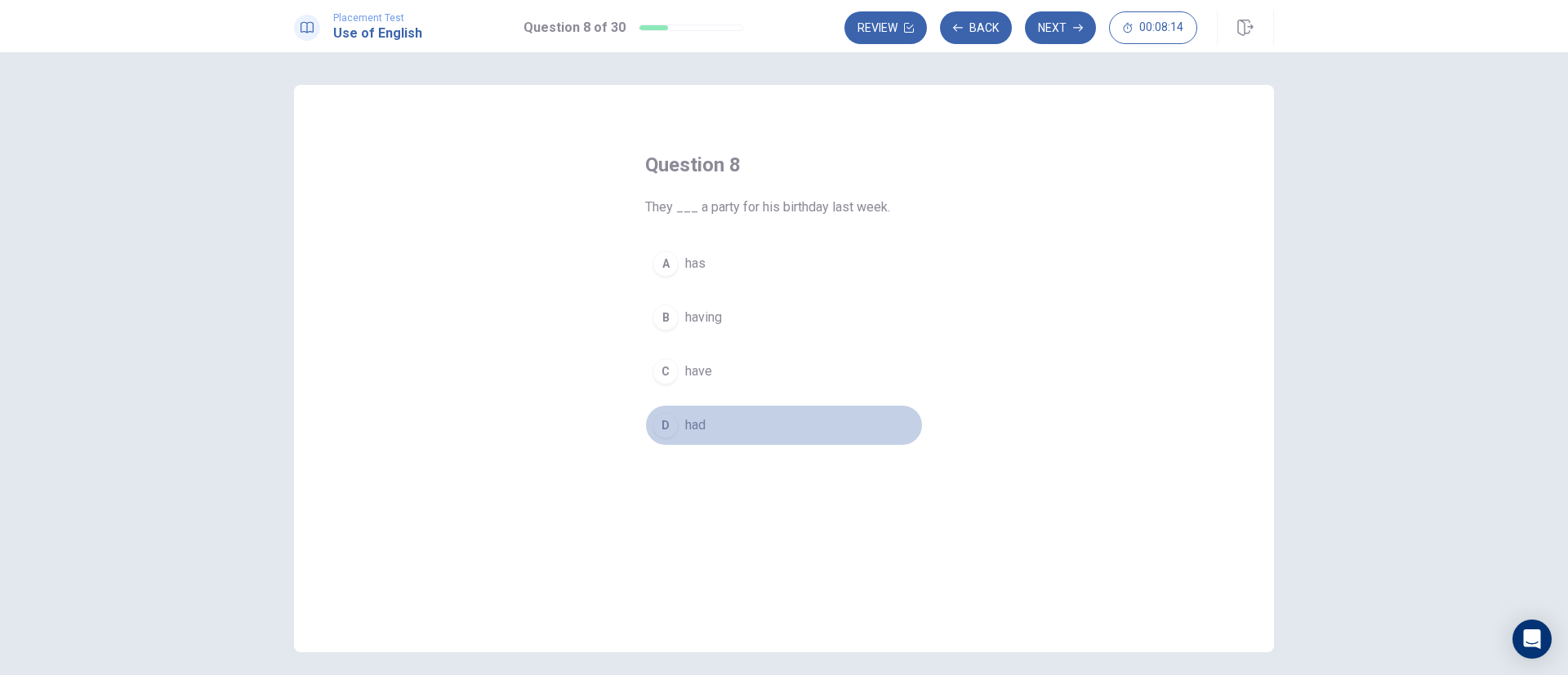 click on "had" at bounding box center [695, 425] 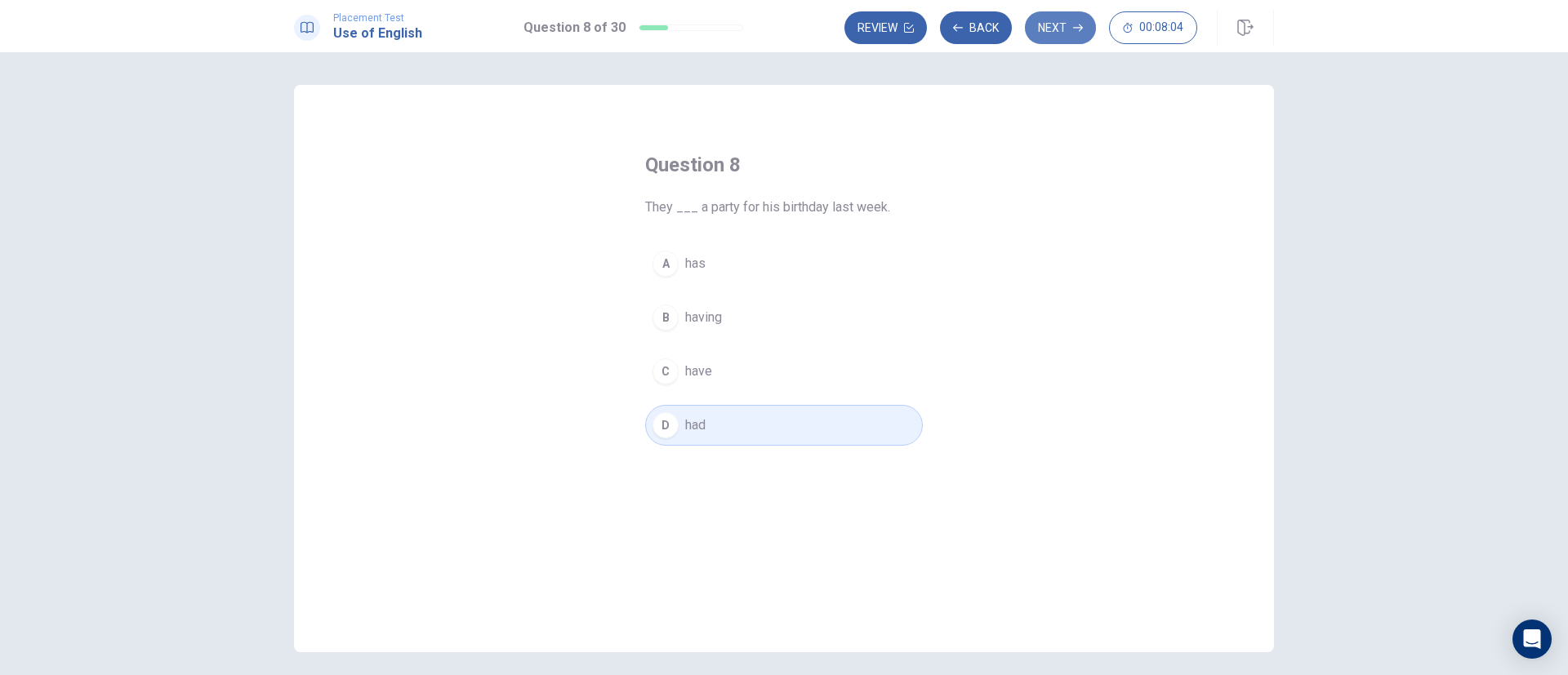 click on "Next" at bounding box center [1060, 28] 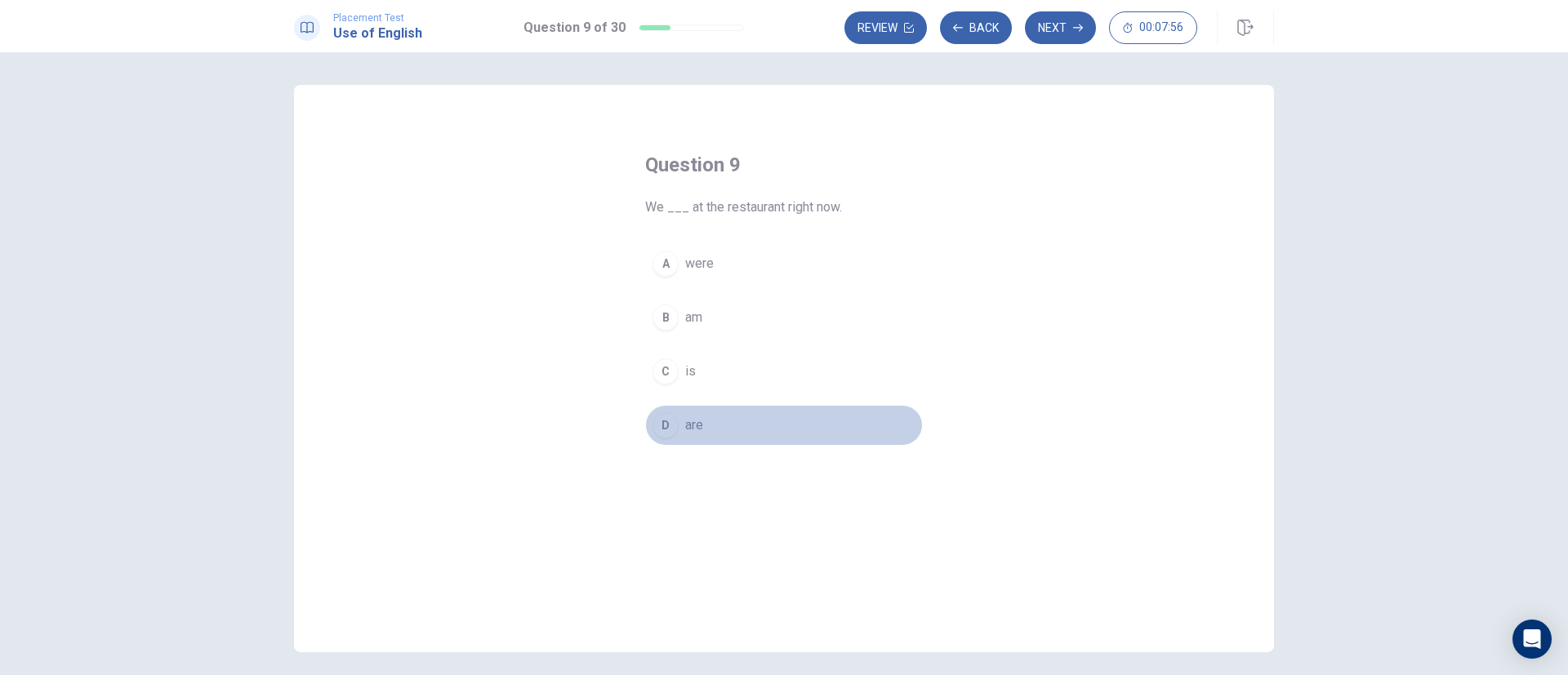 click on "are" at bounding box center (694, 425) 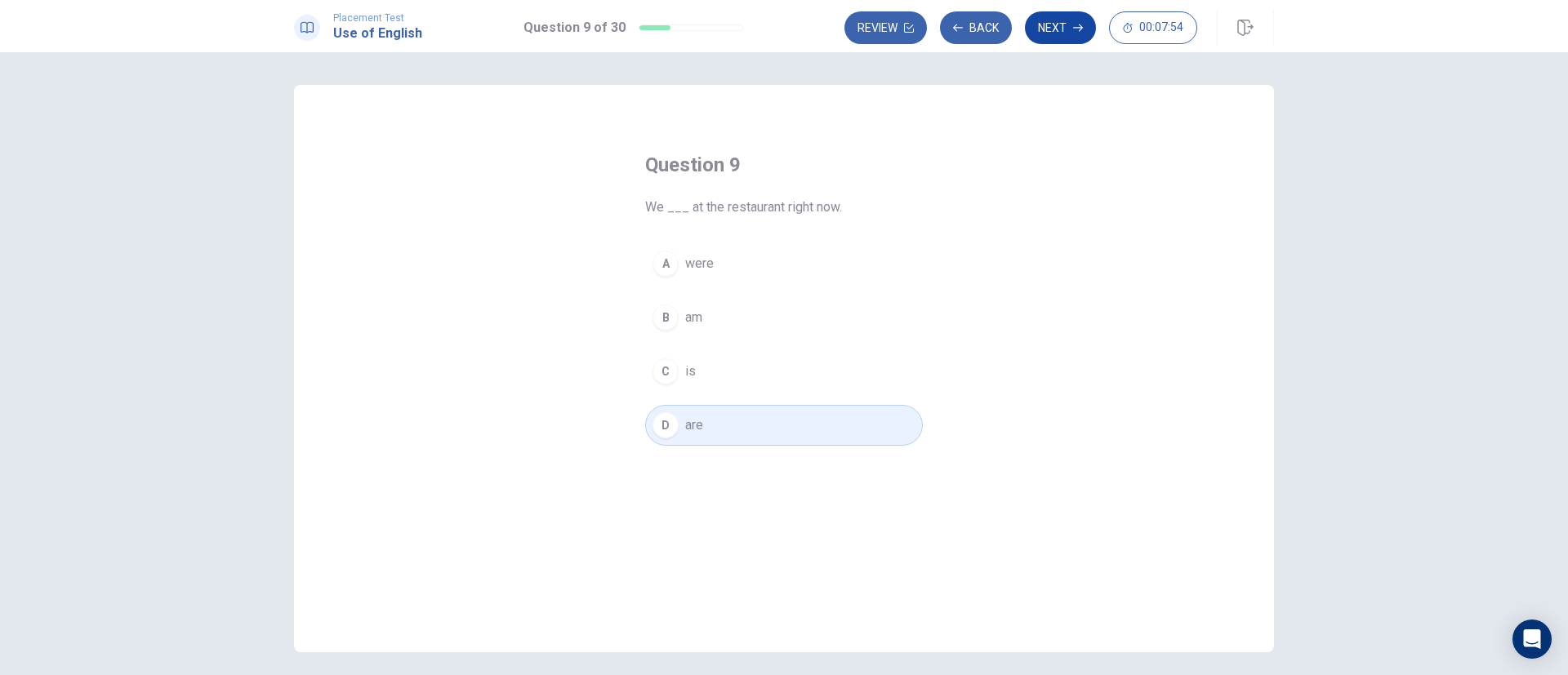 click on "Next" at bounding box center [1060, 28] 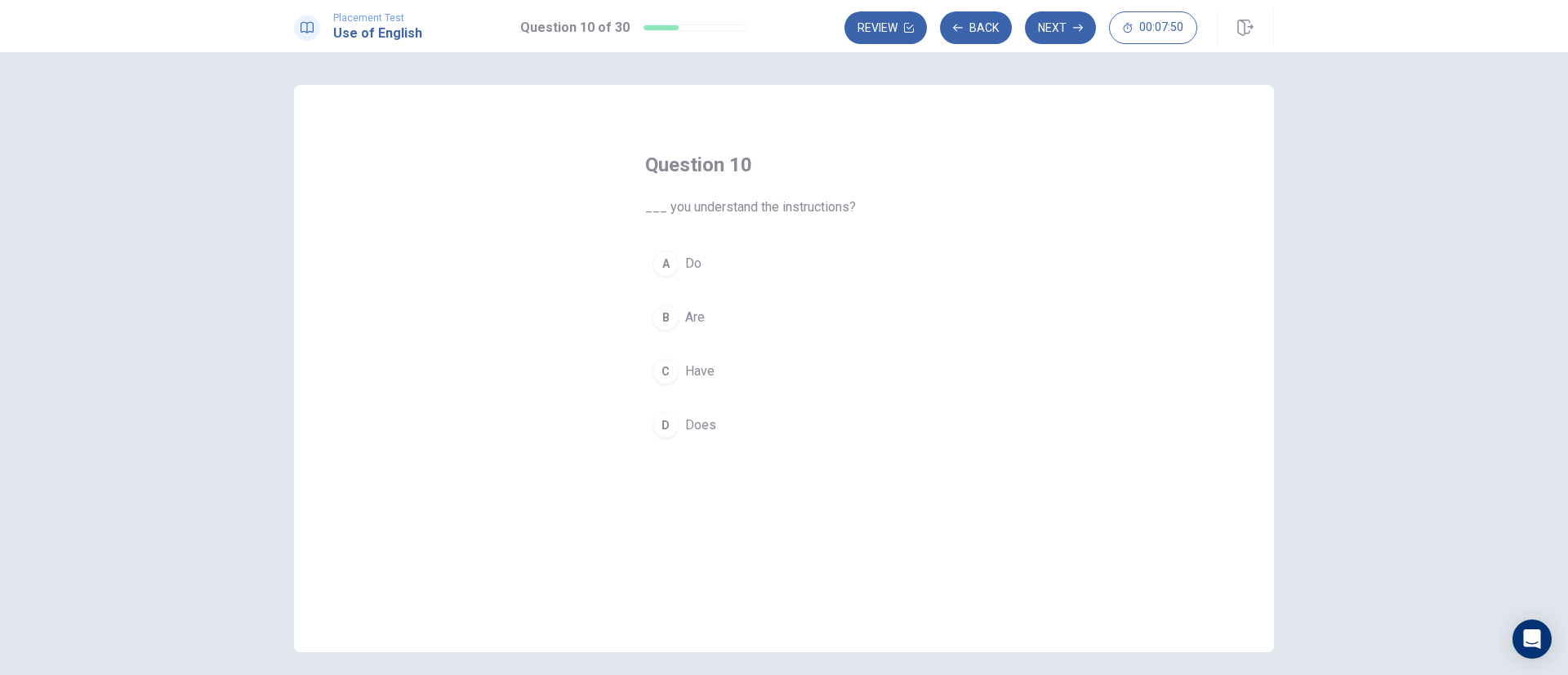 click on "Do" at bounding box center (693, 264) 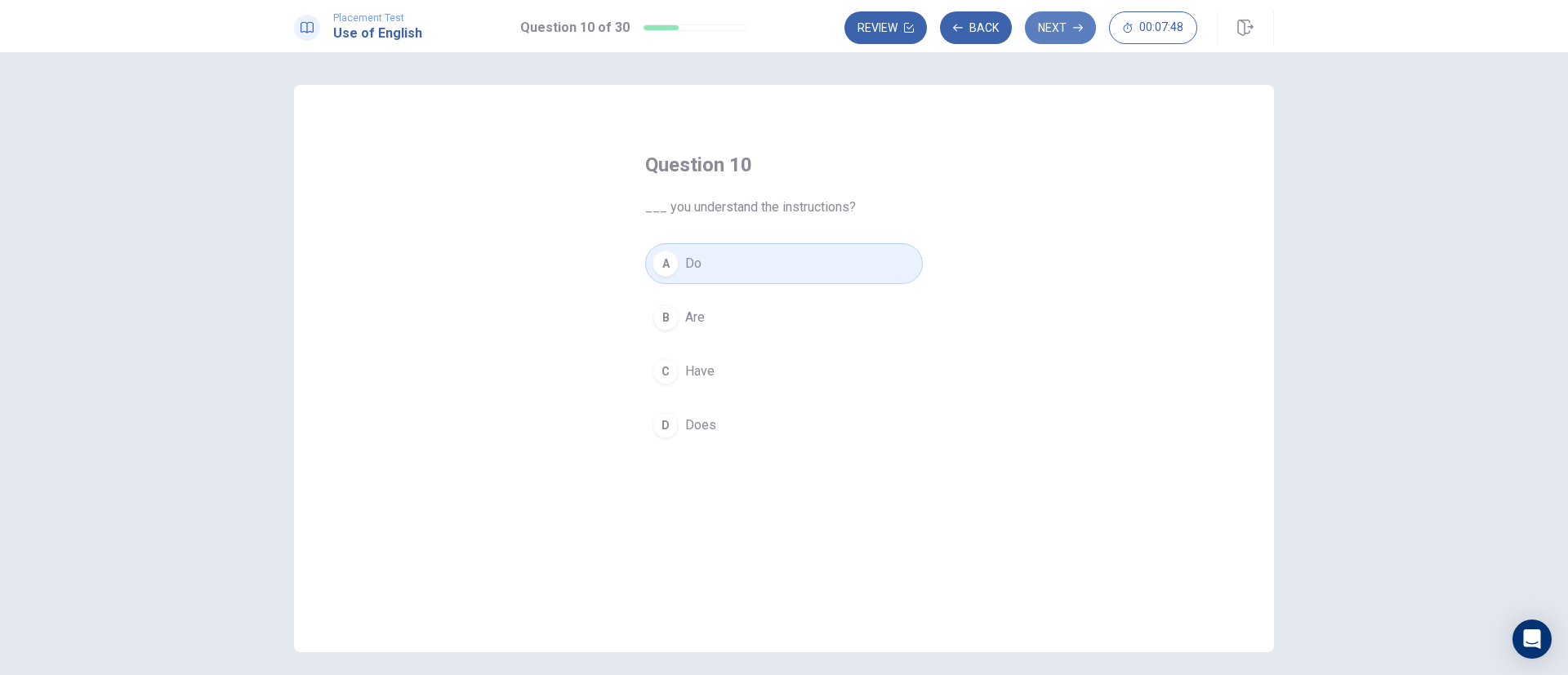 click on "Next" at bounding box center (1060, 28) 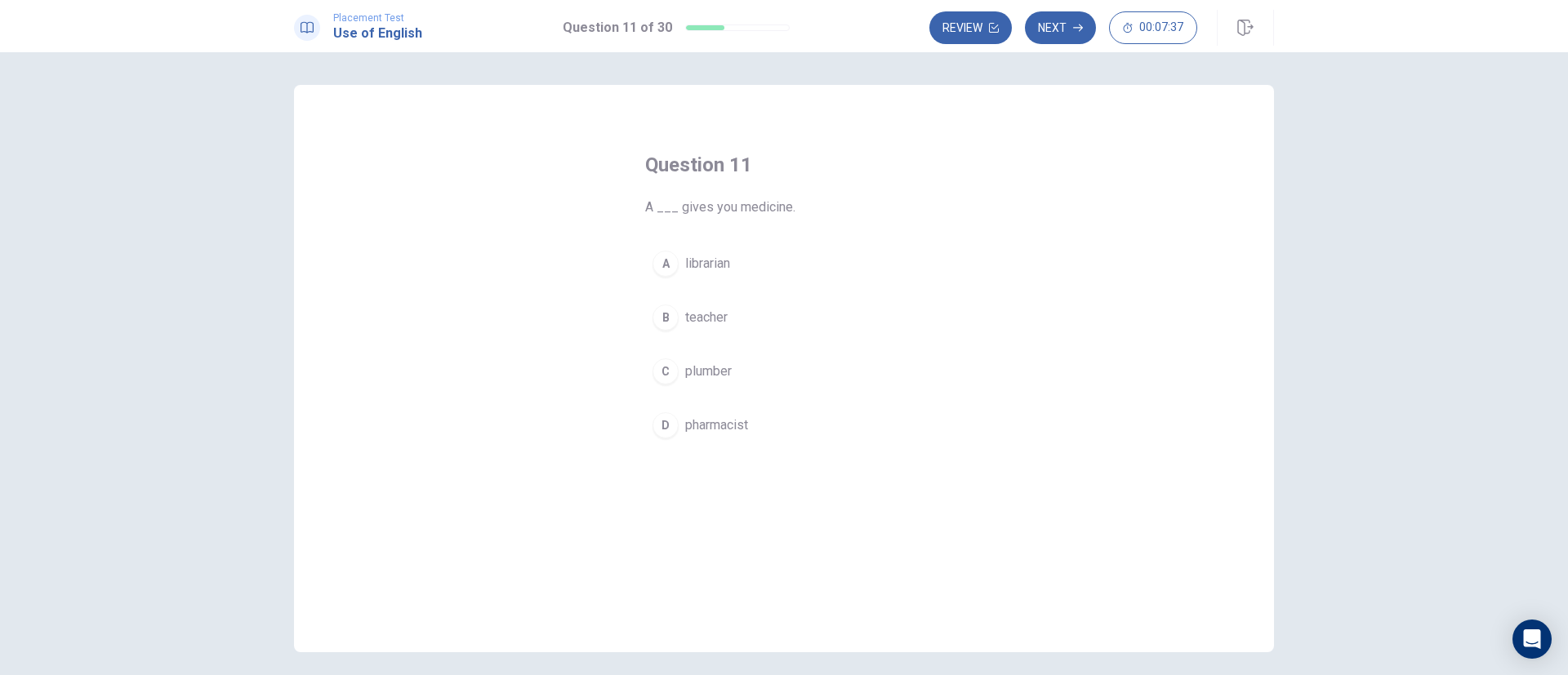 click on "pharmacist" at bounding box center (716, 425) 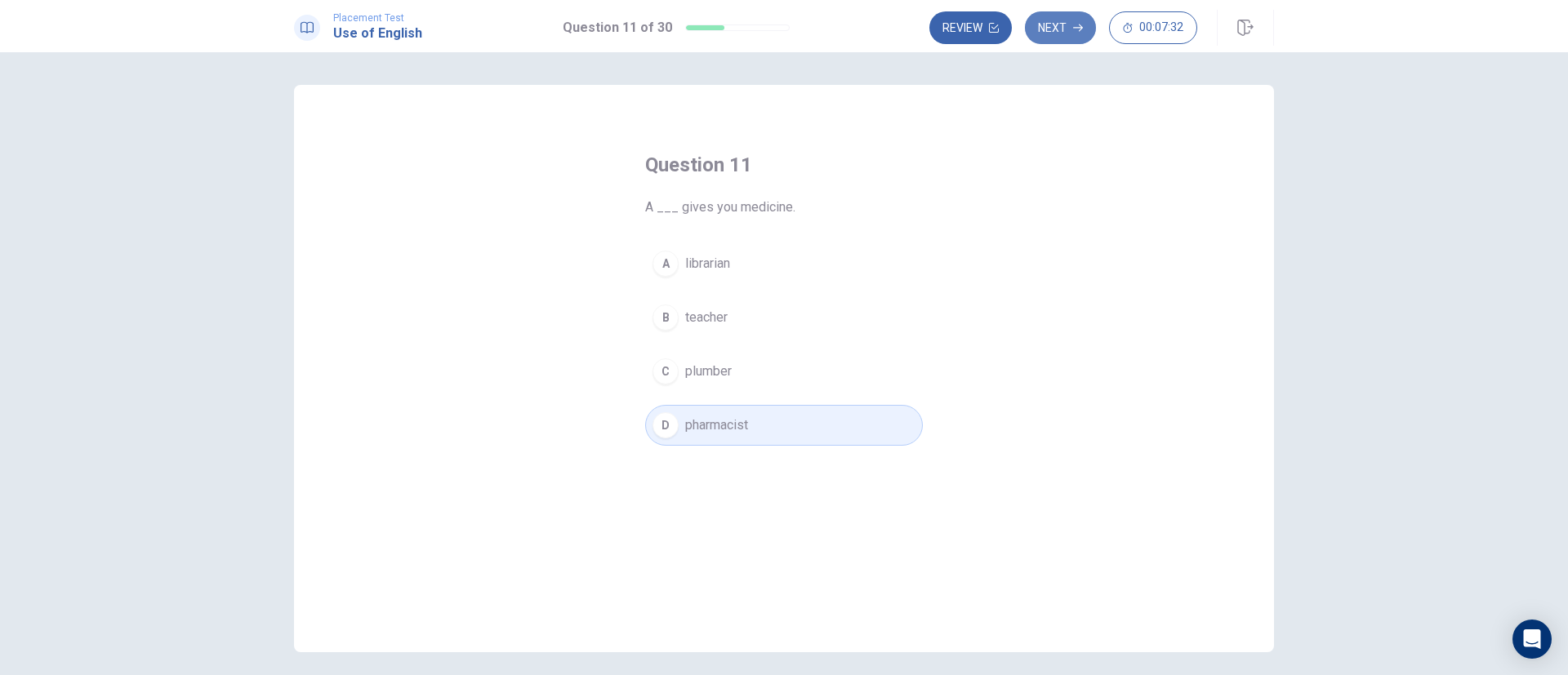 click on "Next" at bounding box center (1060, 28) 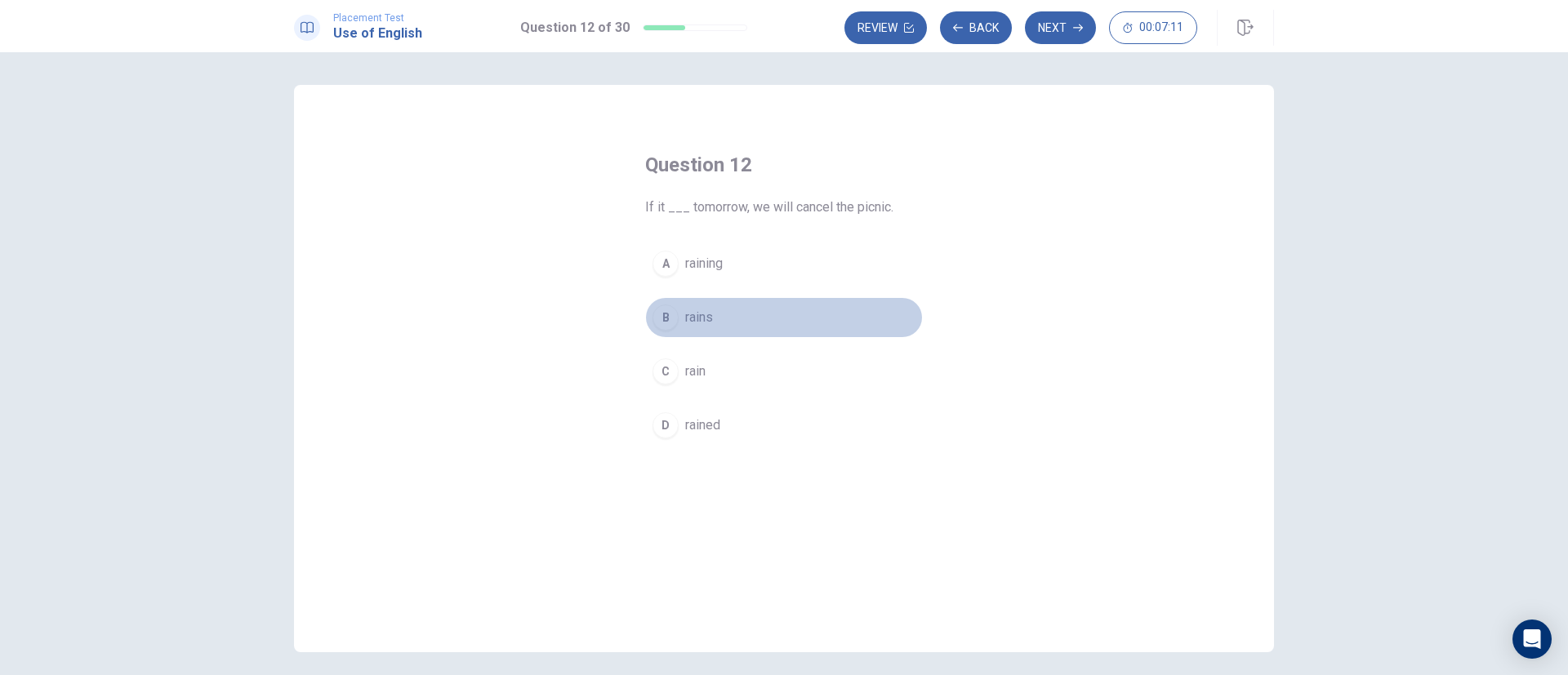 click on "rains" at bounding box center (699, 318) 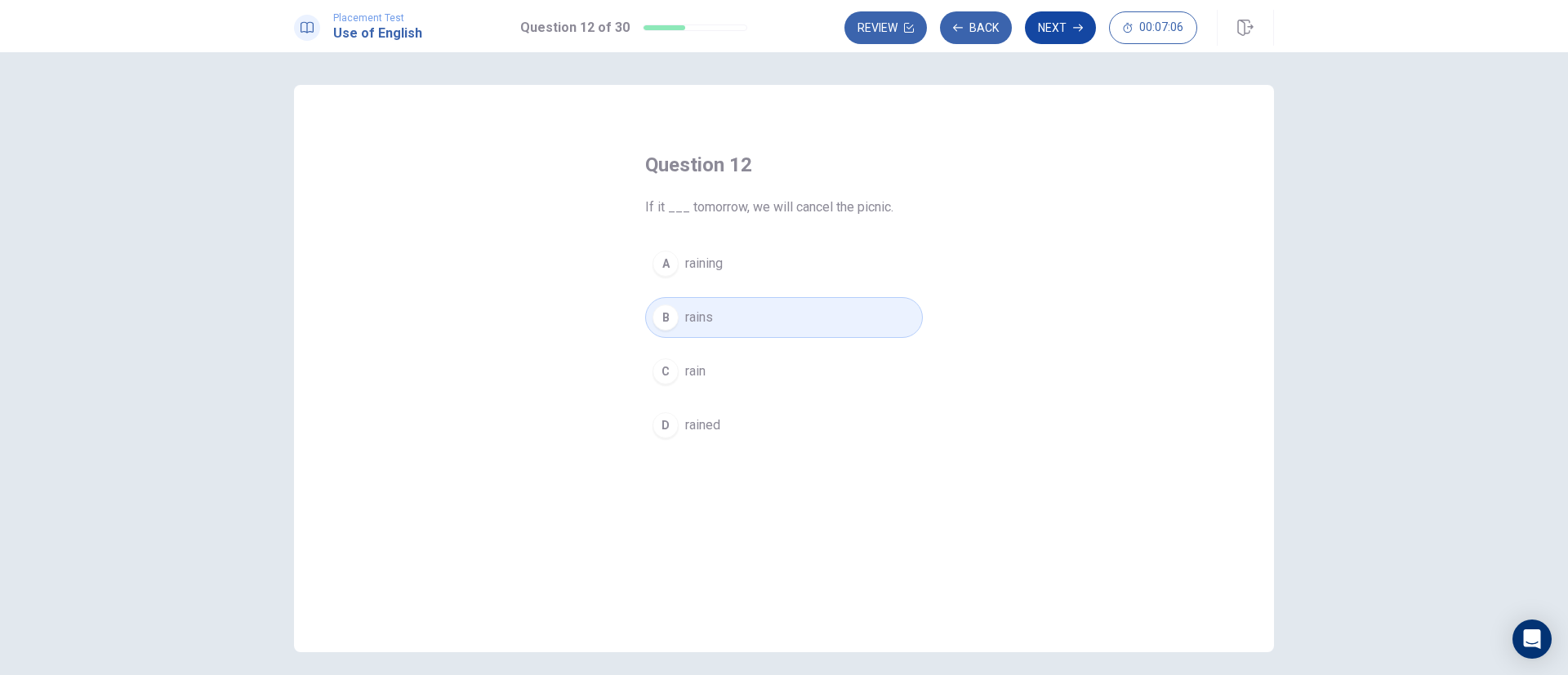click on "Next" at bounding box center [1060, 28] 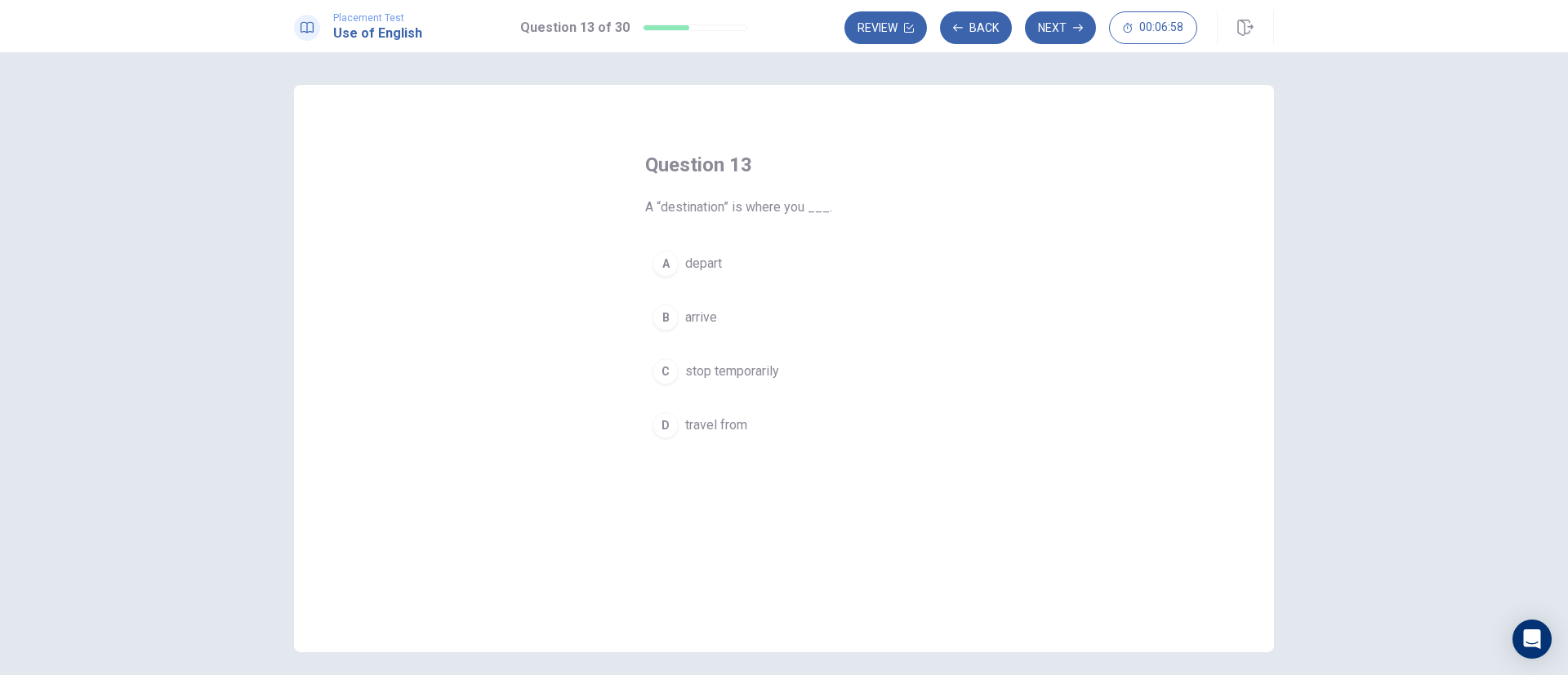click on "arrive" at bounding box center [701, 318] 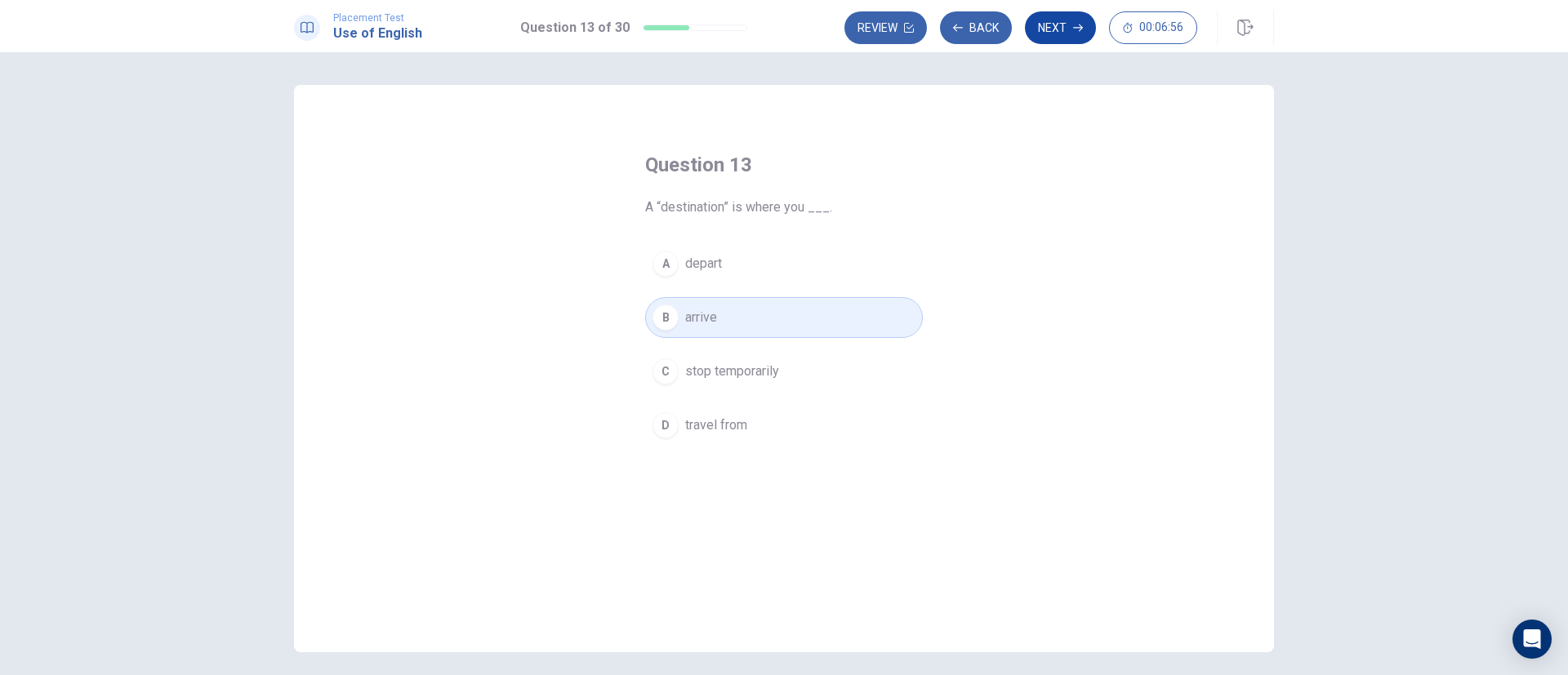 click on "Next" at bounding box center [1060, 28] 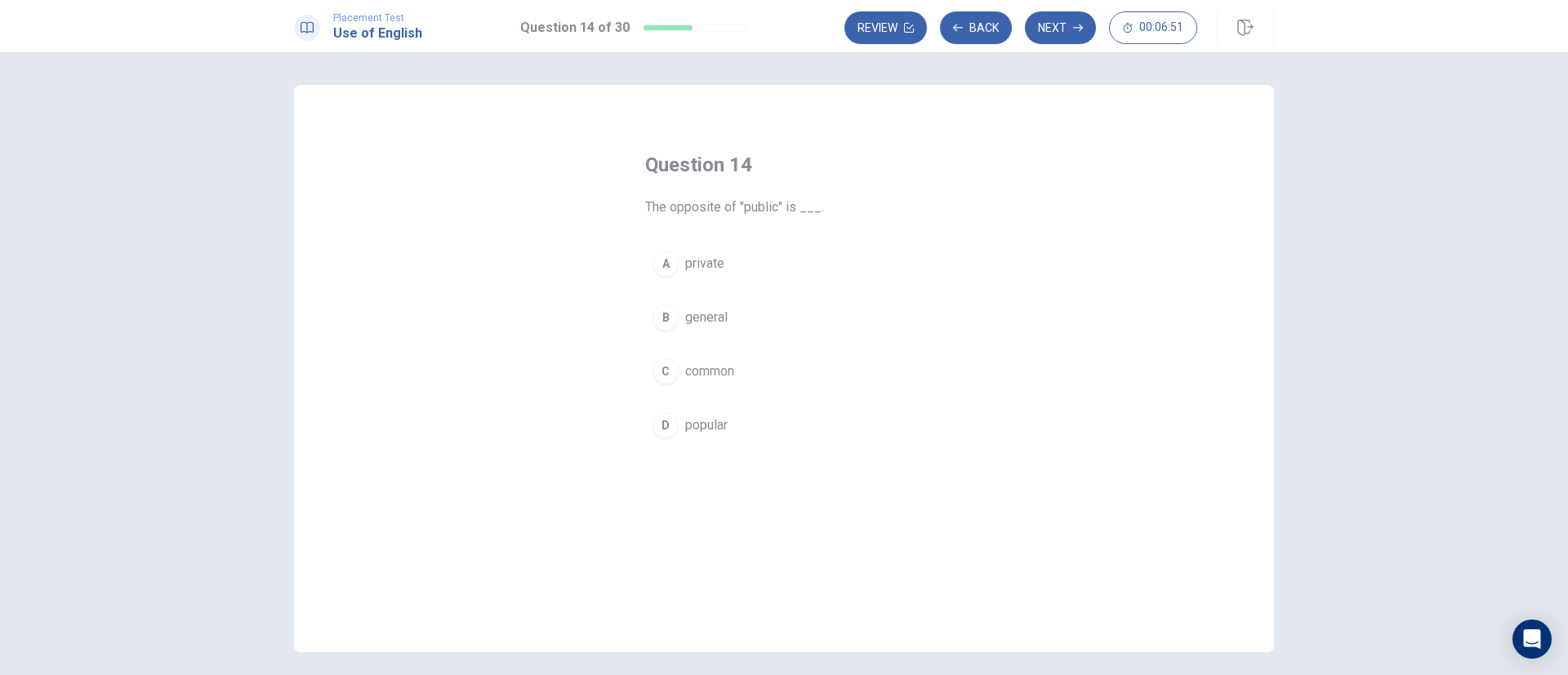 click on "private" at bounding box center [705, 264] 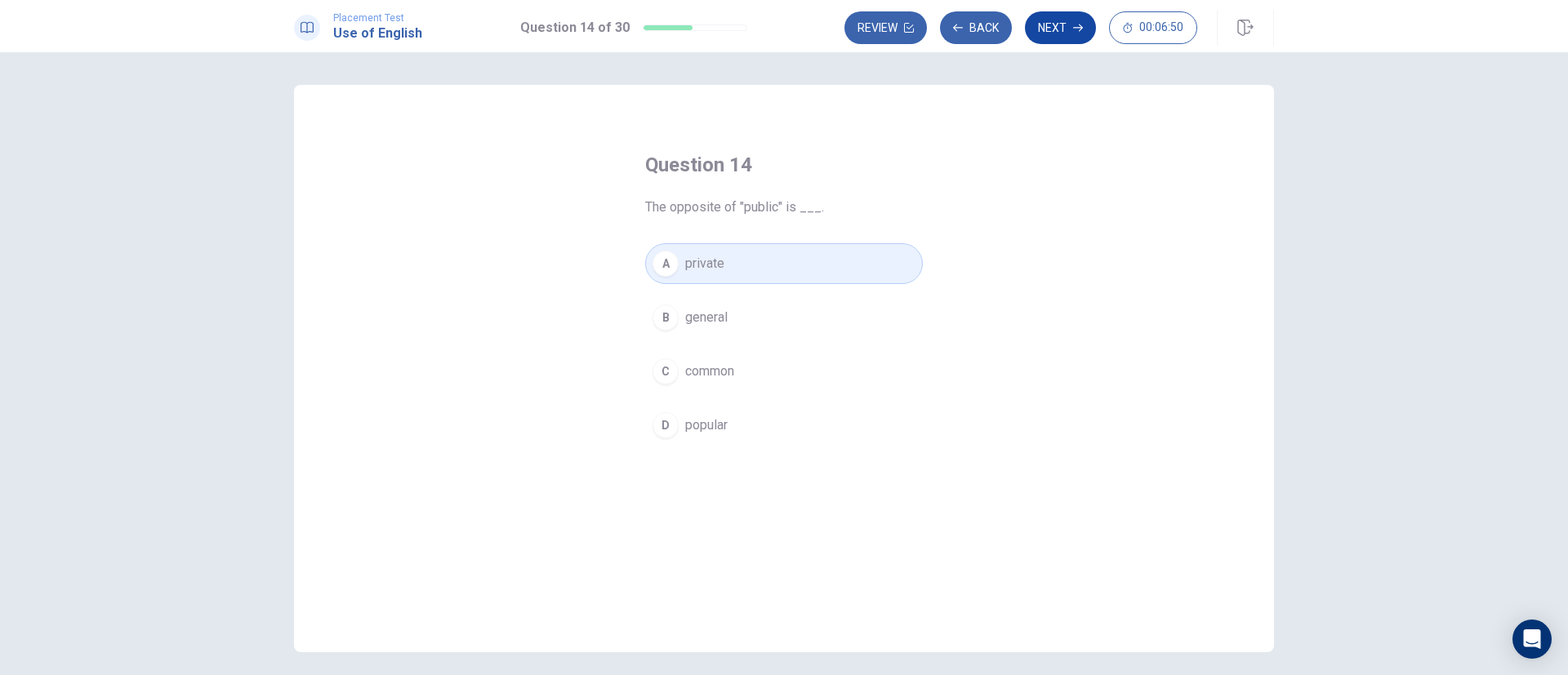 click on "Next" at bounding box center (1060, 28) 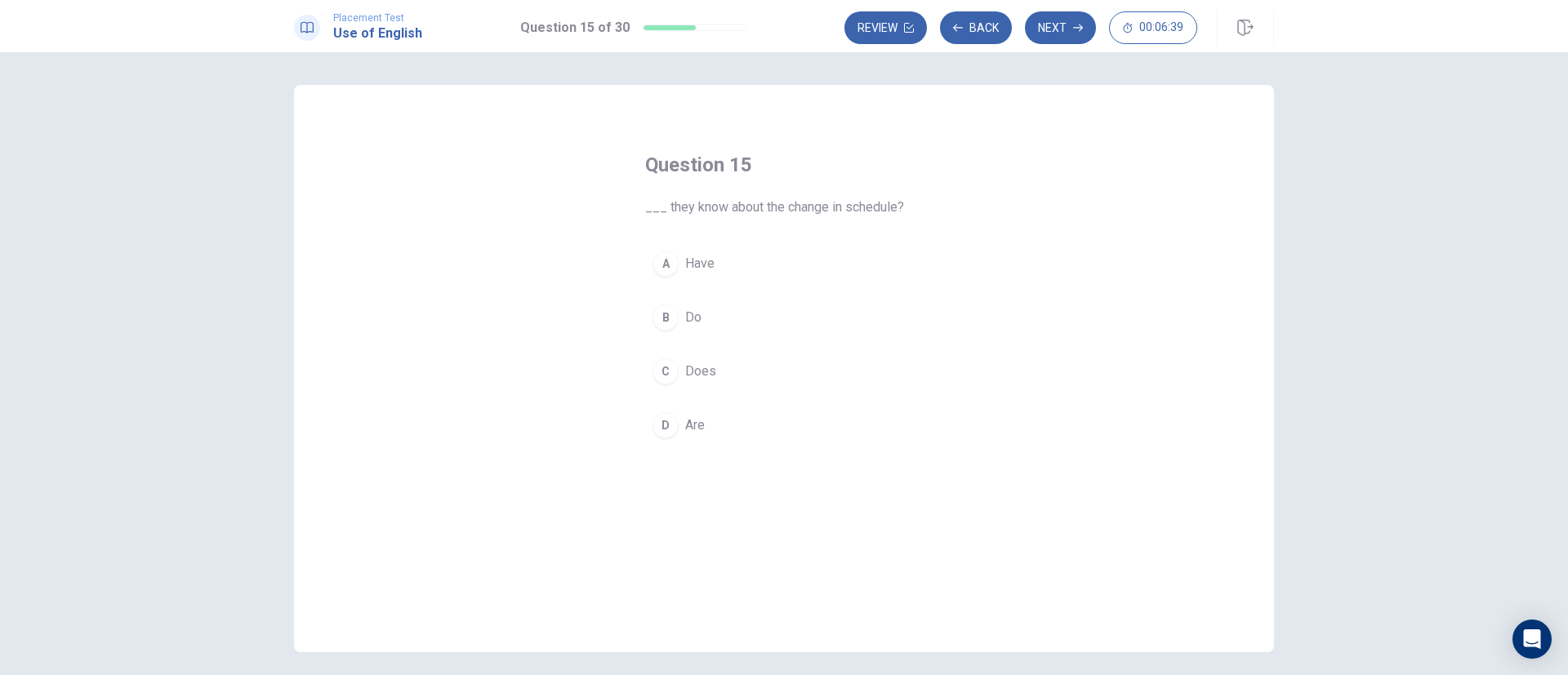 click on "Do" at bounding box center [693, 318] 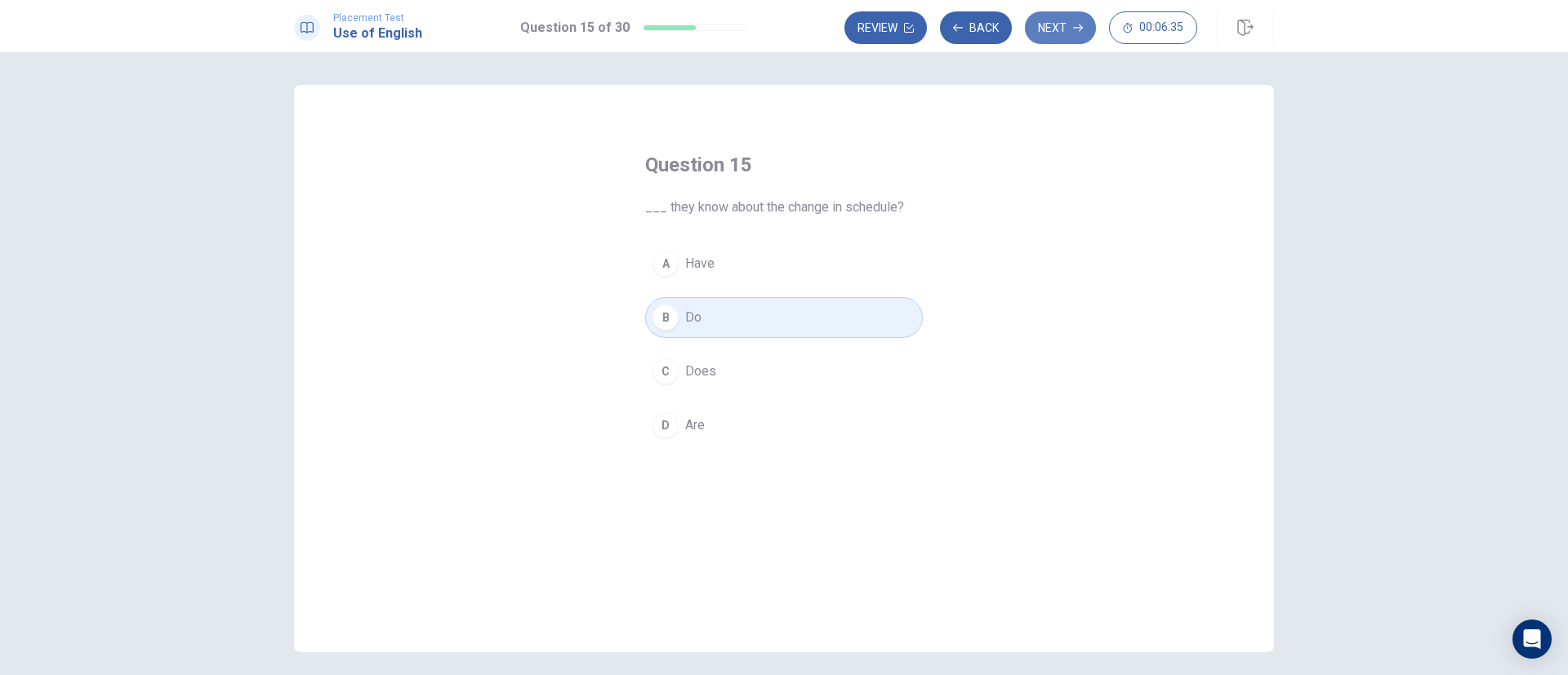 click on "Next" at bounding box center (1060, 28) 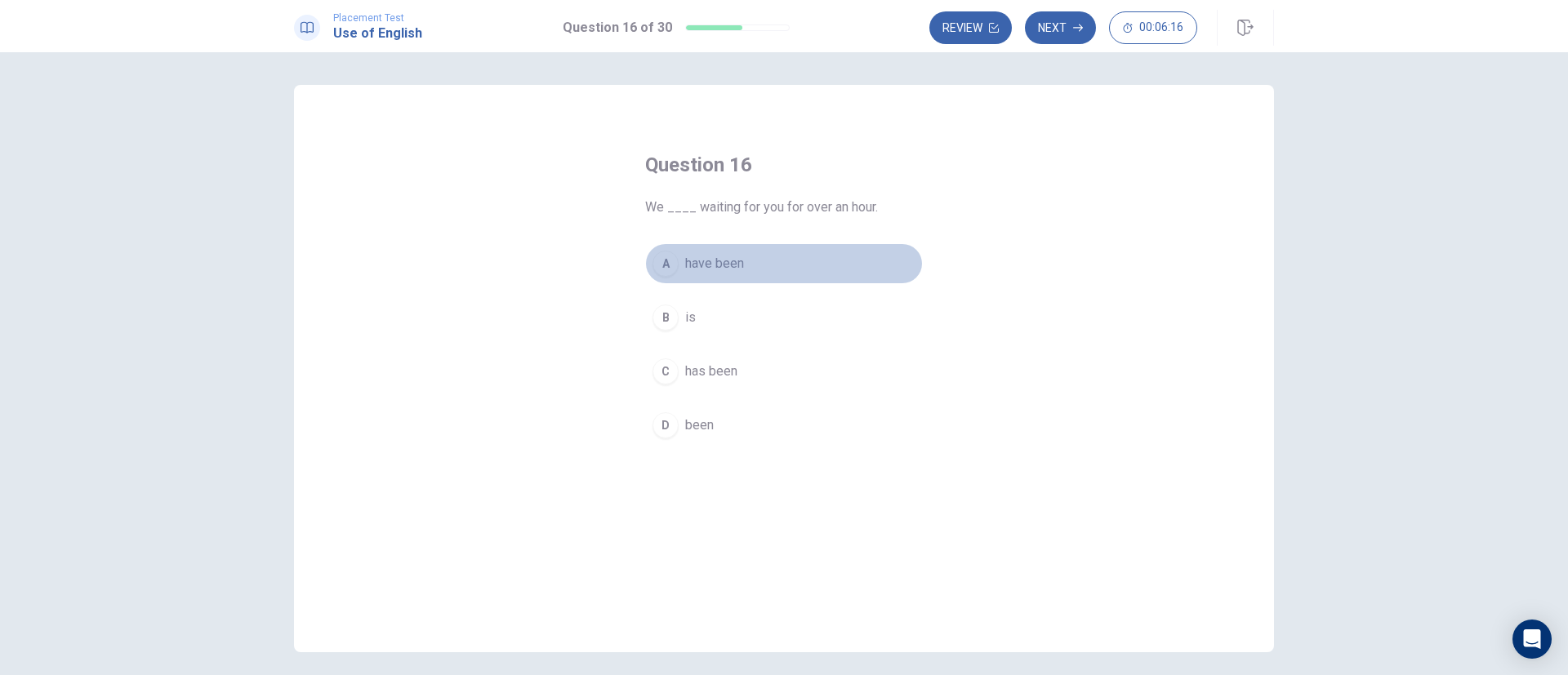 click on "have been" at bounding box center (715, 264) 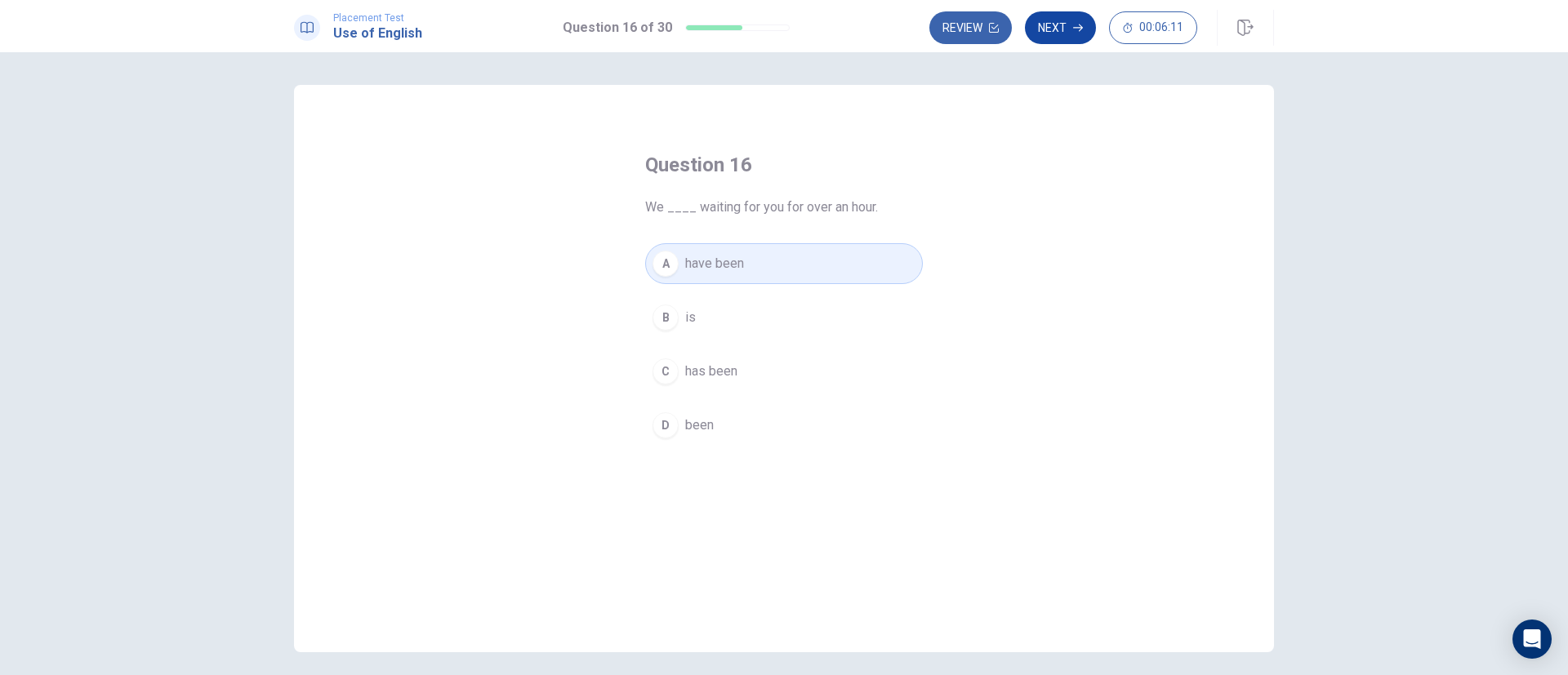 click on "Next" at bounding box center (1060, 28) 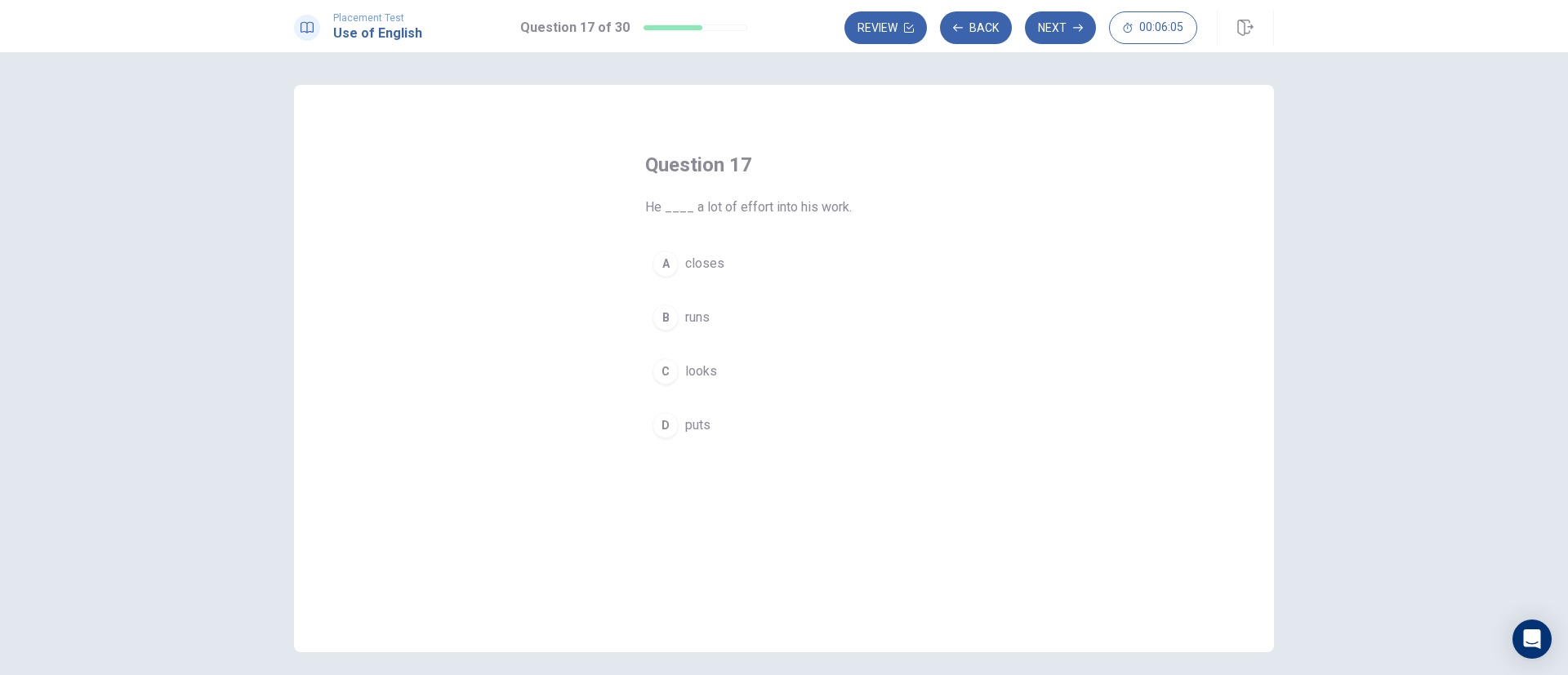 click on "puts" at bounding box center [697, 425] 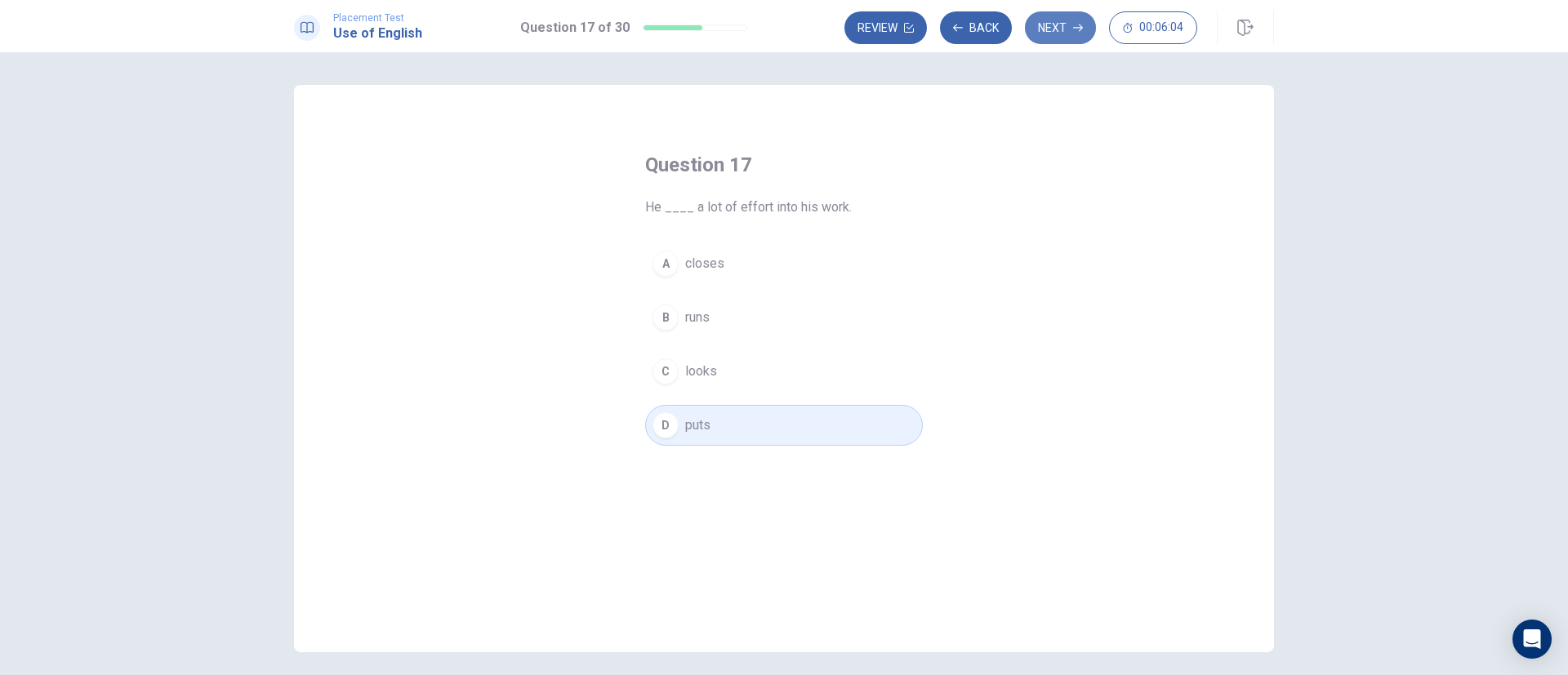 click on "Next" at bounding box center (1060, 28) 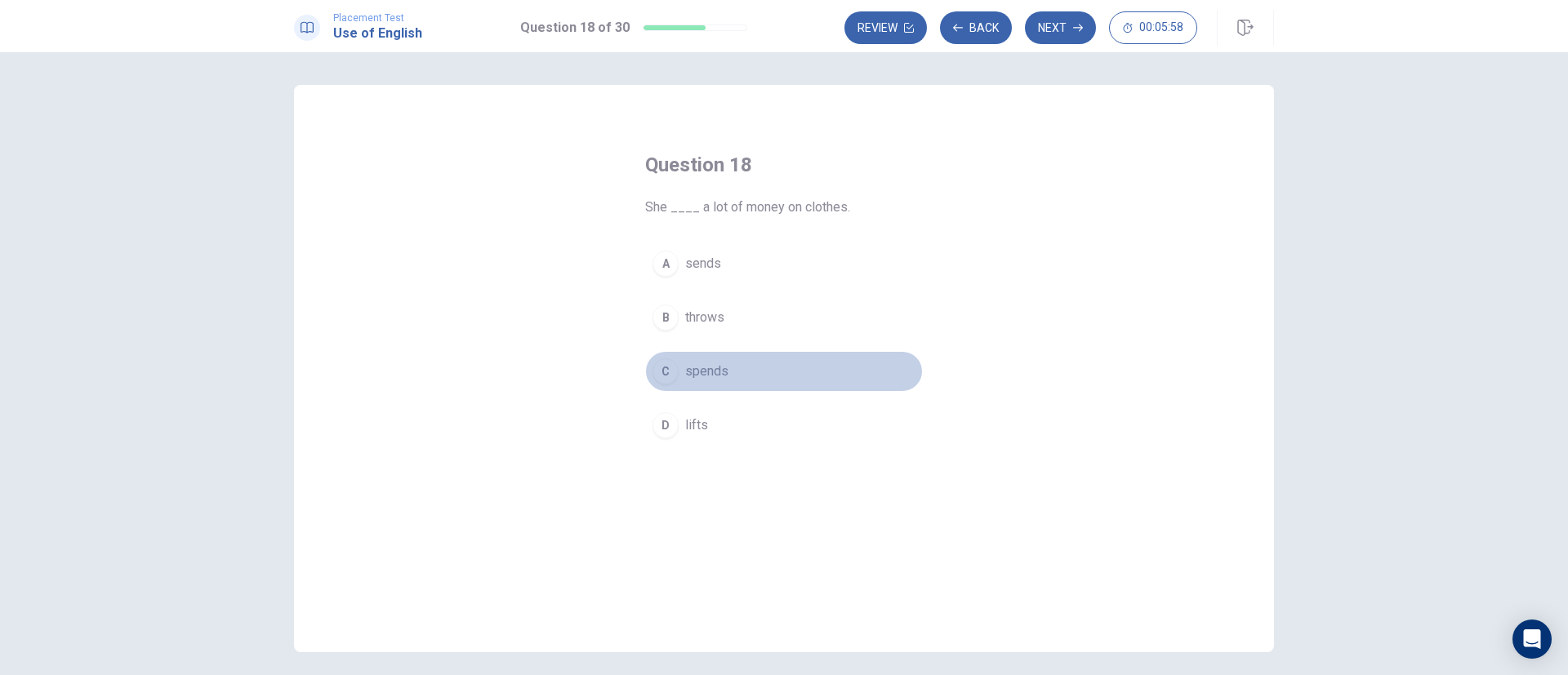 click on "spends" at bounding box center (706, 371) 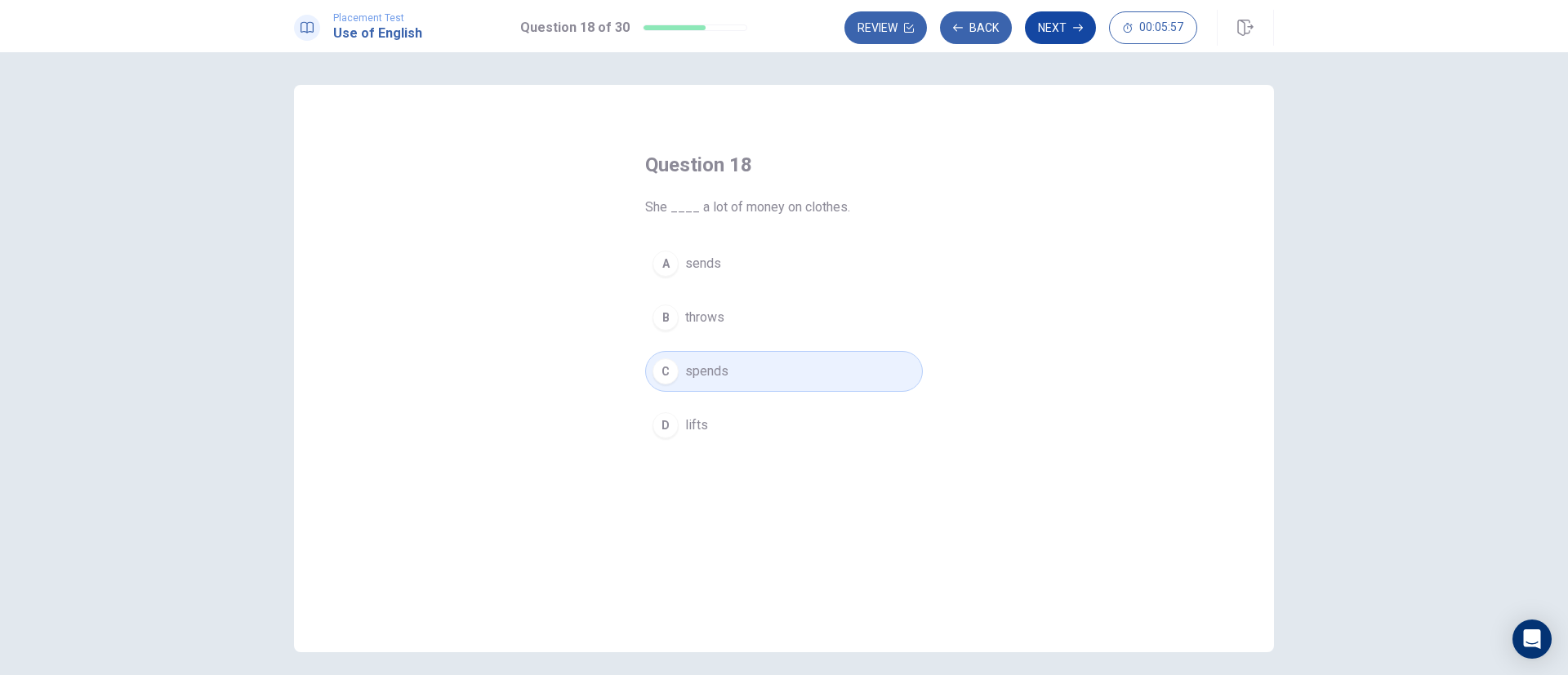 click on "Next" at bounding box center (1060, 28) 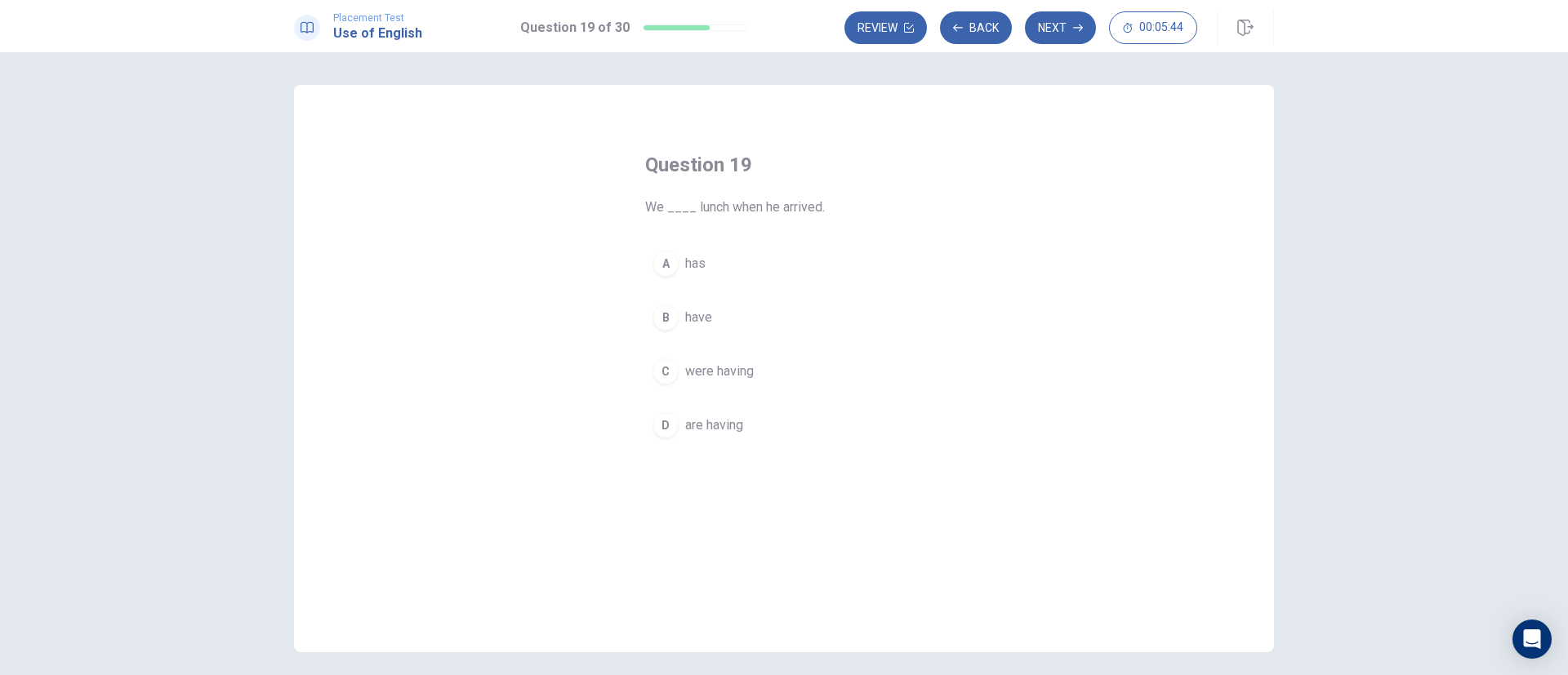 click on "were having" at bounding box center [719, 371] 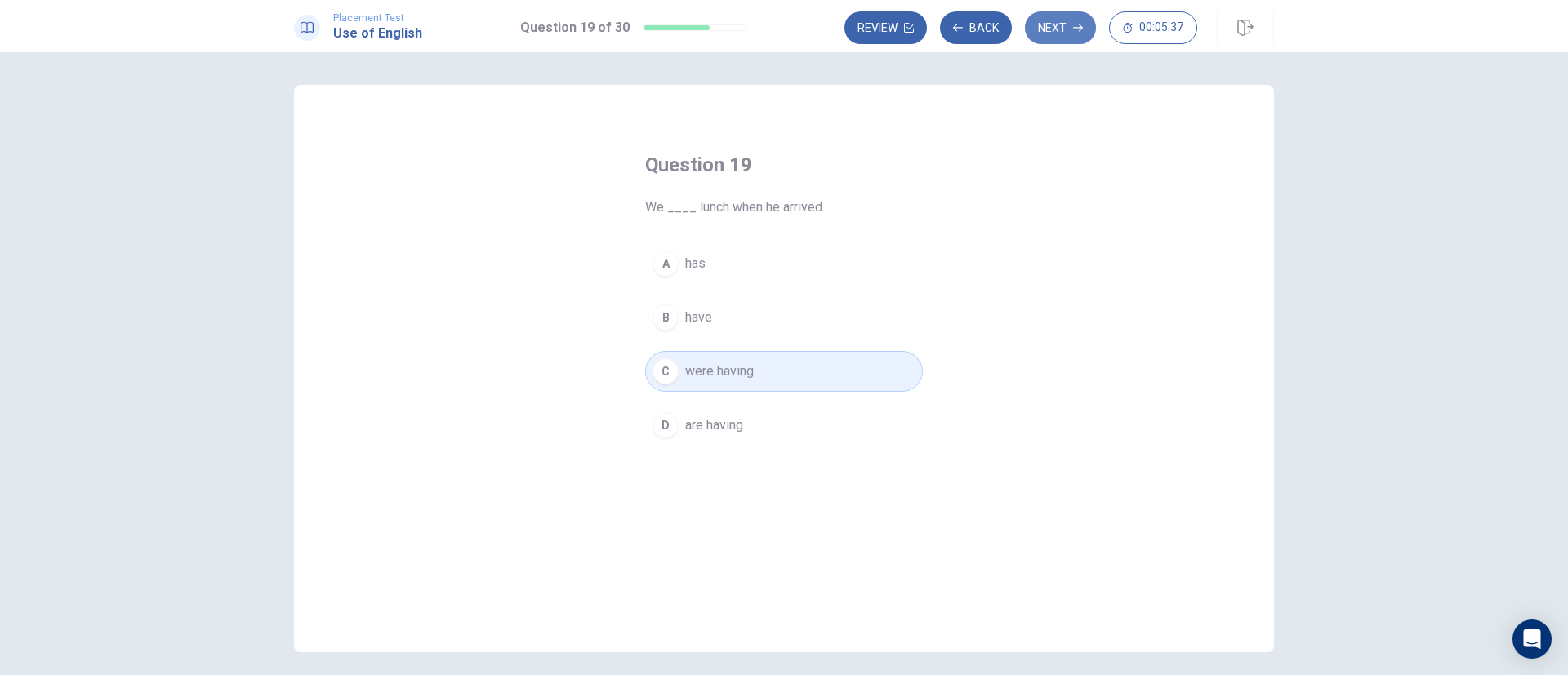 click on "Next" at bounding box center (1060, 28) 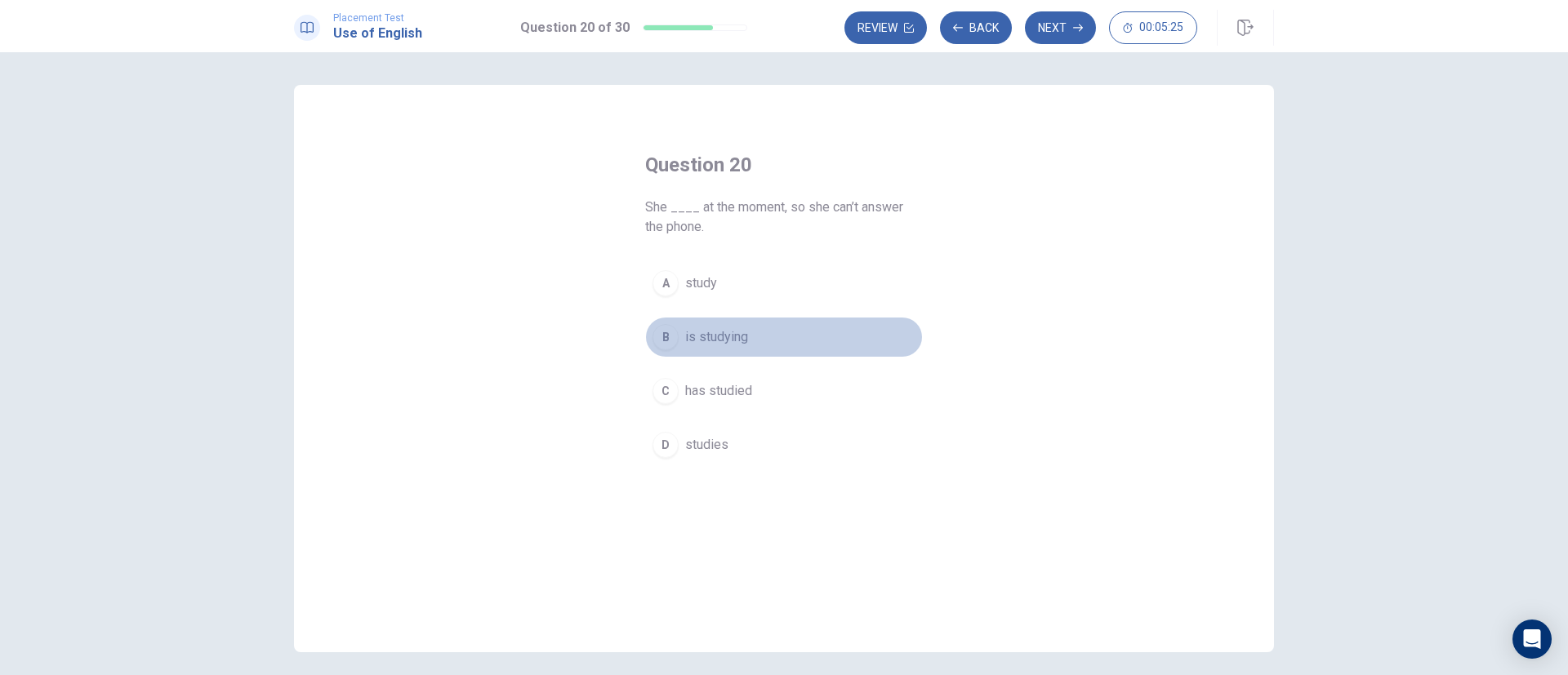 click on "is studying" at bounding box center (716, 337) 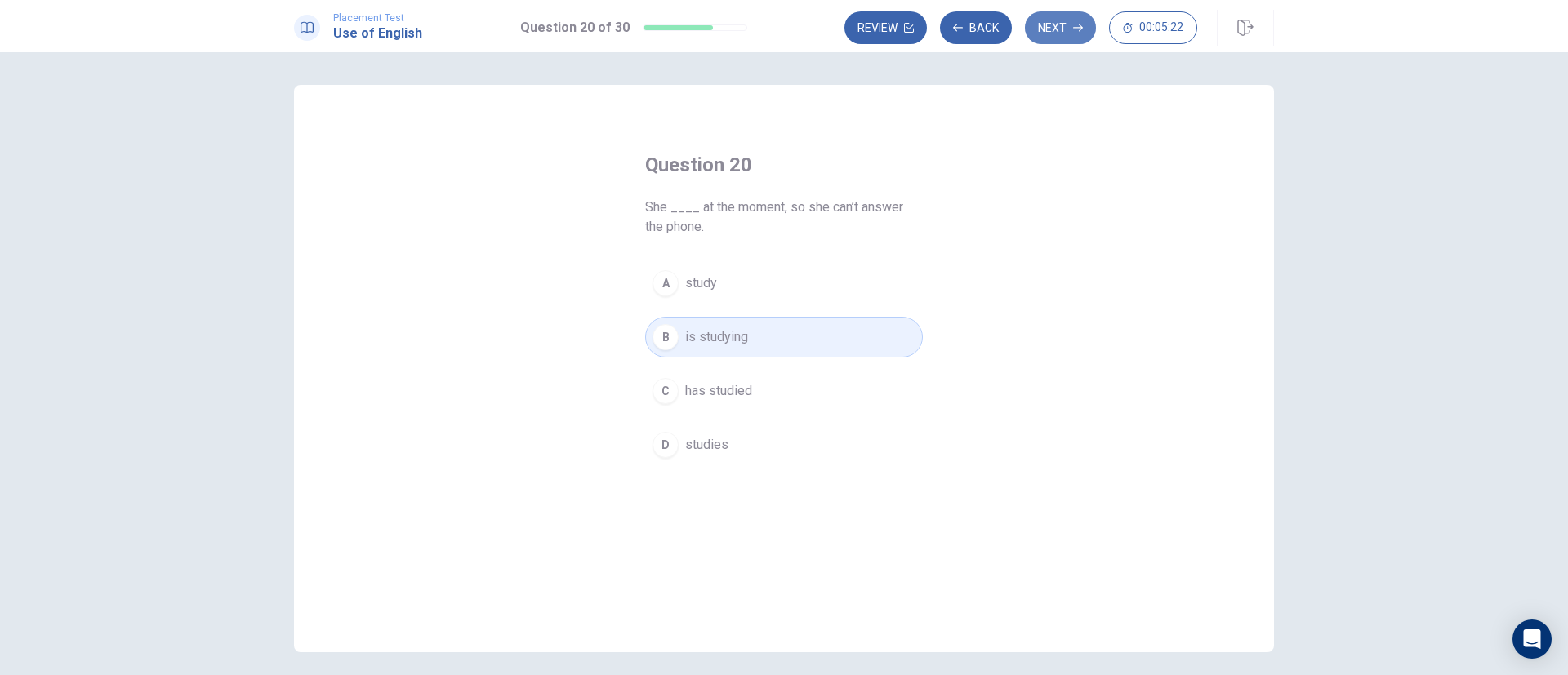 click on "Next" at bounding box center (1060, 28) 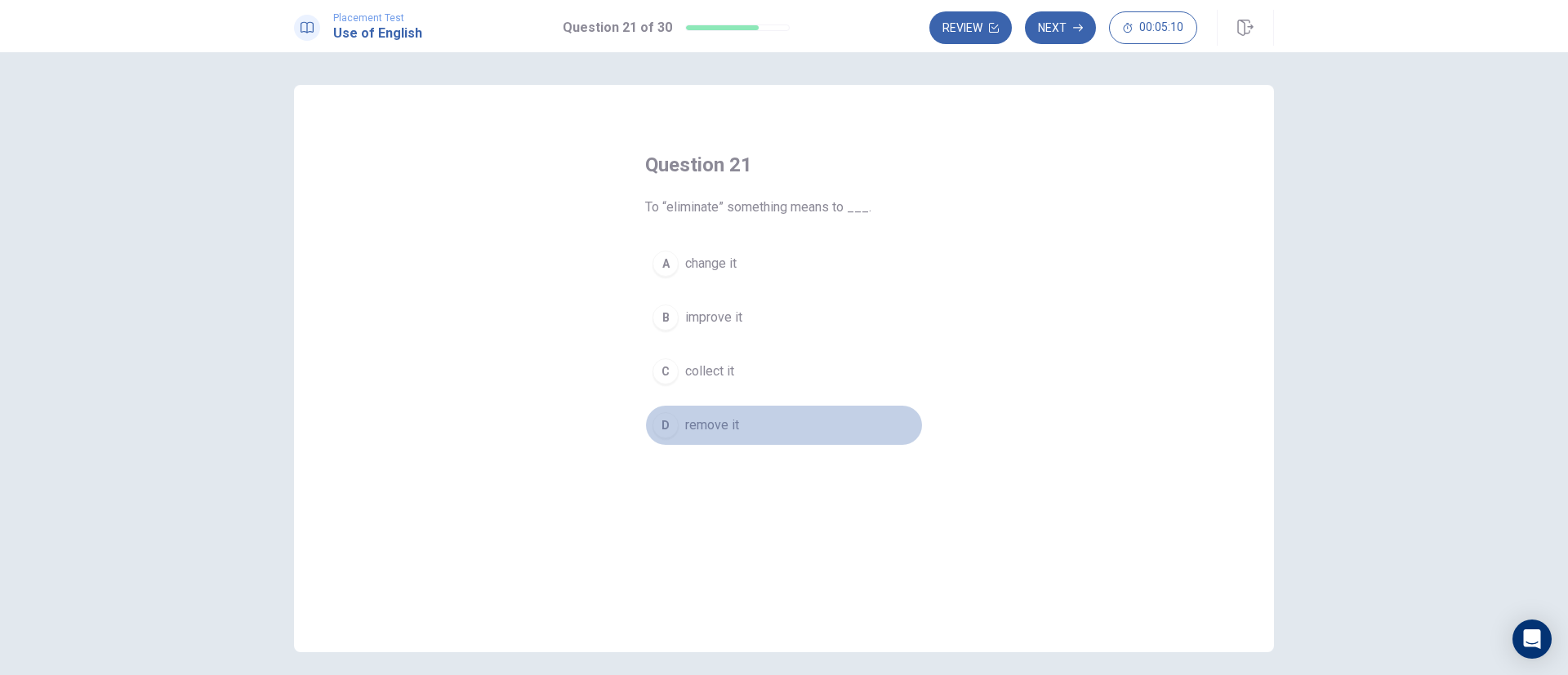 click on "remove it" at bounding box center (712, 425) 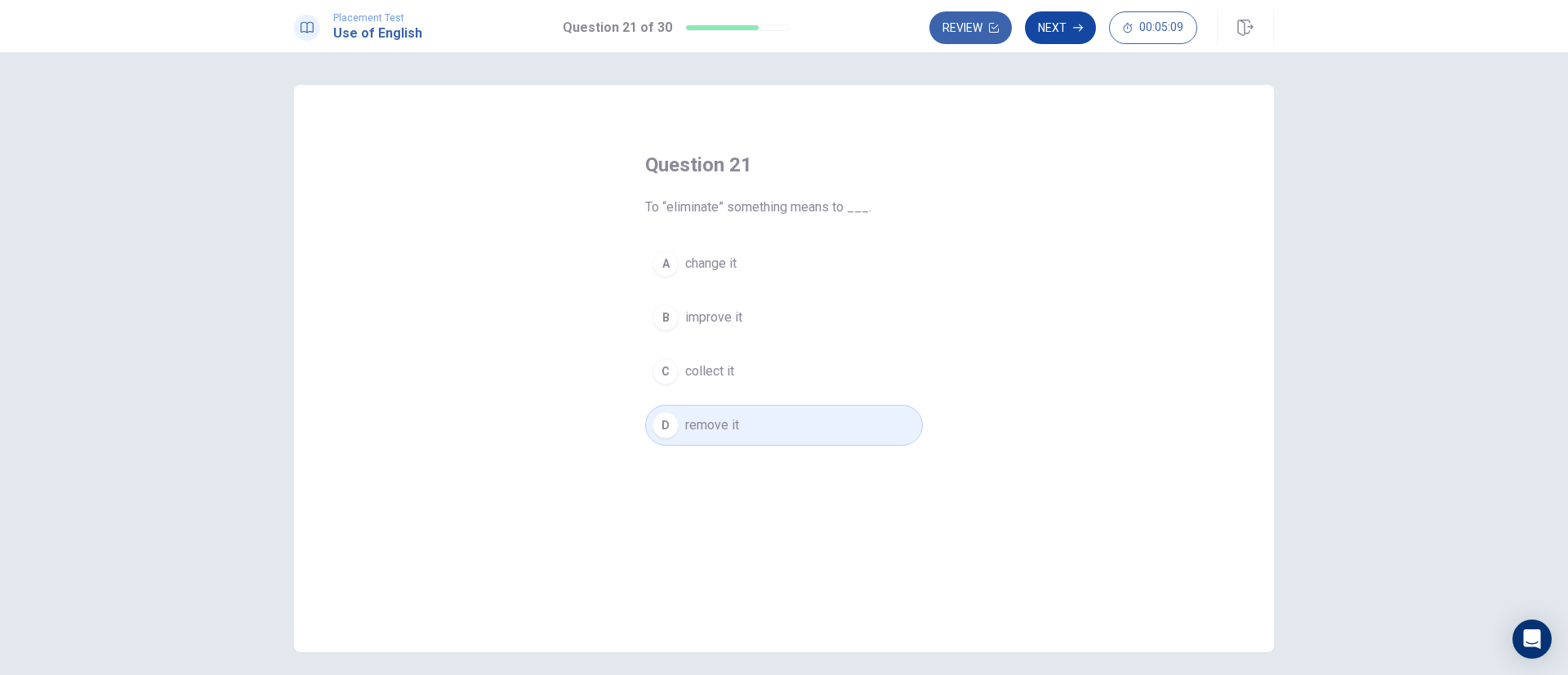 click on "Next" at bounding box center (1060, 28) 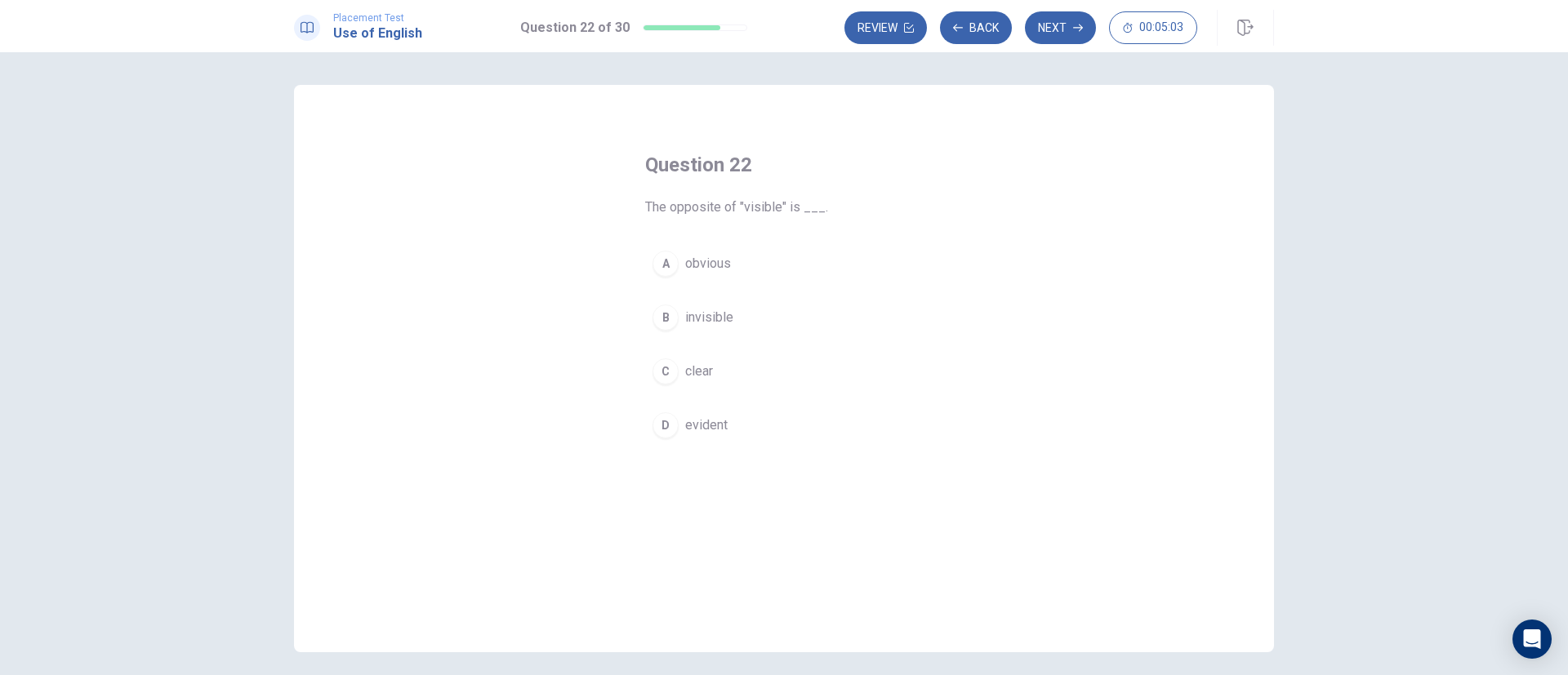 click on "invisible" at bounding box center (709, 318) 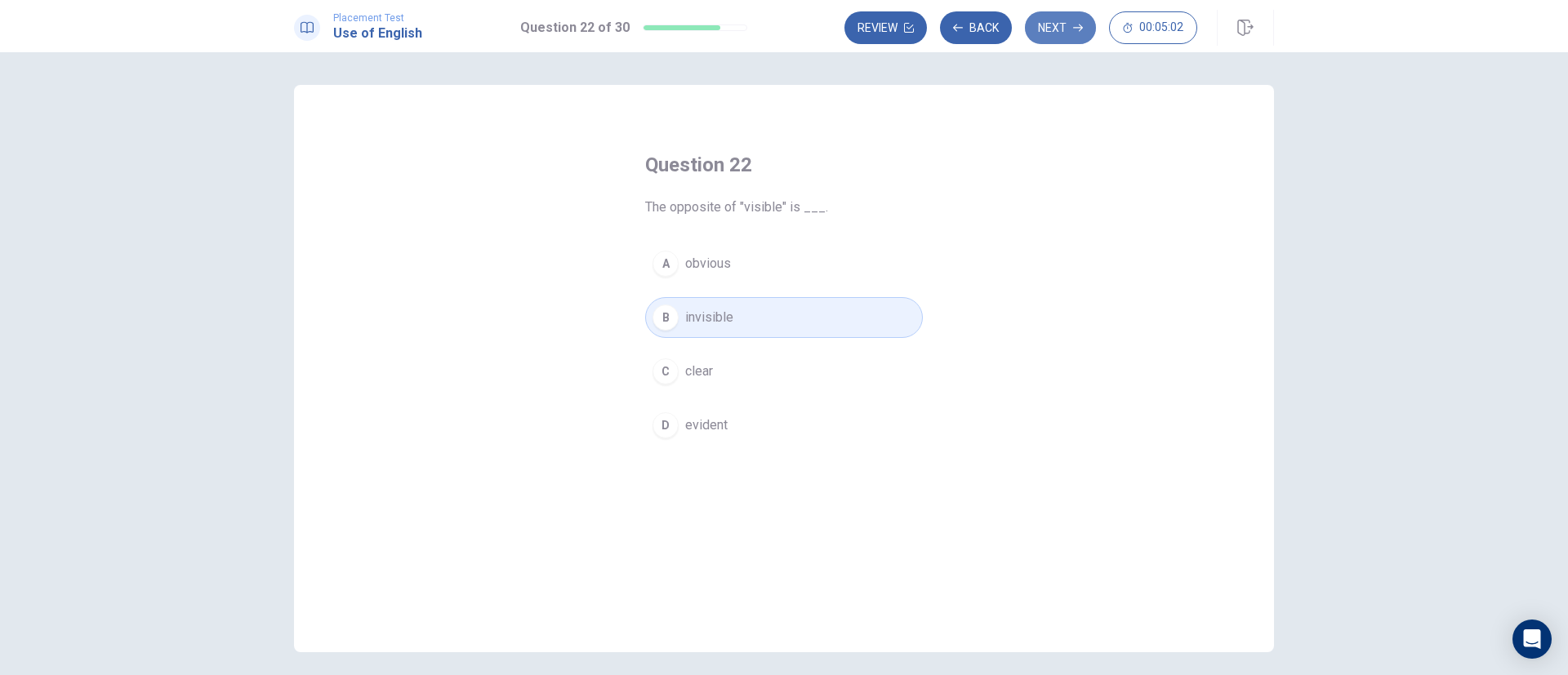 click 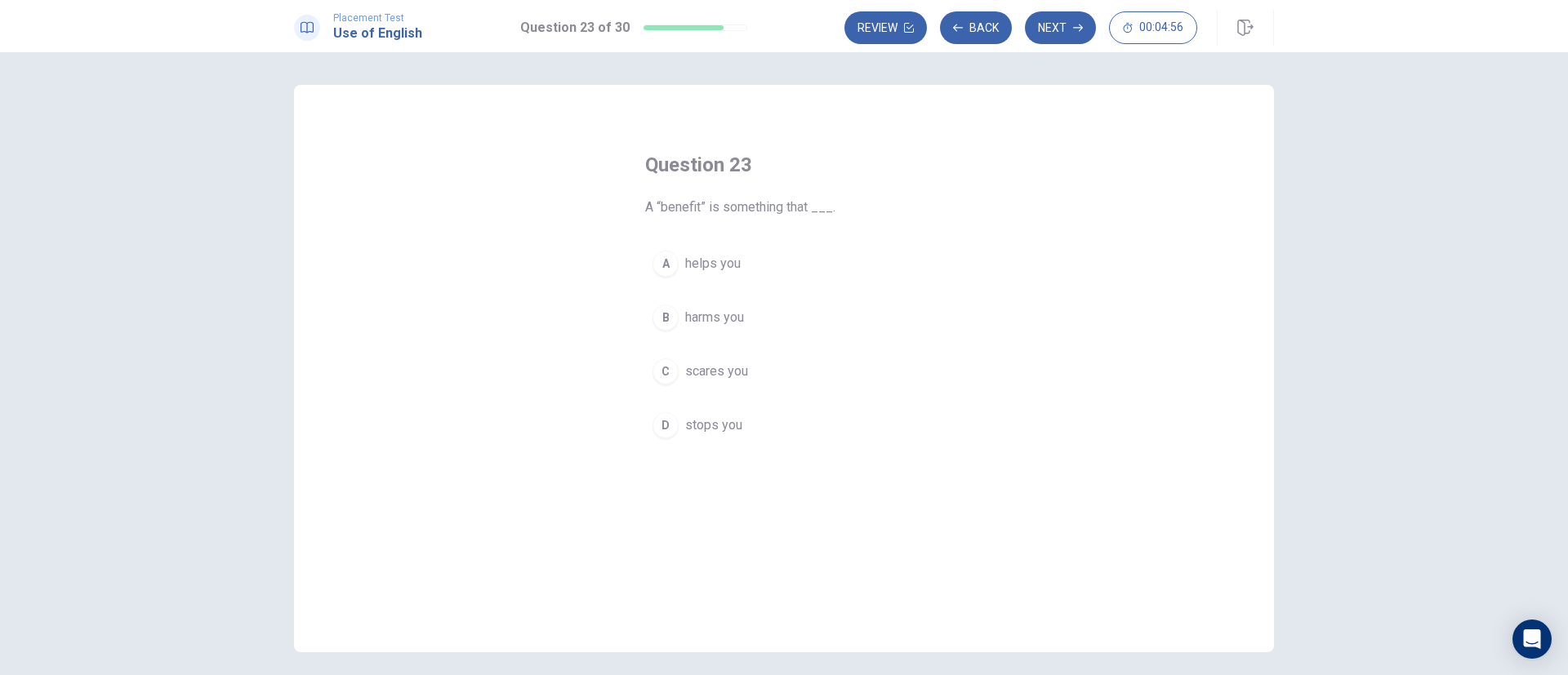 click on "helps you" at bounding box center (713, 264) 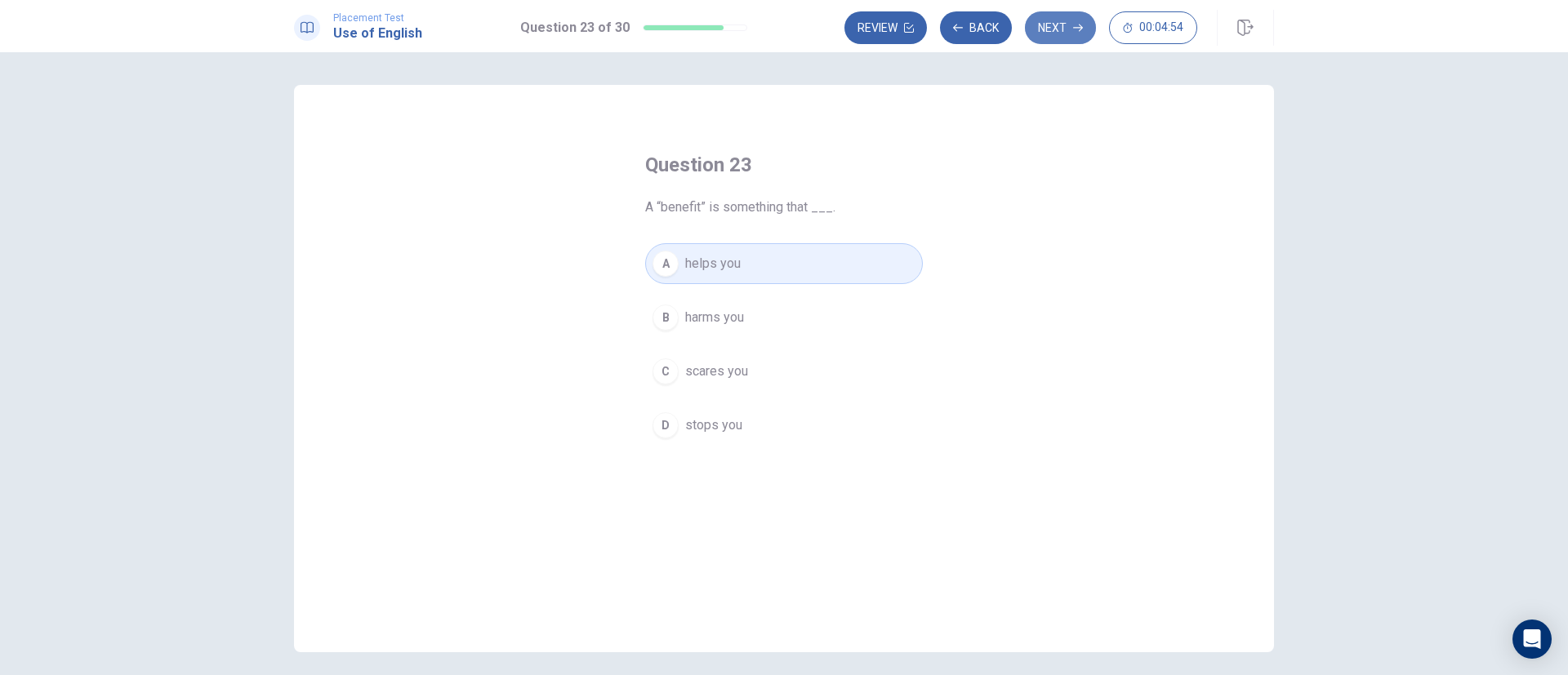 click on "Next" at bounding box center (1060, 28) 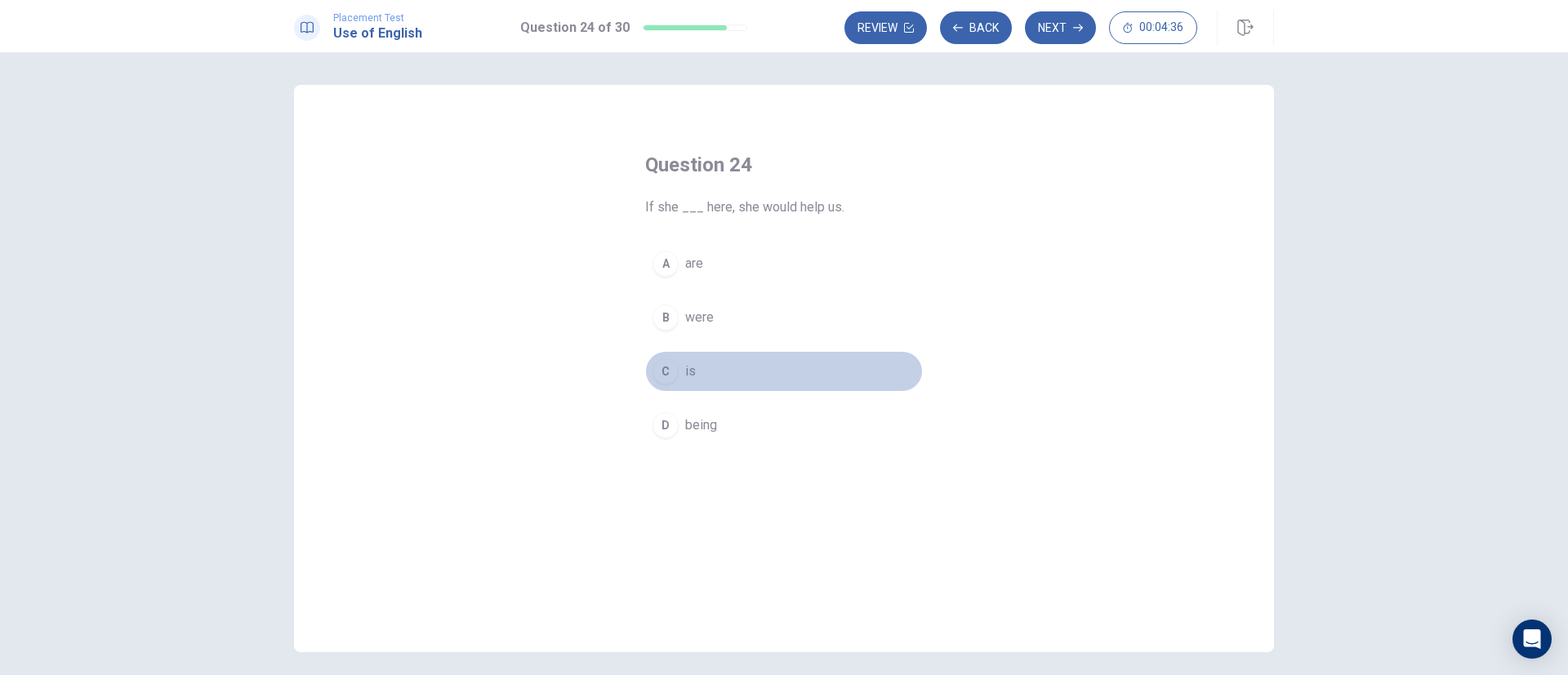 click on "C is" at bounding box center (784, 371) 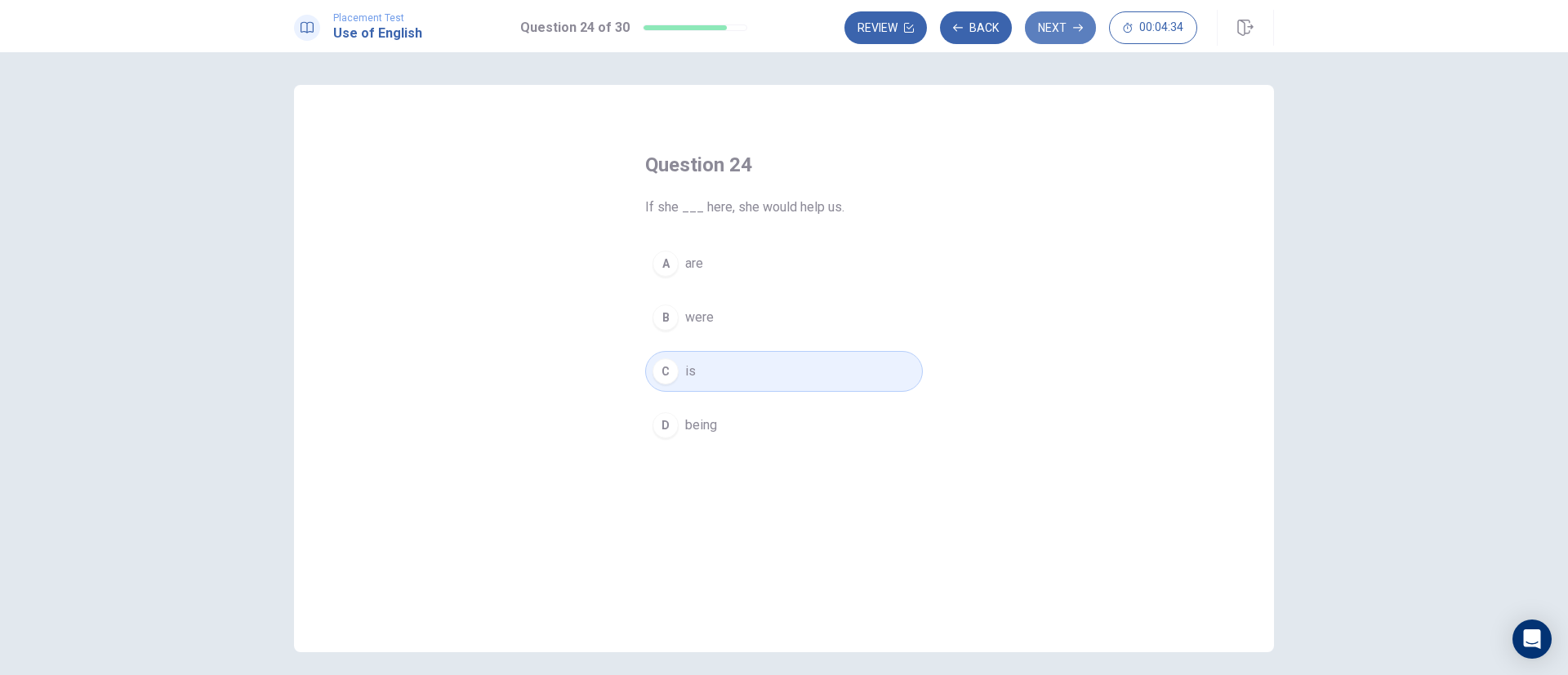 click on "Next" at bounding box center (1060, 28) 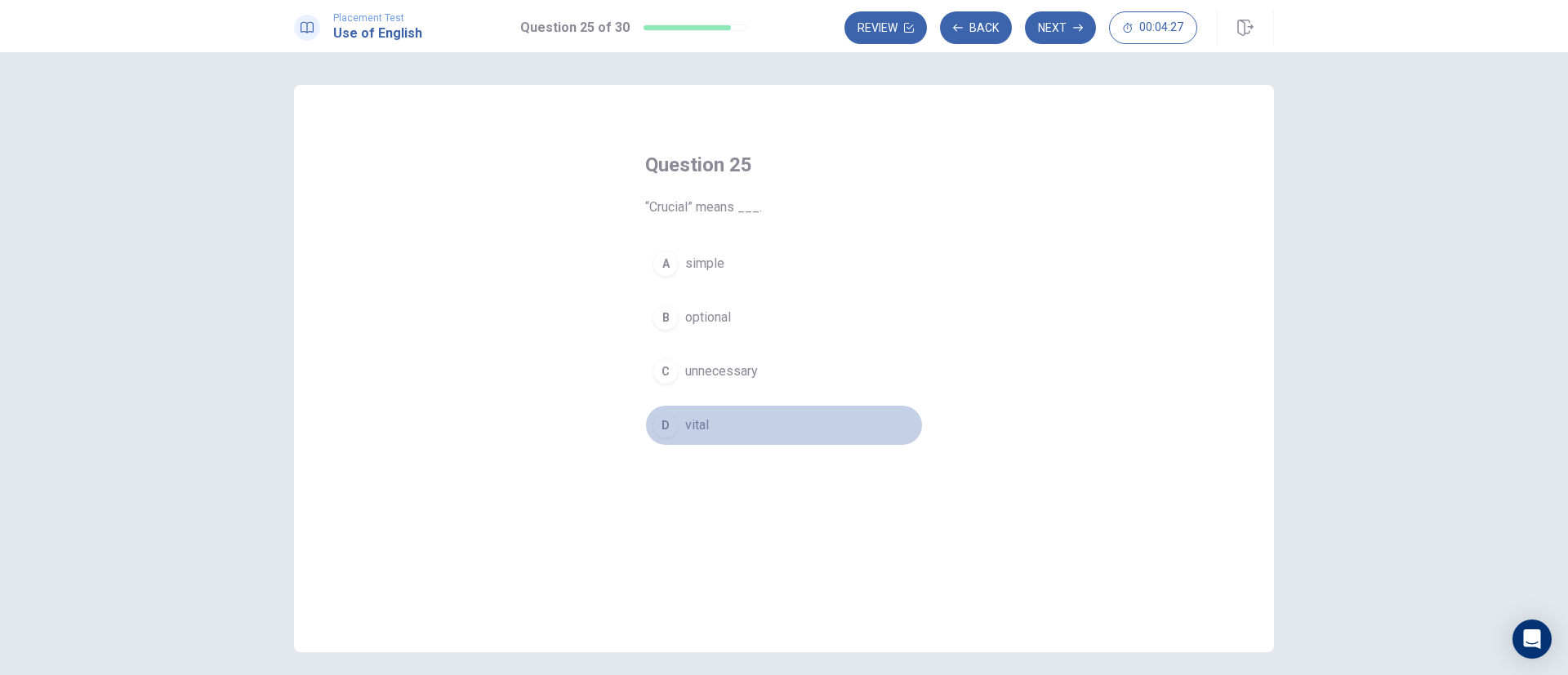 click on "vital" at bounding box center [697, 425] 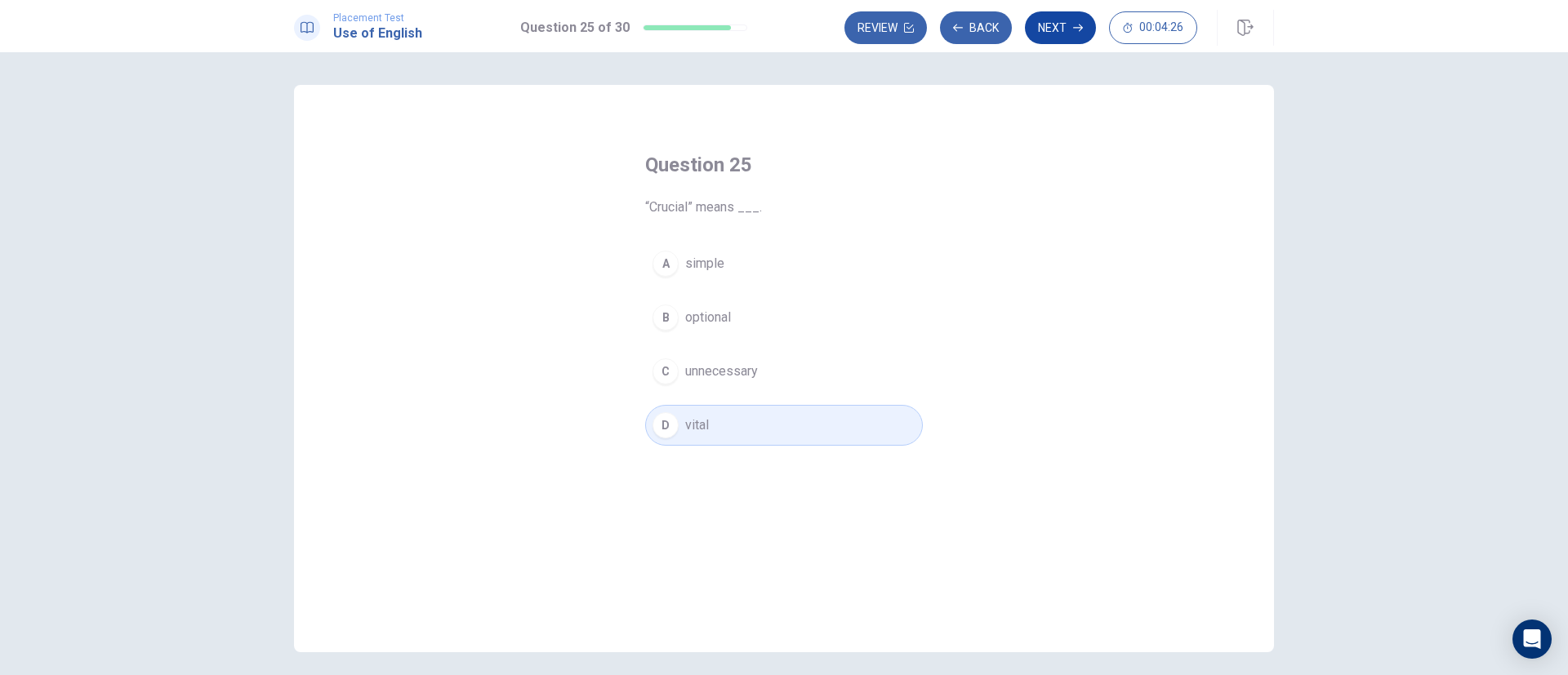 click on "Next" at bounding box center [1060, 28] 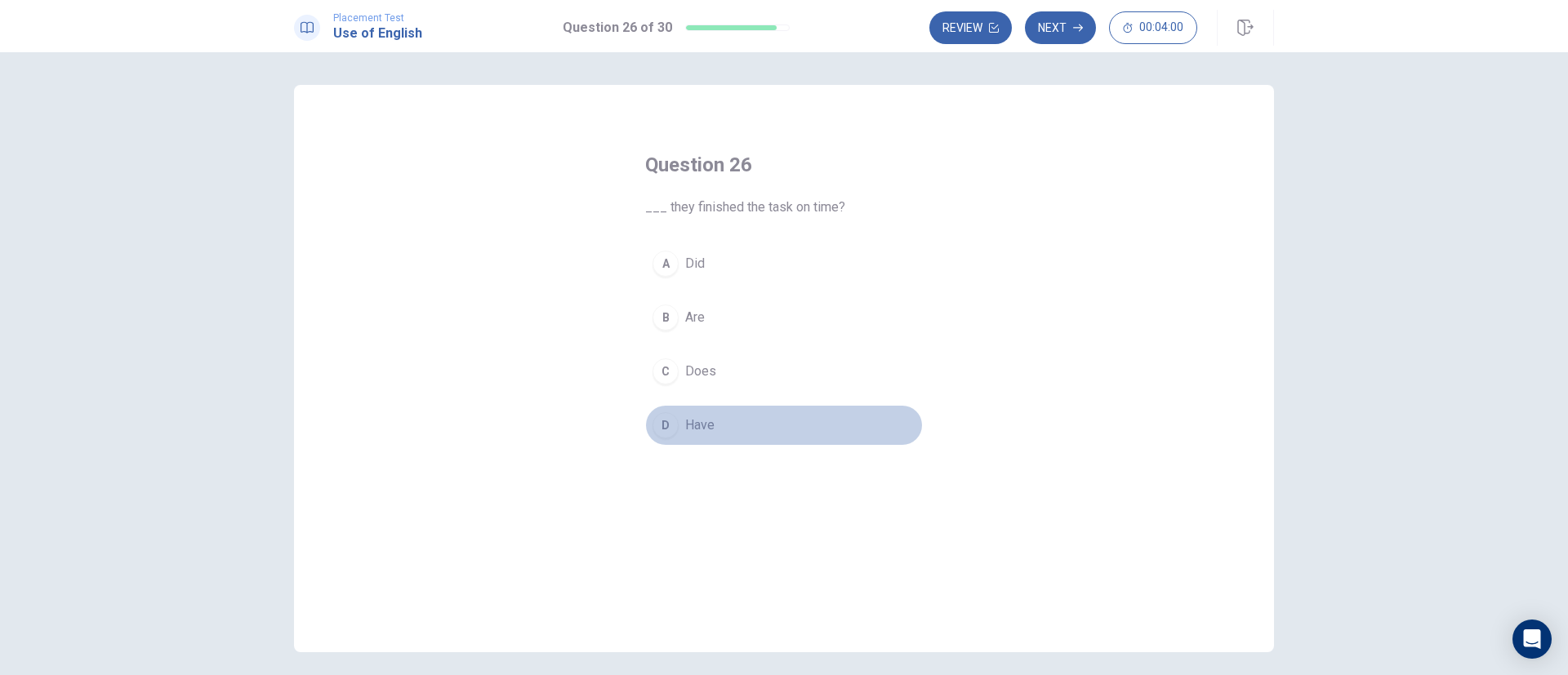click on "Have" at bounding box center (700, 425) 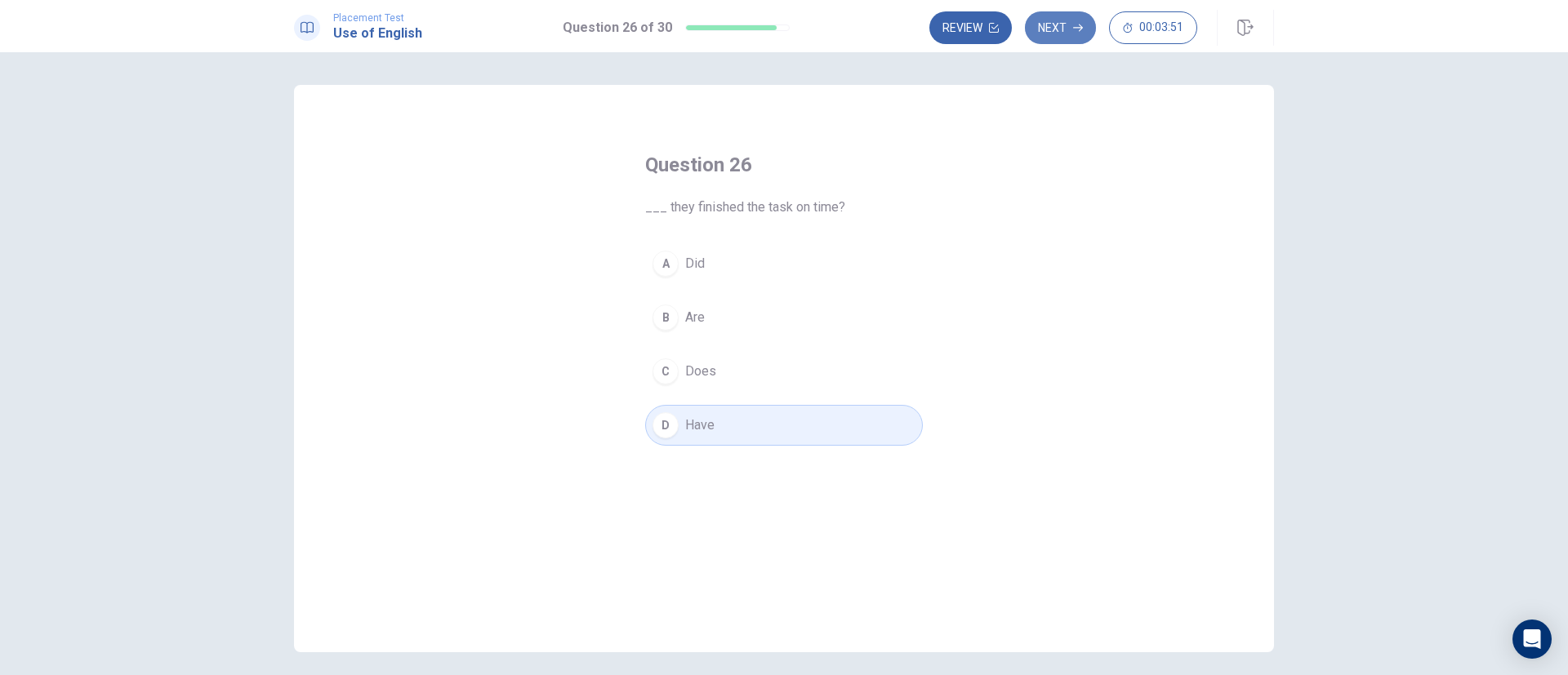 click on "Next" at bounding box center [1060, 28] 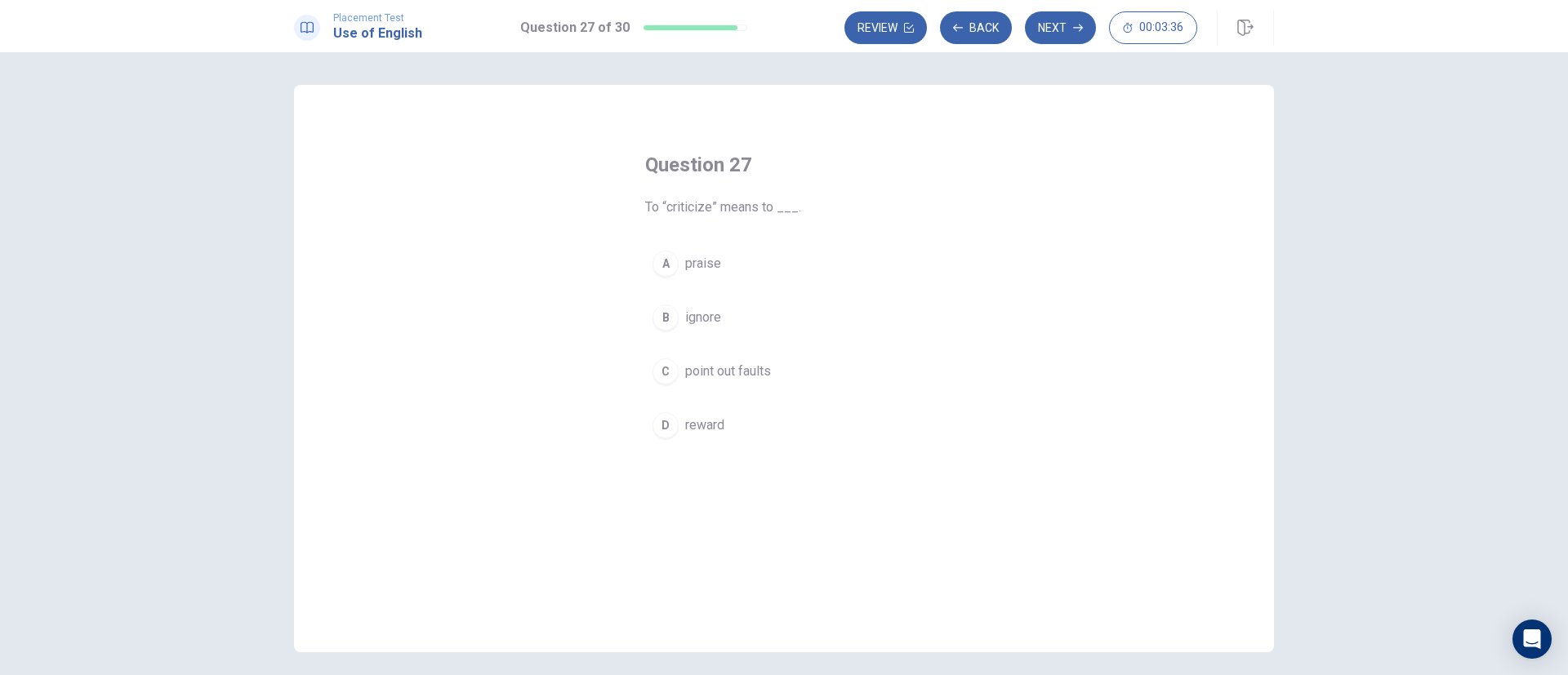 click on "point out faults" at bounding box center [728, 371] 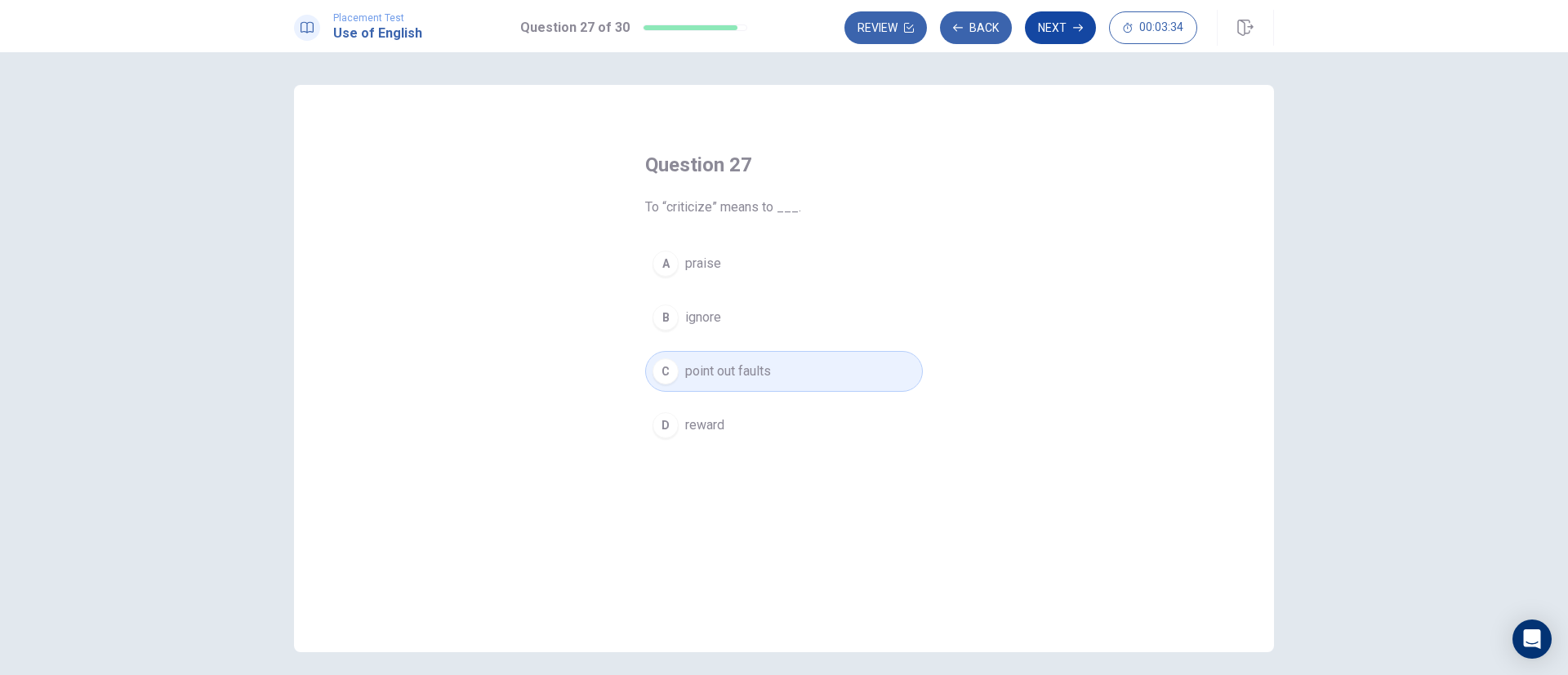 click on "Next" at bounding box center (1060, 28) 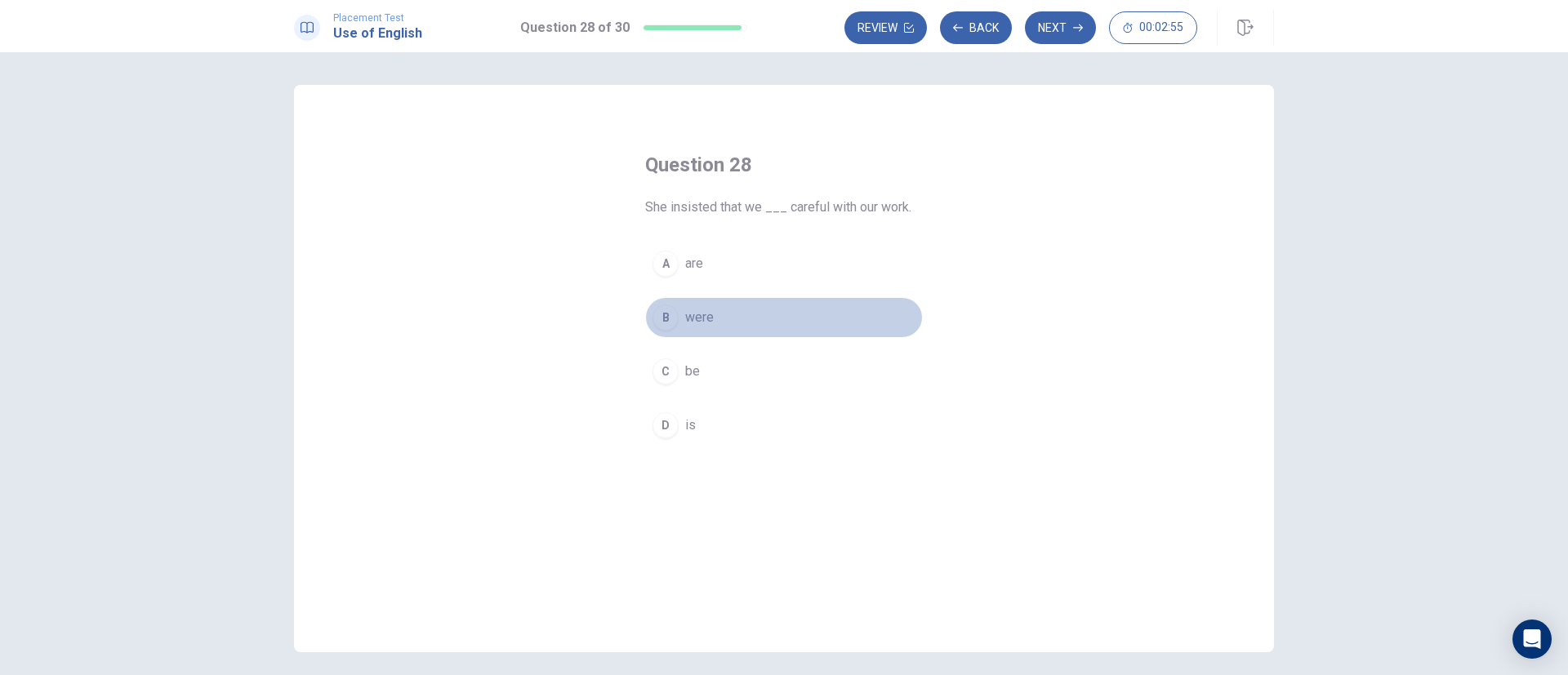 click on "were" at bounding box center [699, 318] 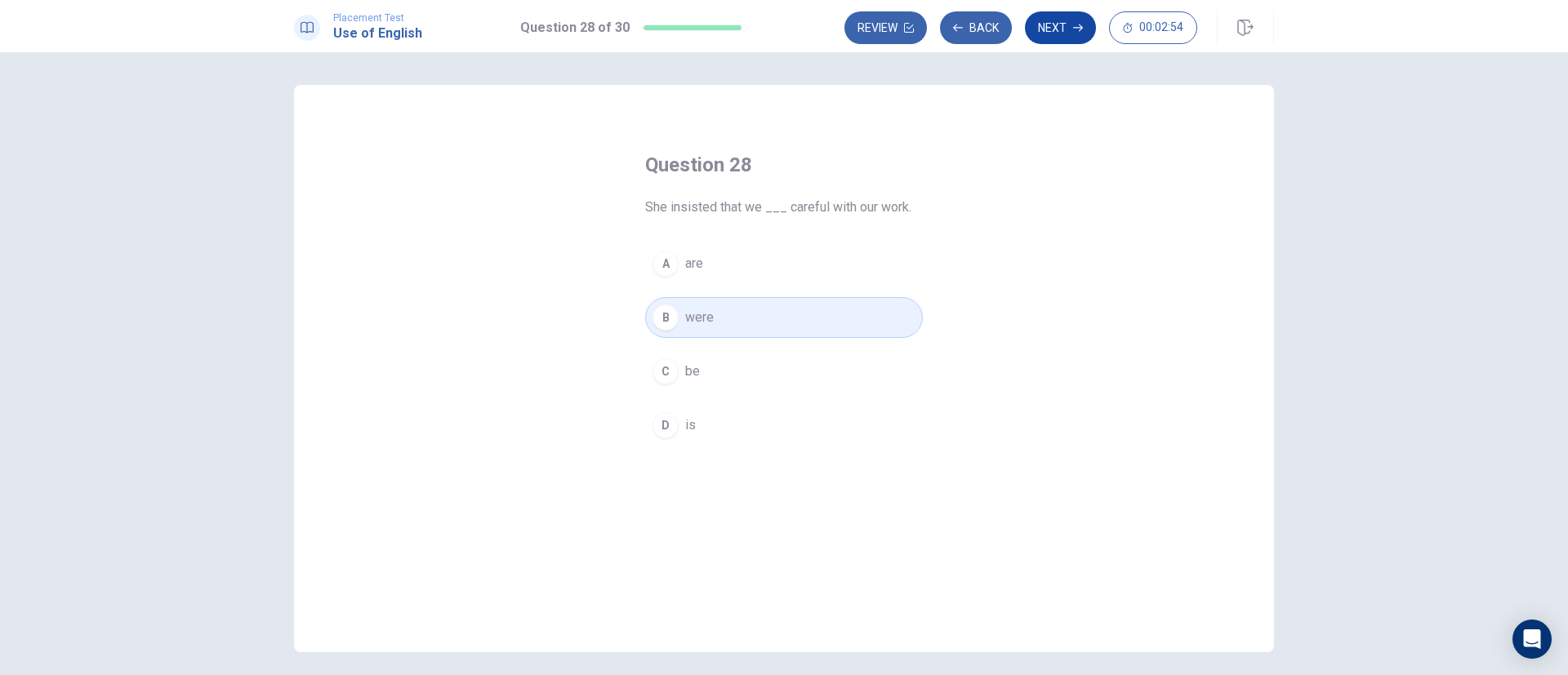 click 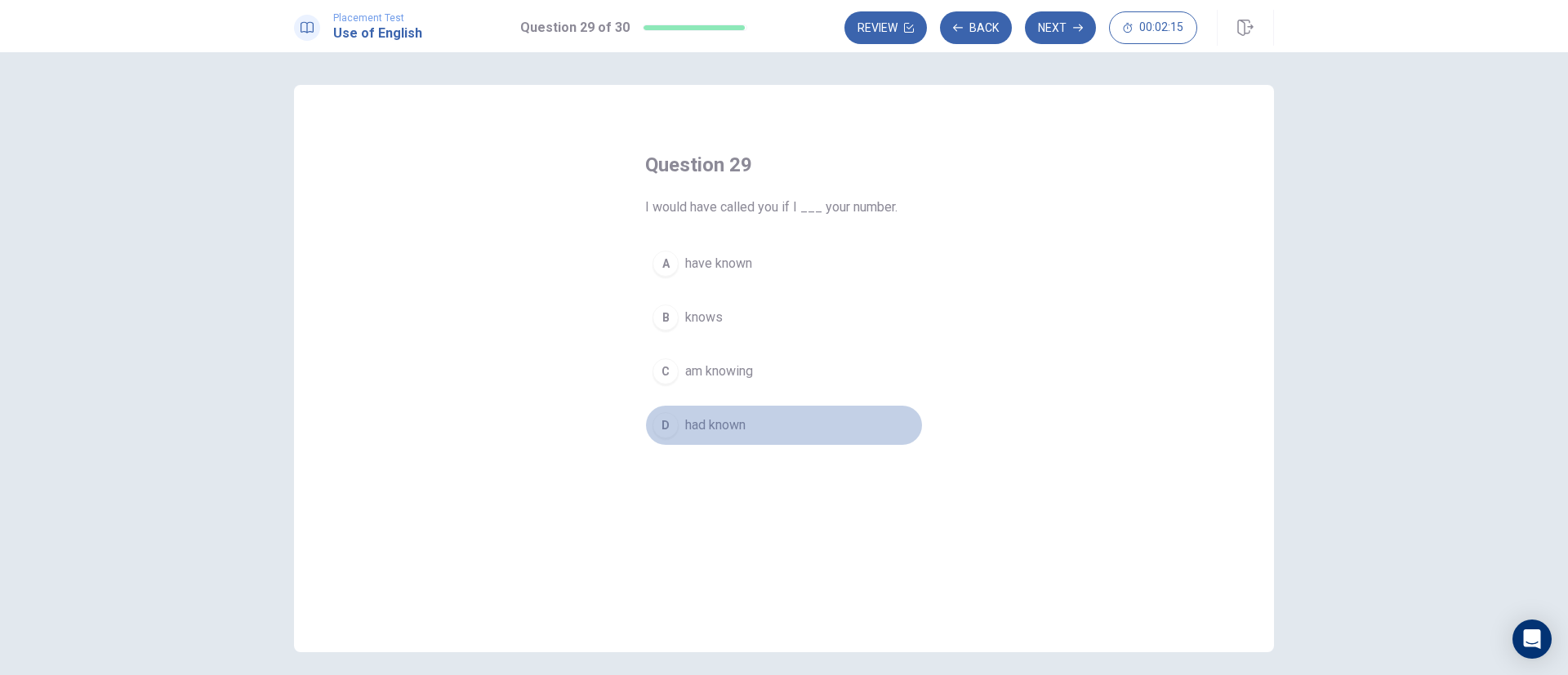 click on "had known" at bounding box center [715, 425] 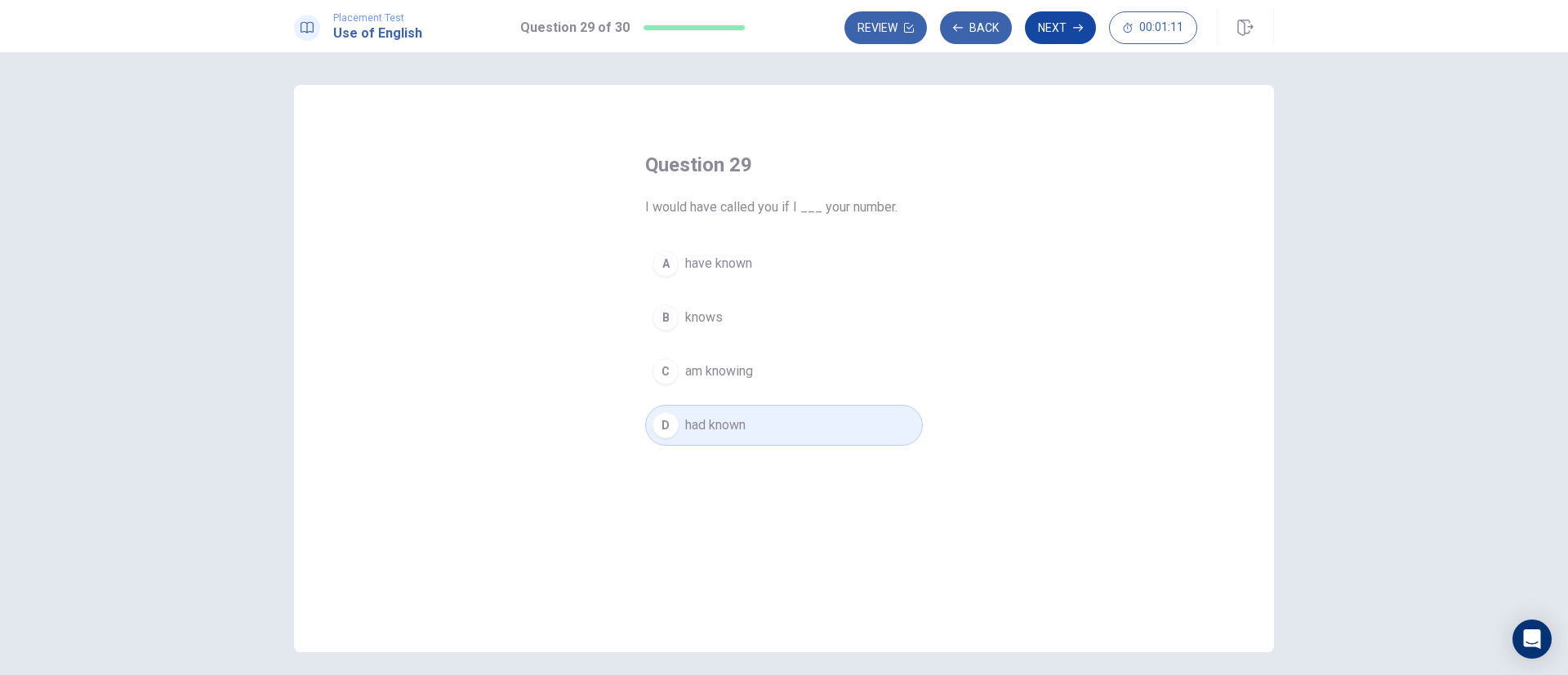 click on "Next" at bounding box center (1060, 28) 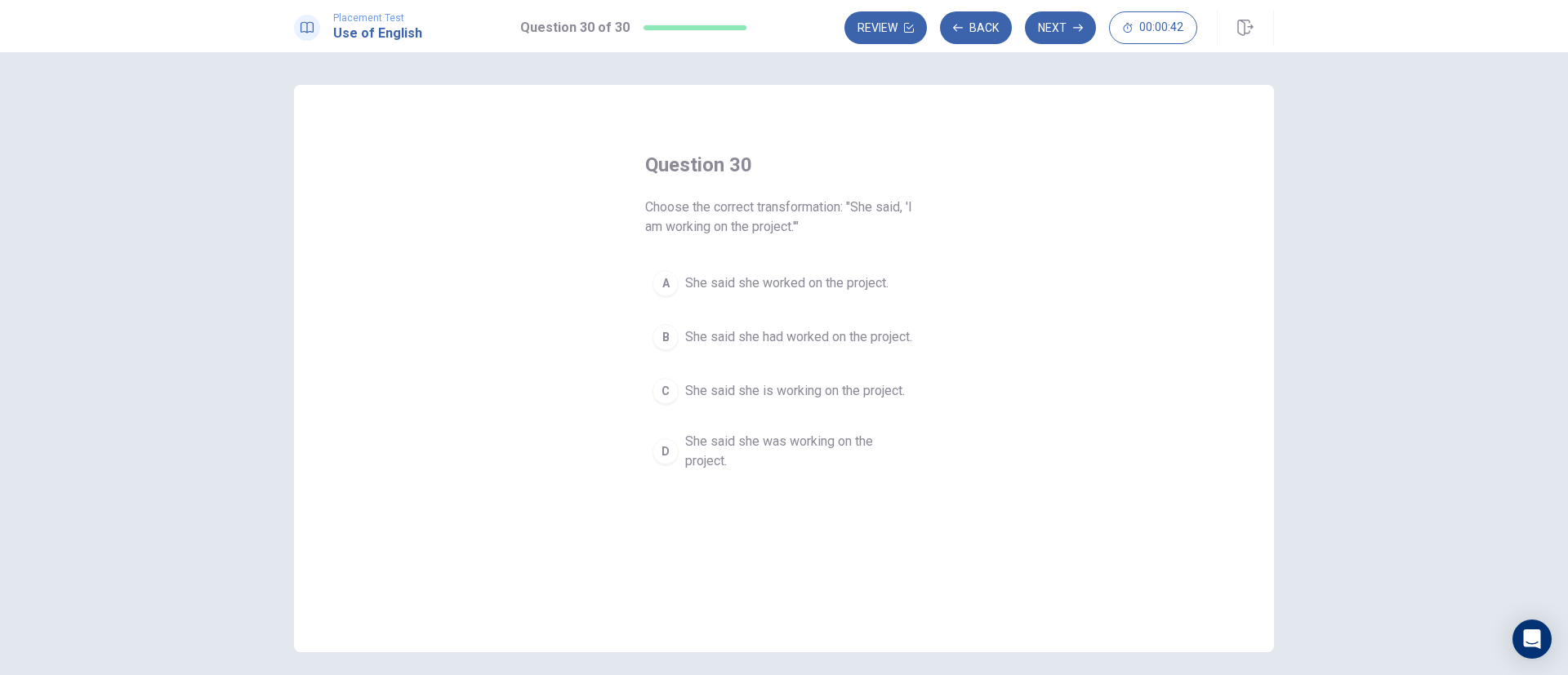 click on "She said she is working on the project." at bounding box center [795, 391] 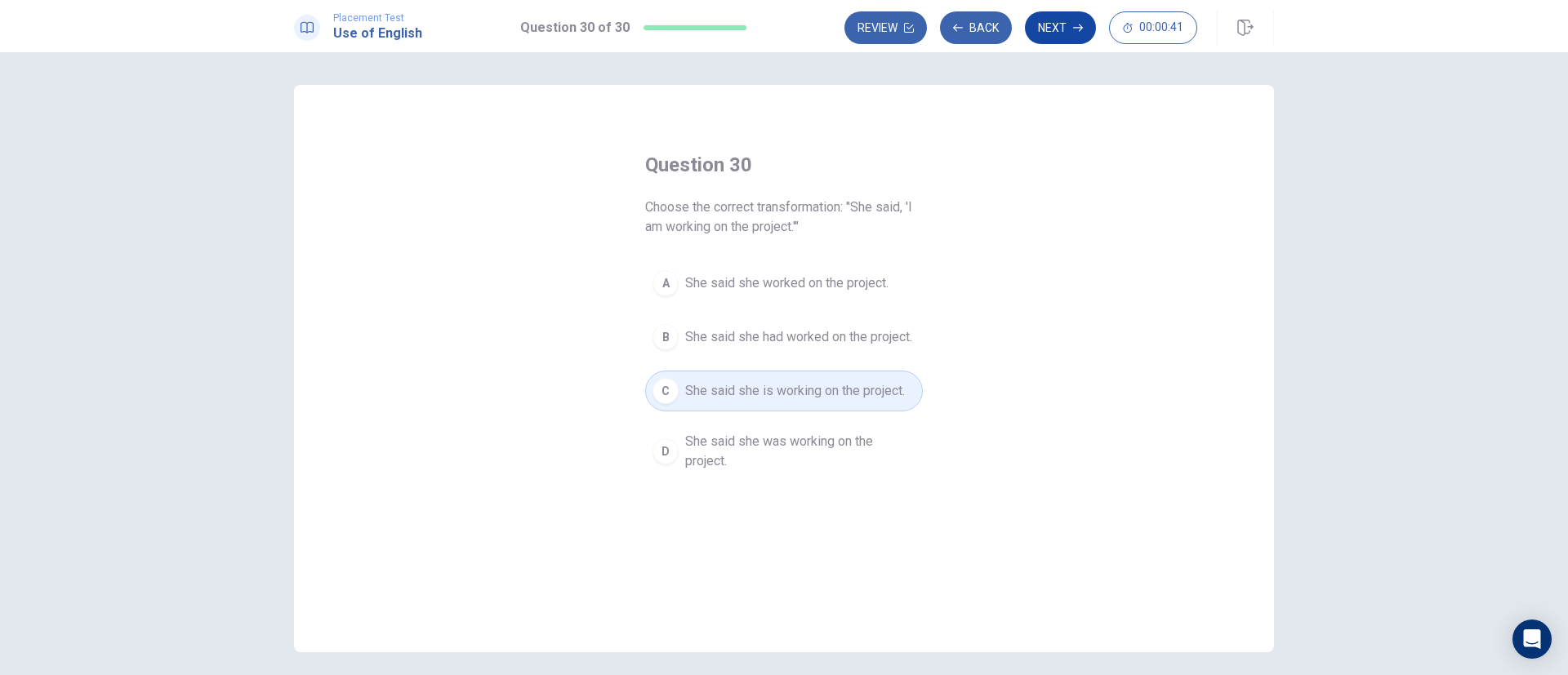 click on "Next" at bounding box center [1060, 28] 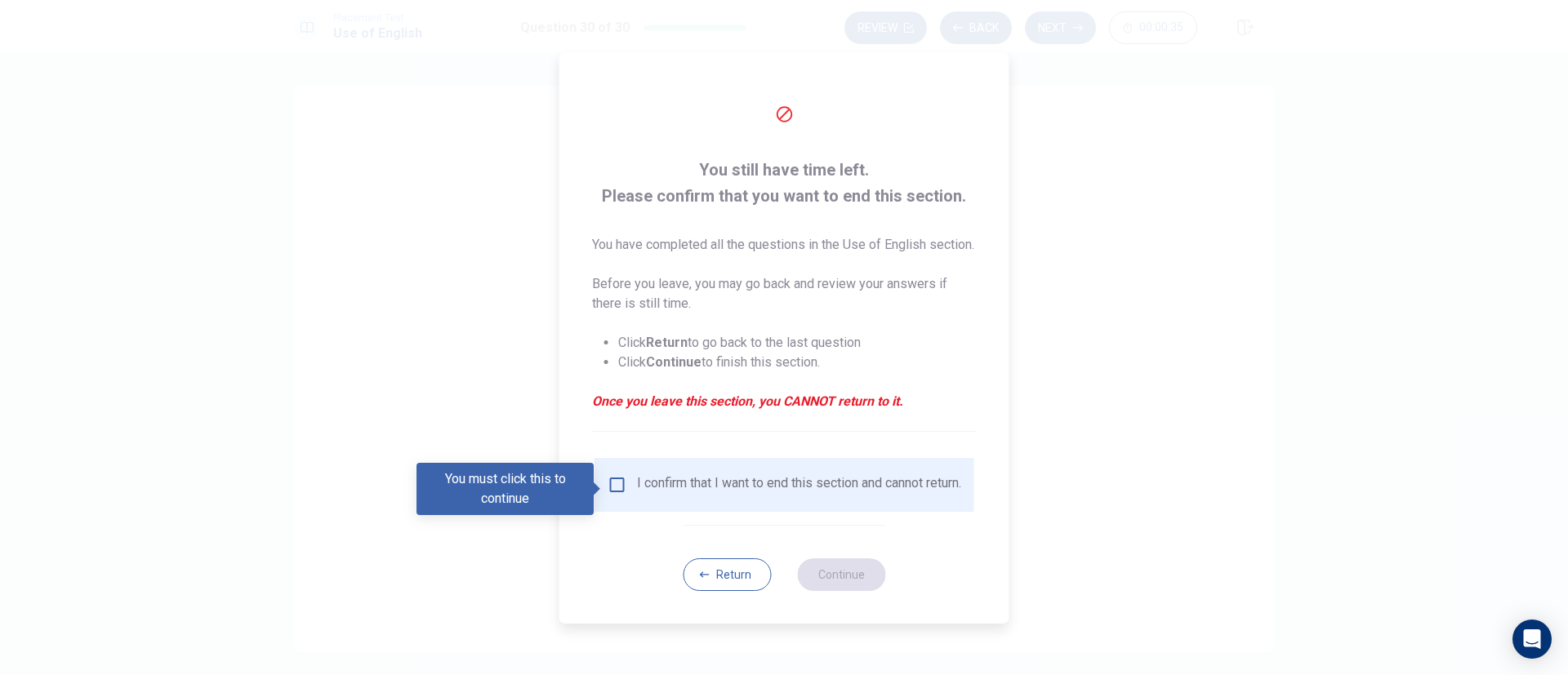 click at bounding box center [617, 485] 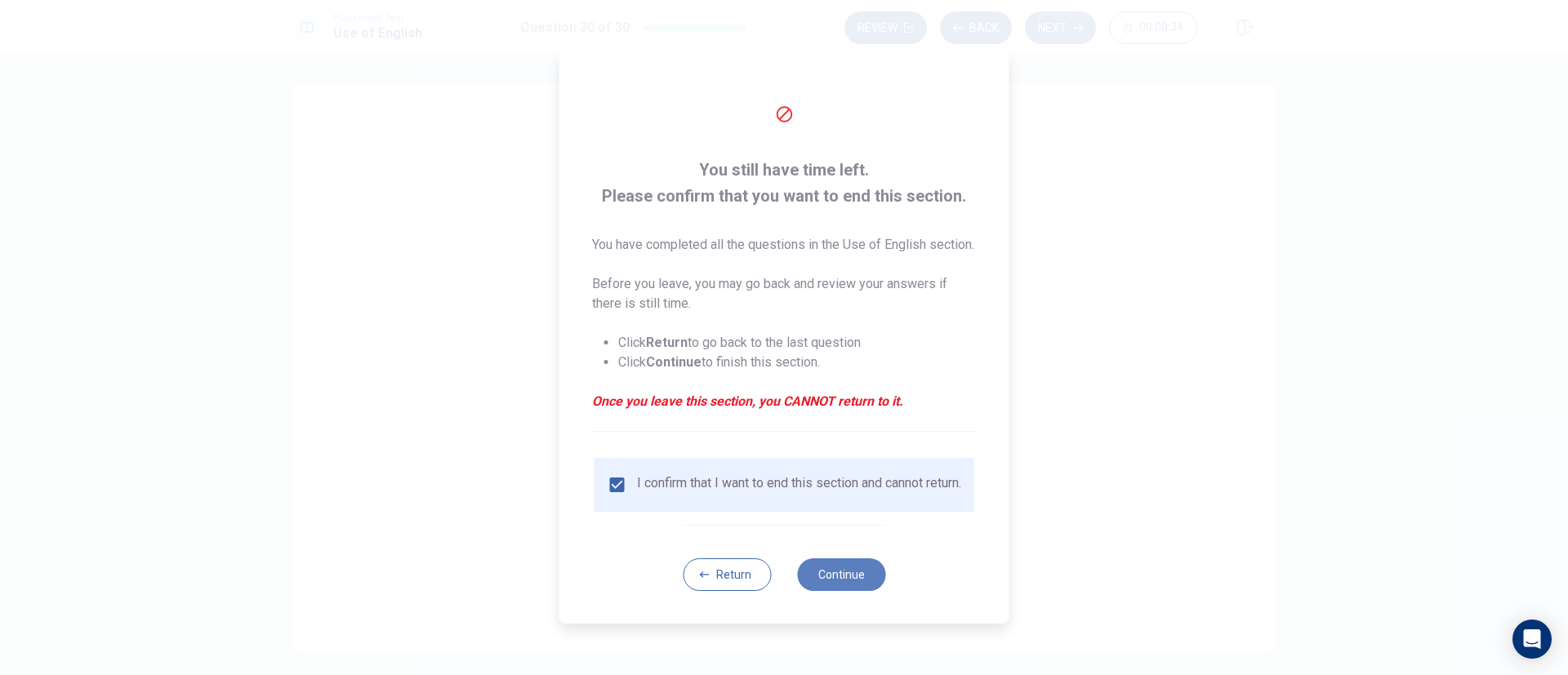 click on "Continue" at bounding box center [841, 575] 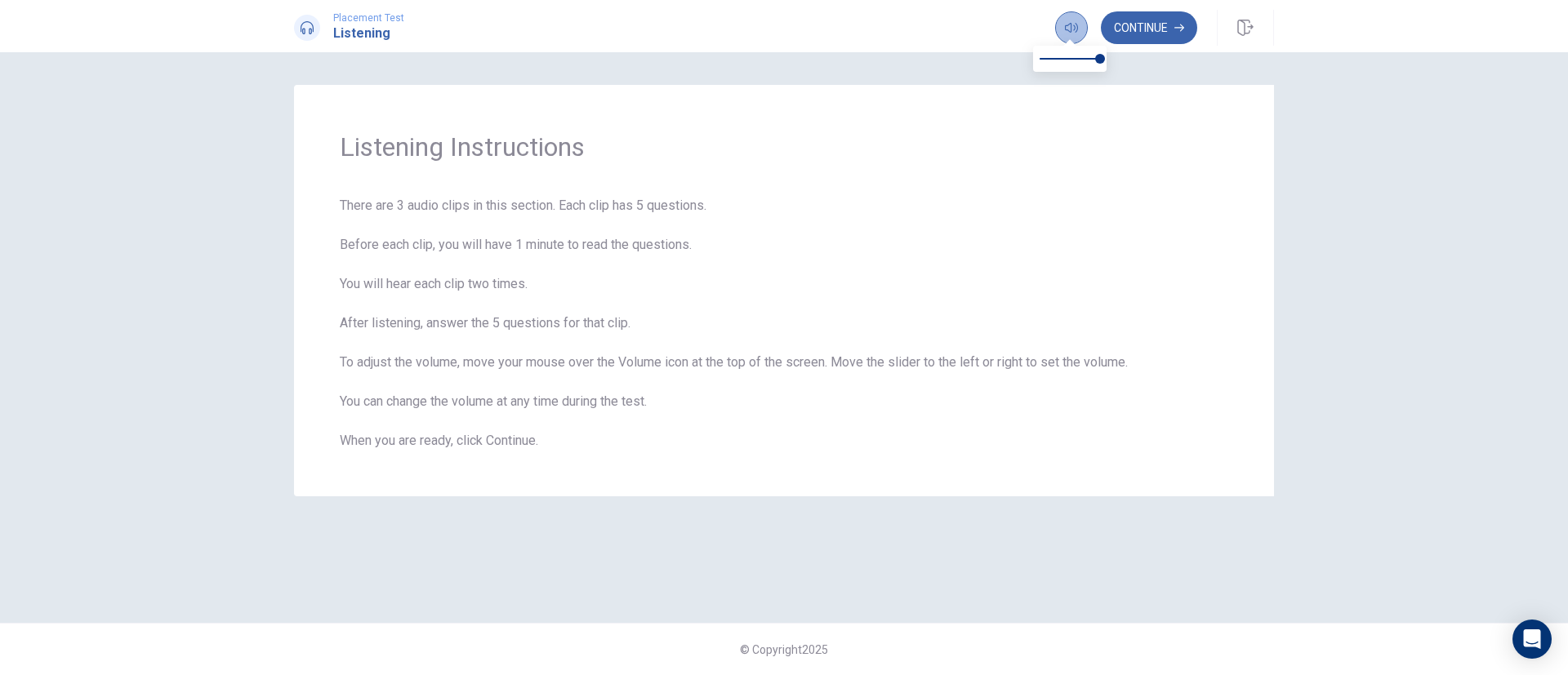 click at bounding box center (1071, 28) 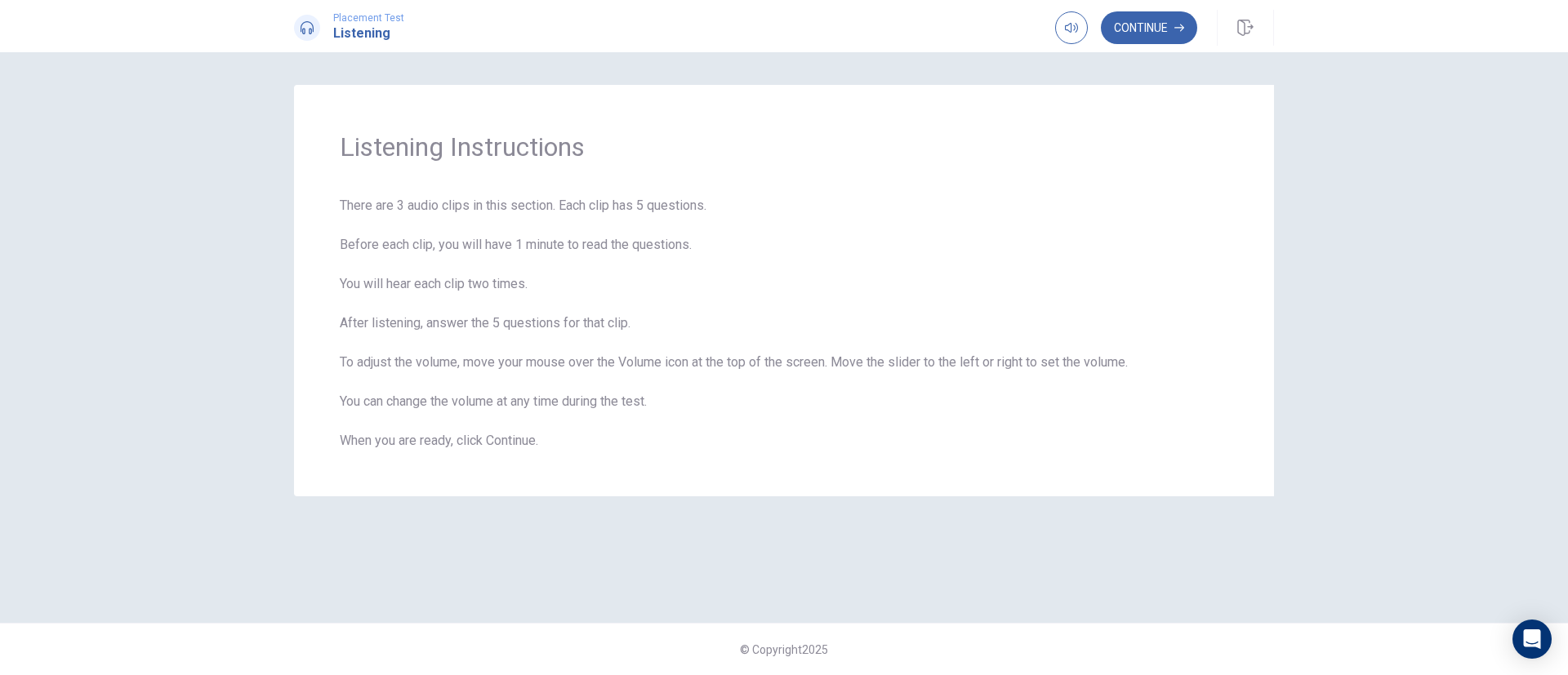 click on "Continue" at bounding box center (1149, 28) 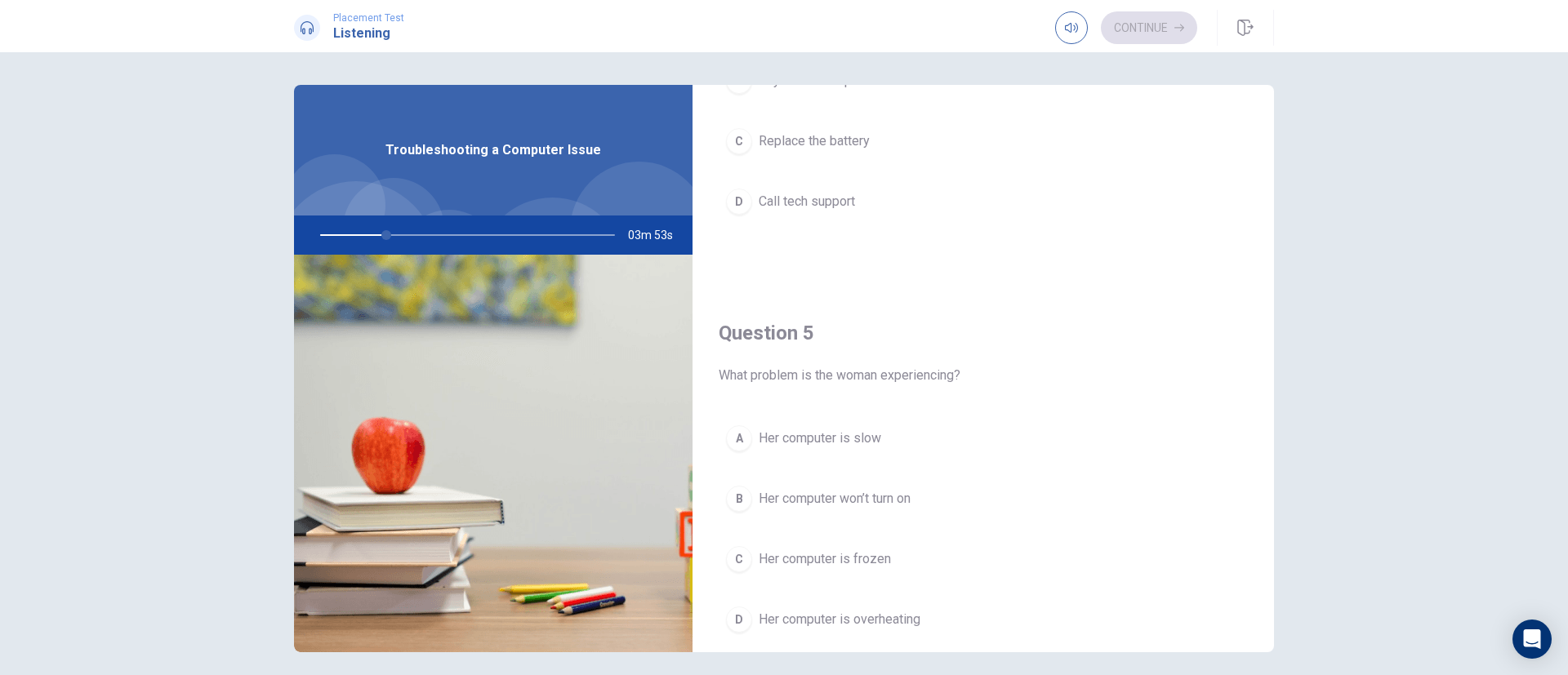 scroll, scrollTop: 1522, scrollLeft: 0, axis: vertical 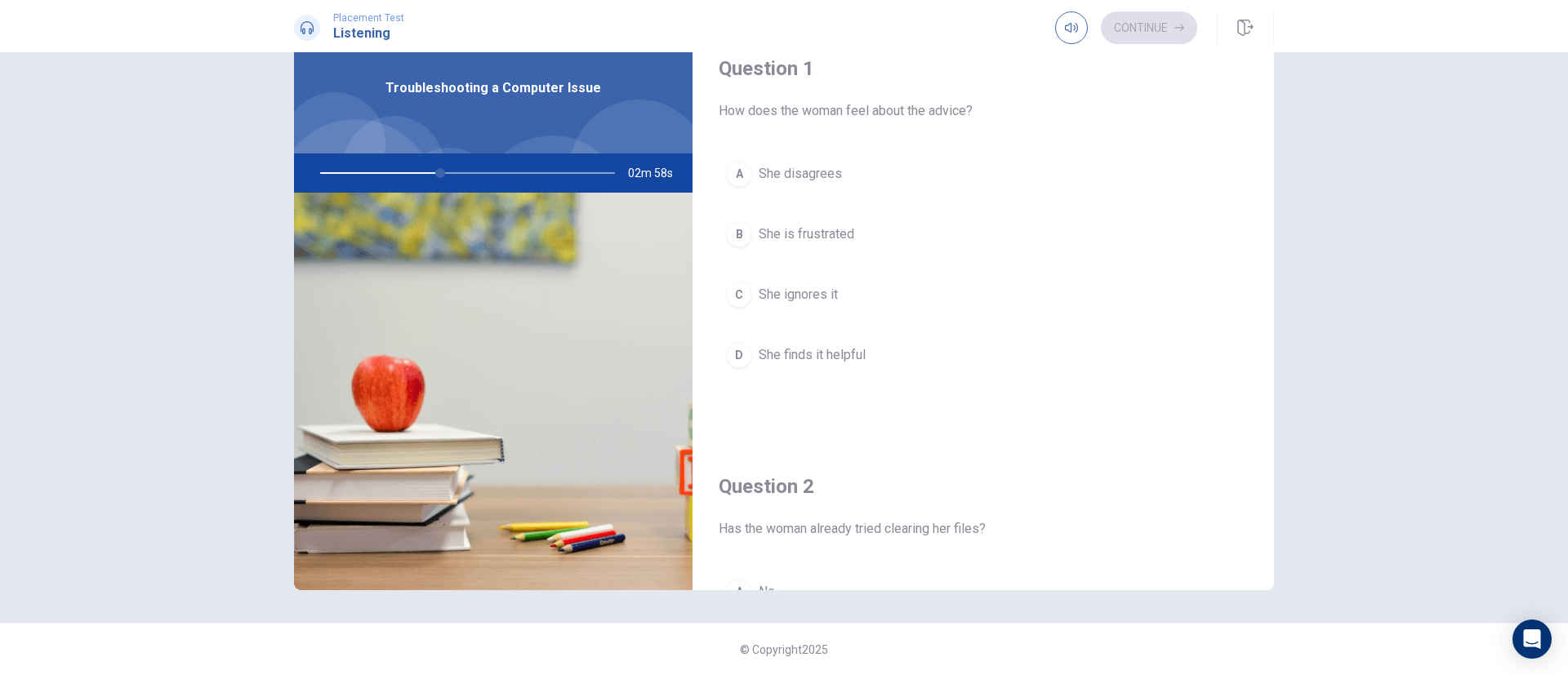 click on "She finds it helpful" at bounding box center (812, 355) 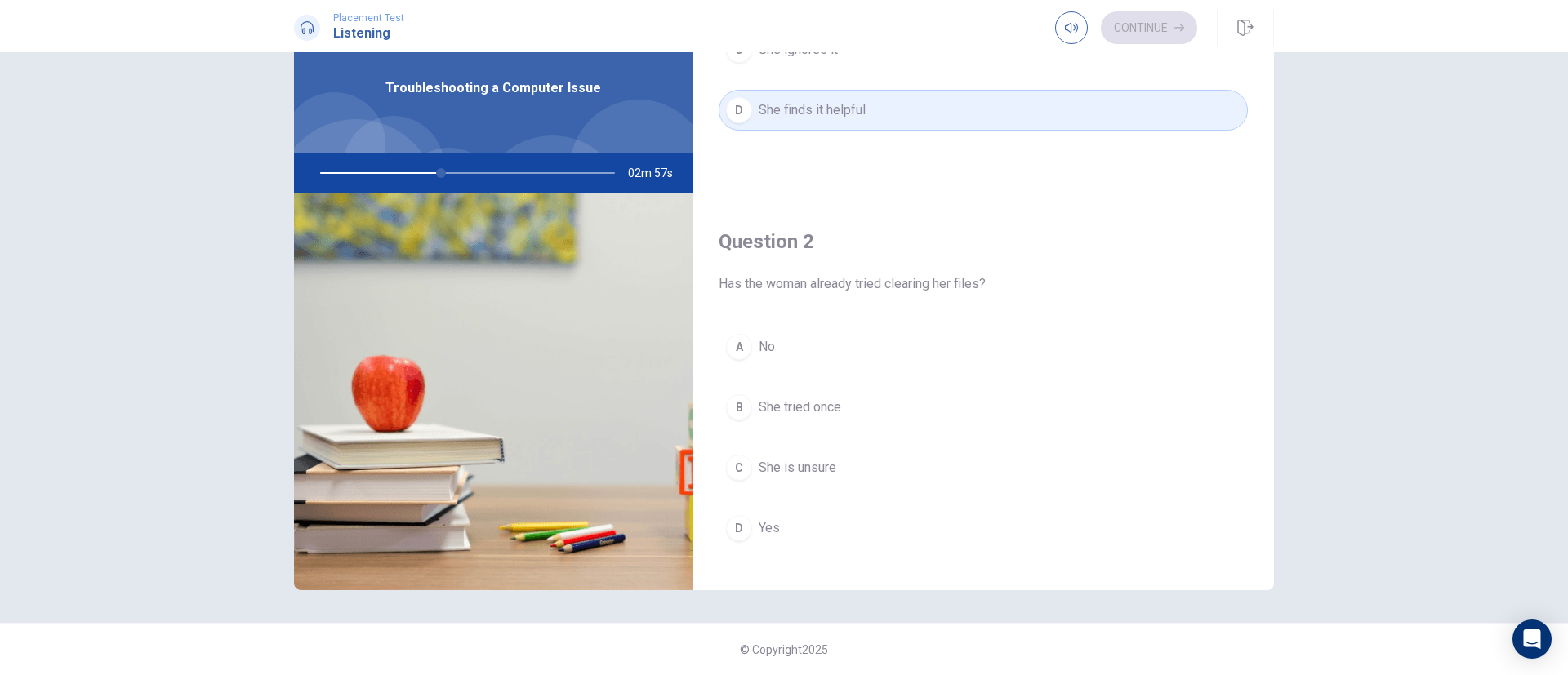 scroll, scrollTop: 367, scrollLeft: 0, axis: vertical 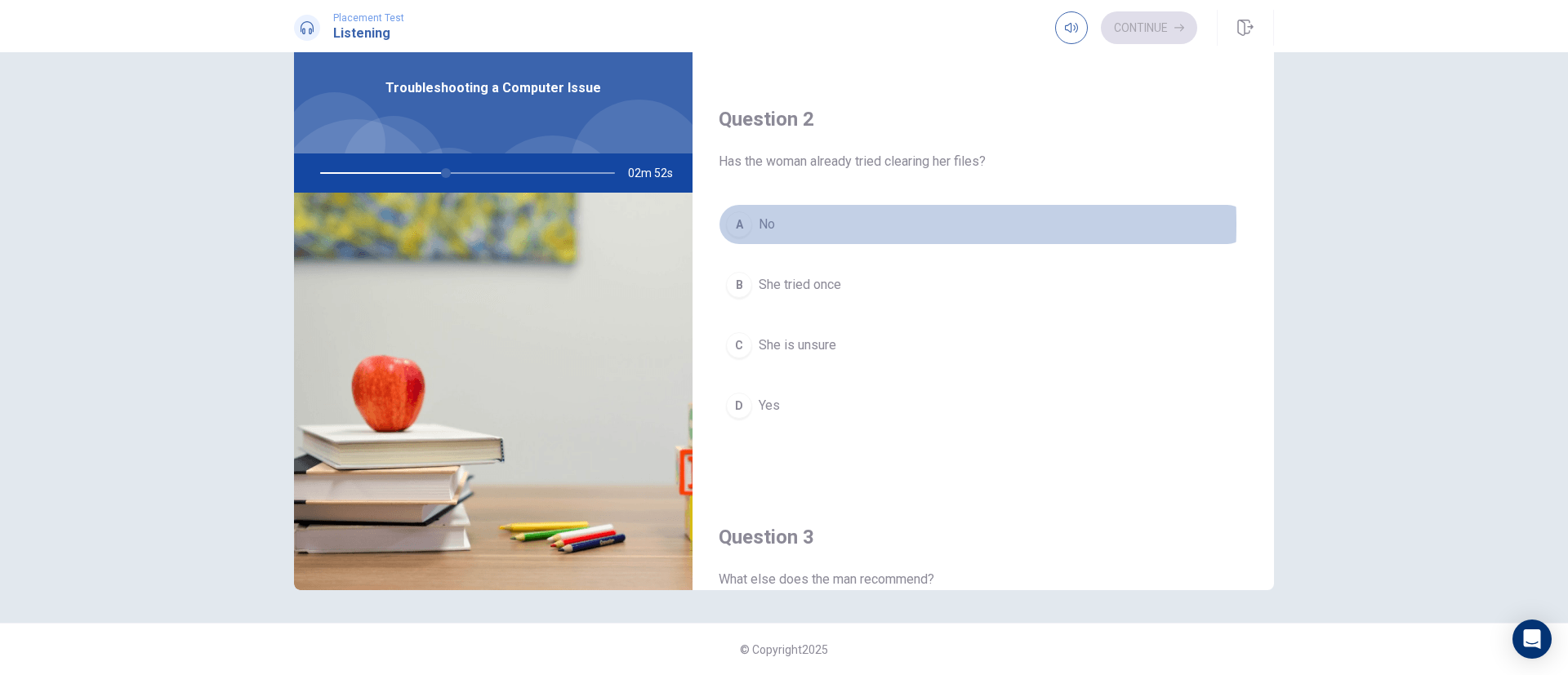 click on "No" at bounding box center [767, 224] 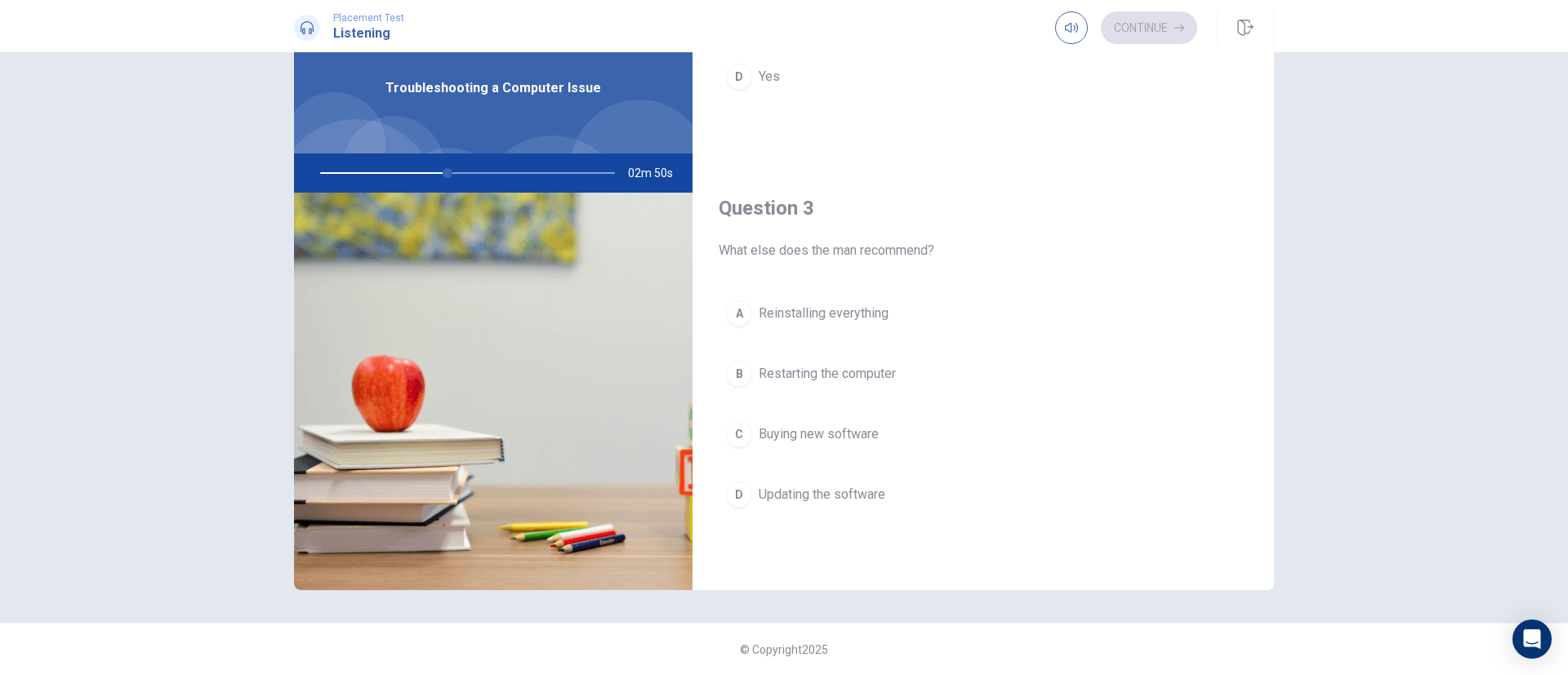 scroll, scrollTop: 735, scrollLeft: 0, axis: vertical 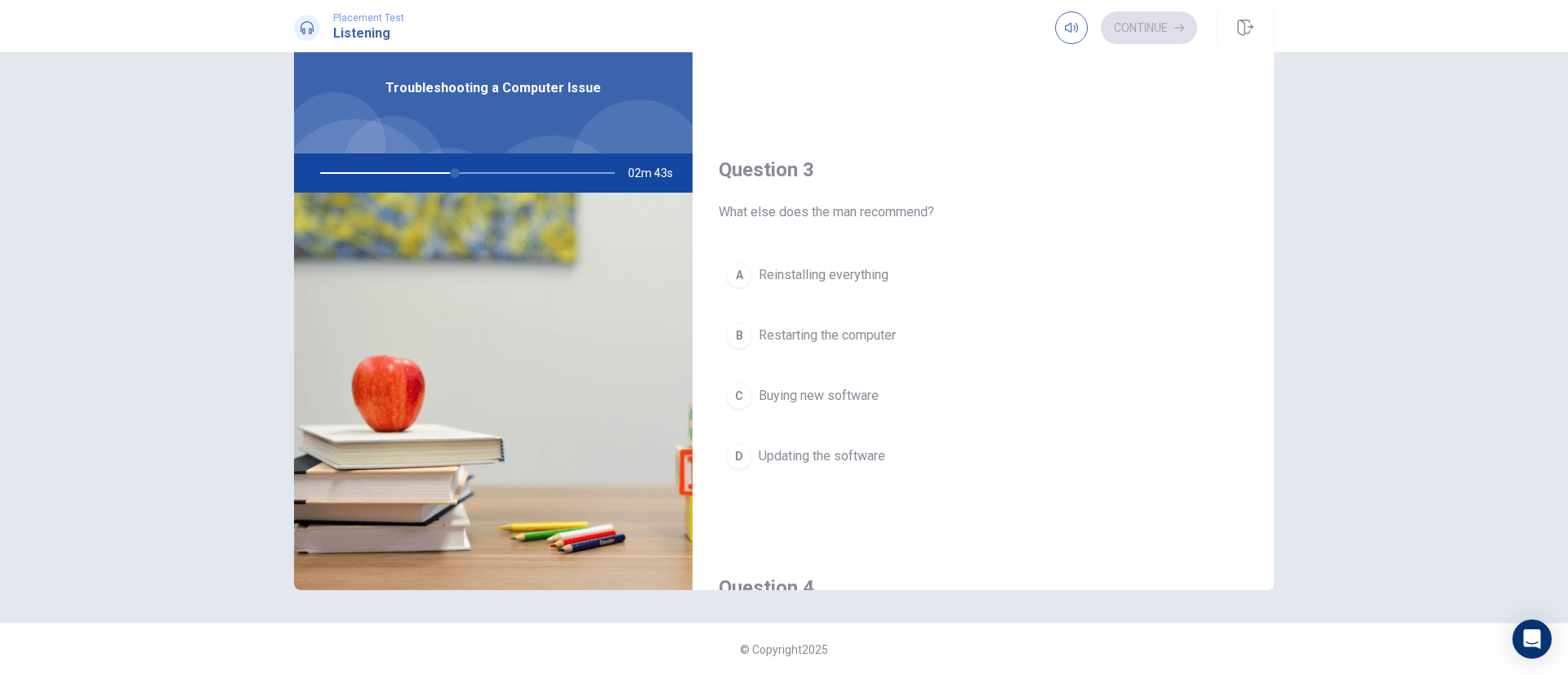 click on "Restarting the computer" at bounding box center (827, 335) 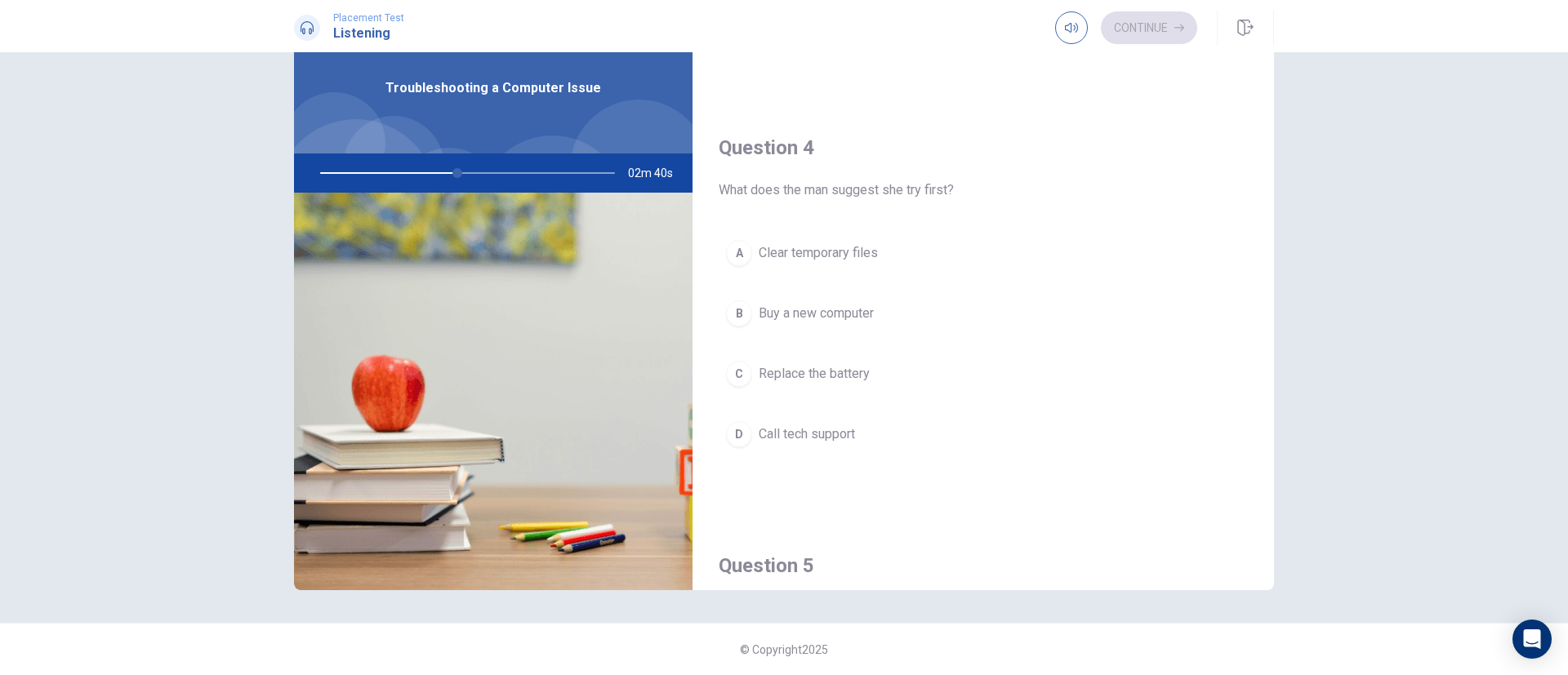 scroll, scrollTop: 1224, scrollLeft: 0, axis: vertical 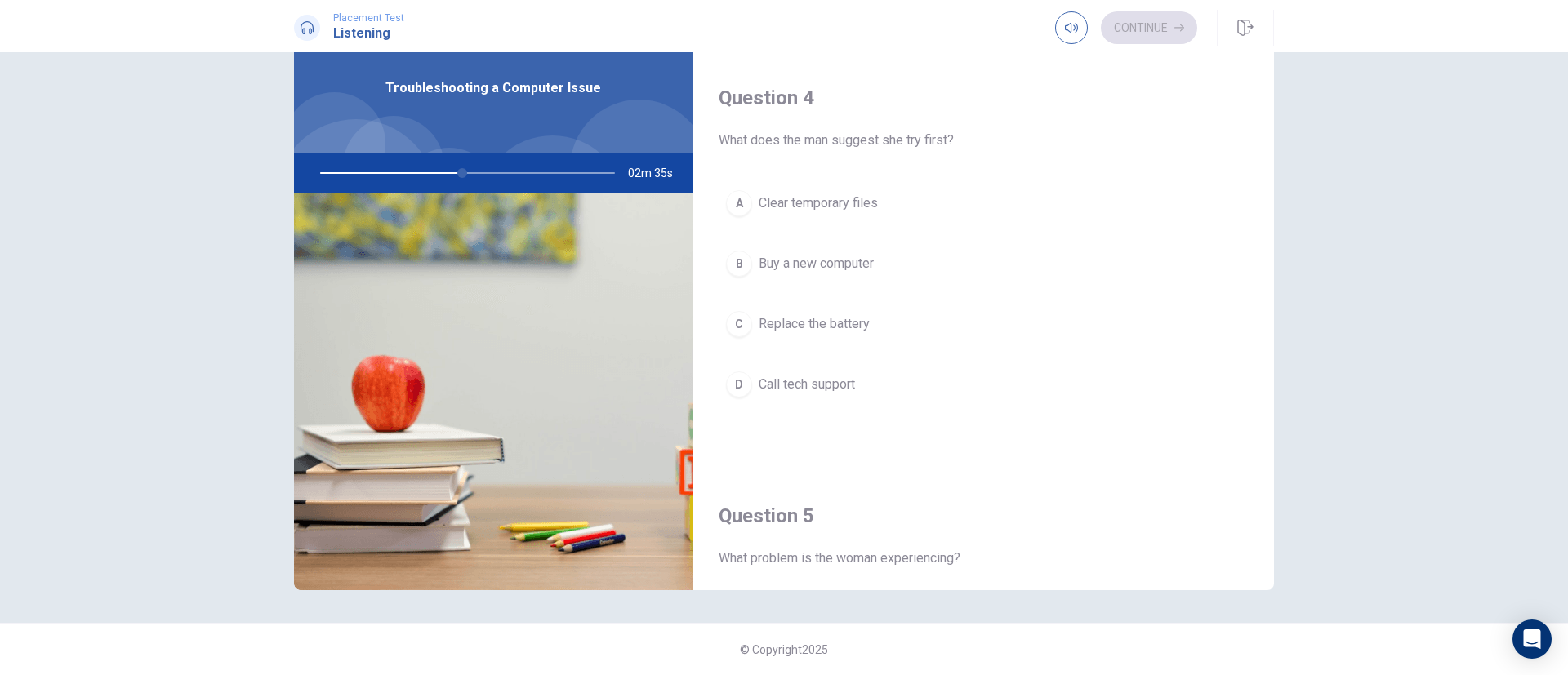 click on "Clear temporary files" at bounding box center [818, 203] 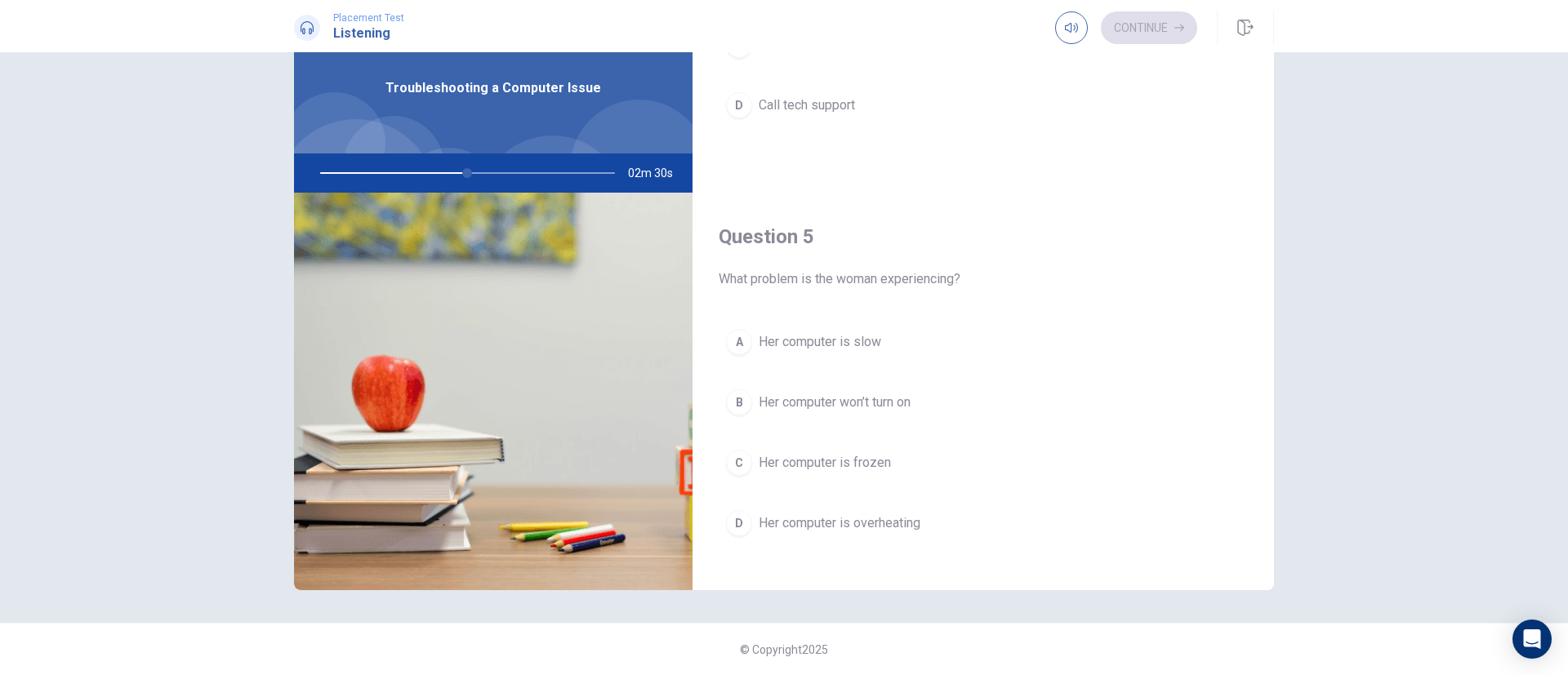 scroll, scrollTop: 1522, scrollLeft: 0, axis: vertical 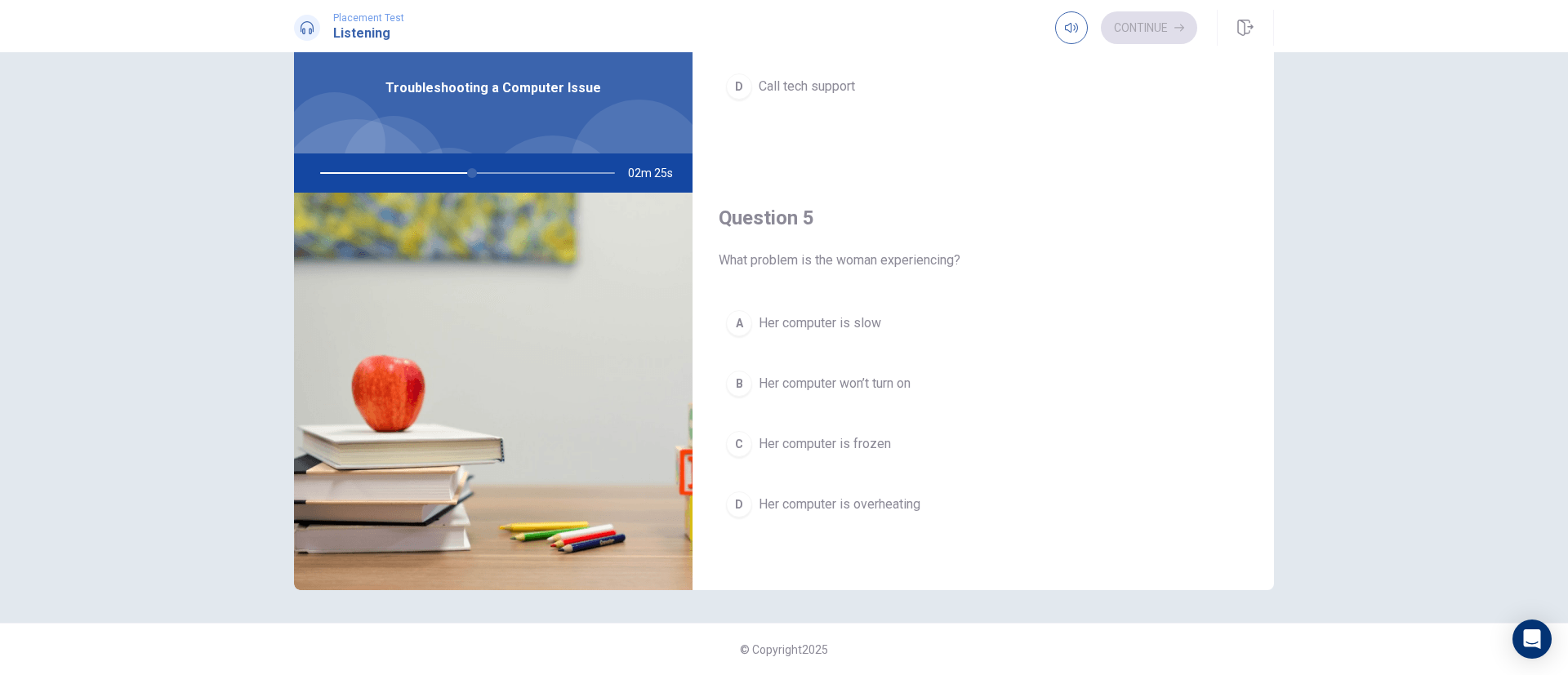 click on "Her computer is slow" at bounding box center [820, 323] 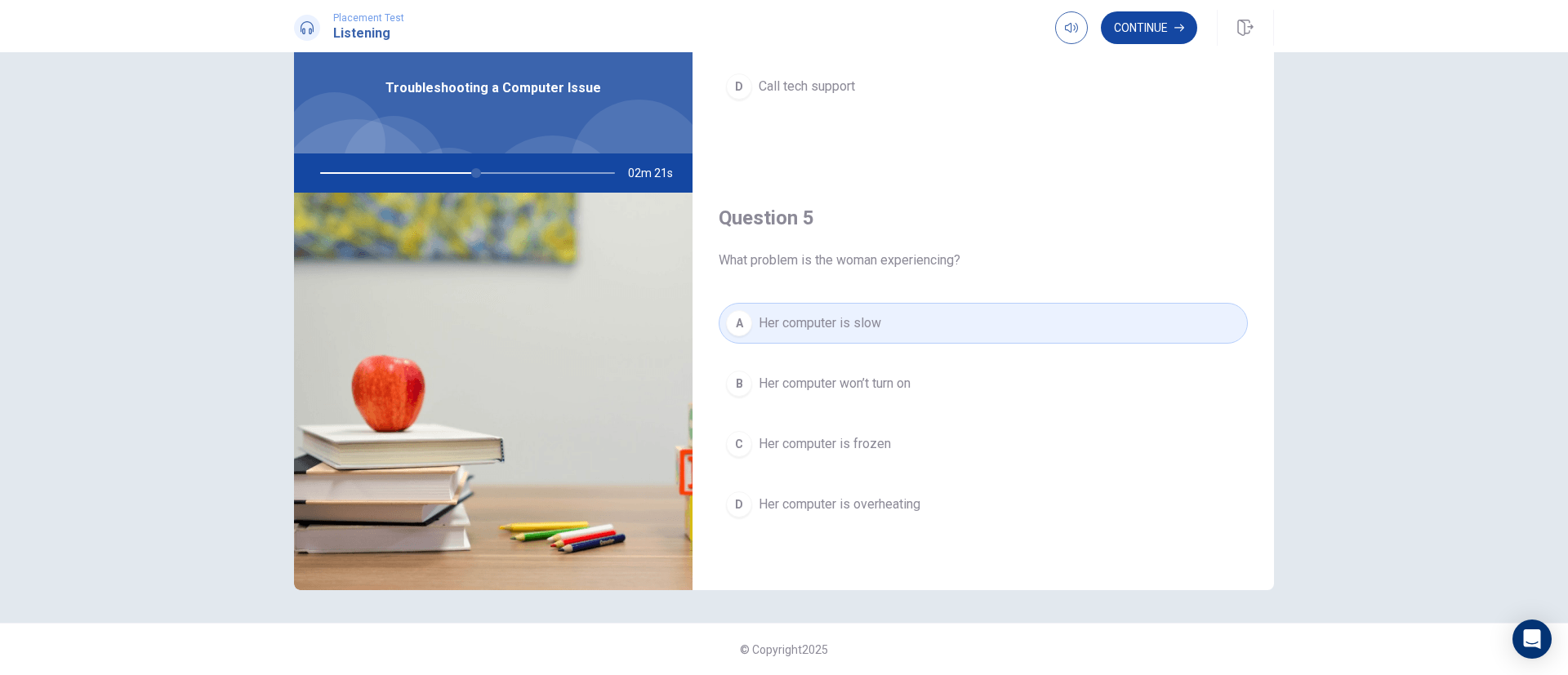 click on "Continue" at bounding box center (1149, 28) 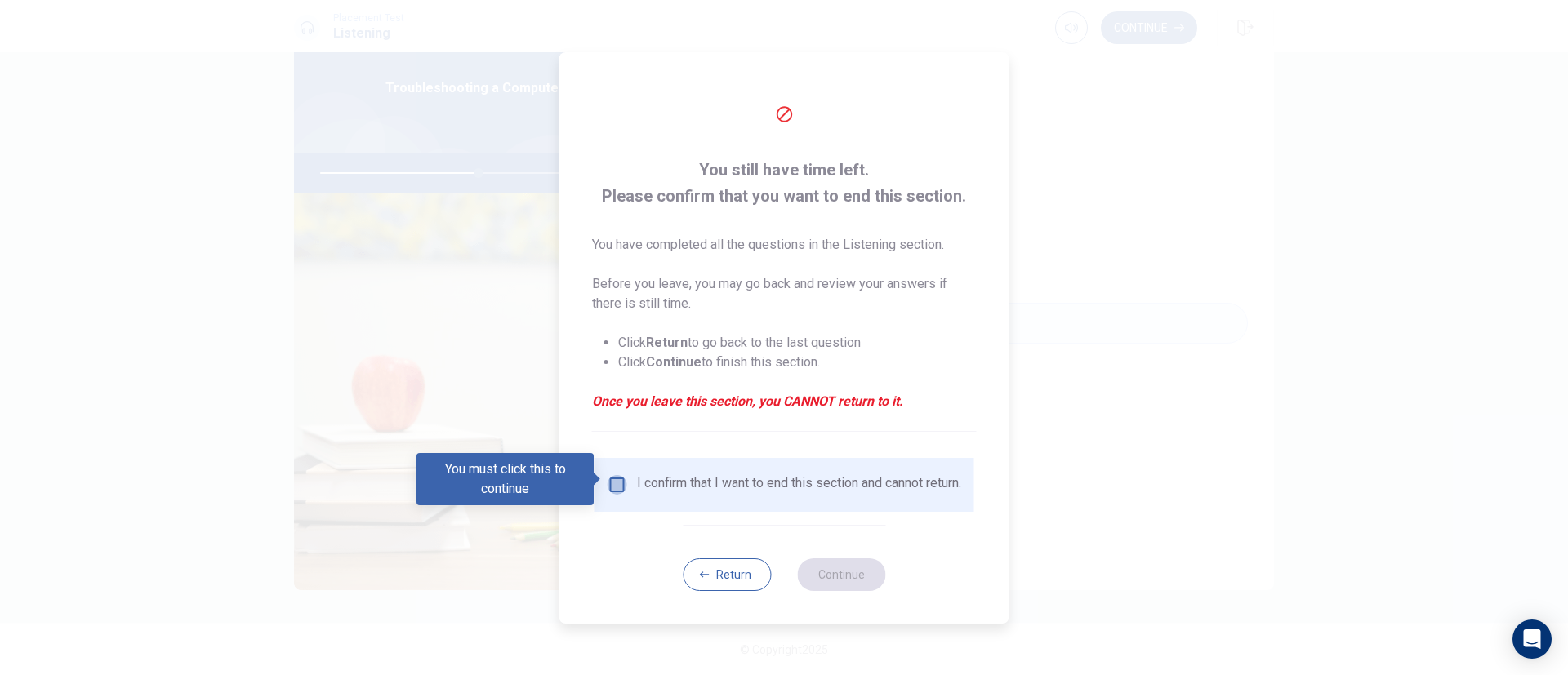 click at bounding box center [617, 485] 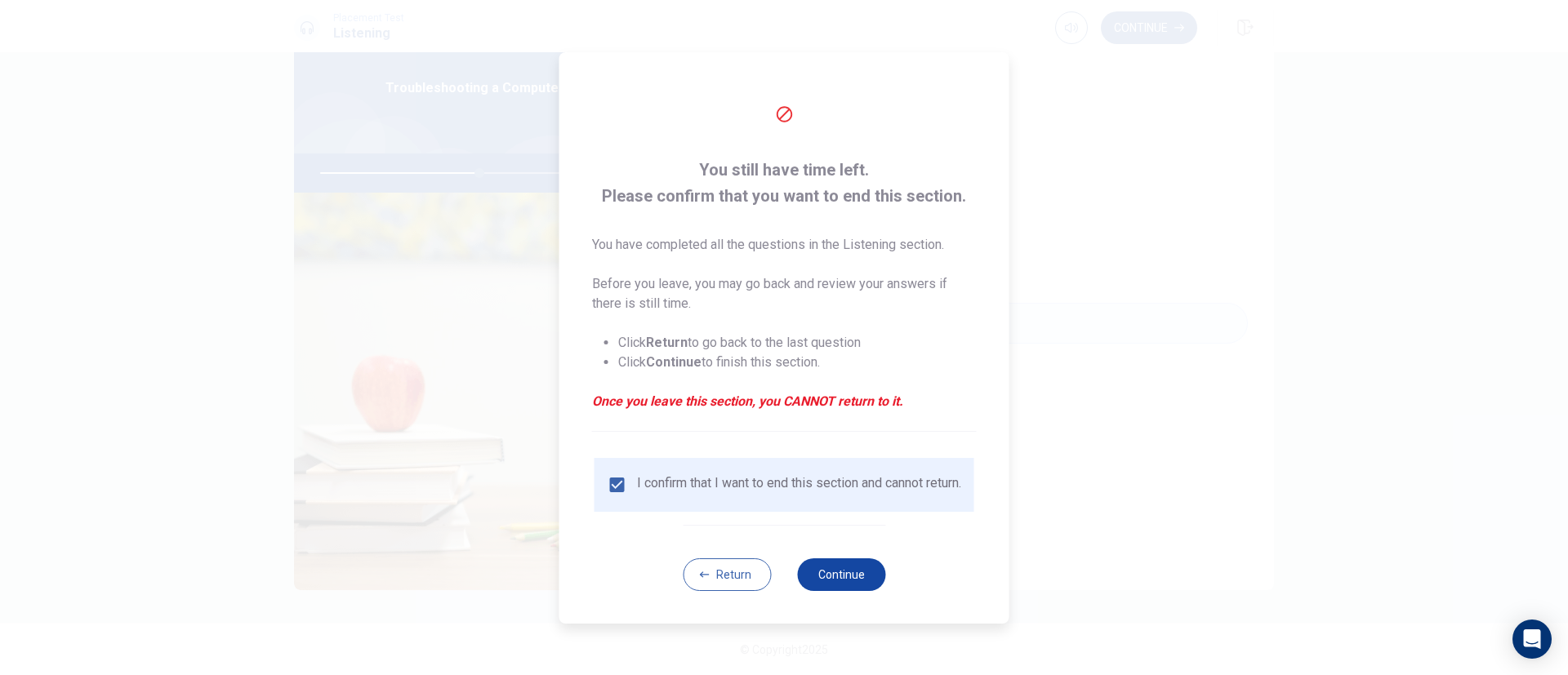 click on "Continue" at bounding box center (841, 575) 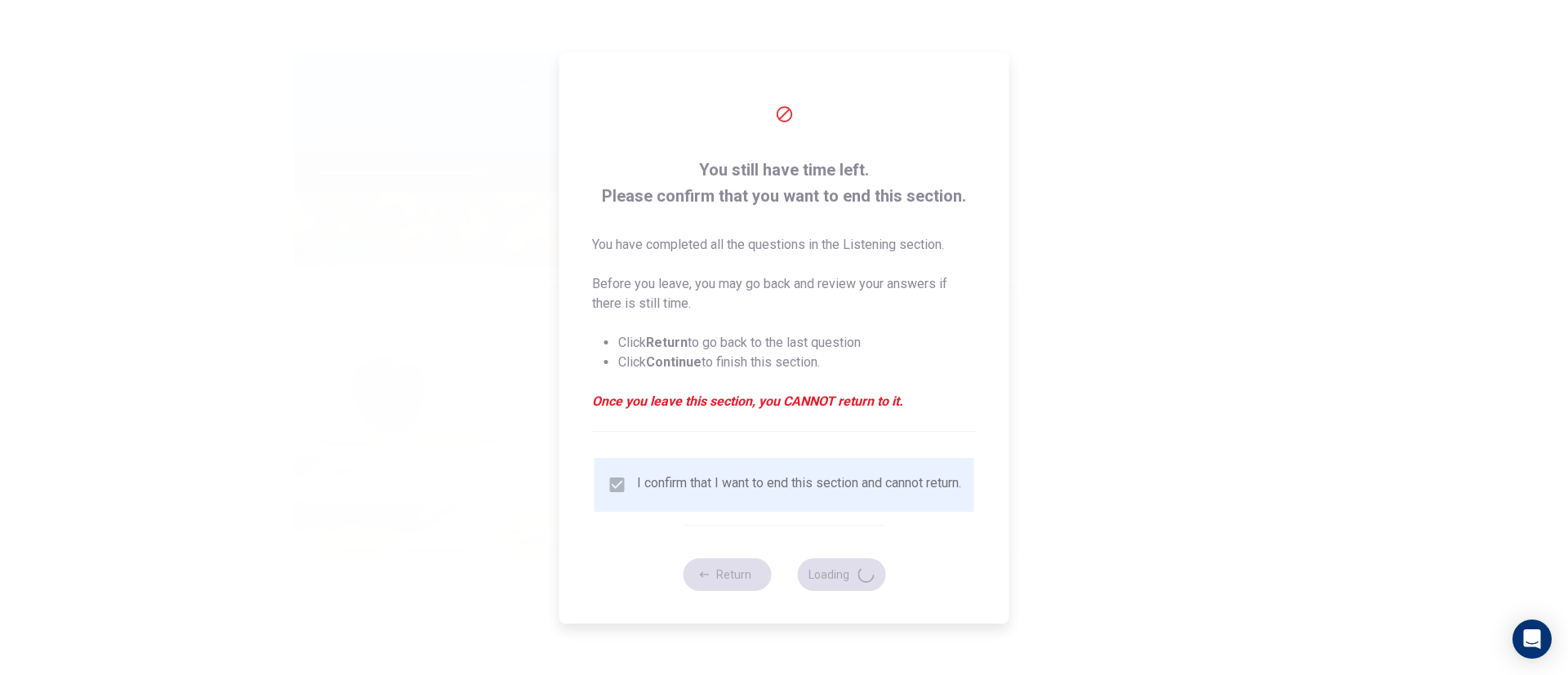 type on "55" 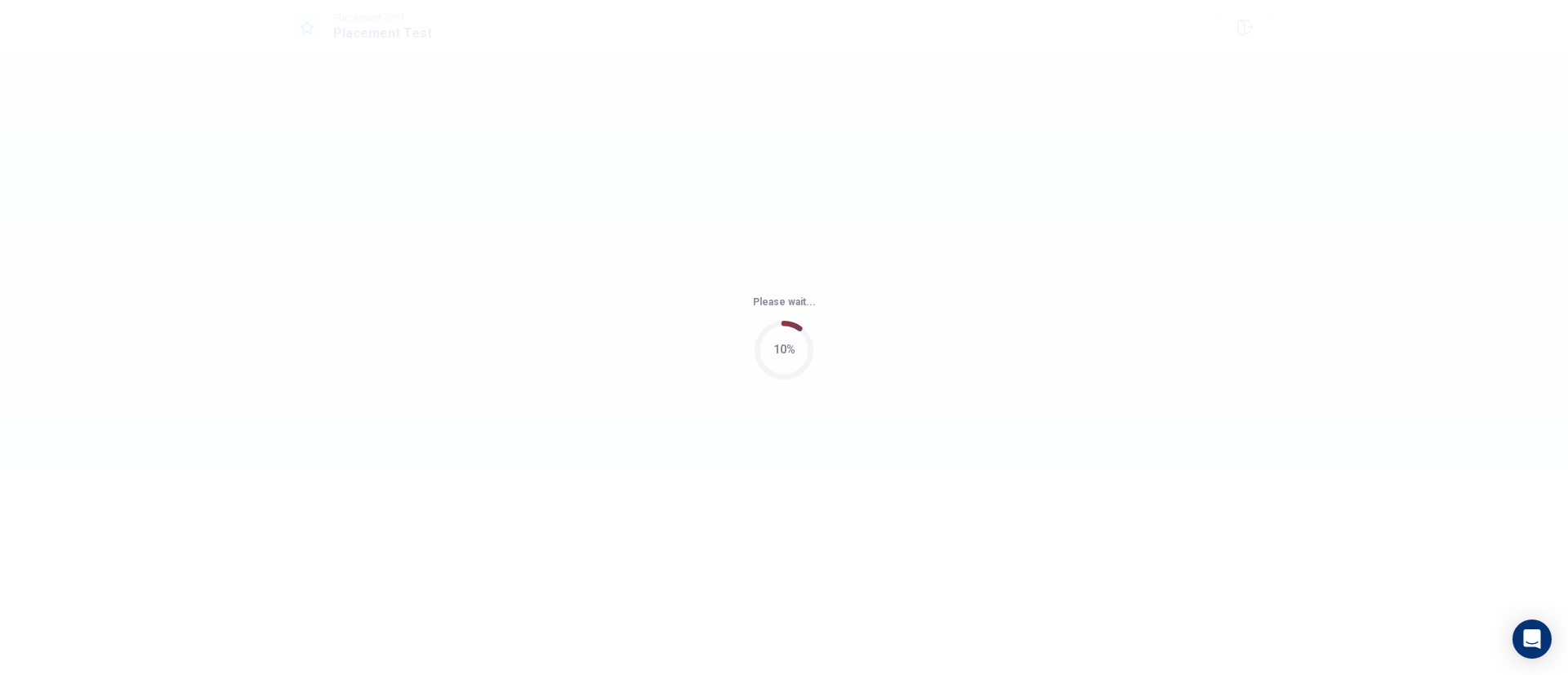 scroll, scrollTop: 0, scrollLeft: 0, axis: both 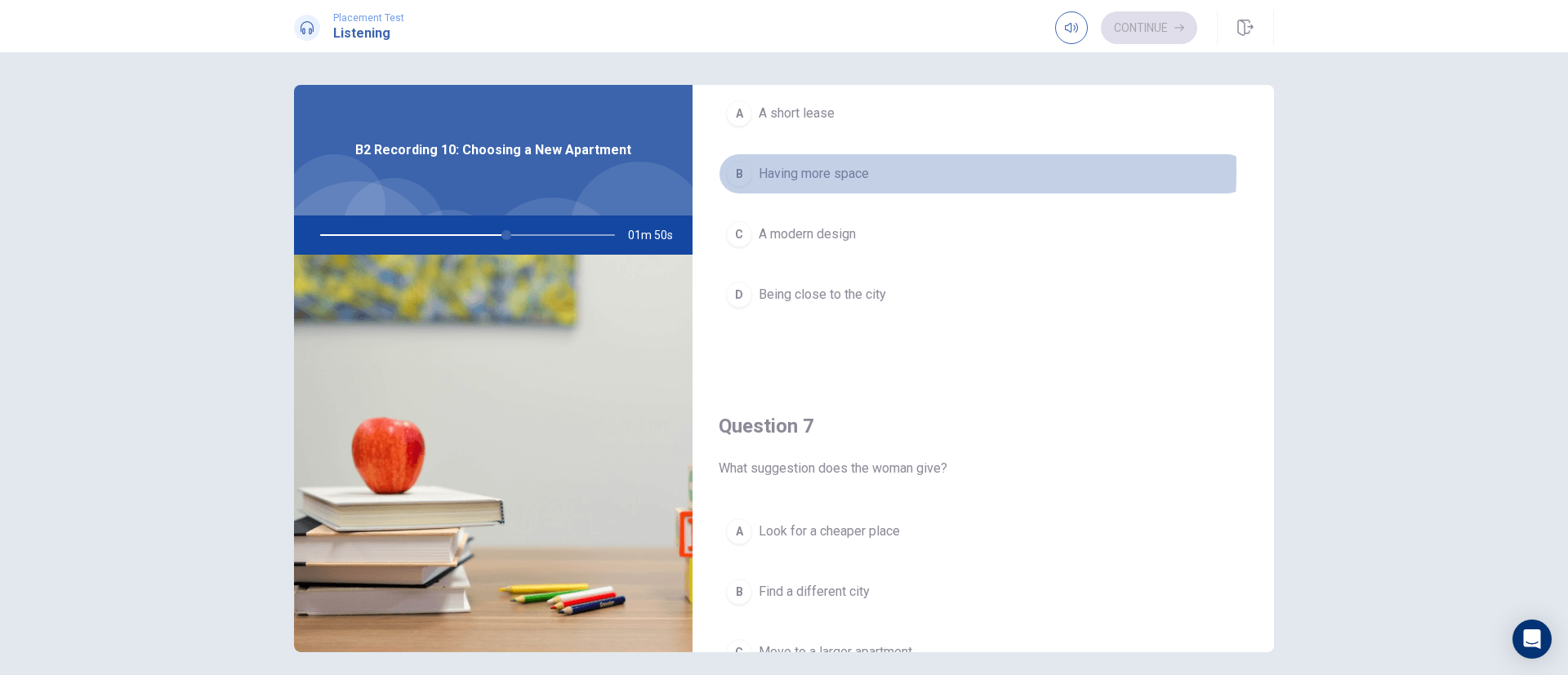 click on "B" at bounding box center (739, 174) 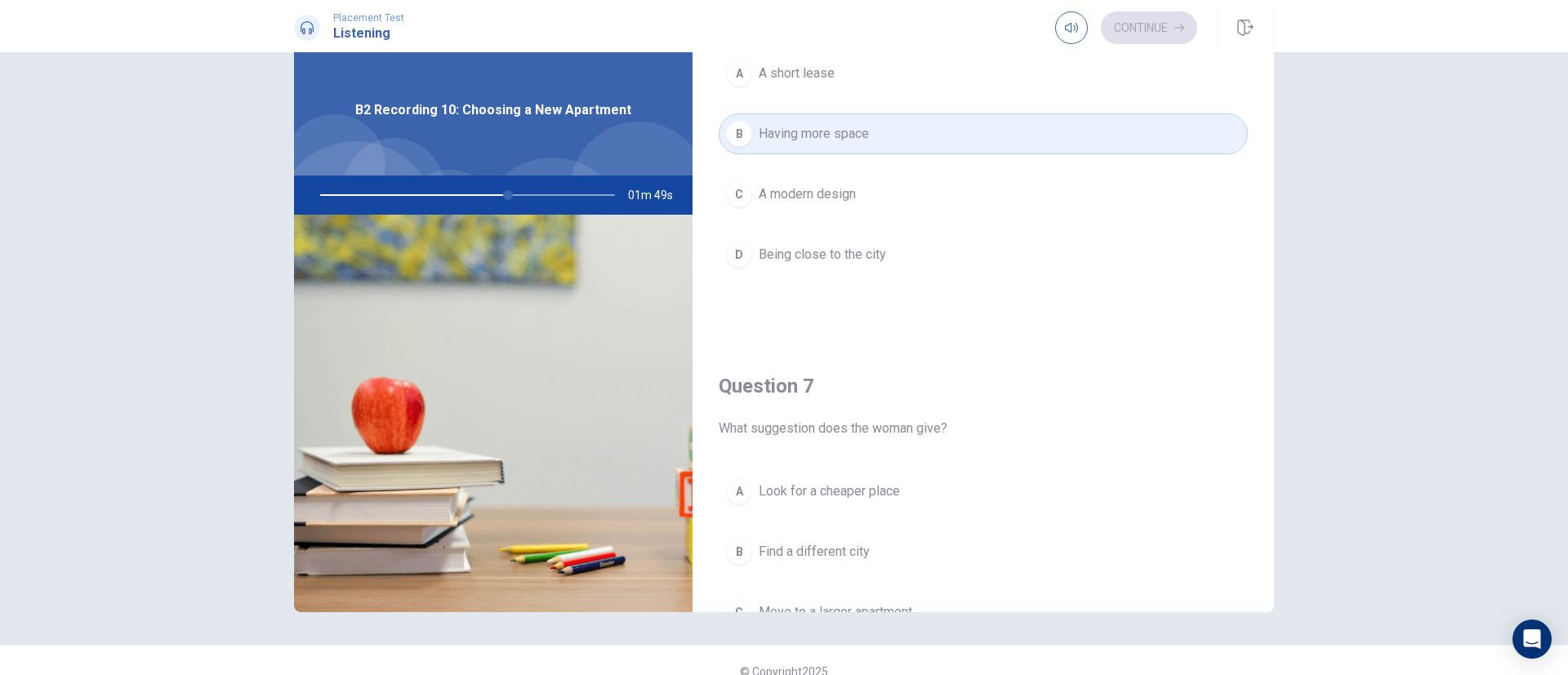 scroll, scrollTop: 62, scrollLeft: 0, axis: vertical 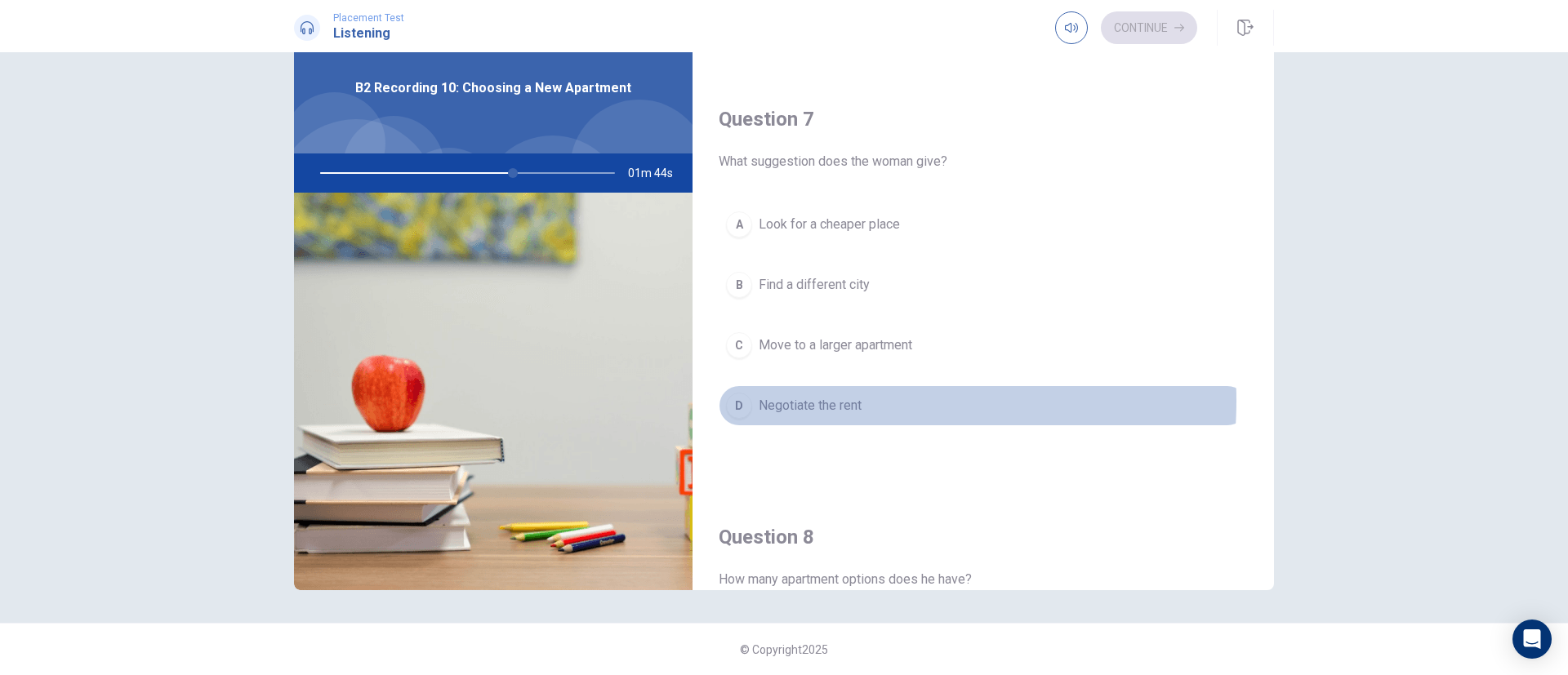click on "Negotiate the rent" at bounding box center [810, 406] 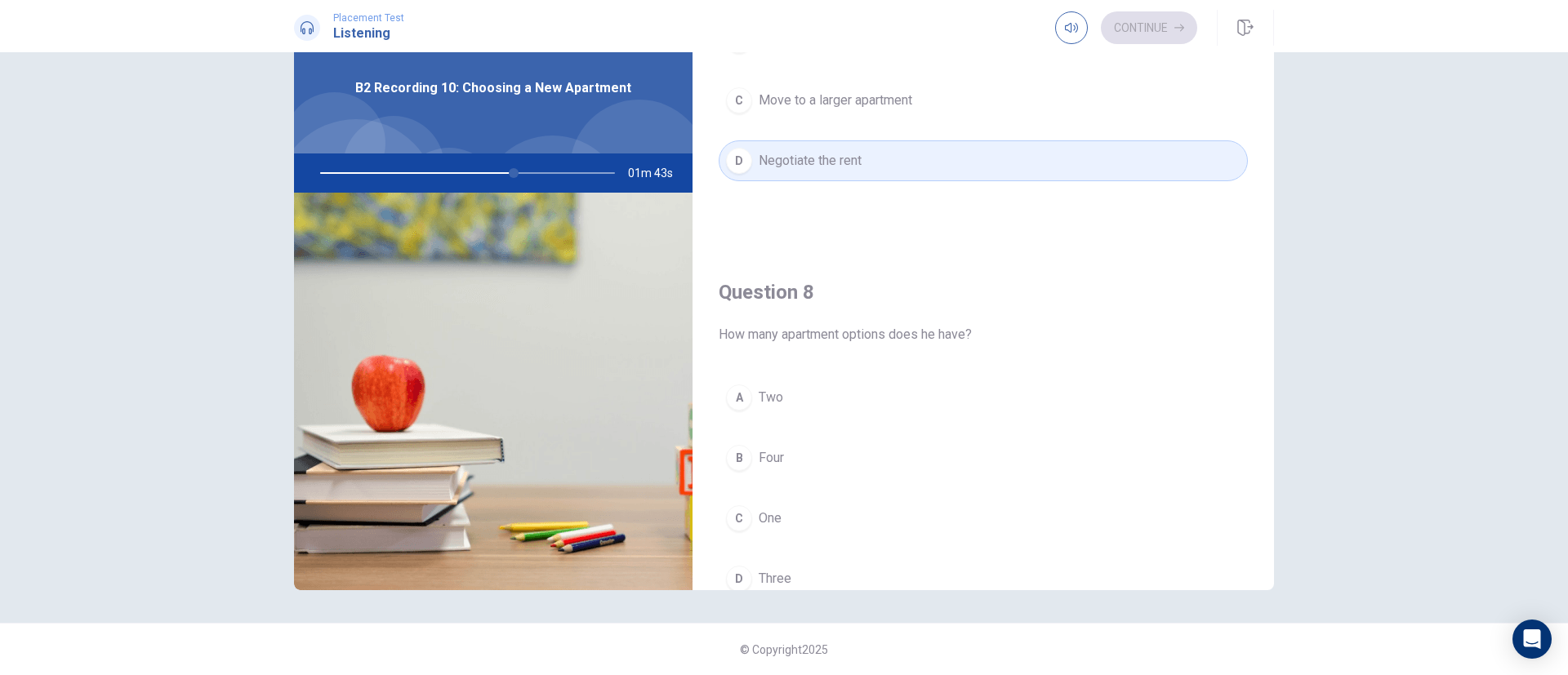 scroll, scrollTop: 735, scrollLeft: 0, axis: vertical 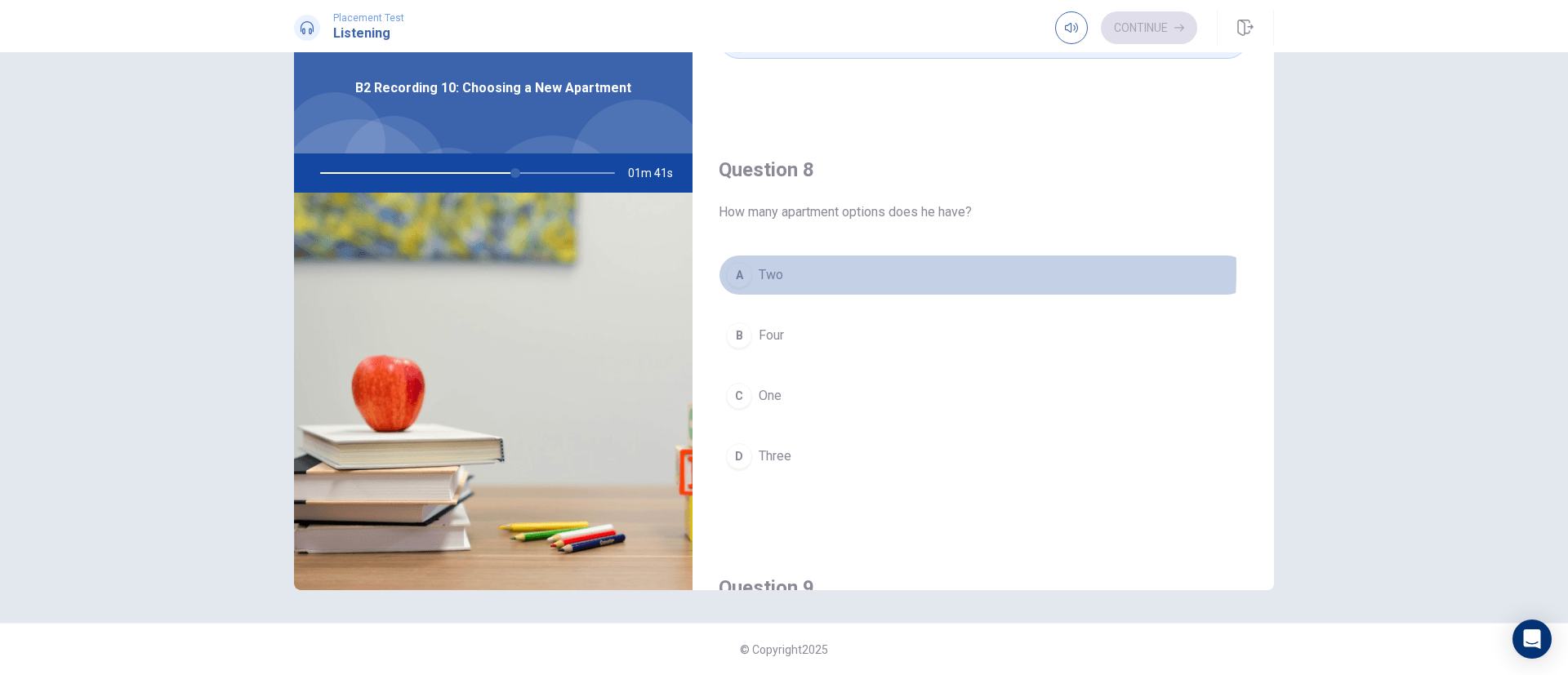 click on "Two" at bounding box center [771, 275] 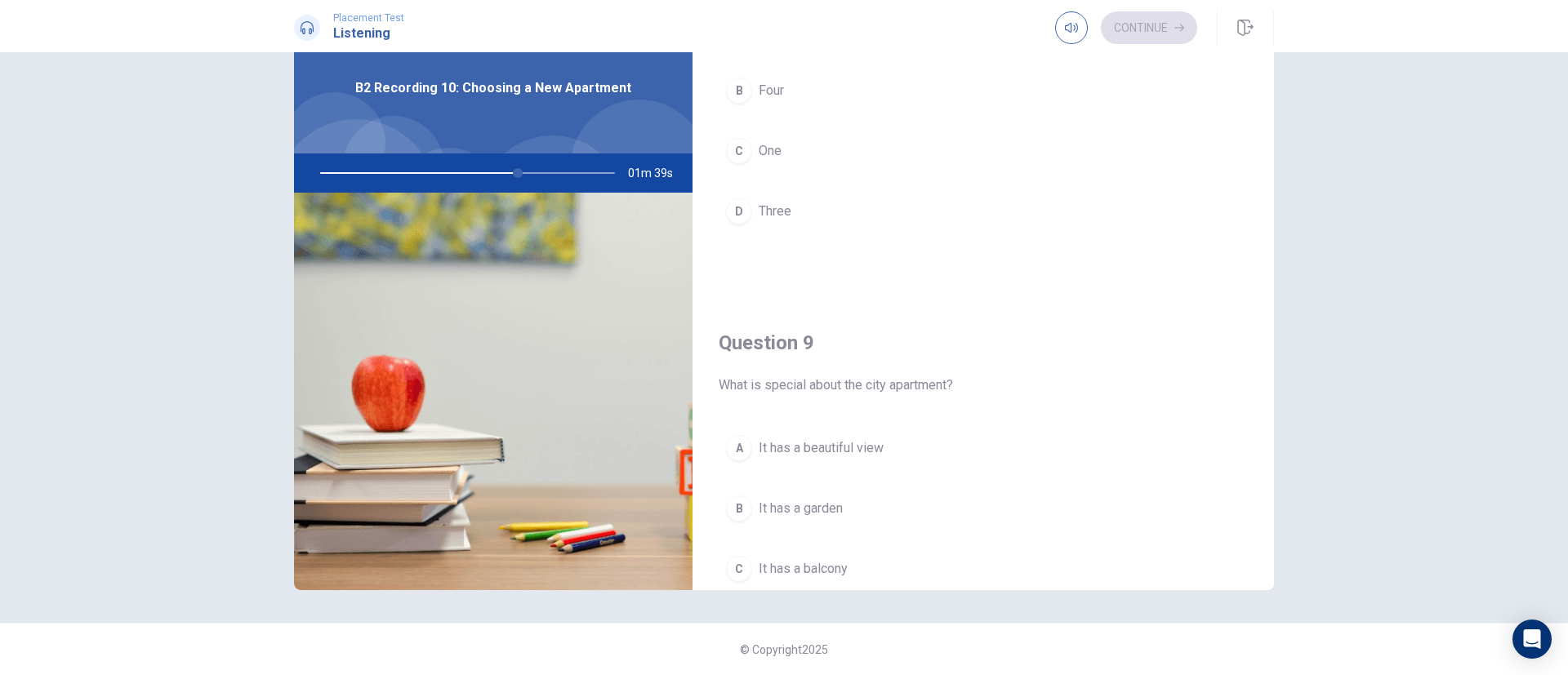 scroll, scrollTop: 1224, scrollLeft: 0, axis: vertical 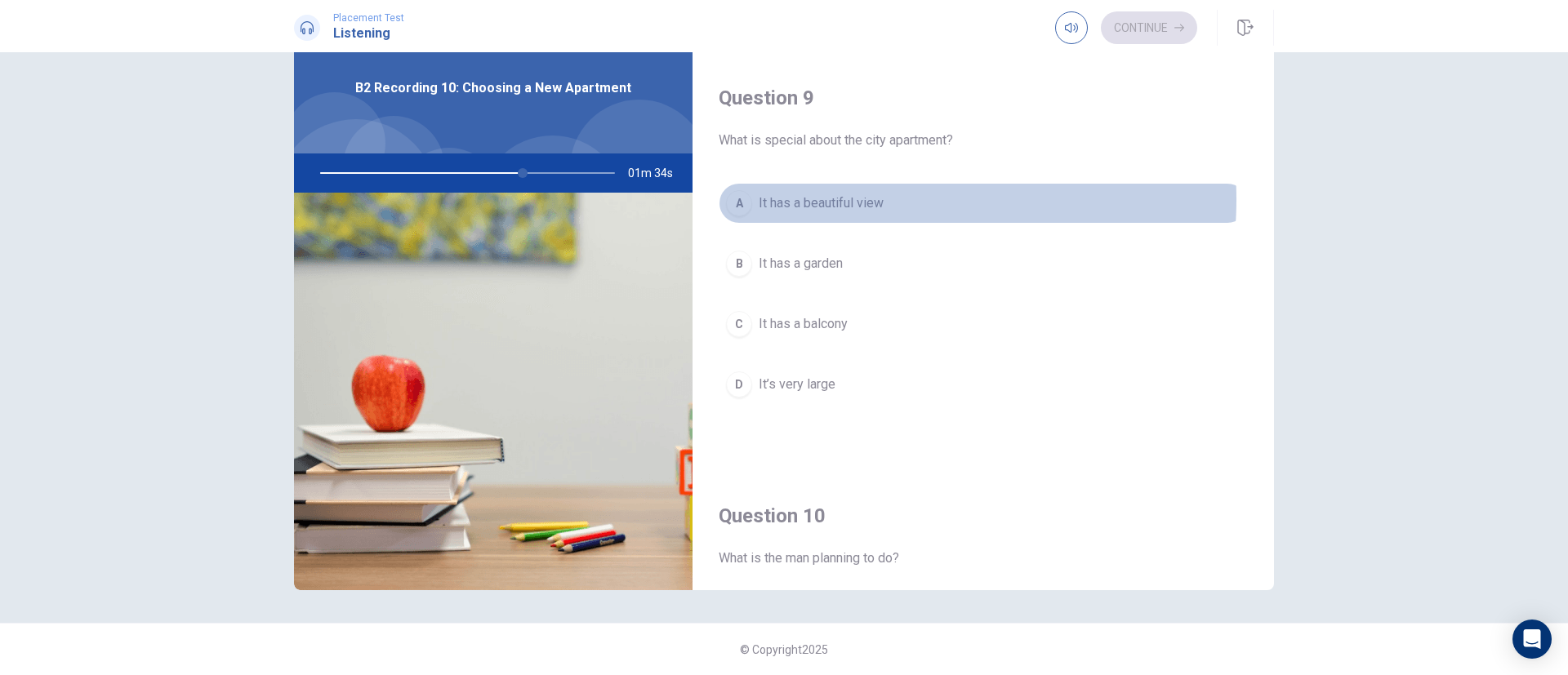click on "It has a beautiful view" at bounding box center (821, 203) 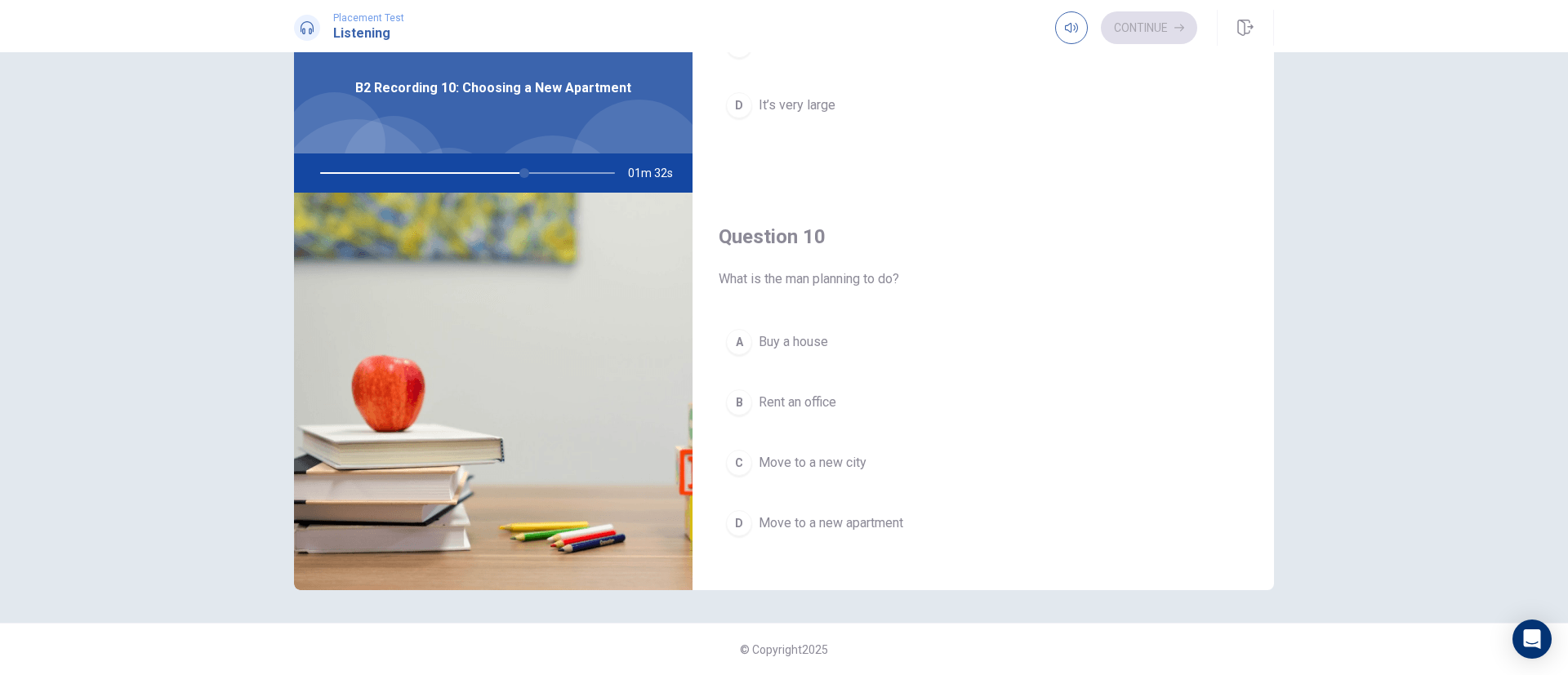 scroll, scrollTop: 1522, scrollLeft: 0, axis: vertical 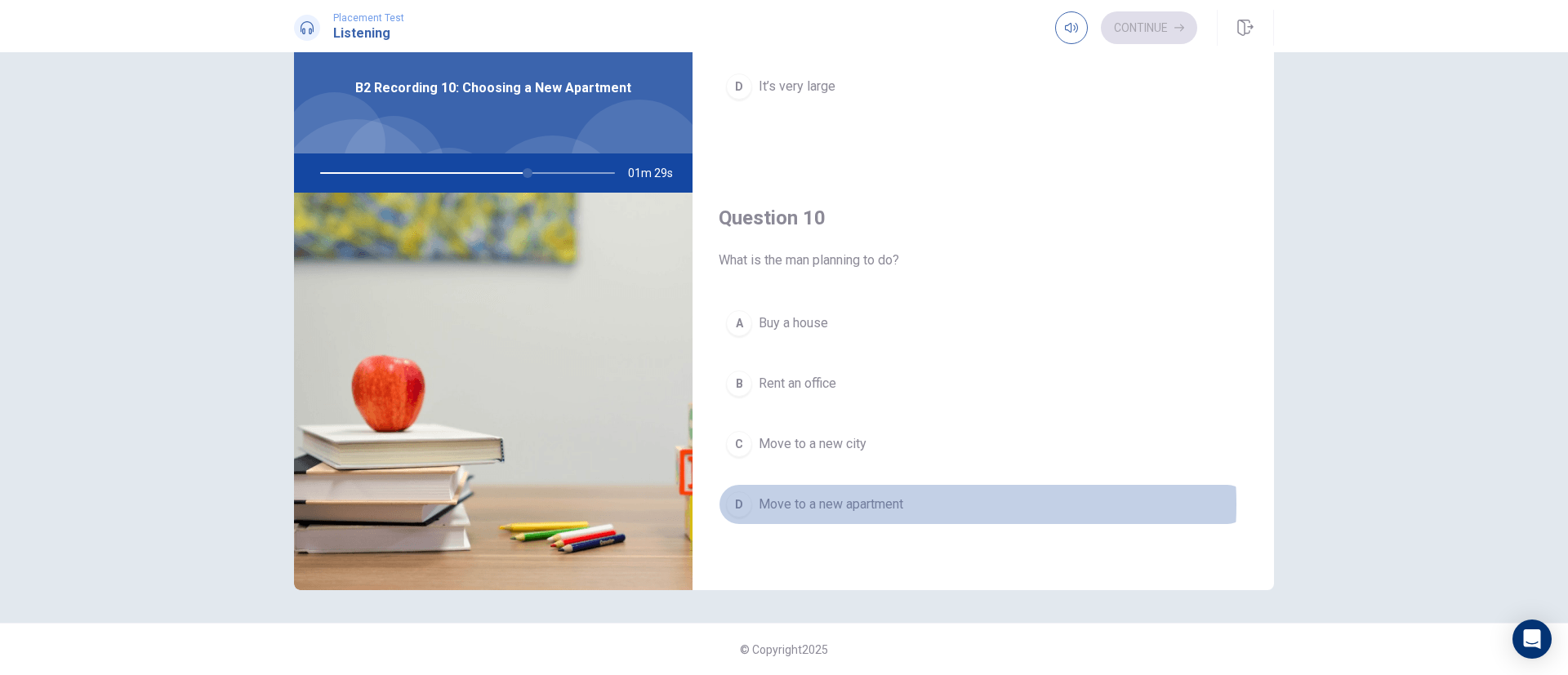 click on "Move to a new apartment" at bounding box center [831, 504] 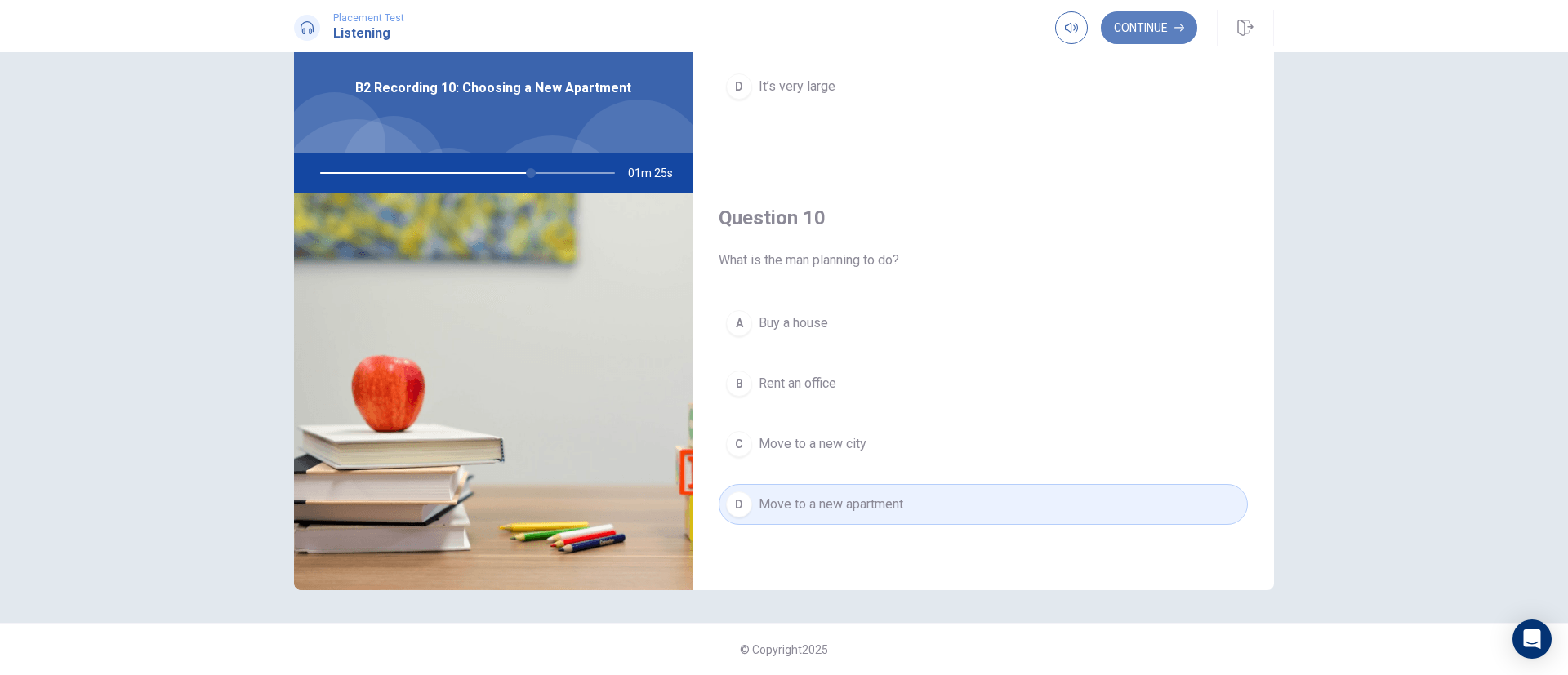 click on "Continue" at bounding box center (1149, 28) 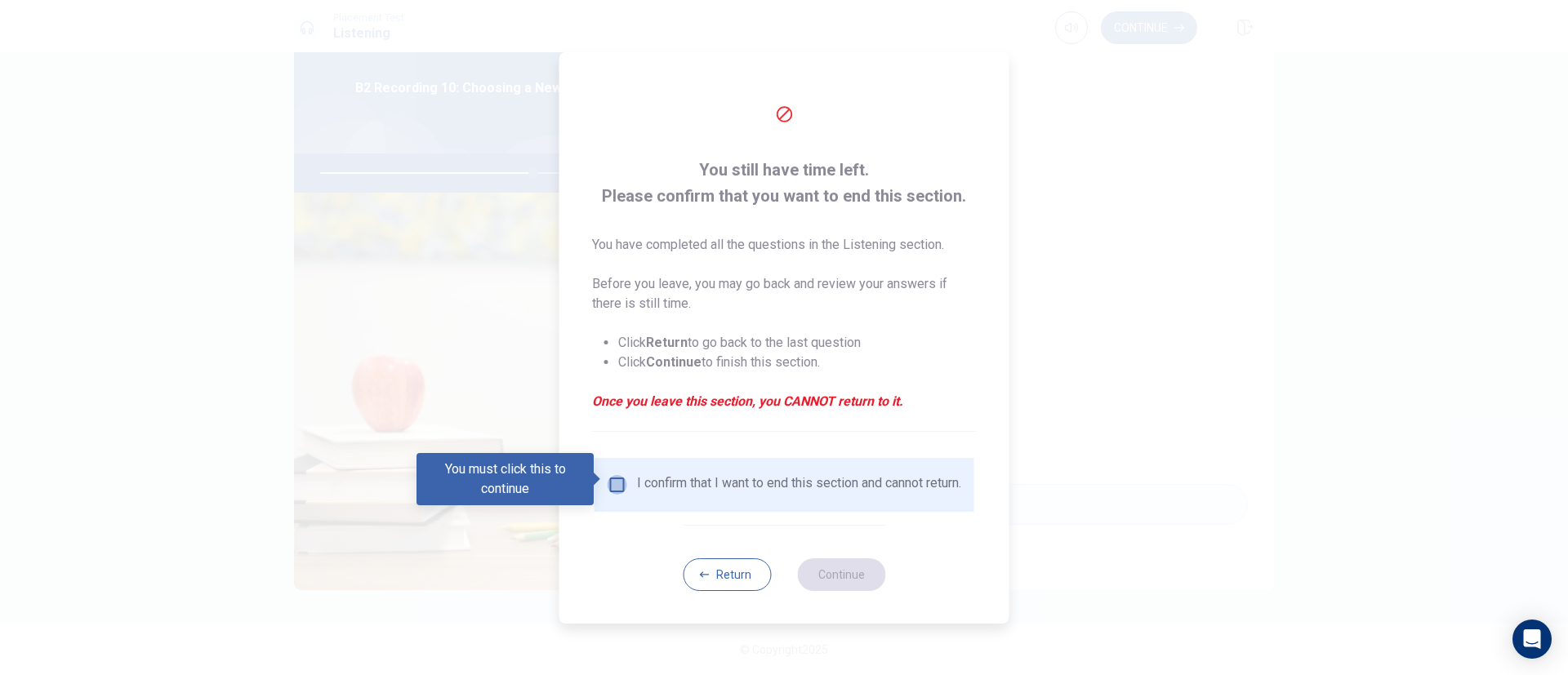 click at bounding box center [617, 485] 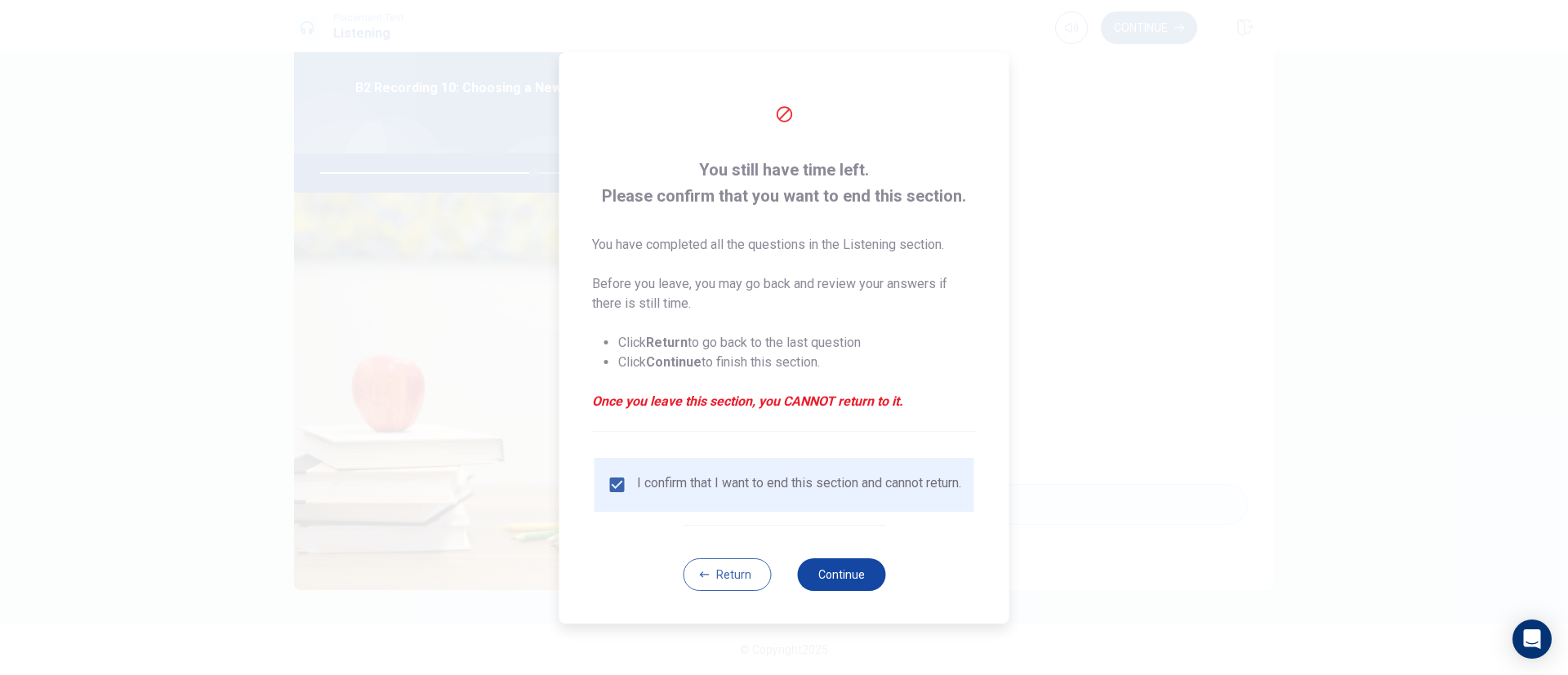 click on "Continue" at bounding box center [841, 575] 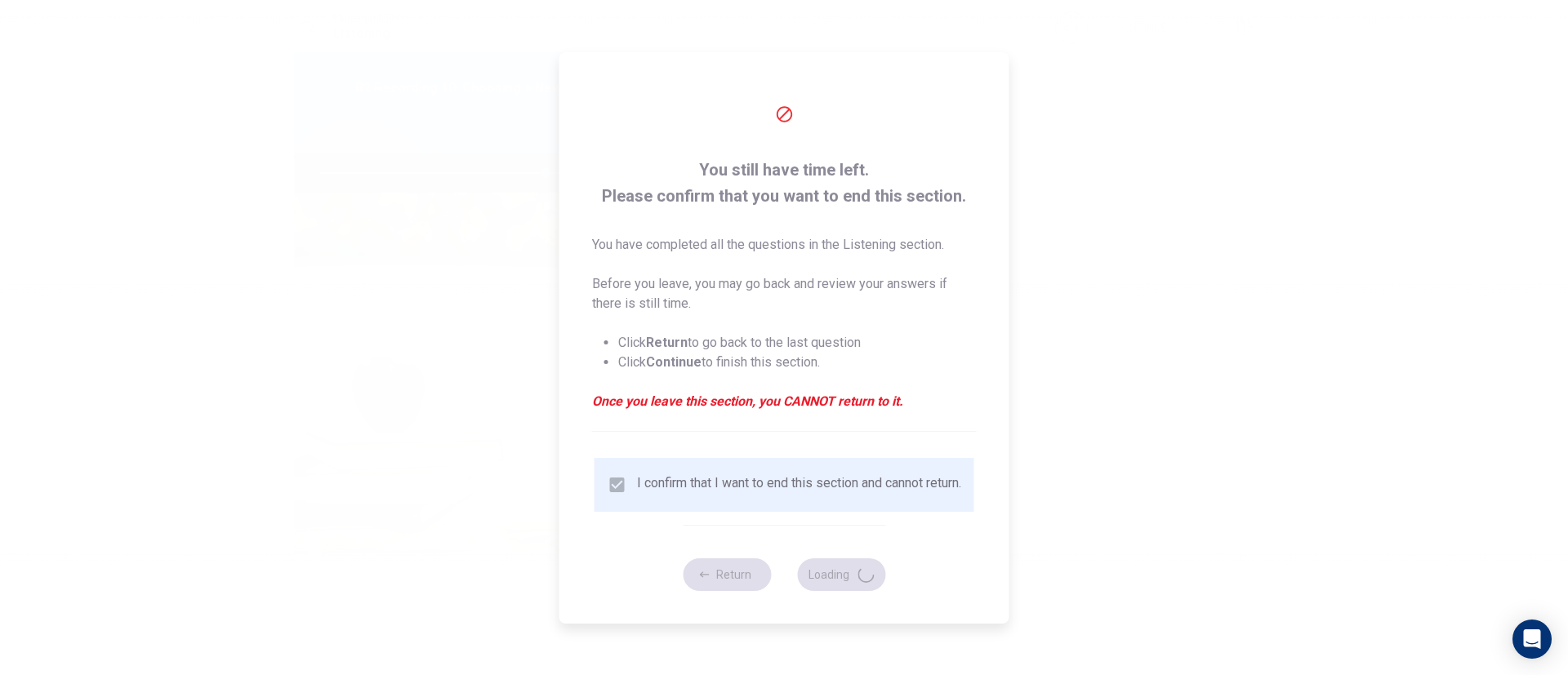 type on "77" 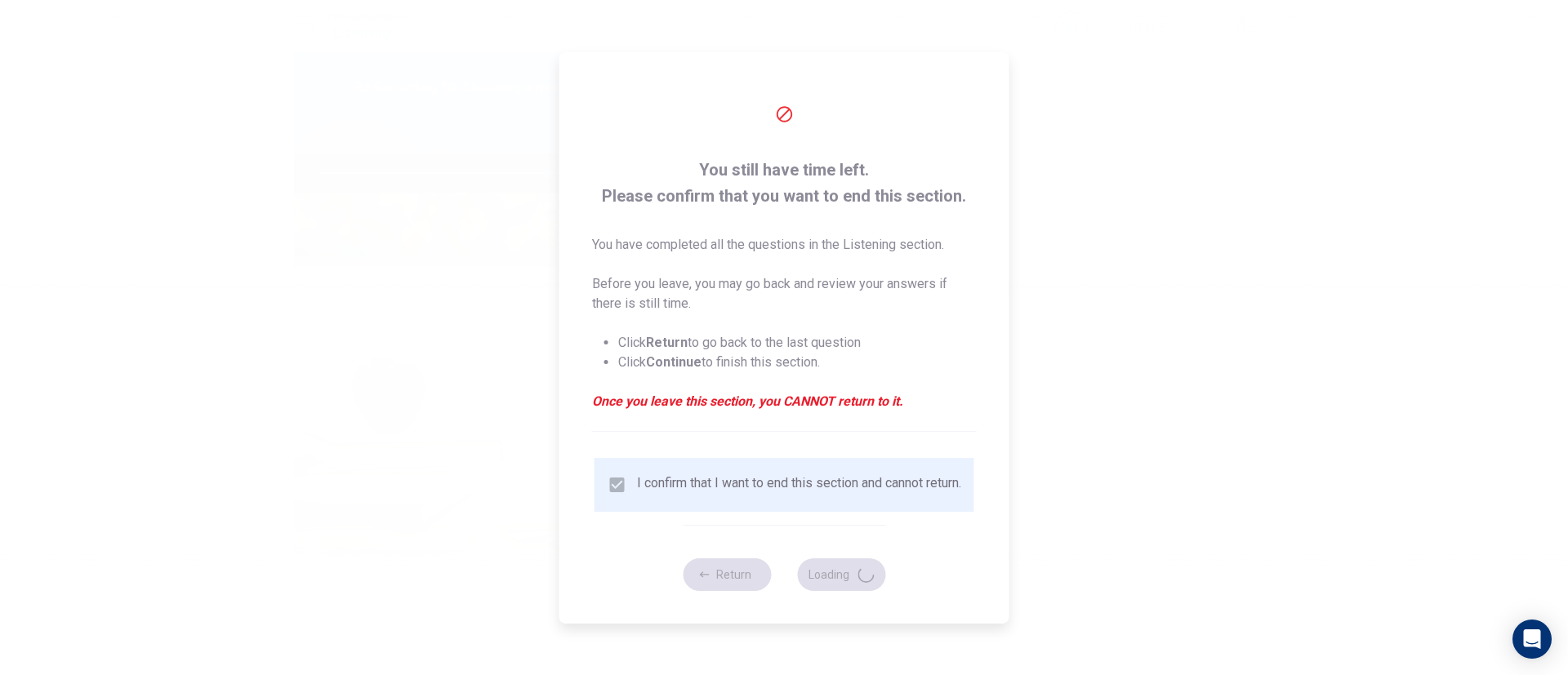scroll, scrollTop: 0, scrollLeft: 0, axis: both 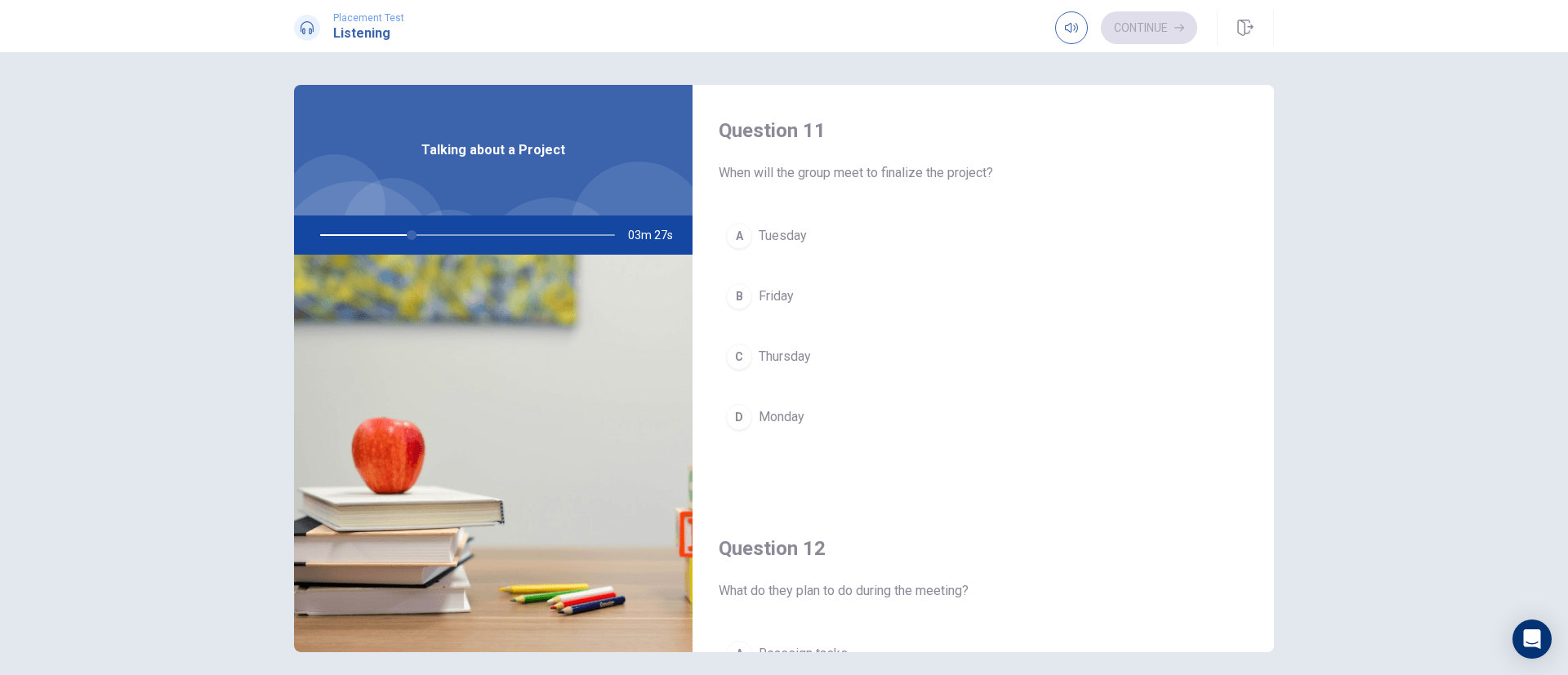 click on "Friday" at bounding box center (776, 296) 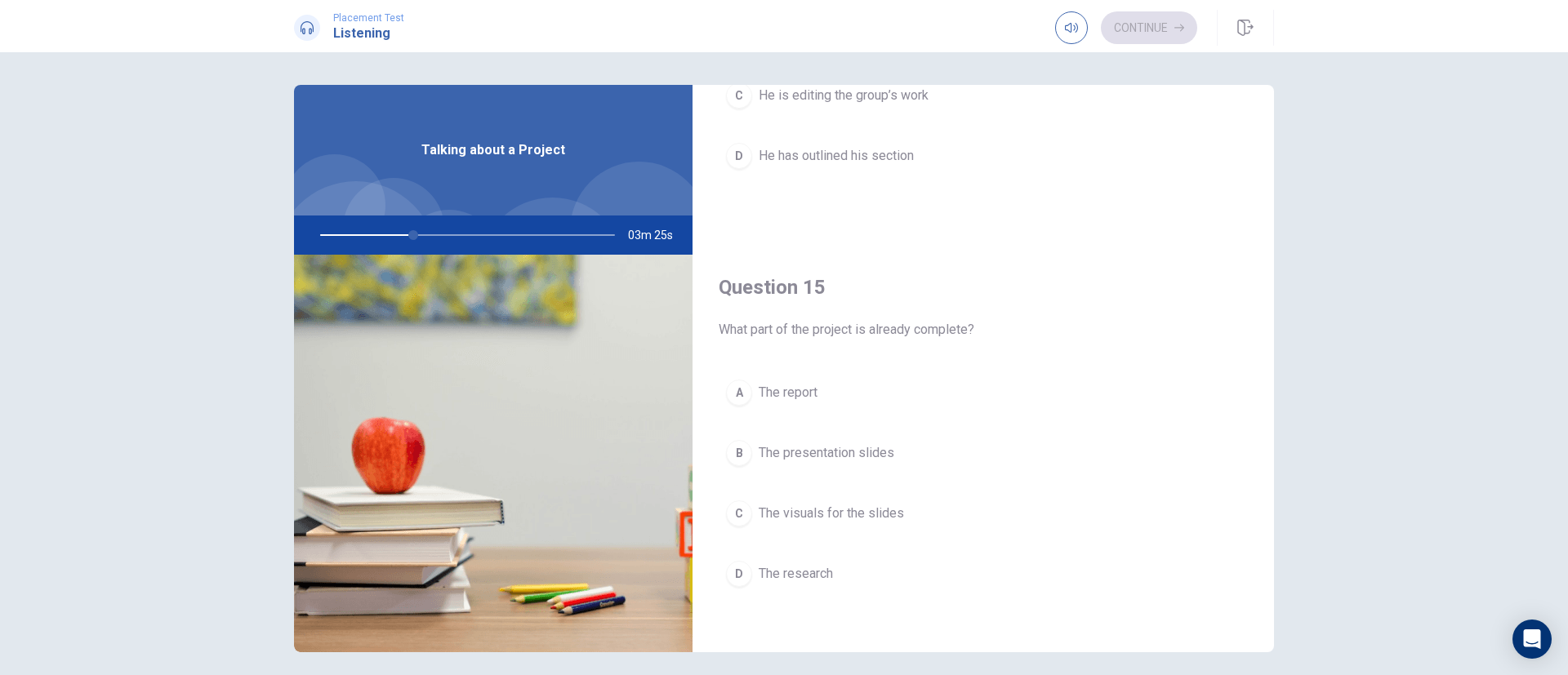 scroll, scrollTop: 1522, scrollLeft: 0, axis: vertical 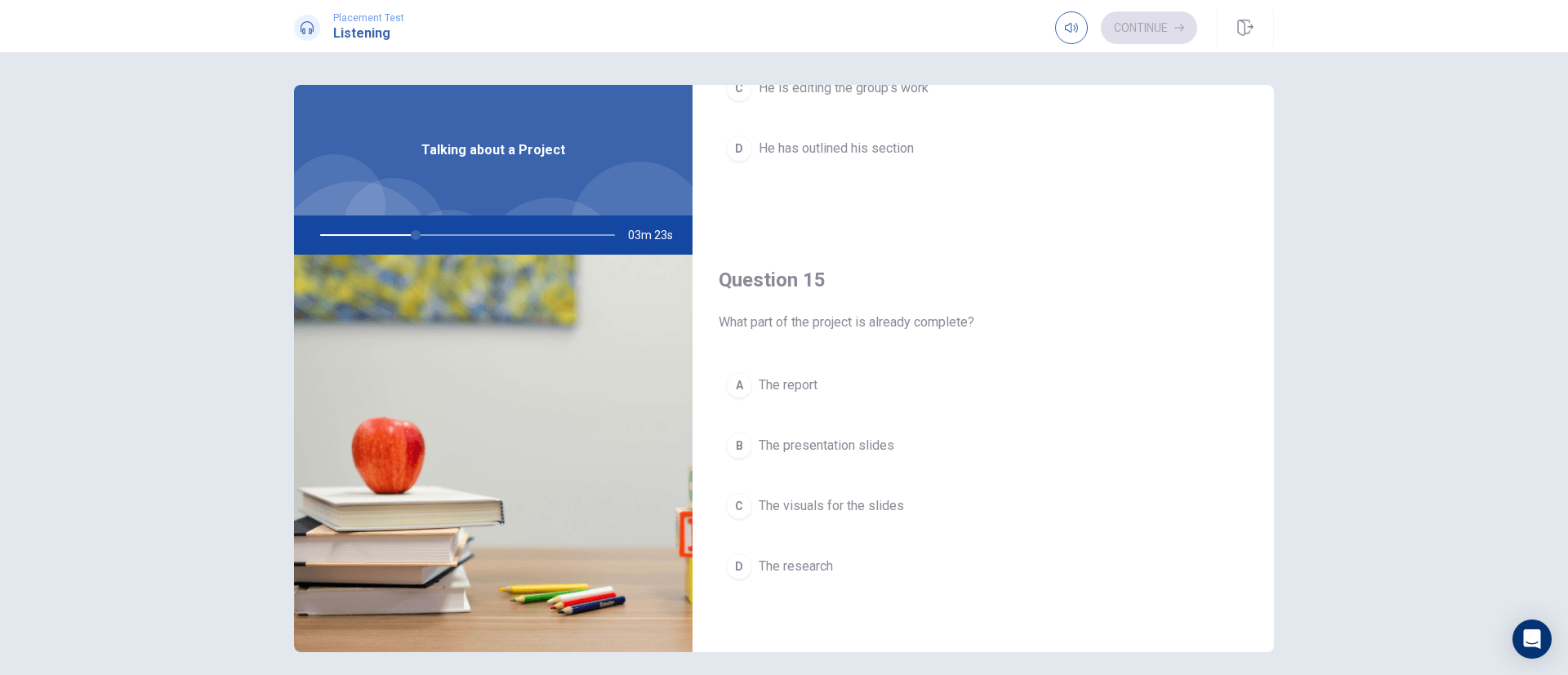 click on "The research" at bounding box center [795, 566] 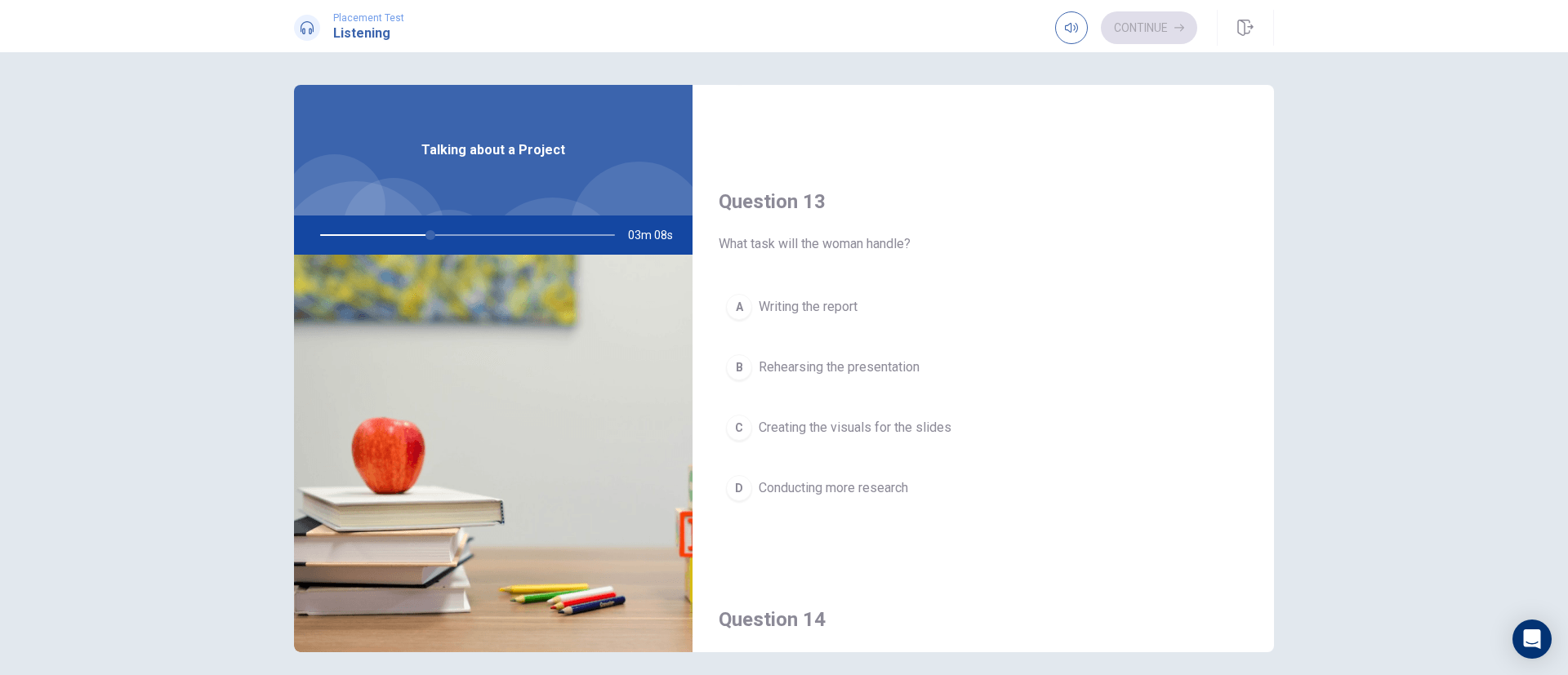 scroll, scrollTop: 543, scrollLeft: 0, axis: vertical 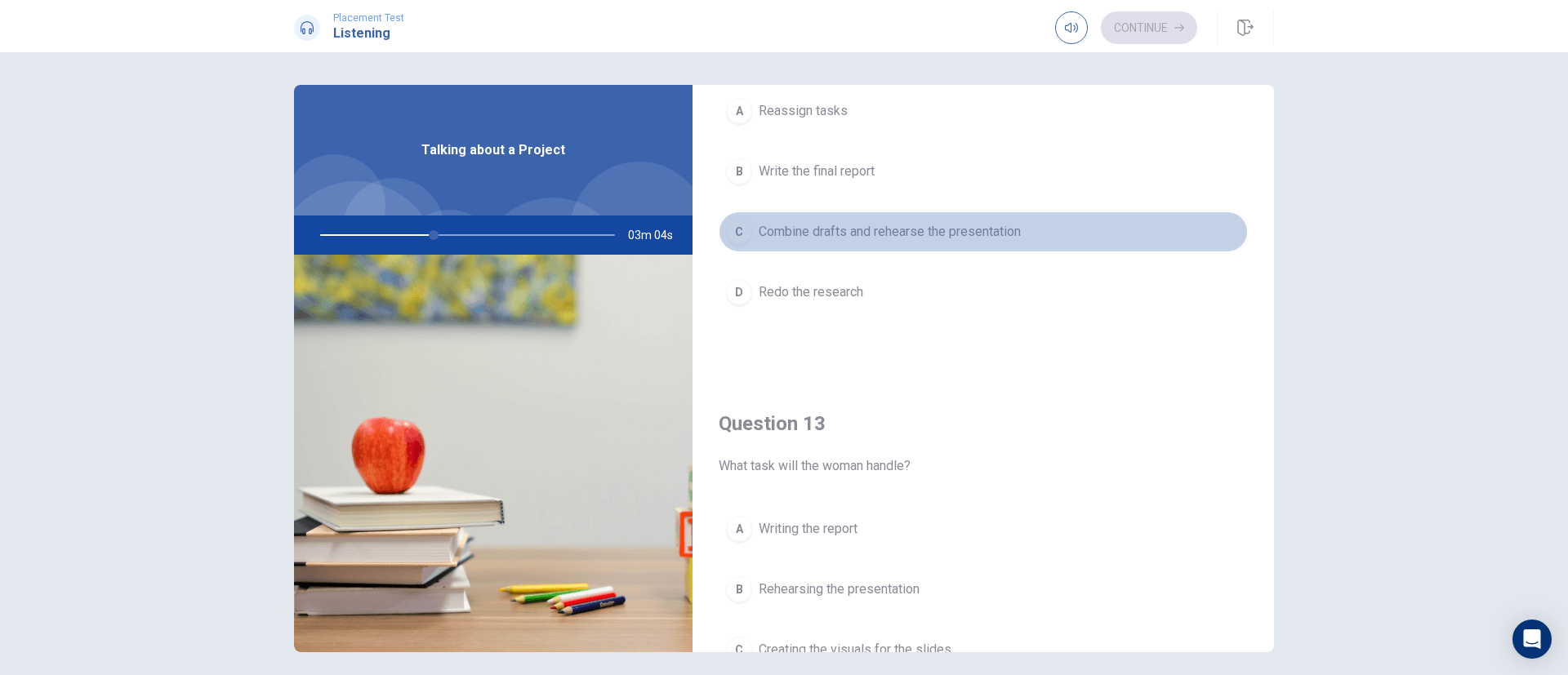 click on "Combine drafts and rehearse the presentation" at bounding box center (889, 232) 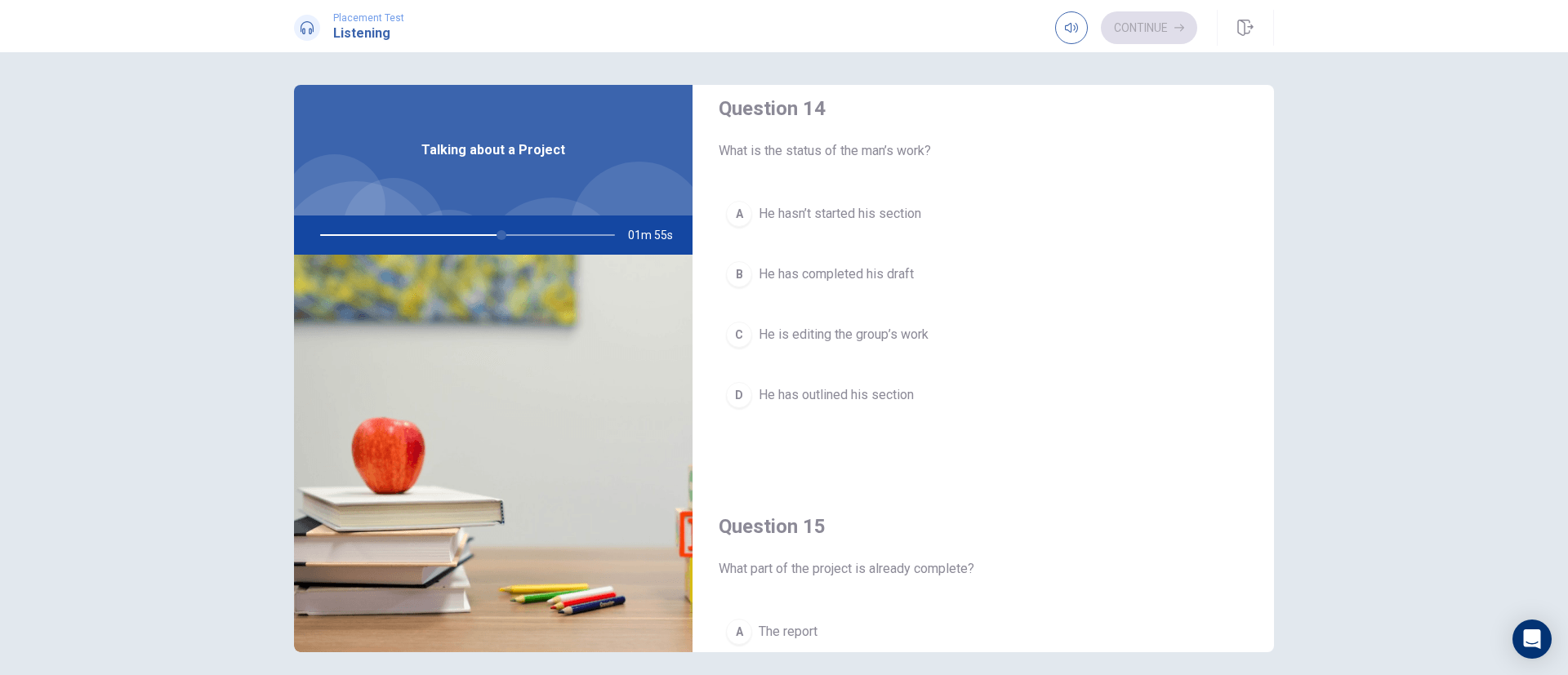 scroll, scrollTop: 1277, scrollLeft: 0, axis: vertical 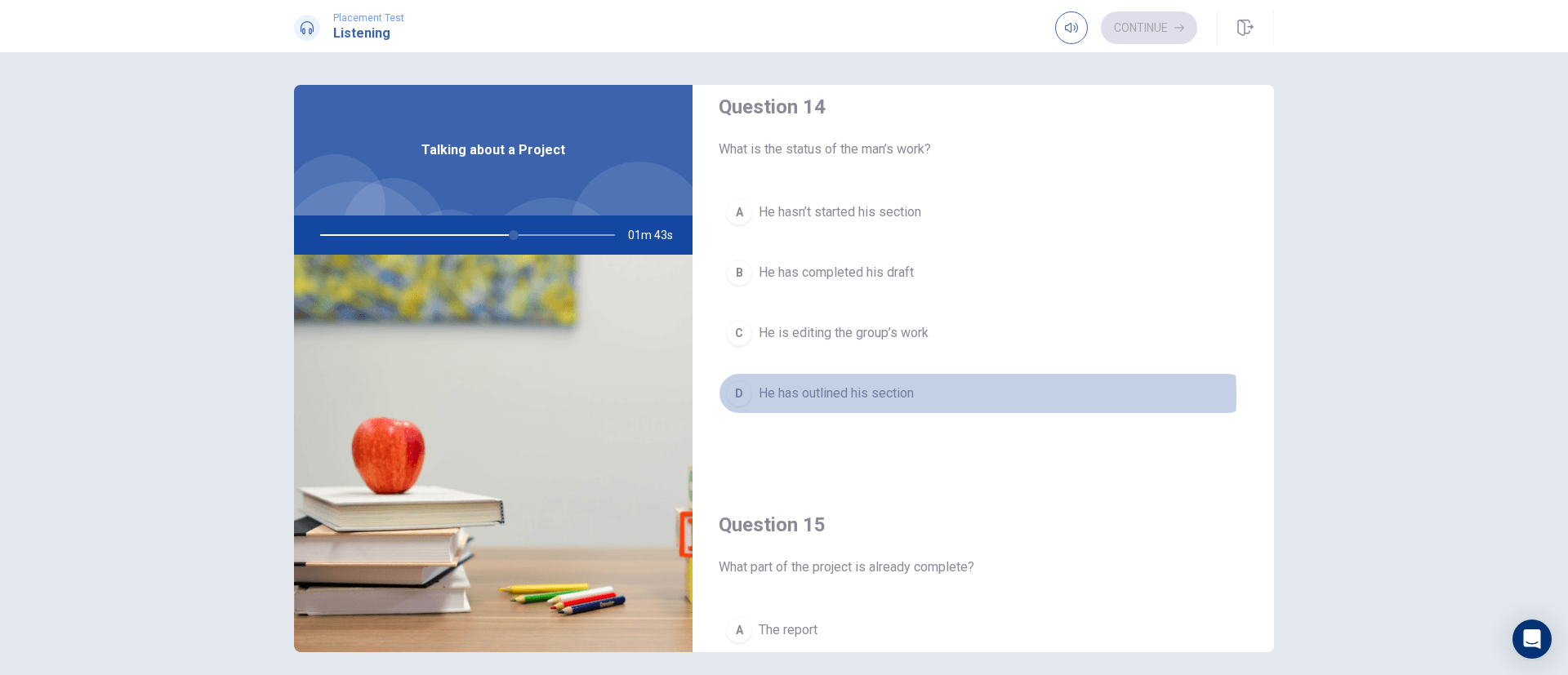 click on "He has outlined his section" at bounding box center [836, 393] 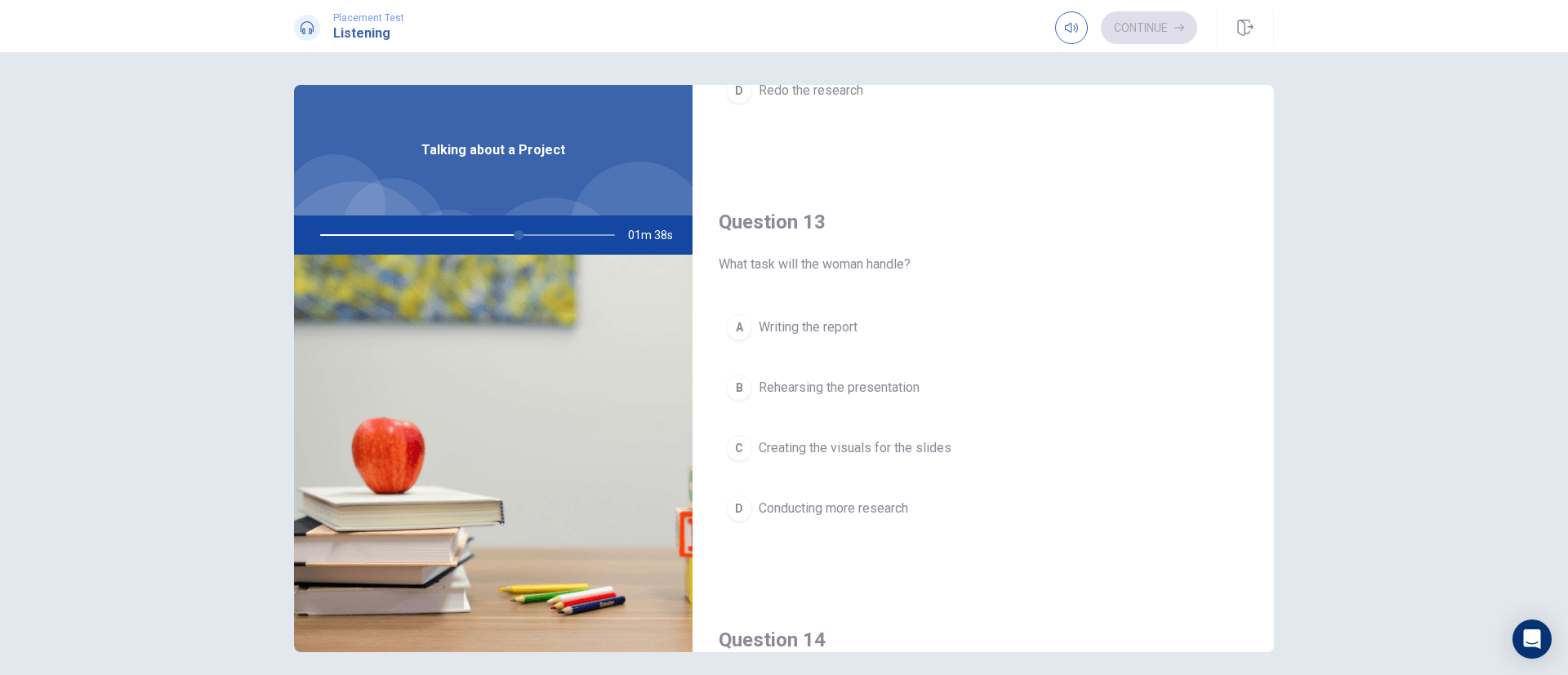 scroll, scrollTop: 788, scrollLeft: 0, axis: vertical 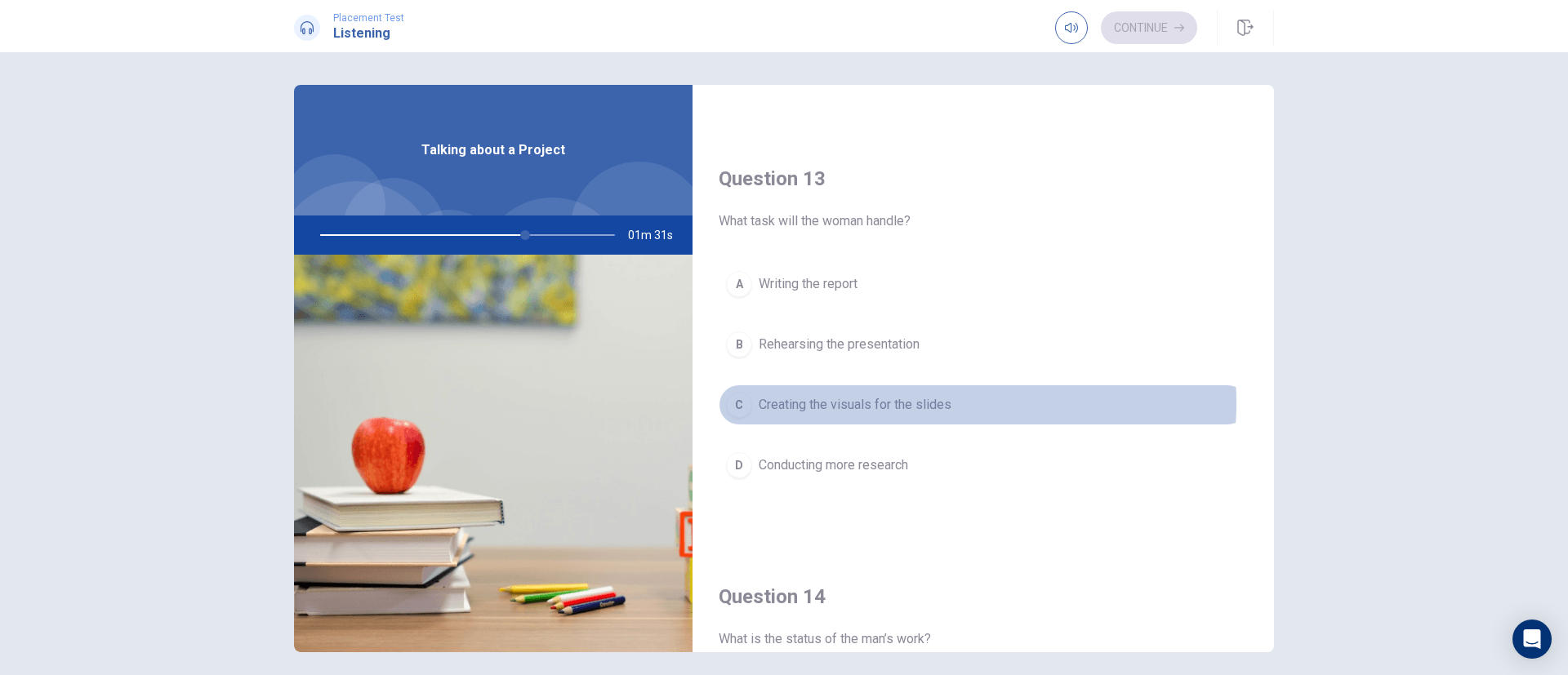 click on "Creating the visuals for the slides" at bounding box center (855, 405) 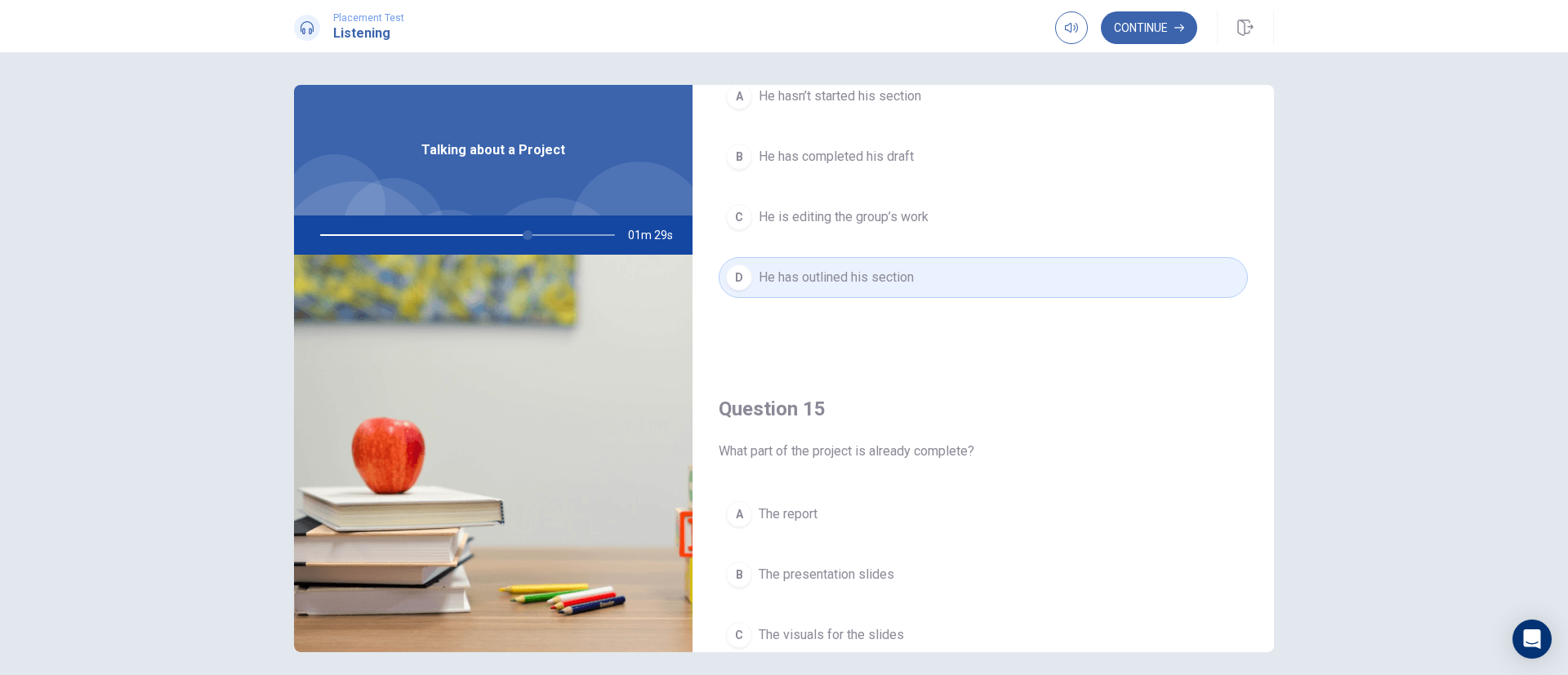scroll, scrollTop: 1522, scrollLeft: 0, axis: vertical 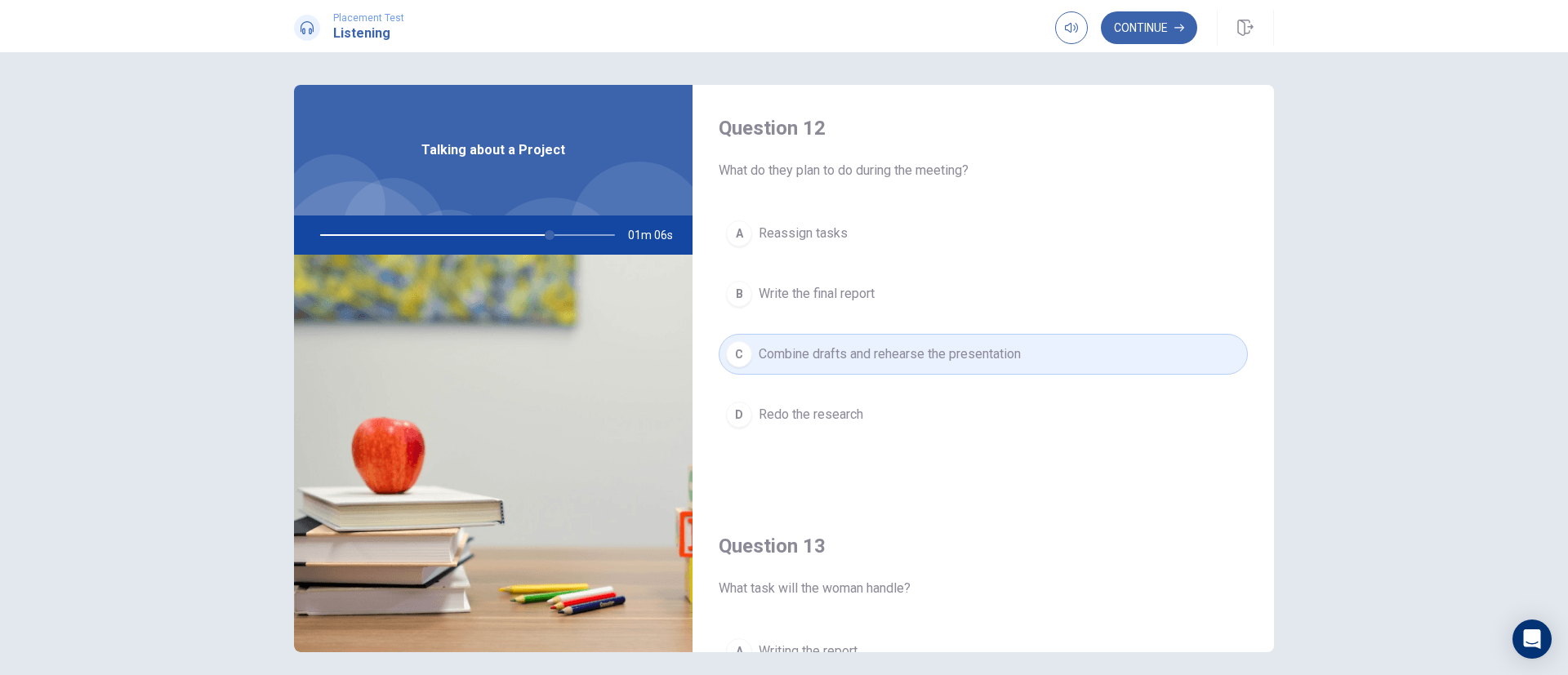 click on "Placement Test   Listening Continue" at bounding box center [784, 26] 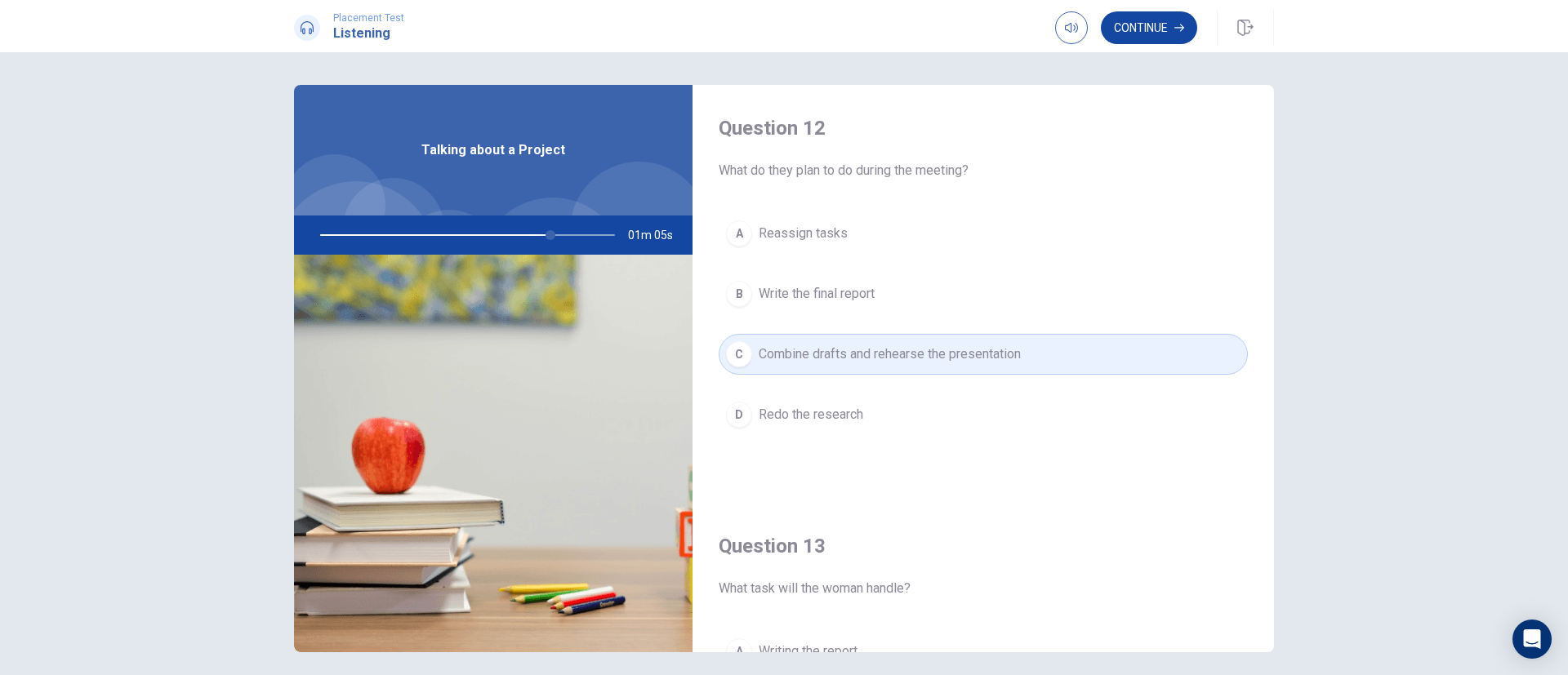 click on "Continue" at bounding box center (1149, 28) 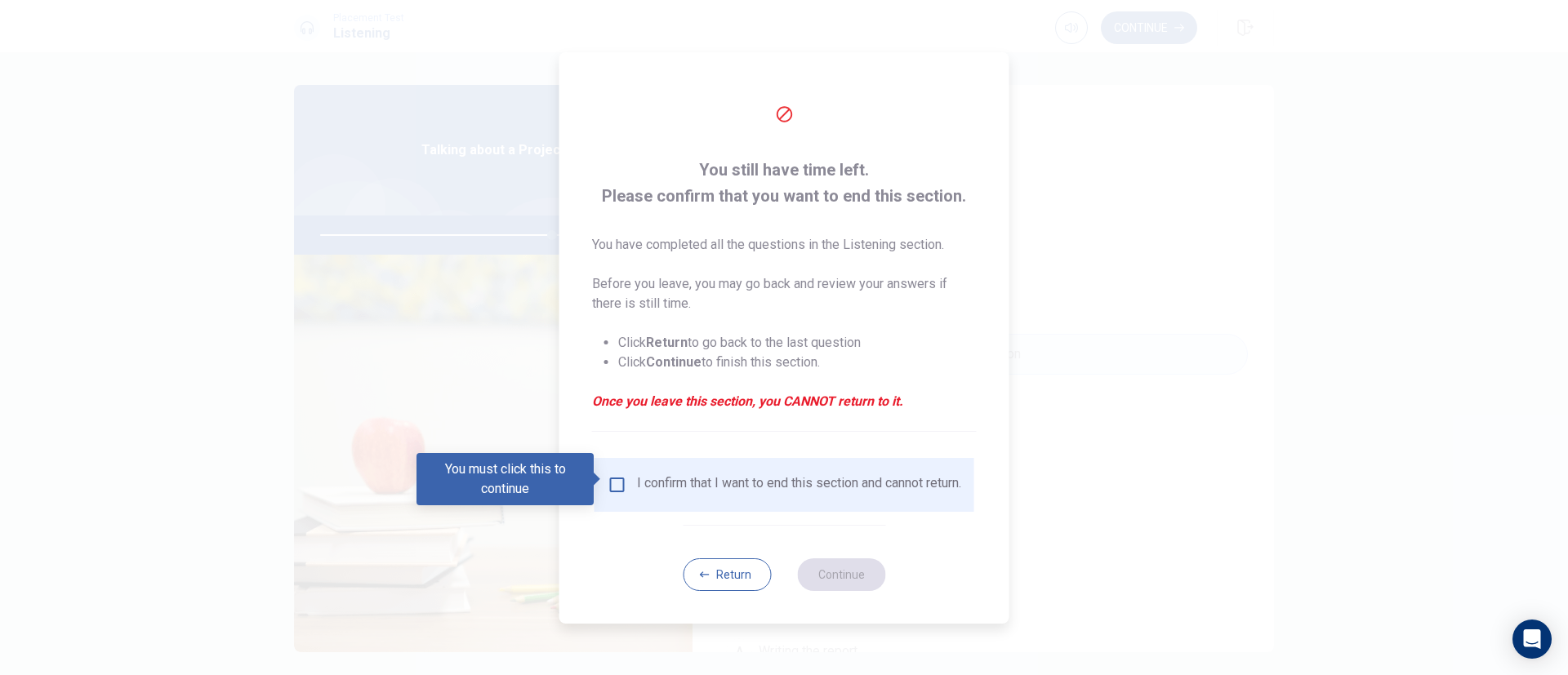 click at bounding box center (617, 485) 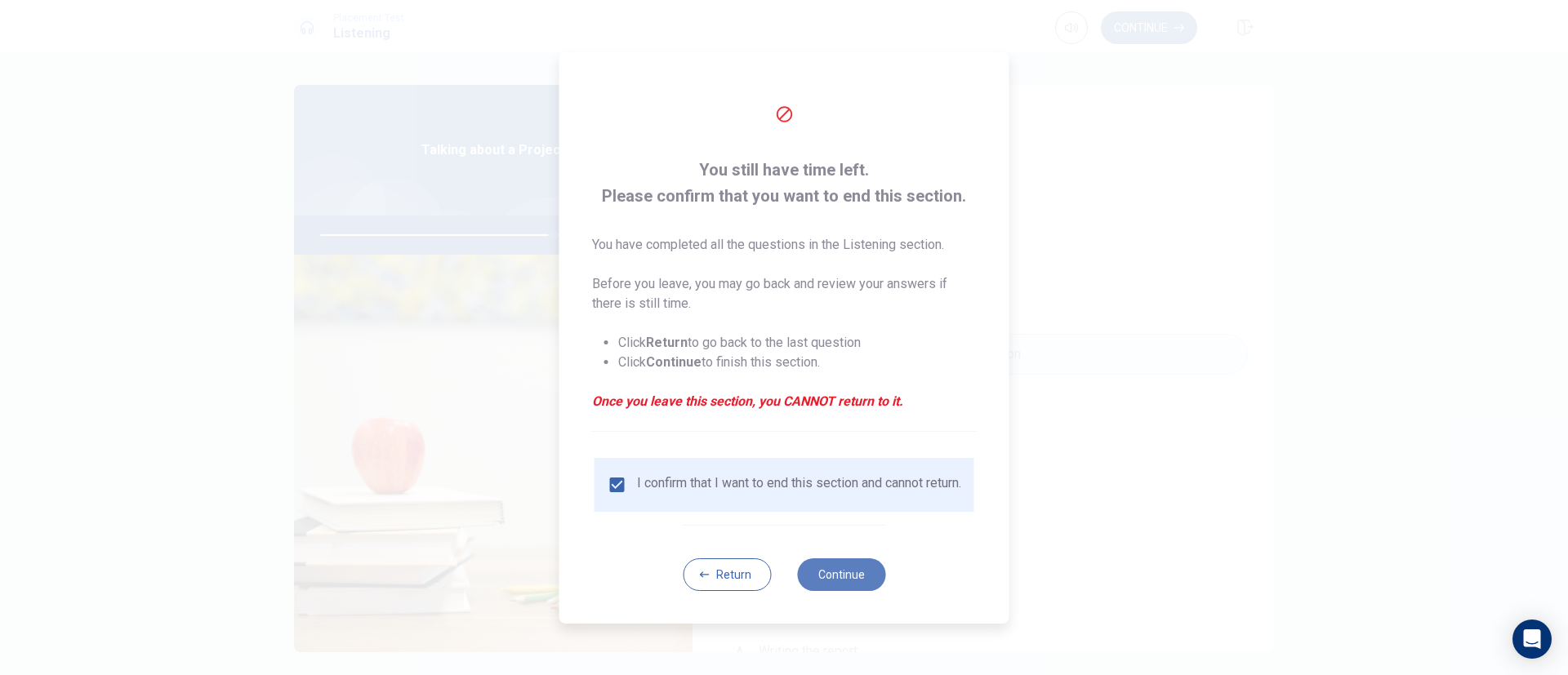 click on "Continue" at bounding box center [841, 575] 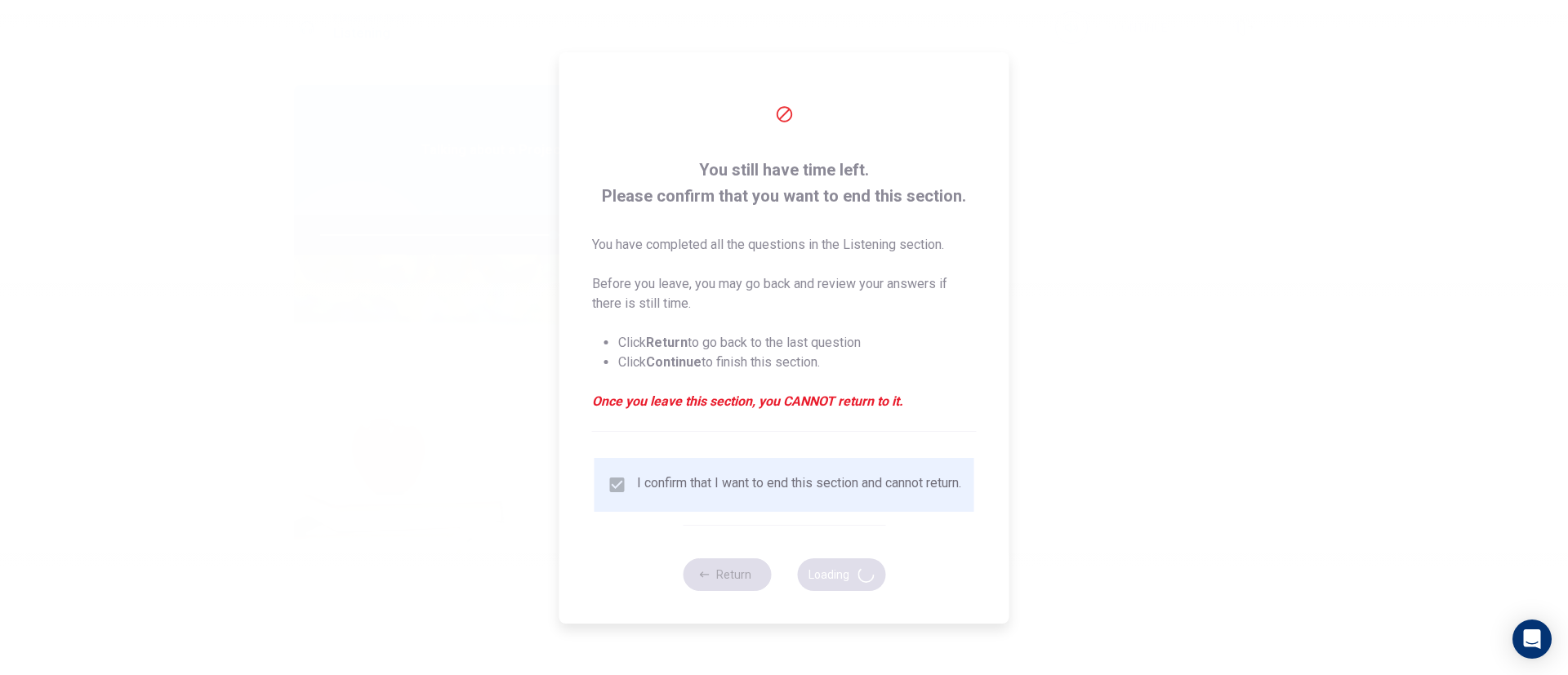 type on "80" 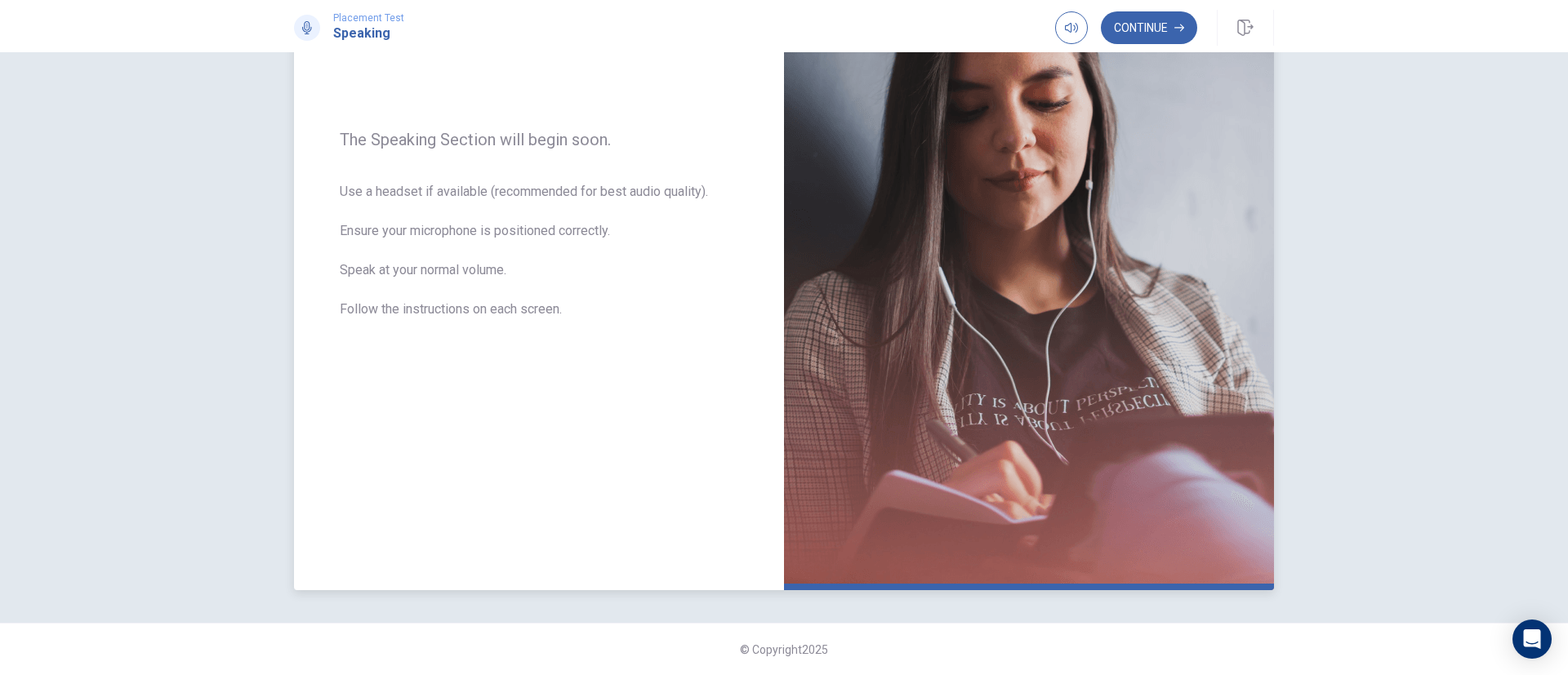 scroll, scrollTop: 0, scrollLeft: 0, axis: both 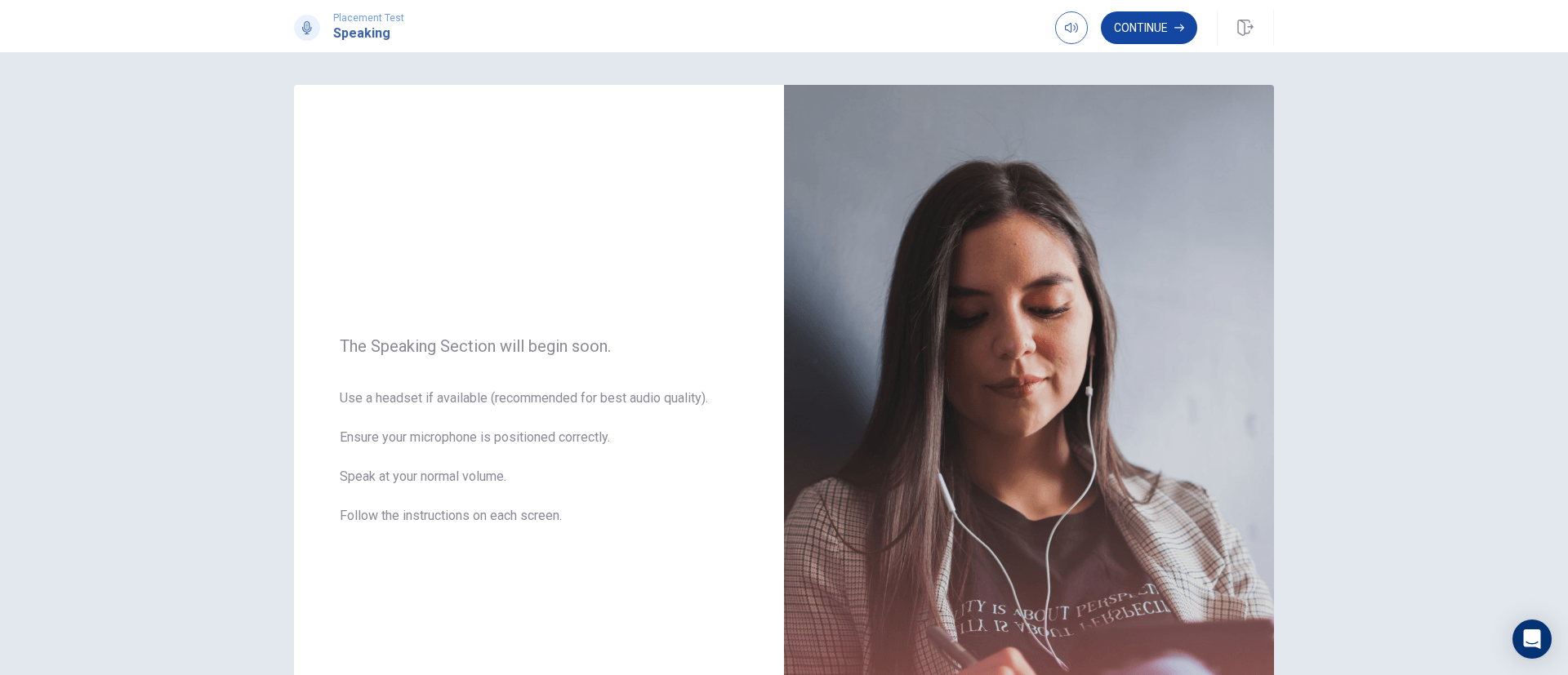 click on "Continue" at bounding box center [1149, 28] 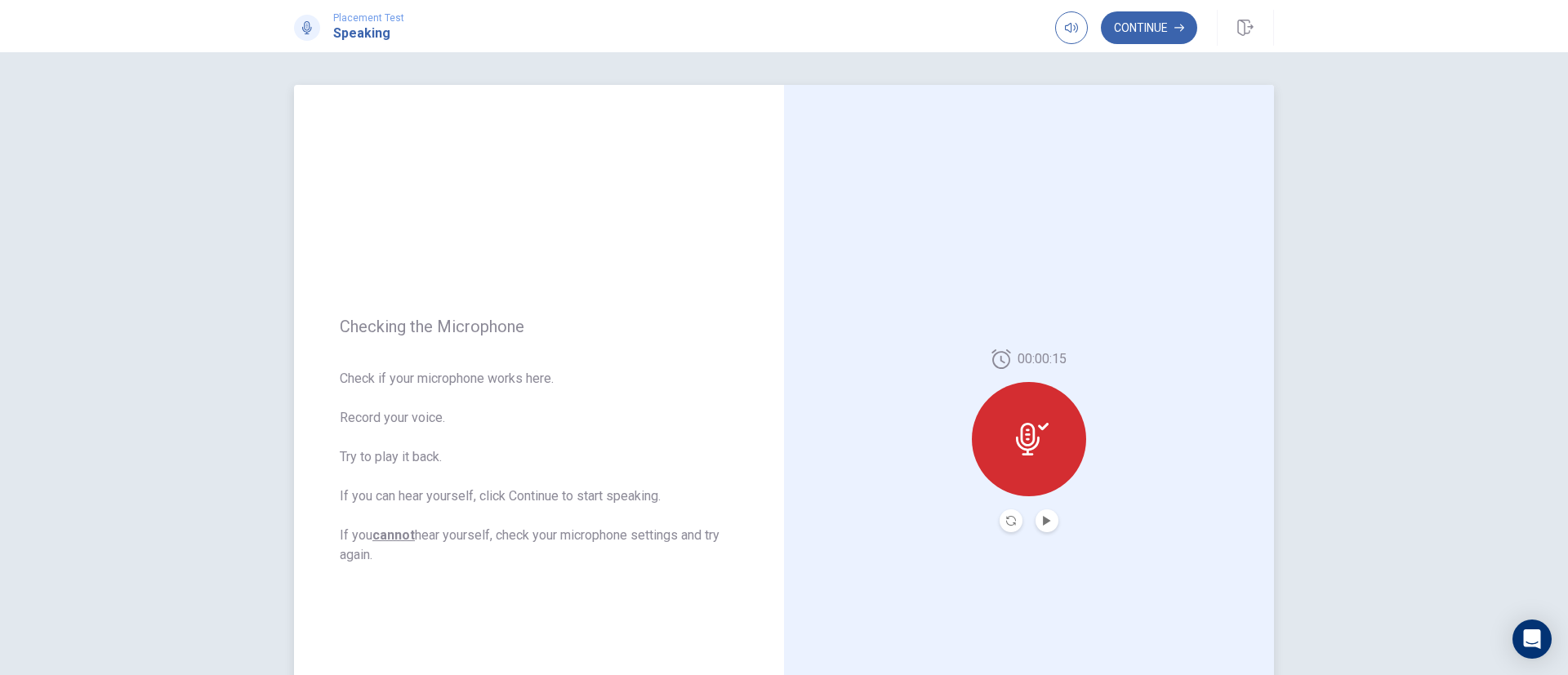click at bounding box center [1047, 521] 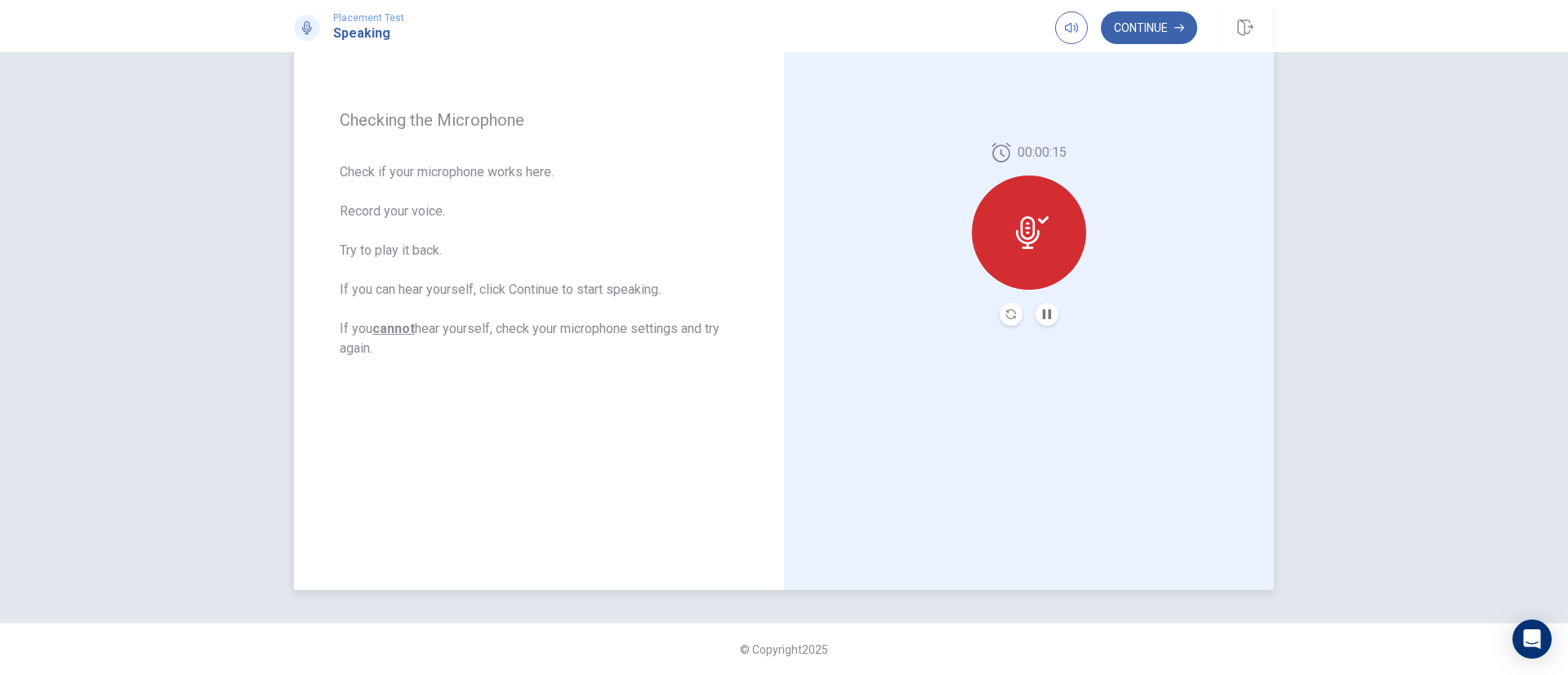 scroll, scrollTop: 0, scrollLeft: 0, axis: both 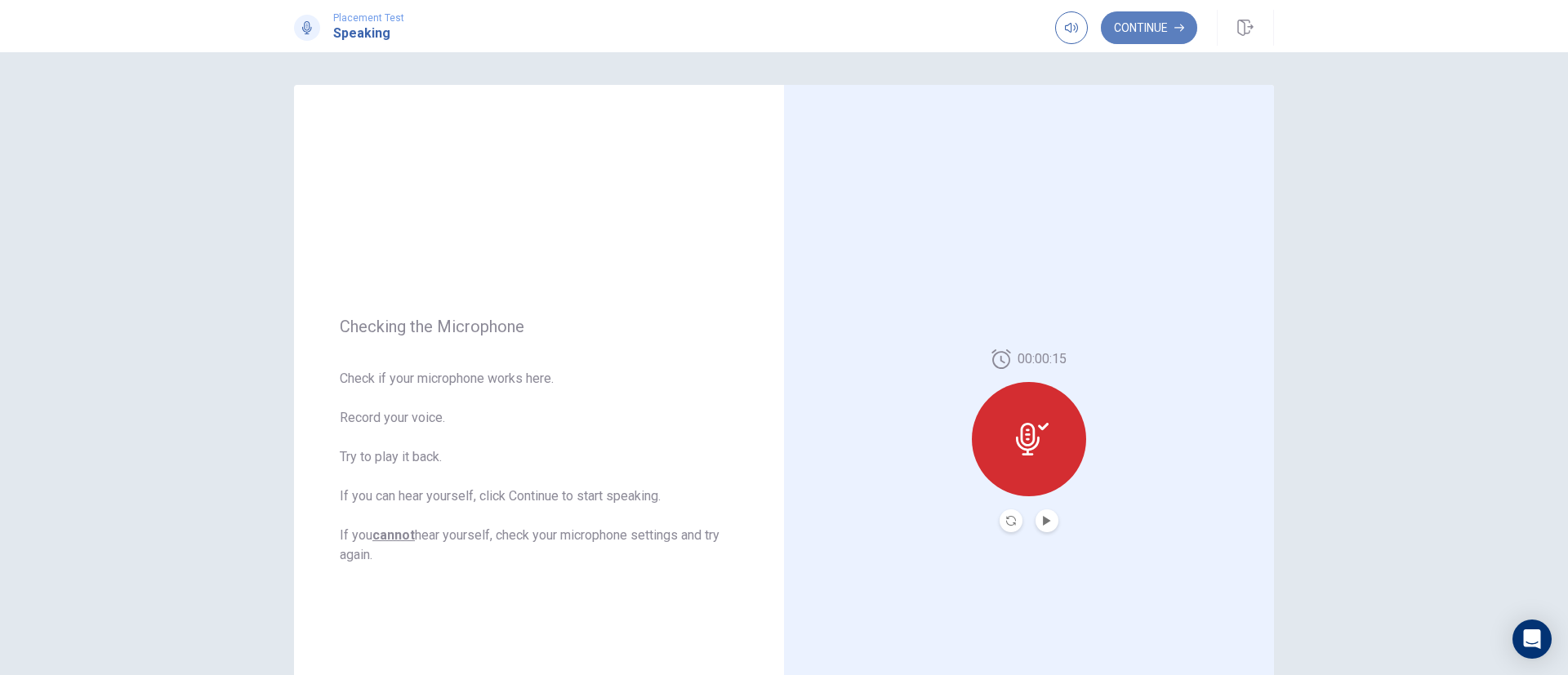 click on "Continue" at bounding box center [1149, 28] 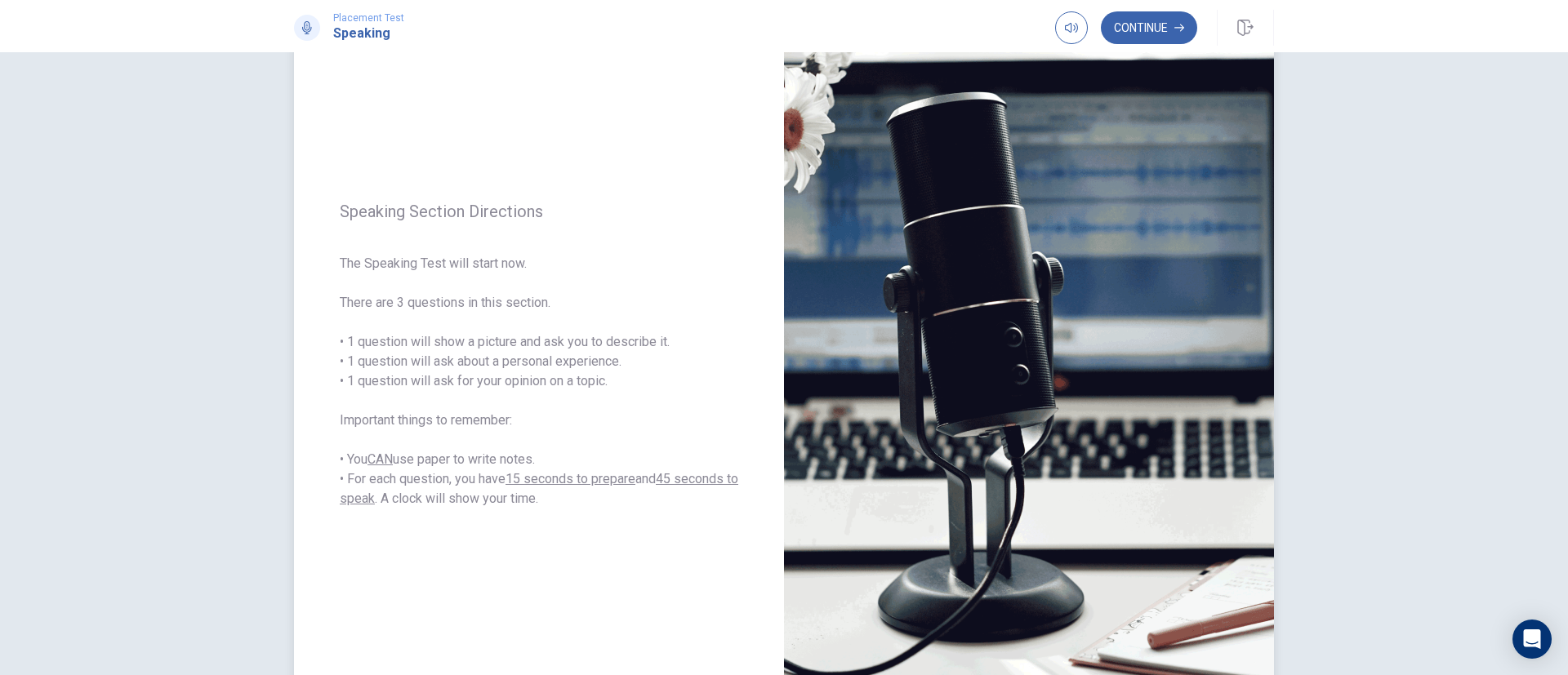 scroll, scrollTop: 122, scrollLeft: 0, axis: vertical 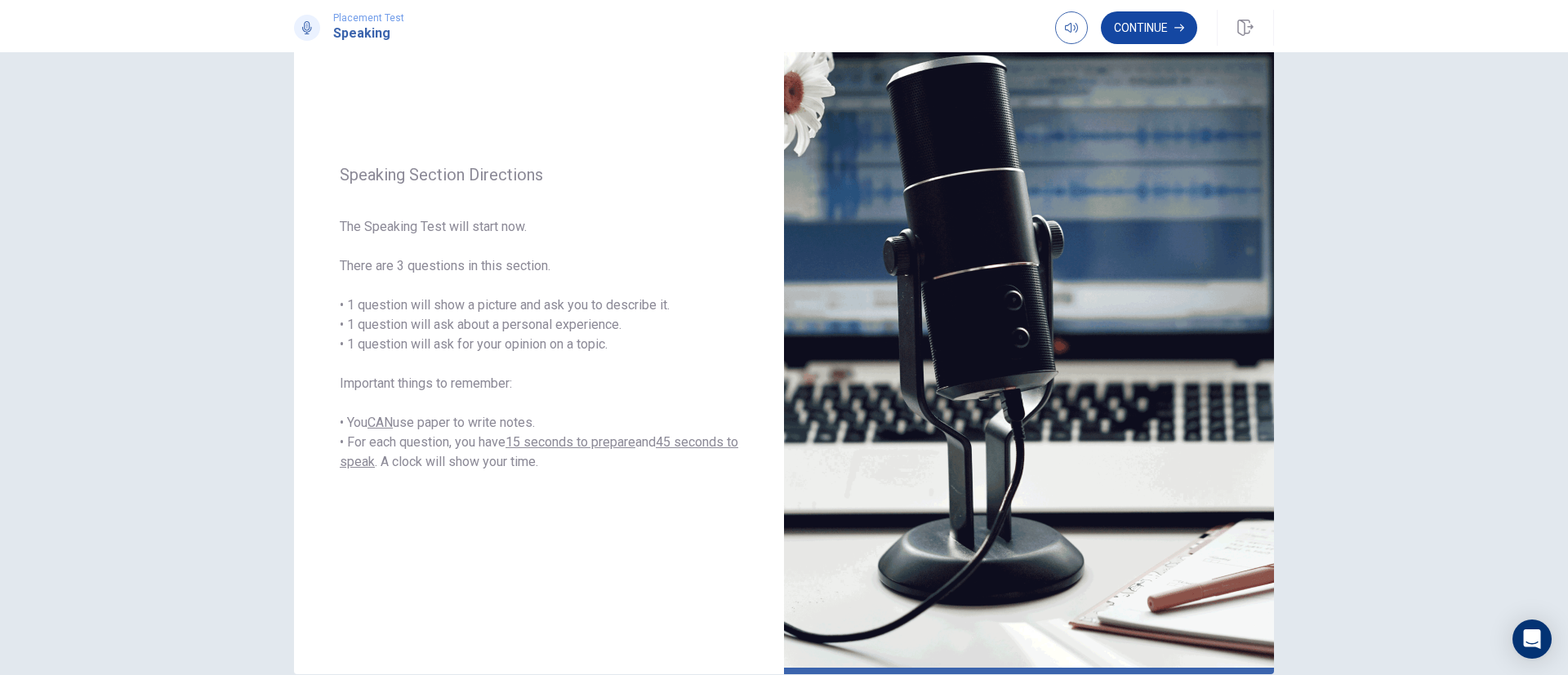 click on "Continue" at bounding box center [1149, 28] 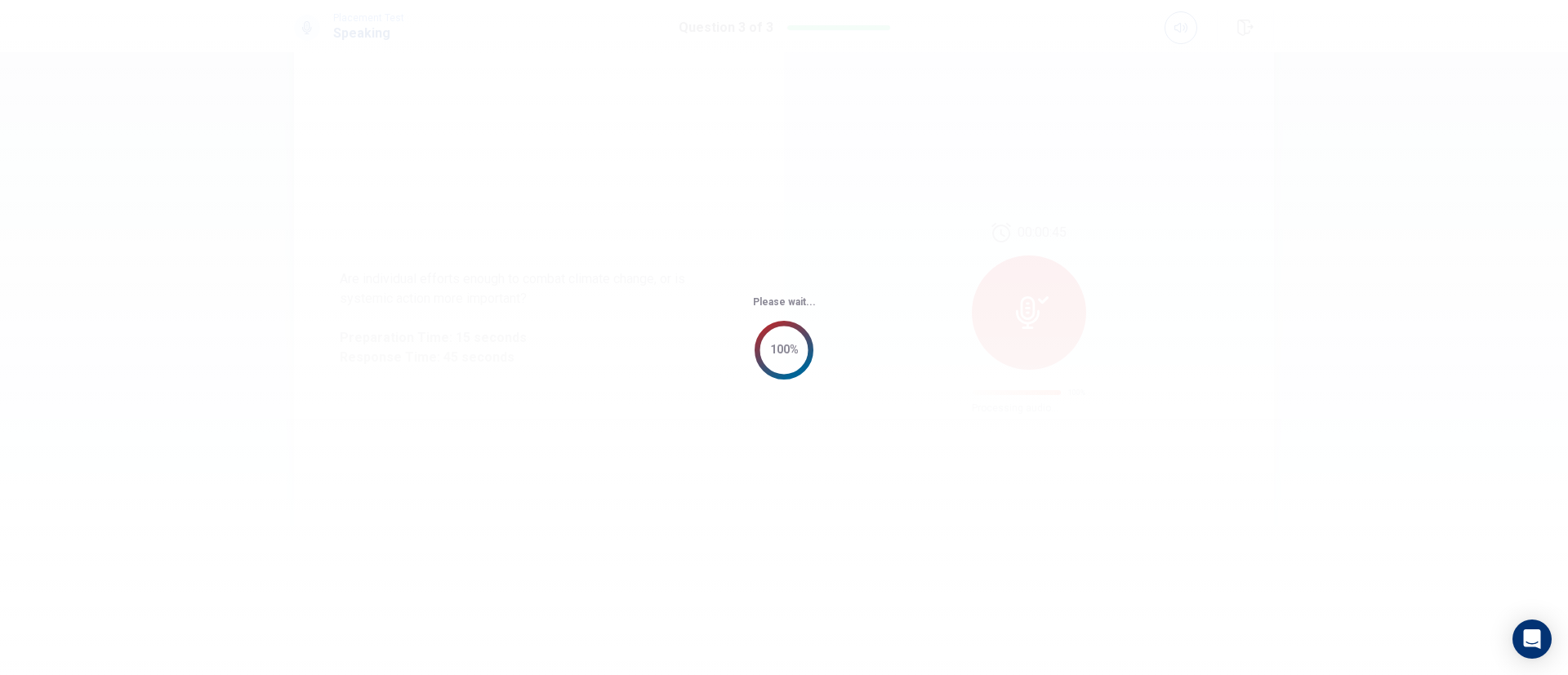 scroll, scrollTop: 0, scrollLeft: 0, axis: both 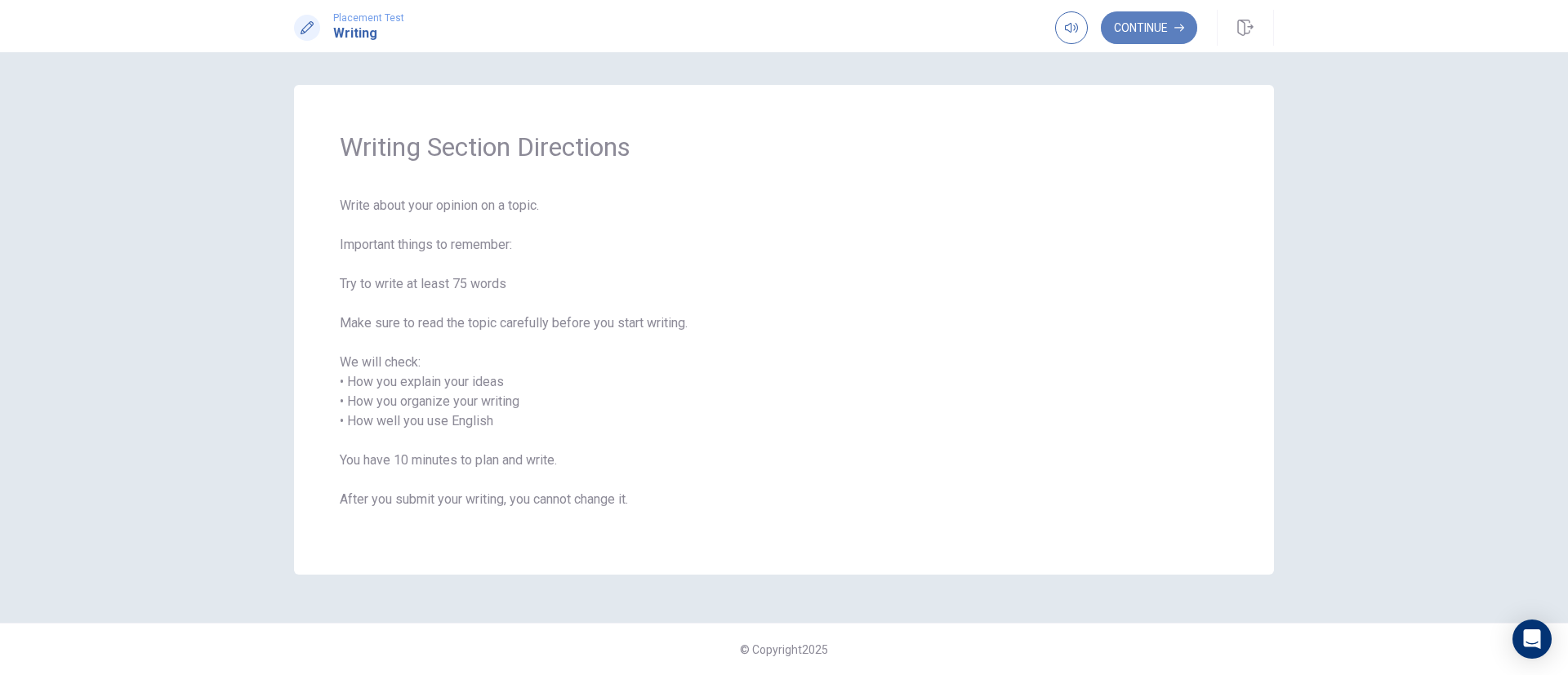 click on "Continue" at bounding box center (1149, 28) 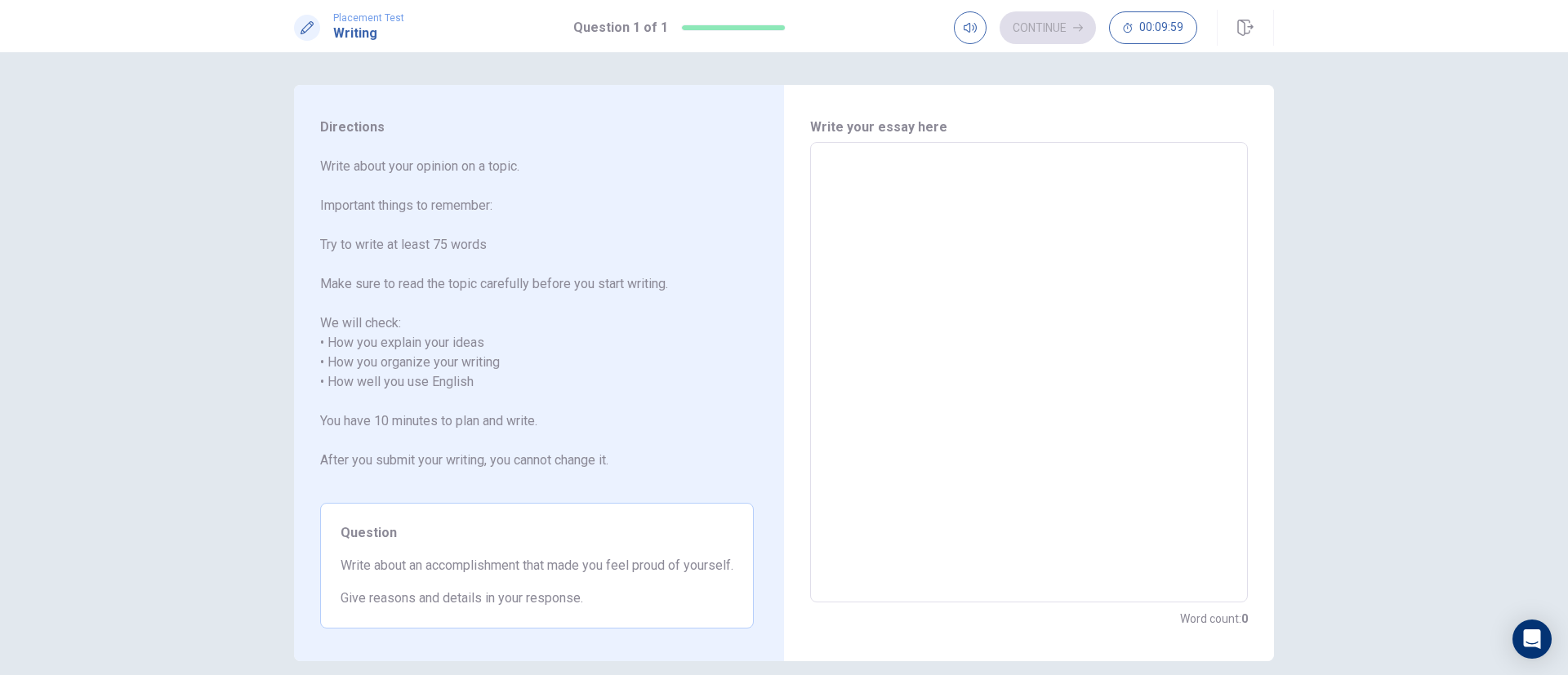 click at bounding box center [1029, 372] 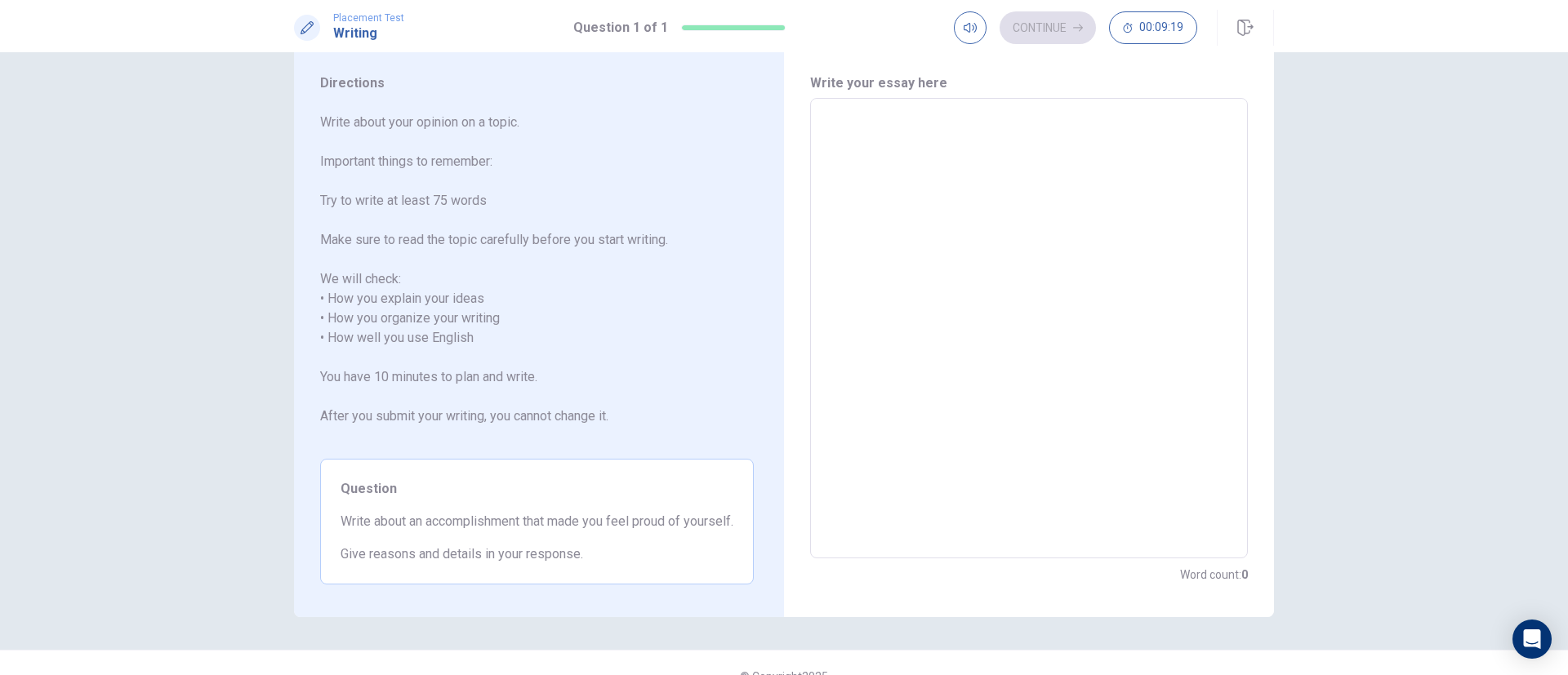 scroll, scrollTop: 0, scrollLeft: 0, axis: both 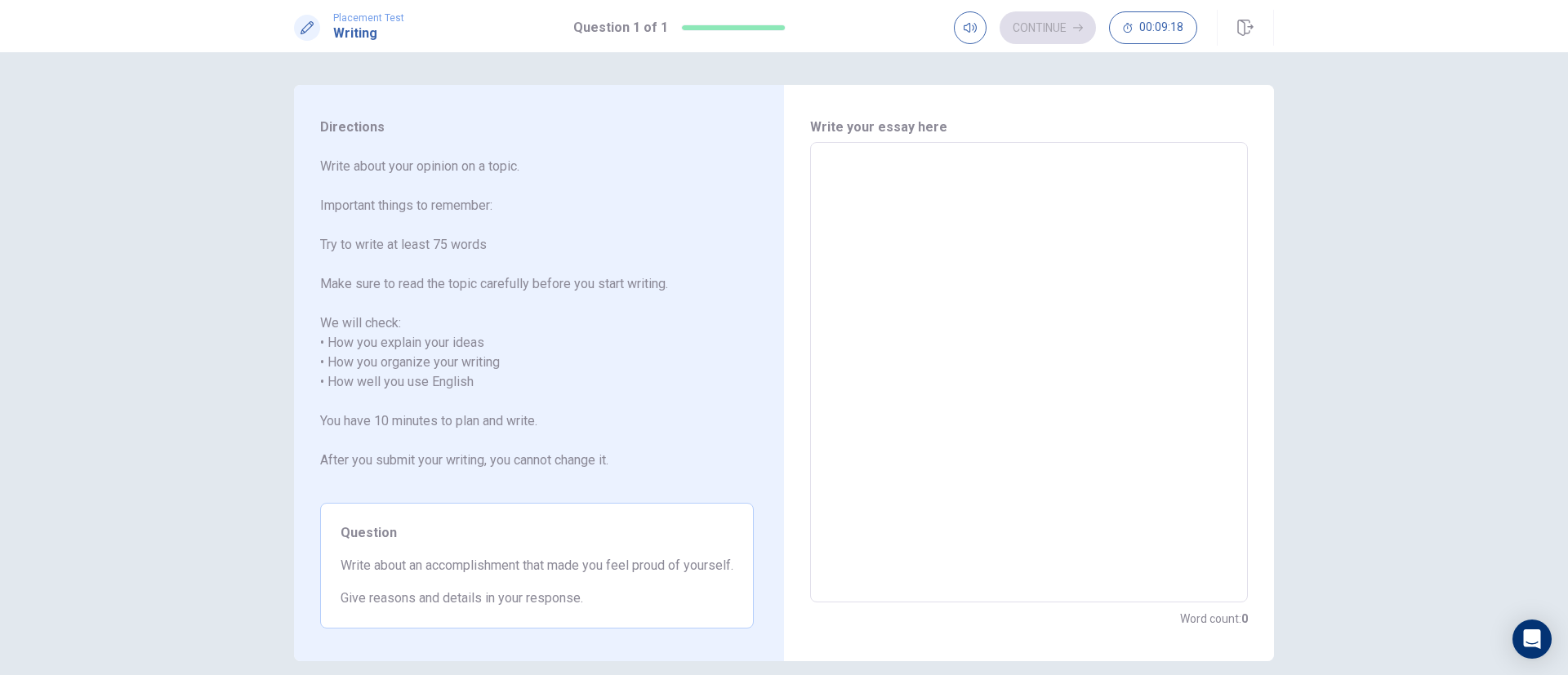 click at bounding box center (1029, 372) 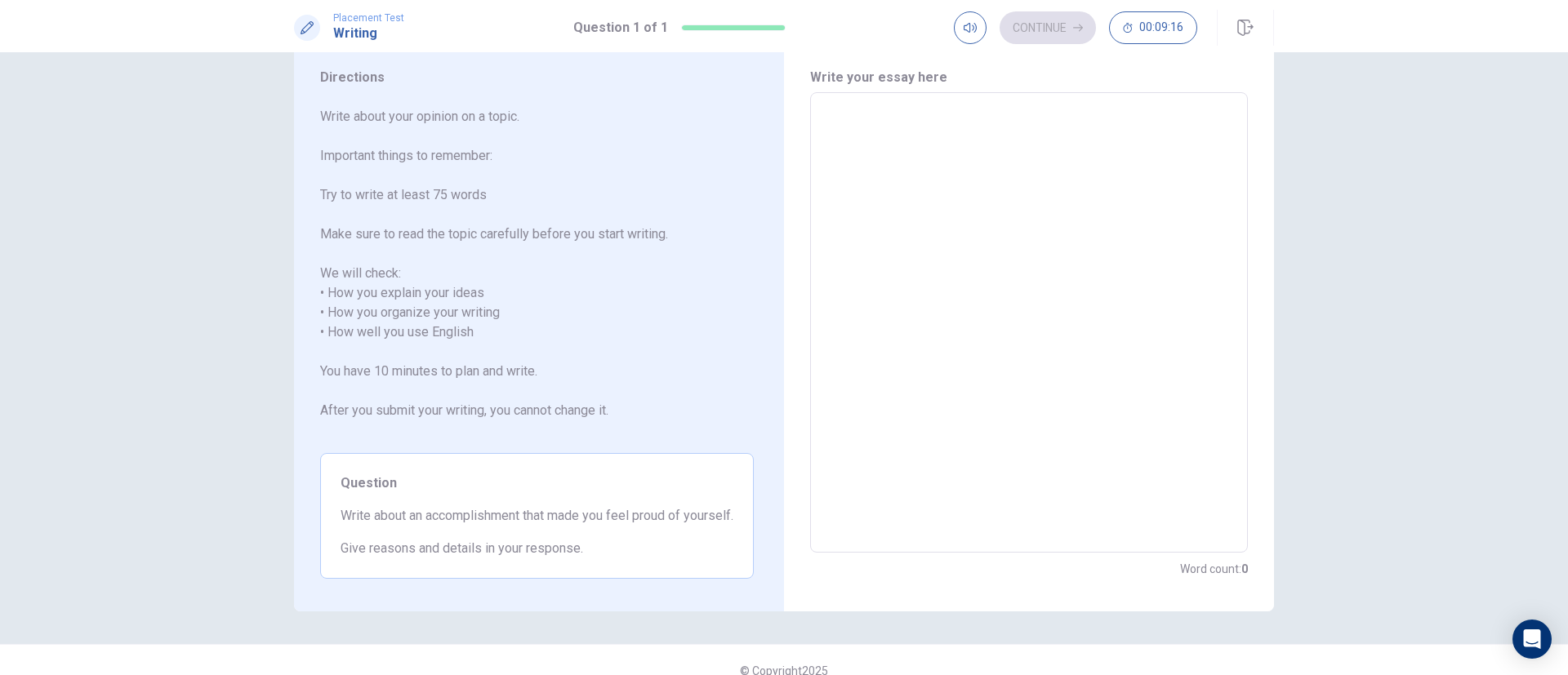 scroll, scrollTop: 91, scrollLeft: 0, axis: vertical 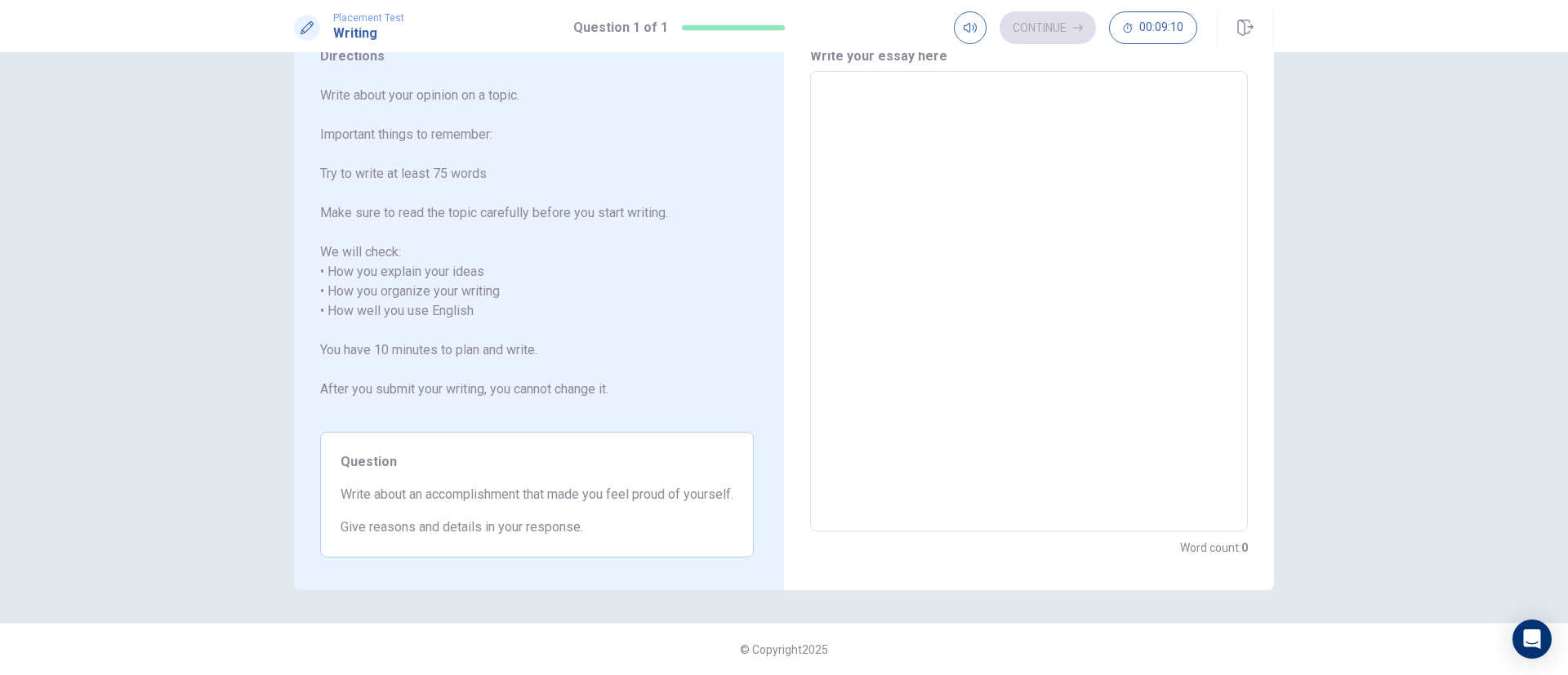 type on "I" 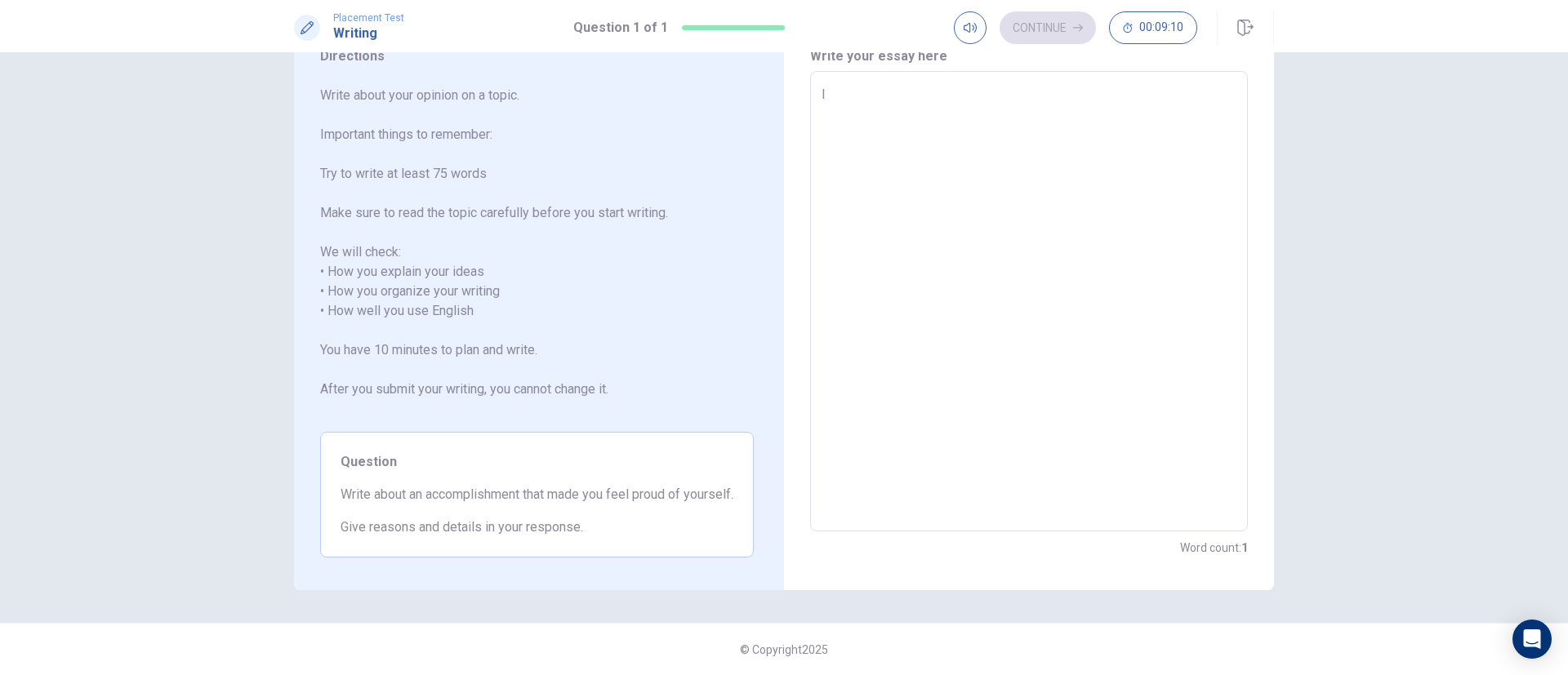 type on "x" 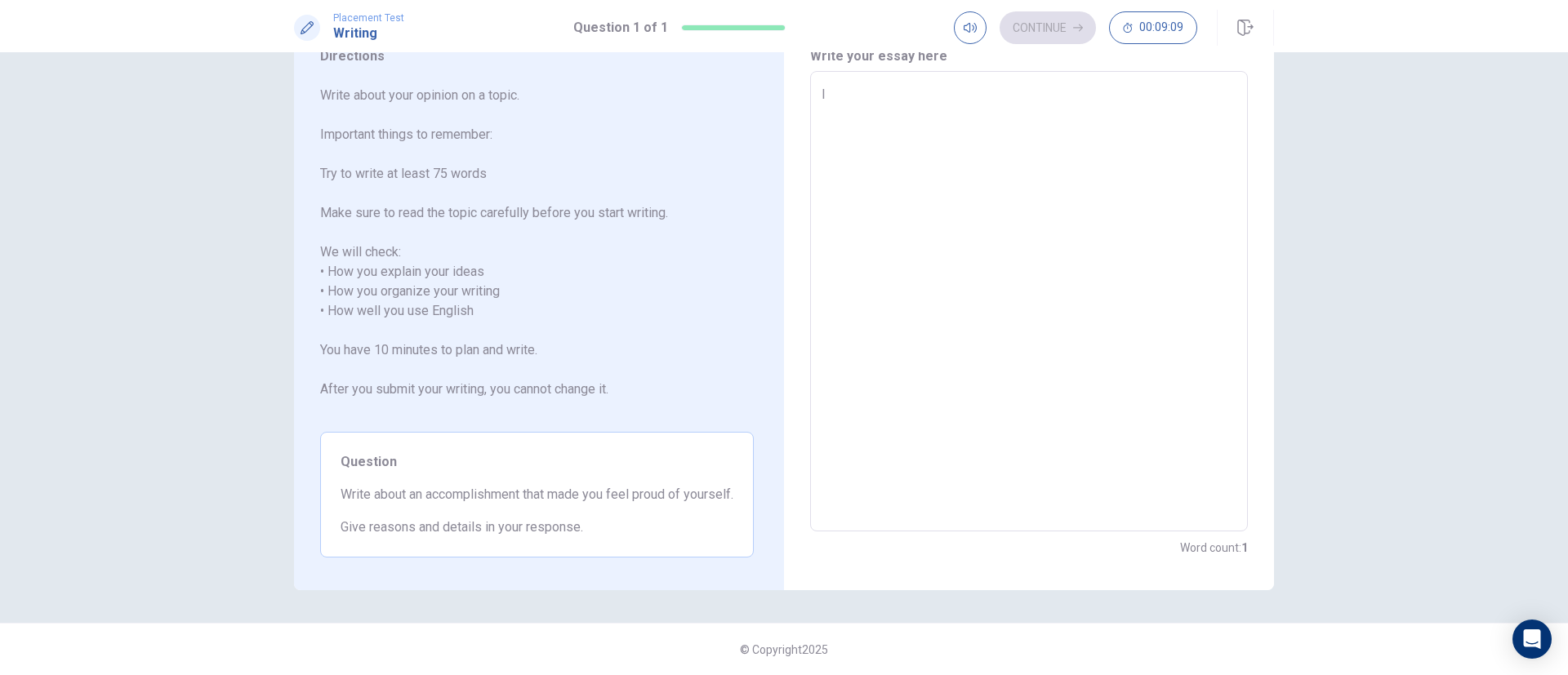 type on "I" 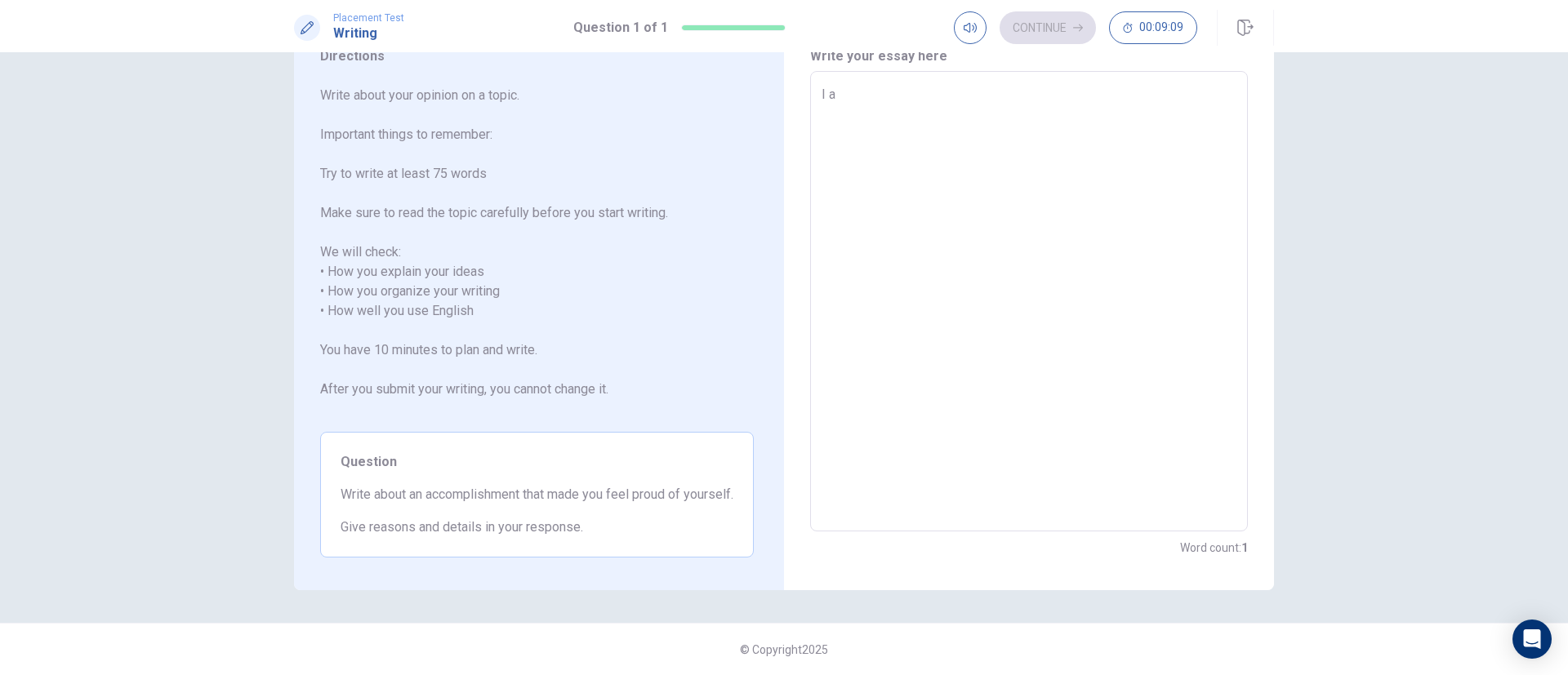 type on "x" 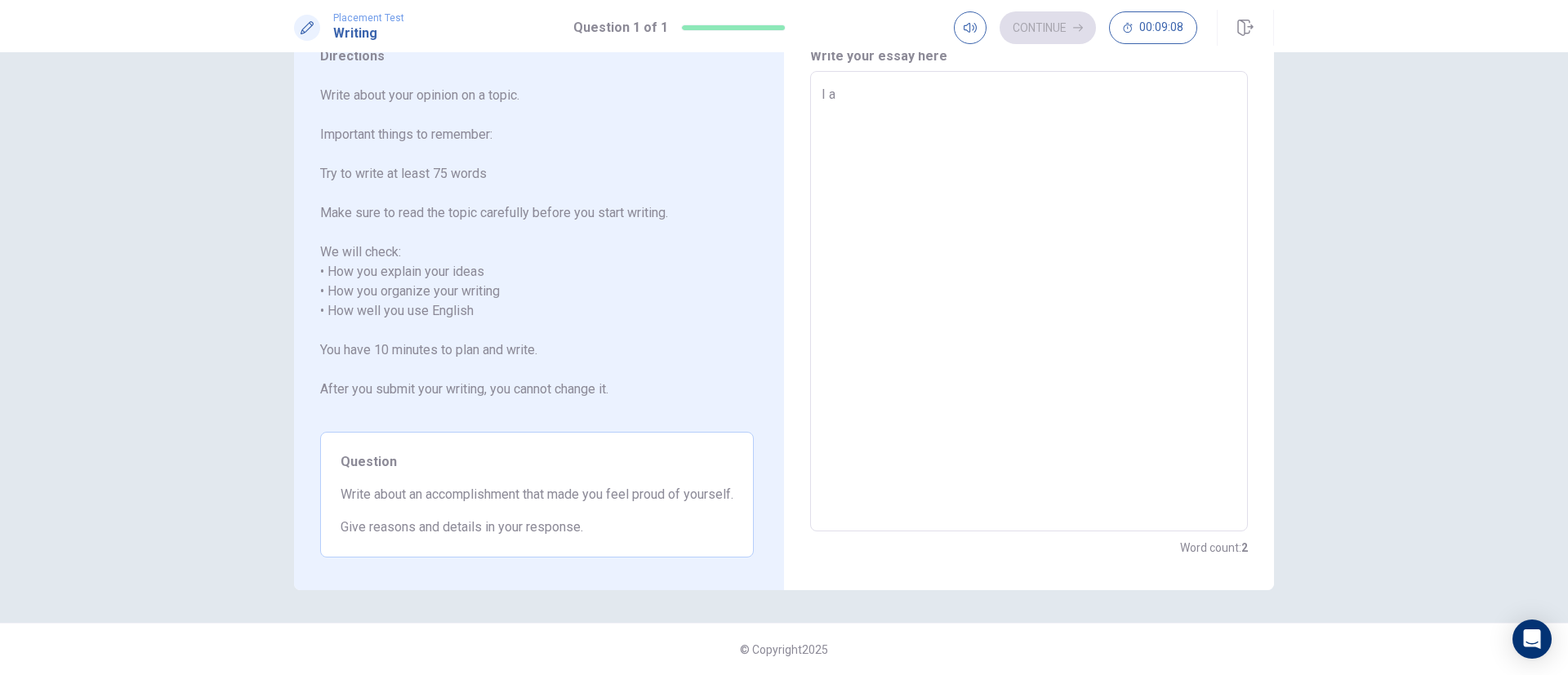type on "I am" 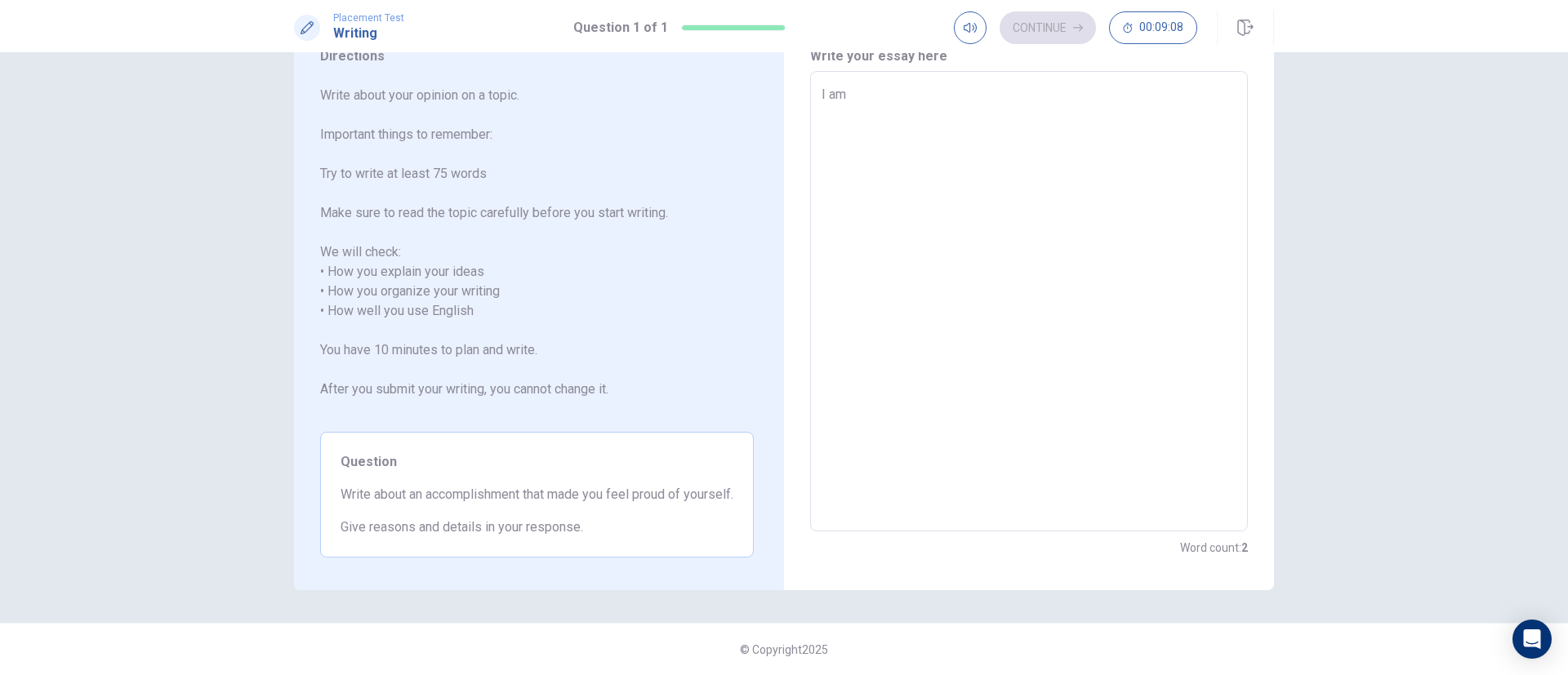 type on "x" 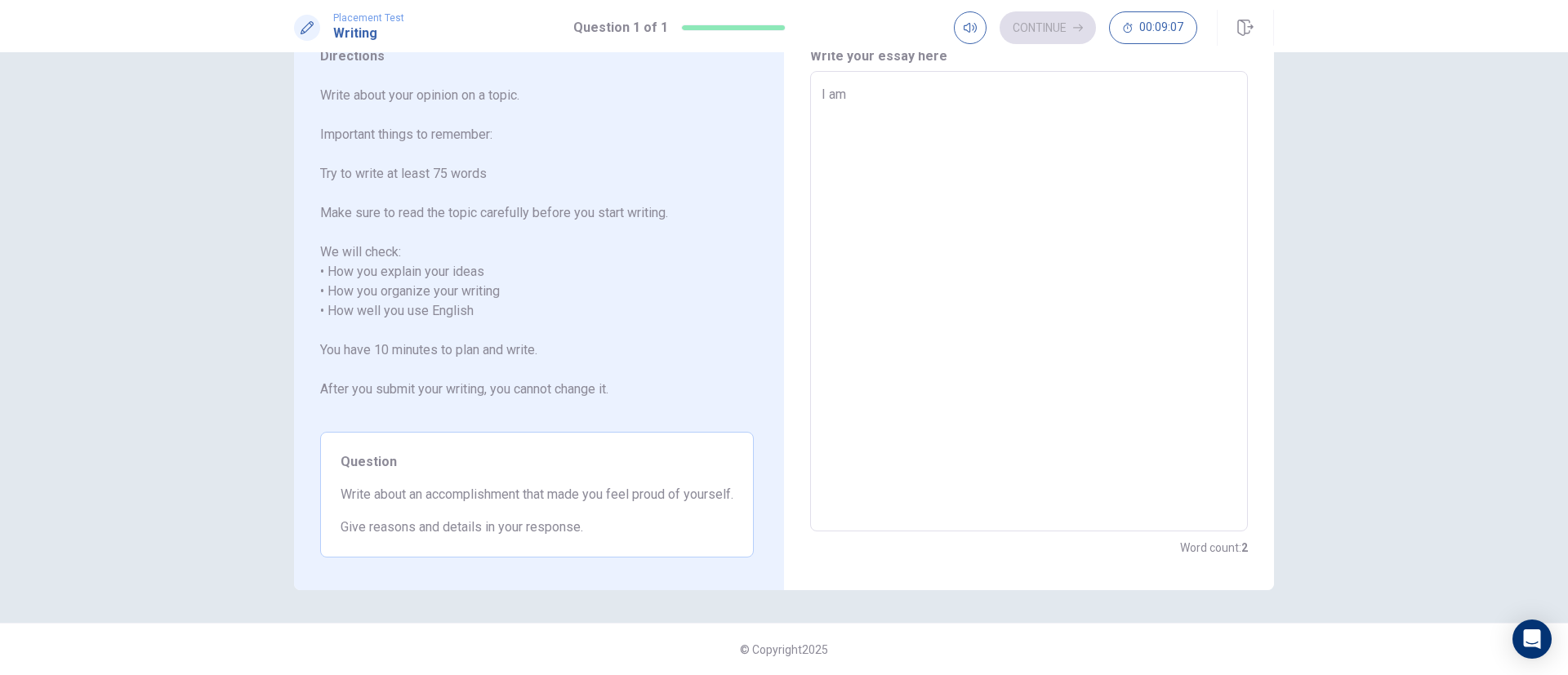 type on "I am p" 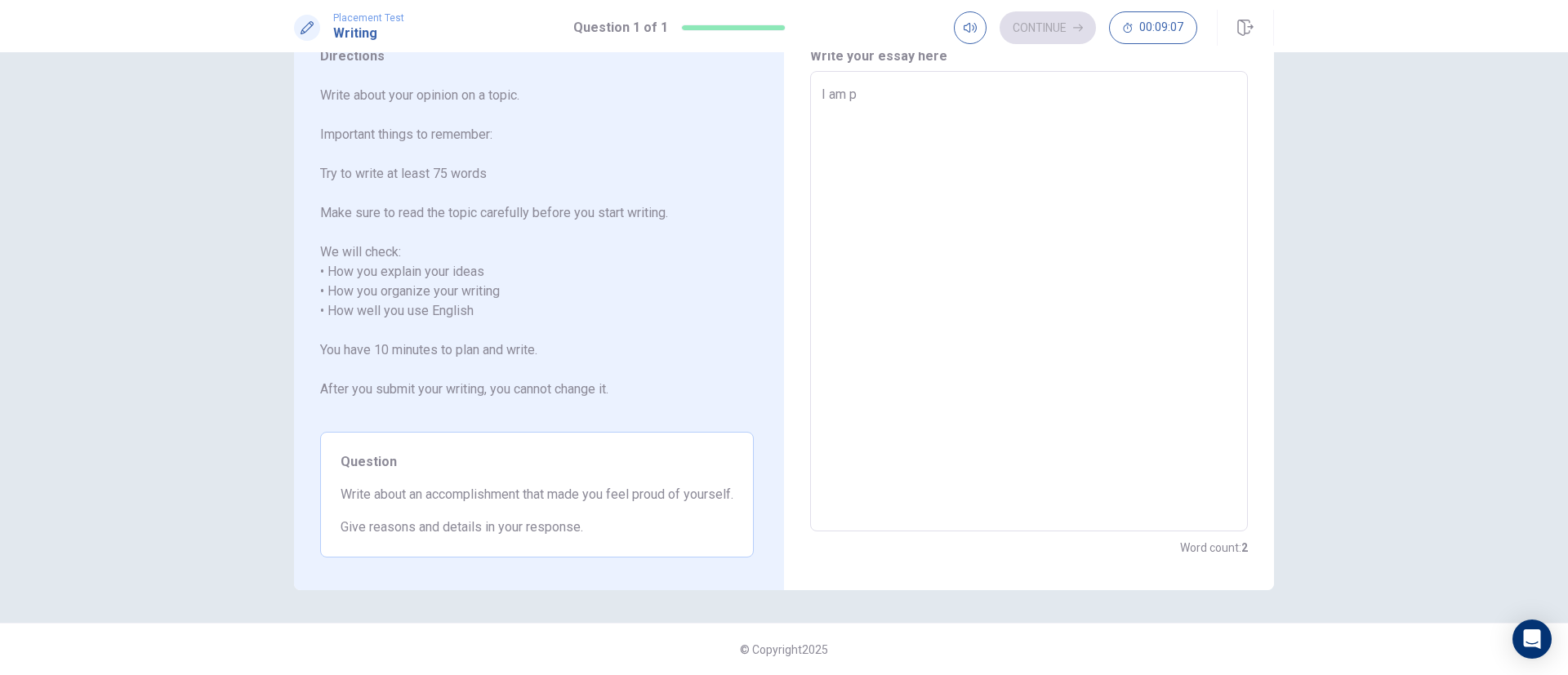 type on "x" 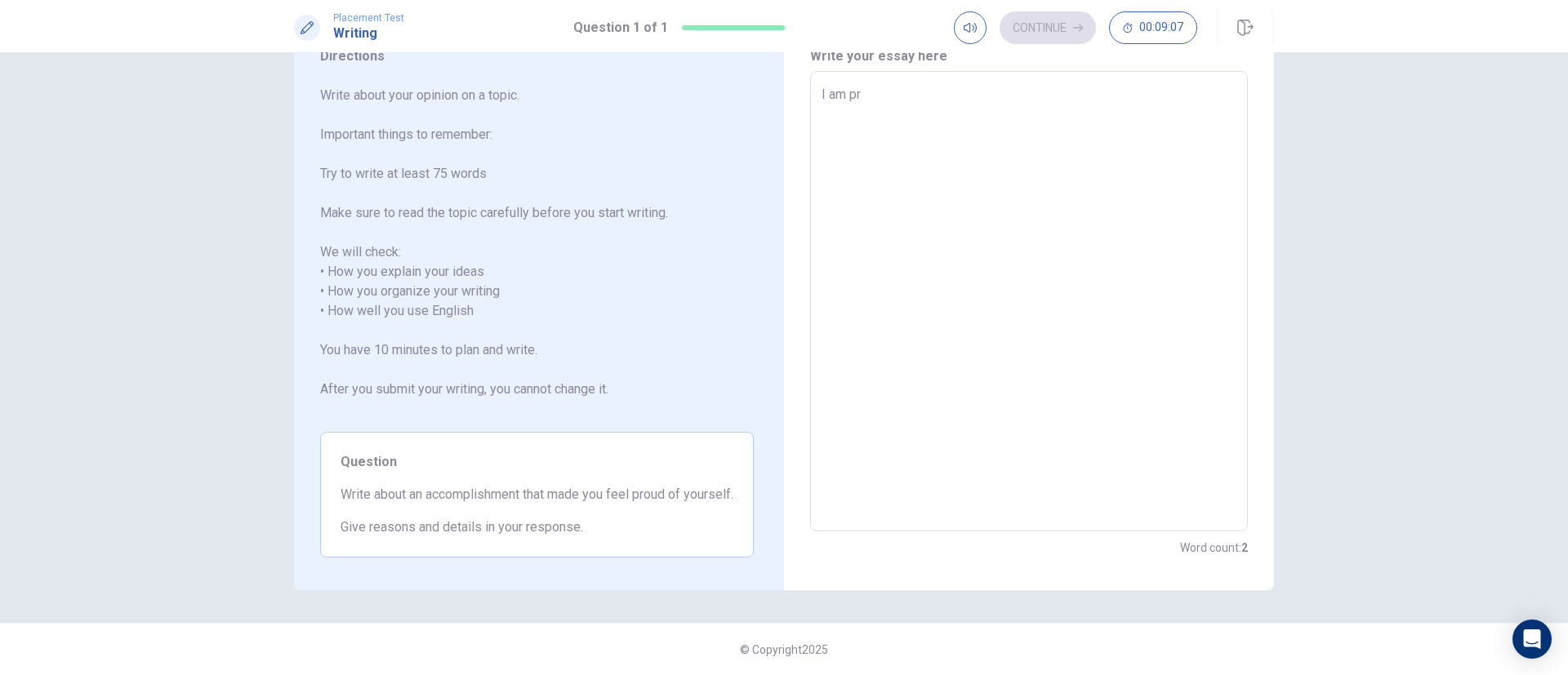 type on "x" 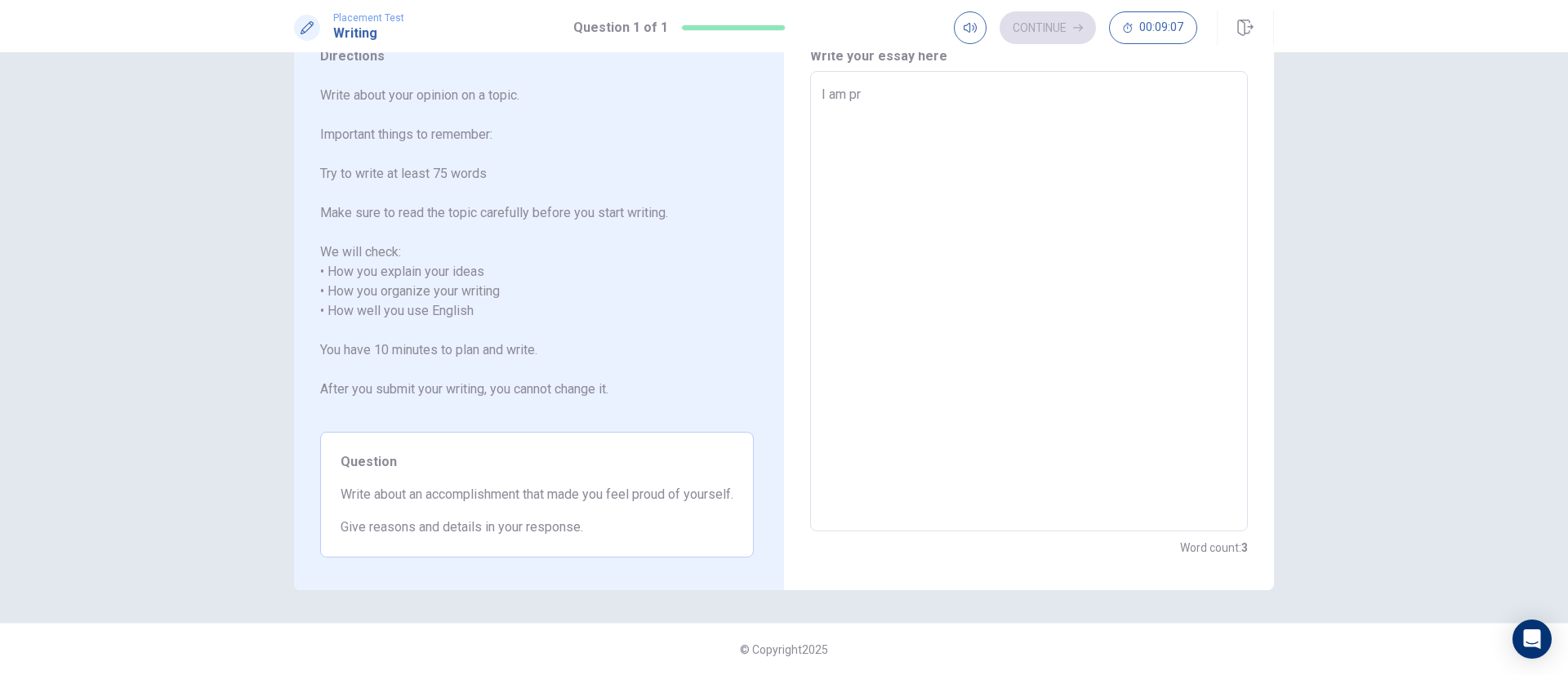 type on "I am pro" 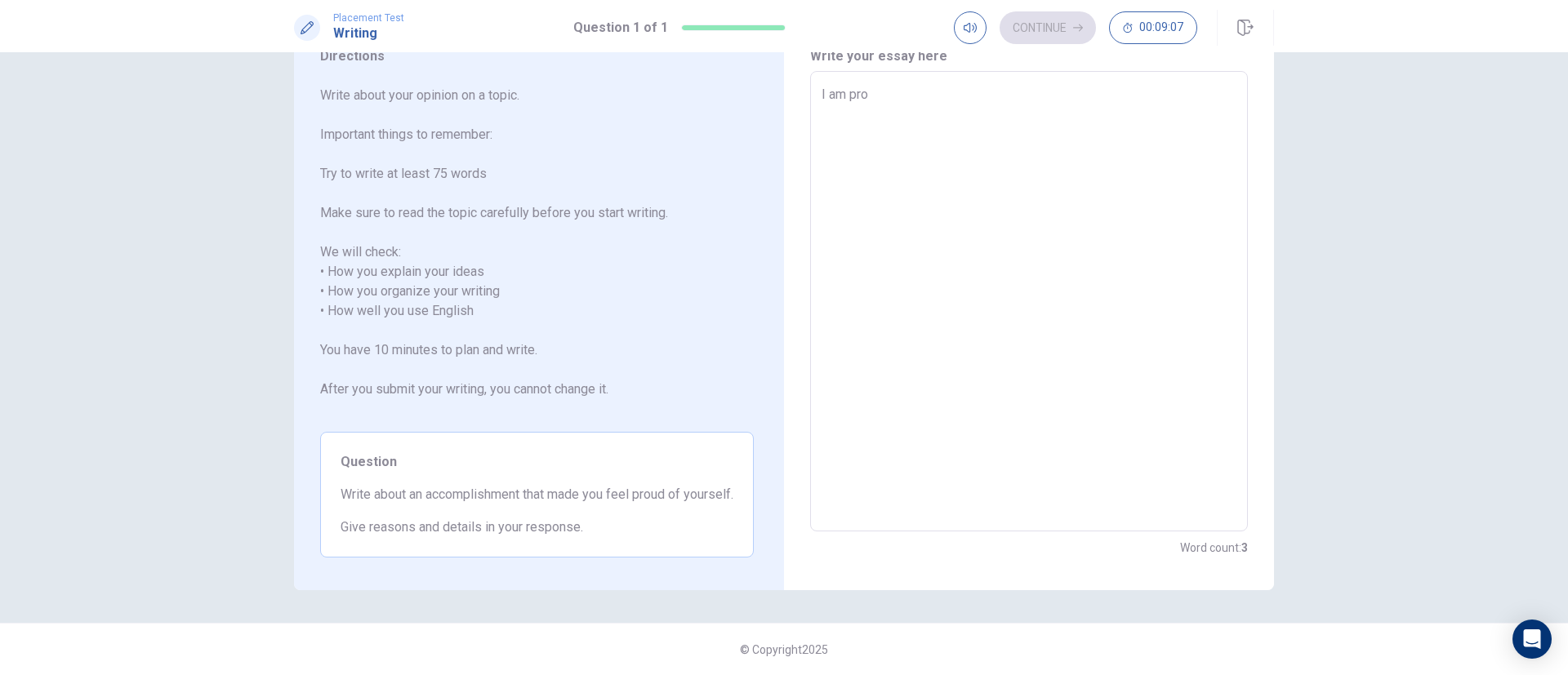 type on "x" 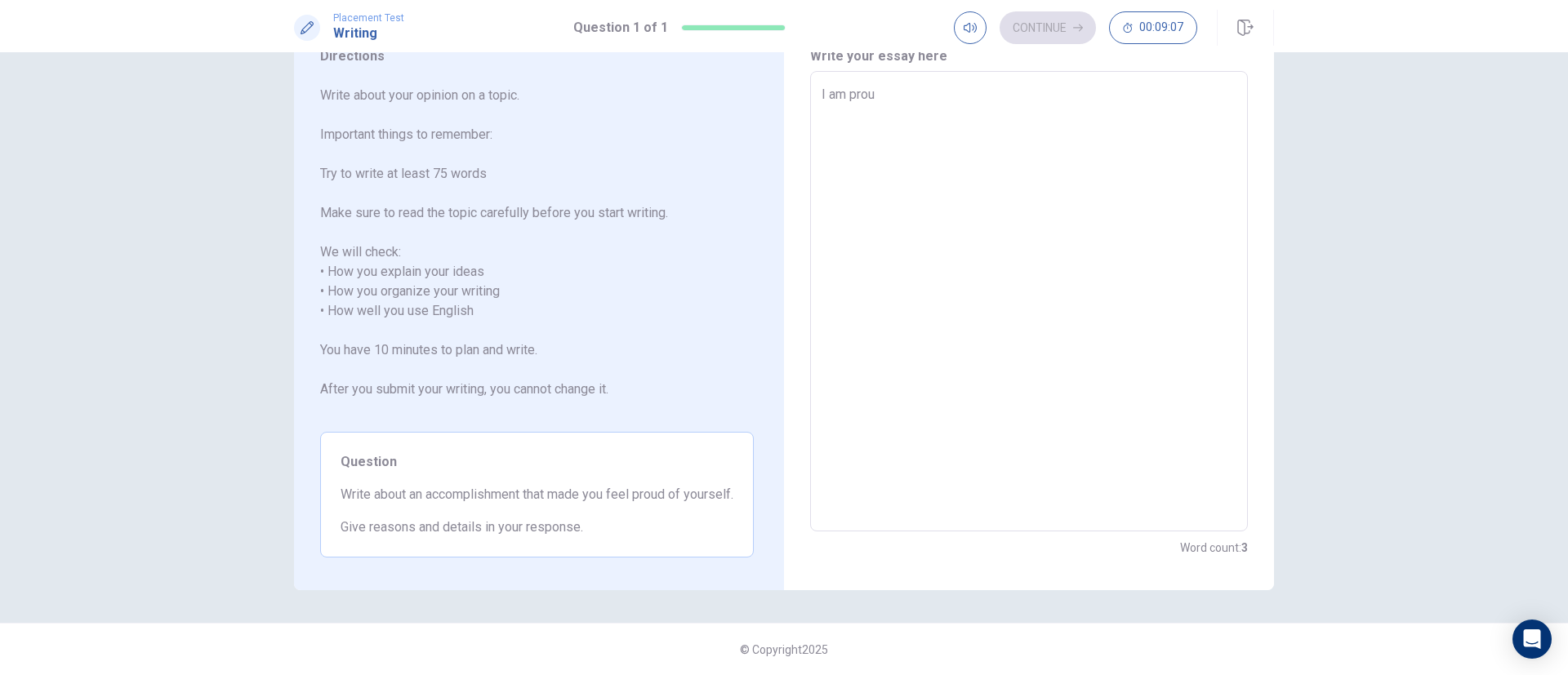 type on "x" 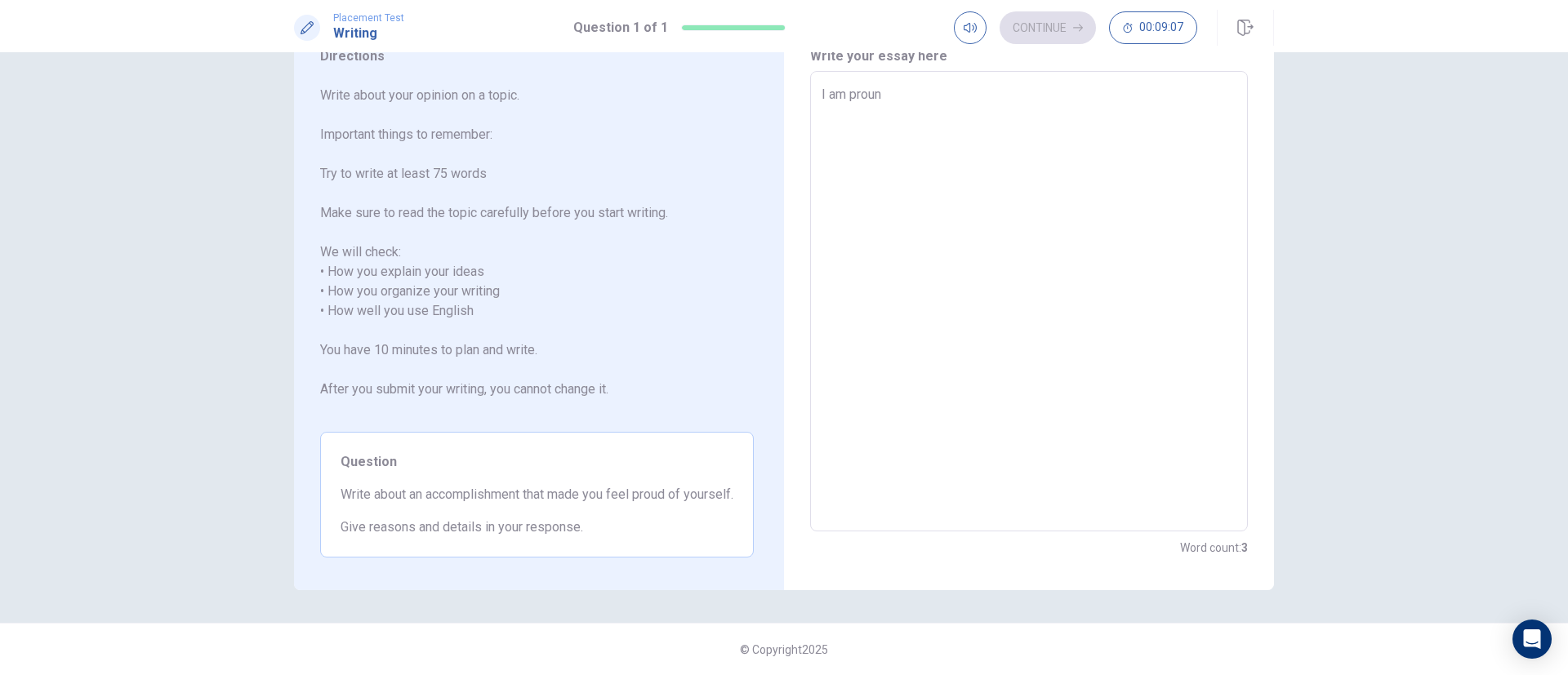type on "x" 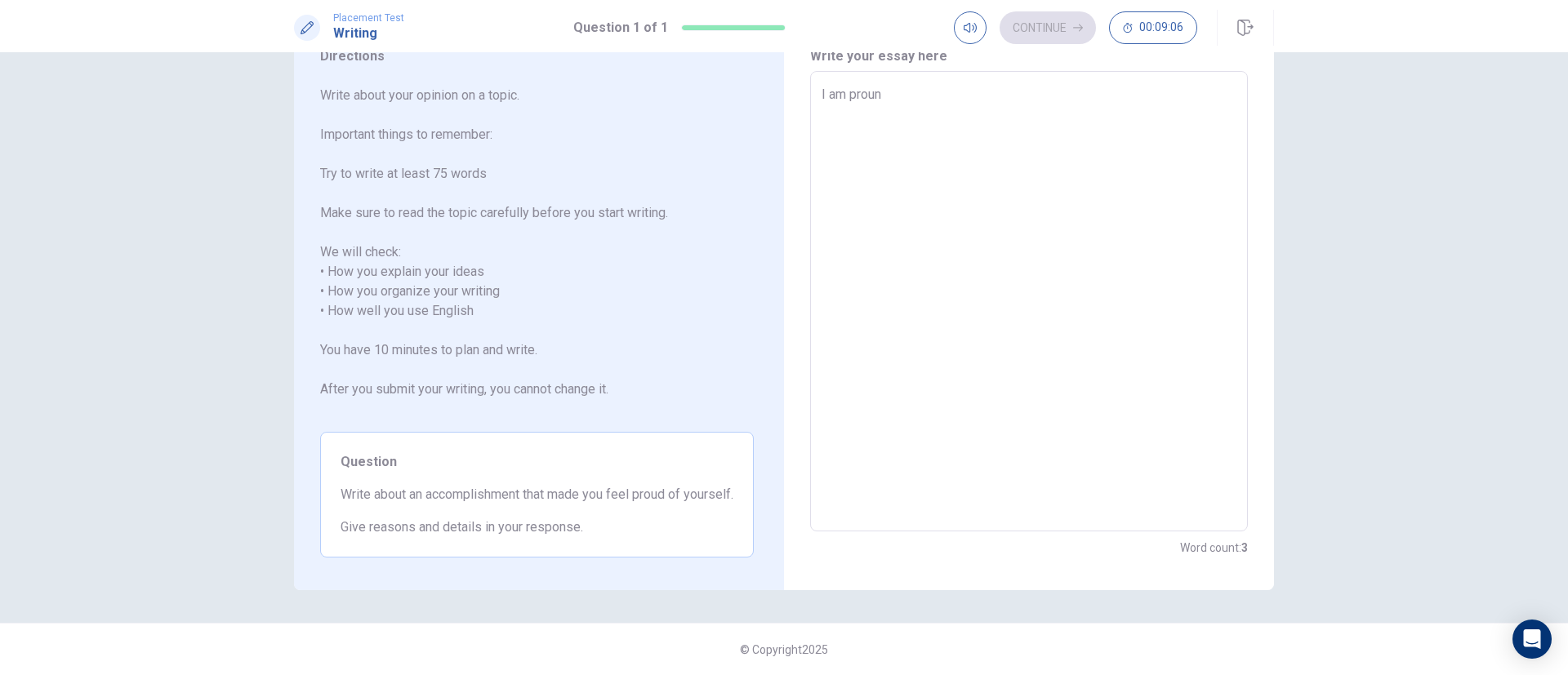 type on "I am pround" 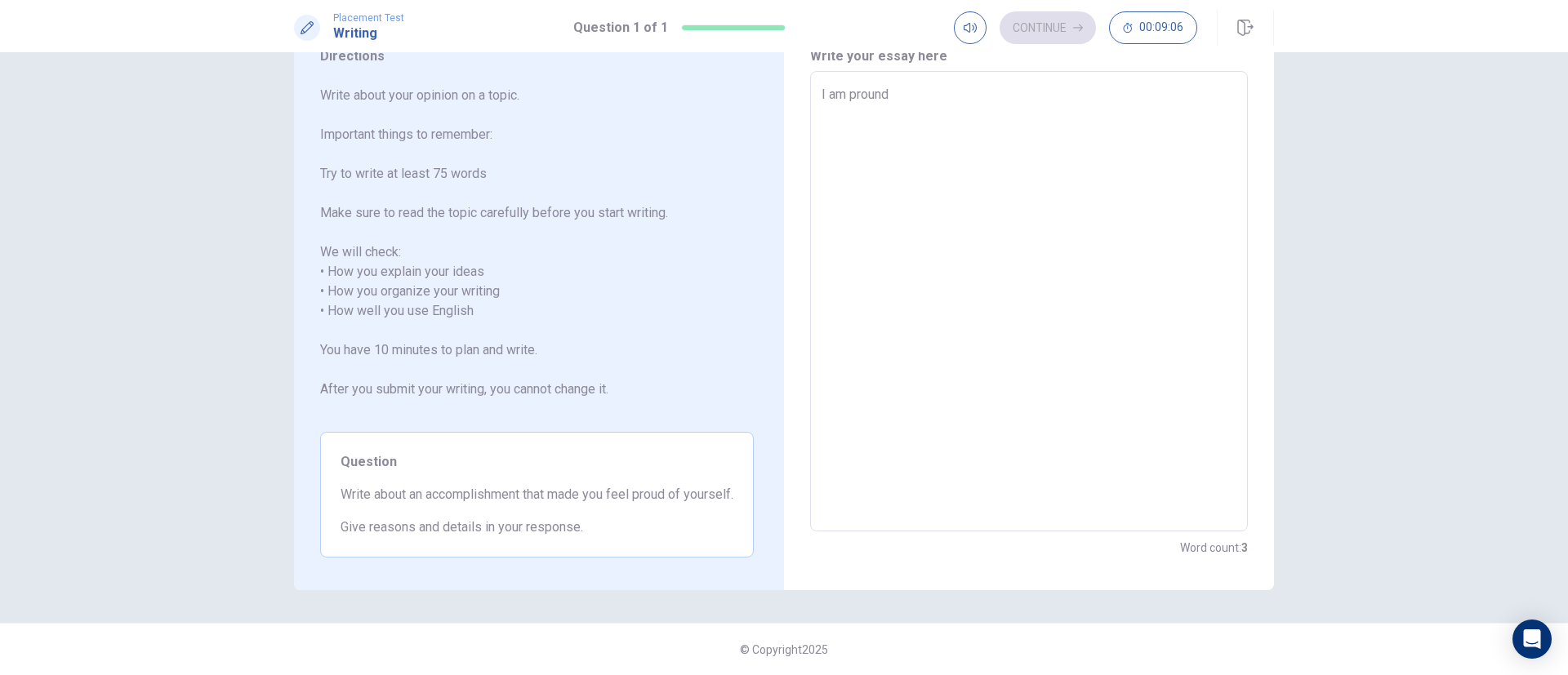 type on "x" 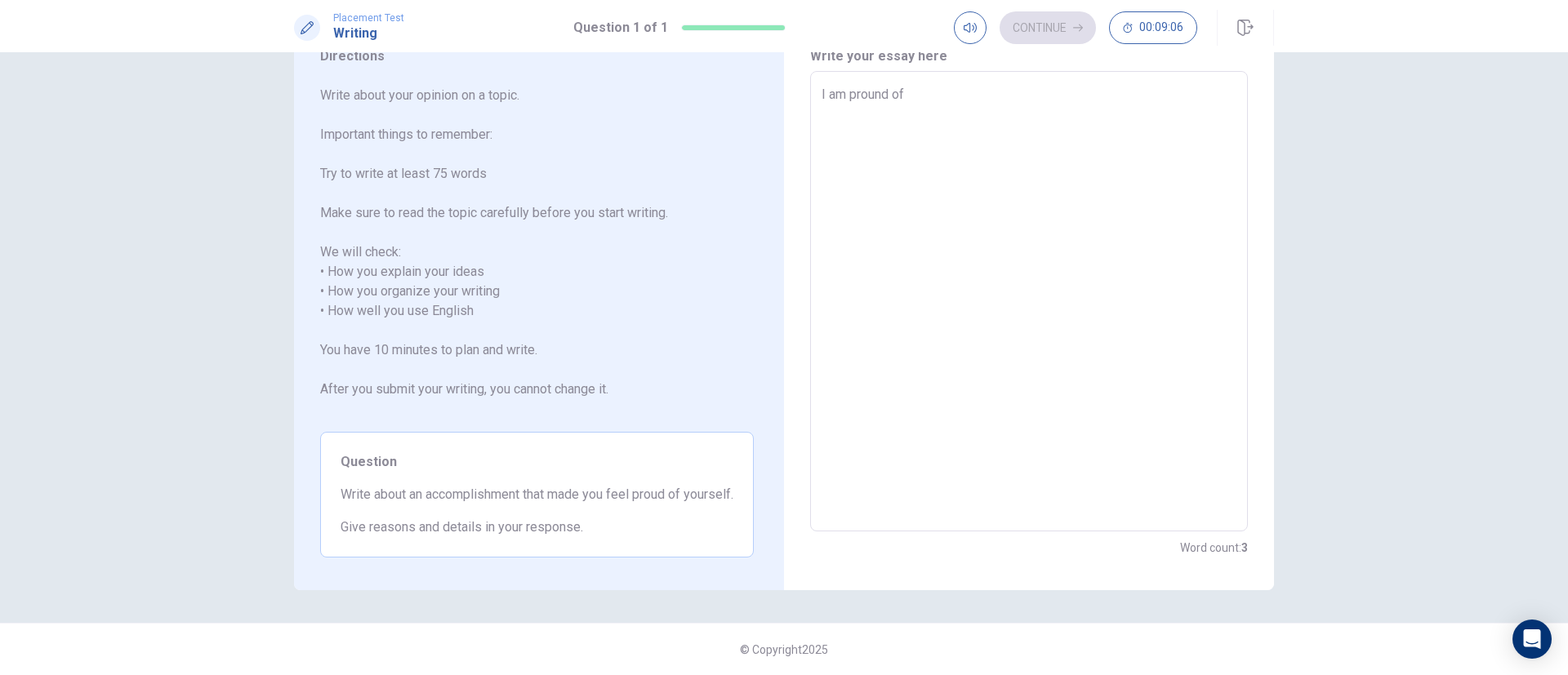 type on "x" 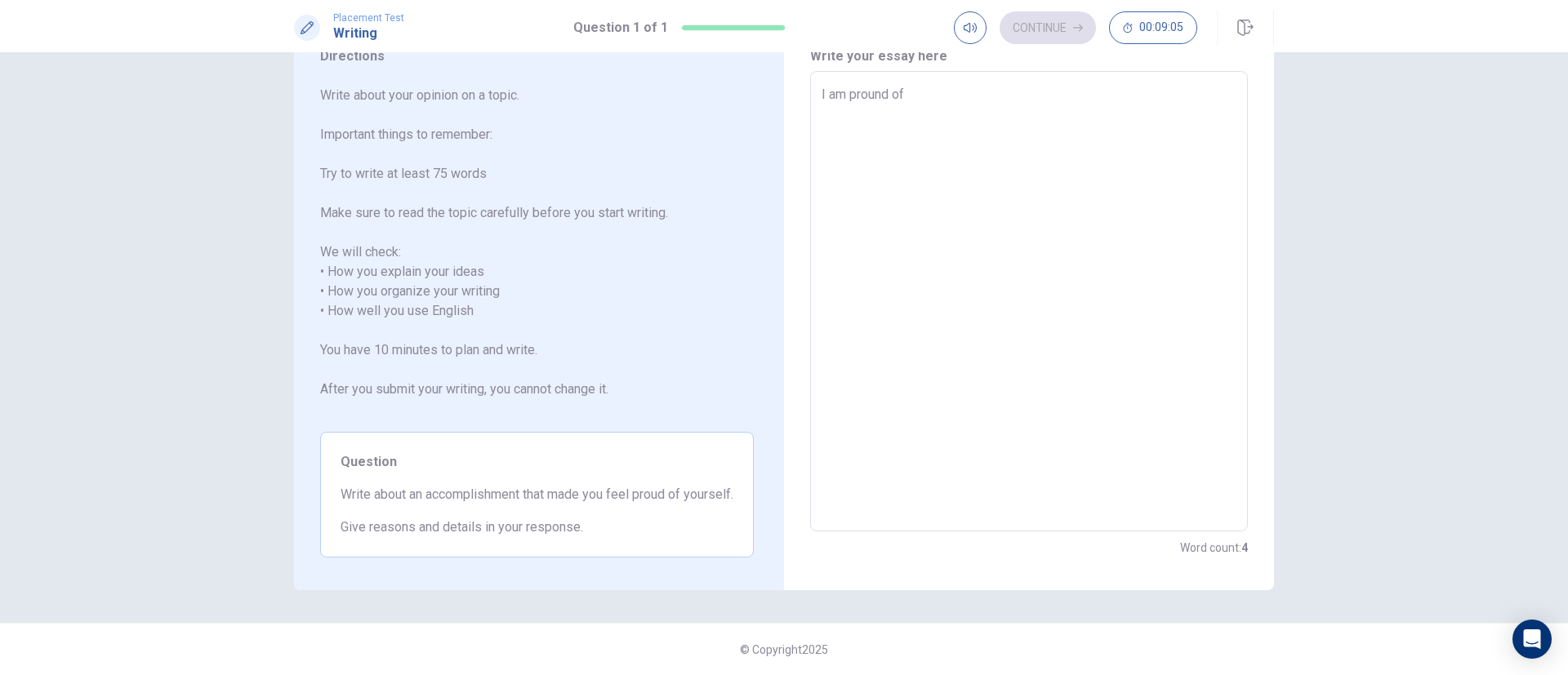 type on "I am pround of" 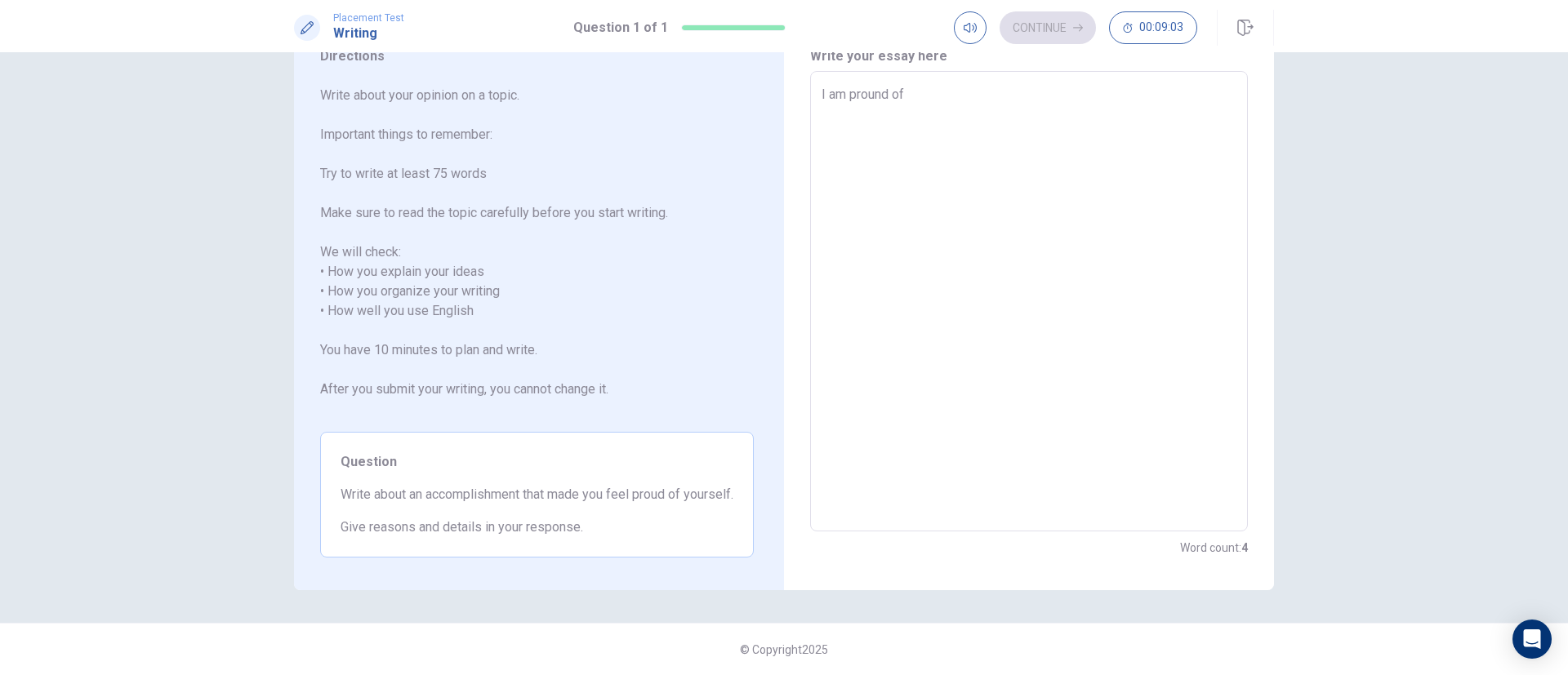 type on "x" 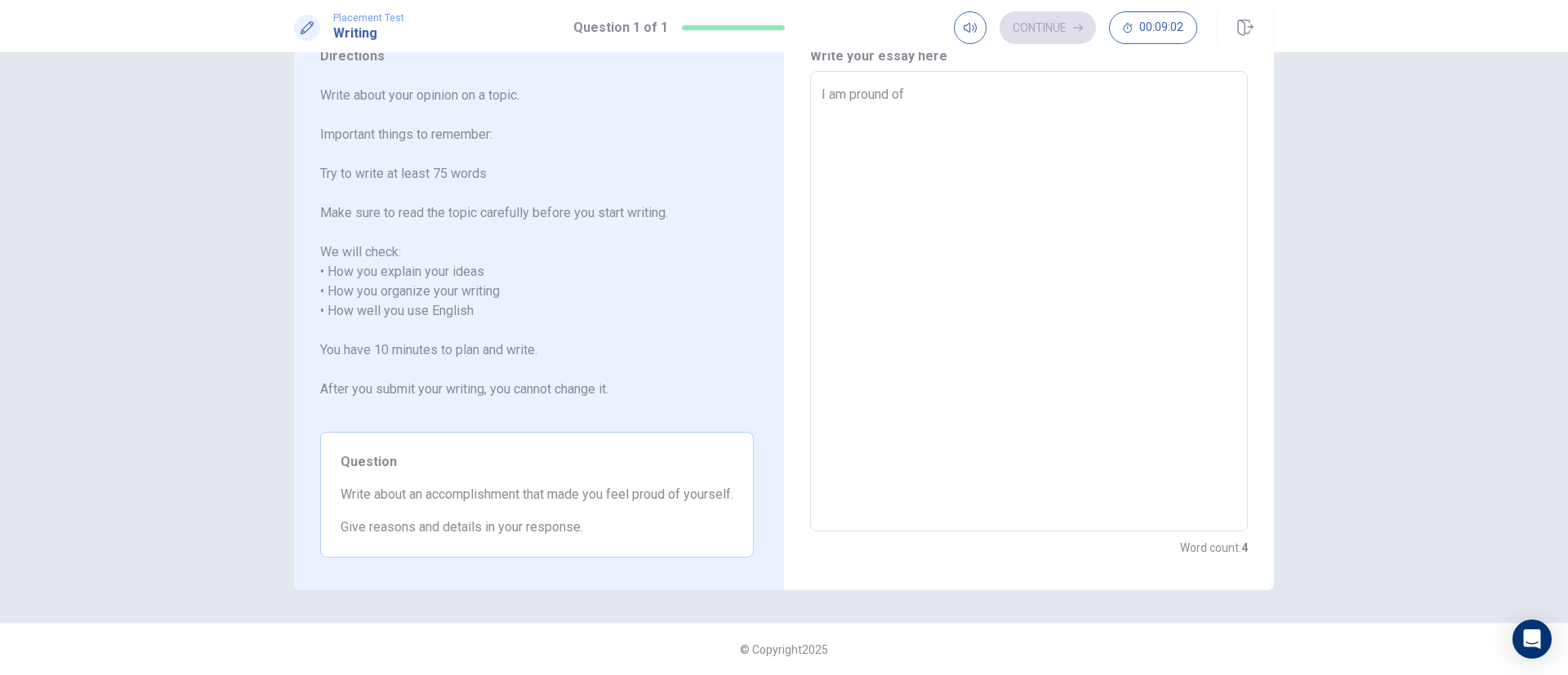 type on "I am pround of a" 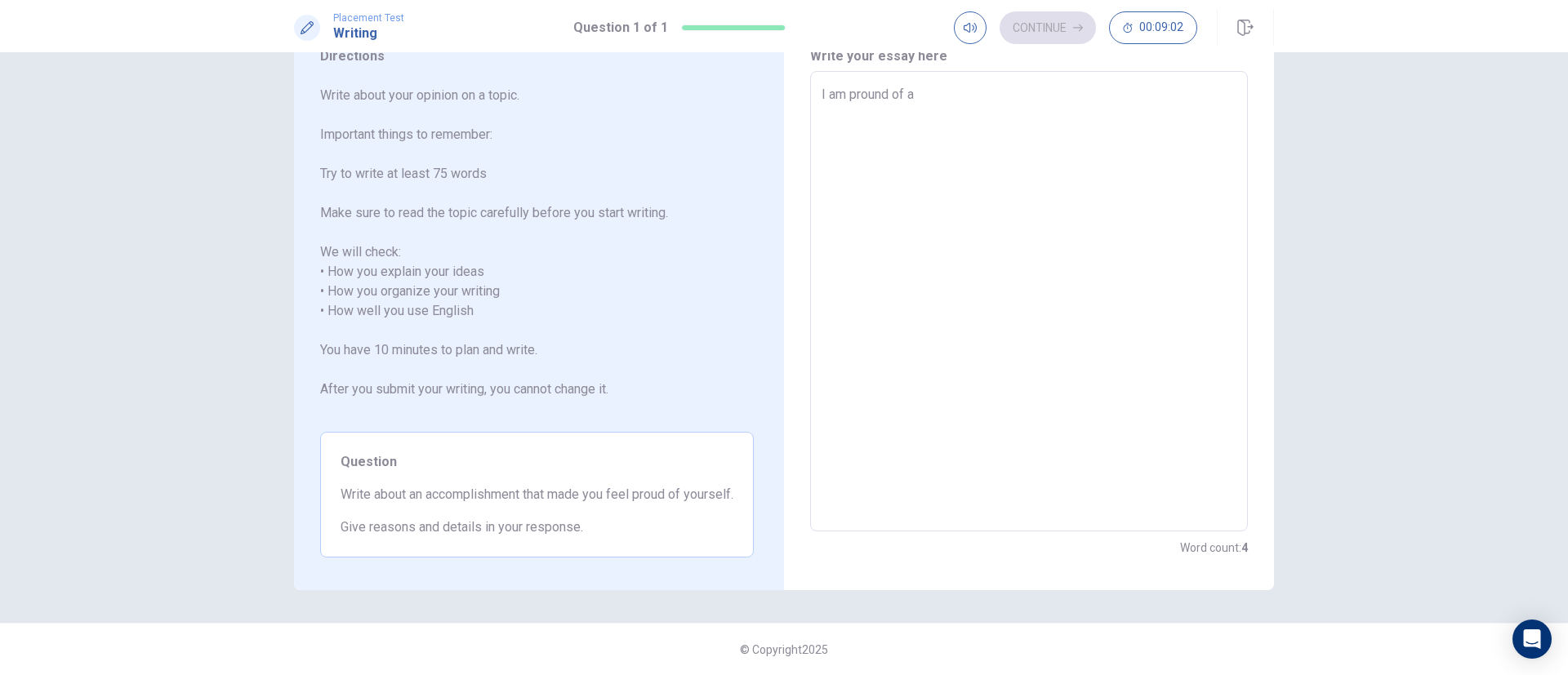 type on "x" 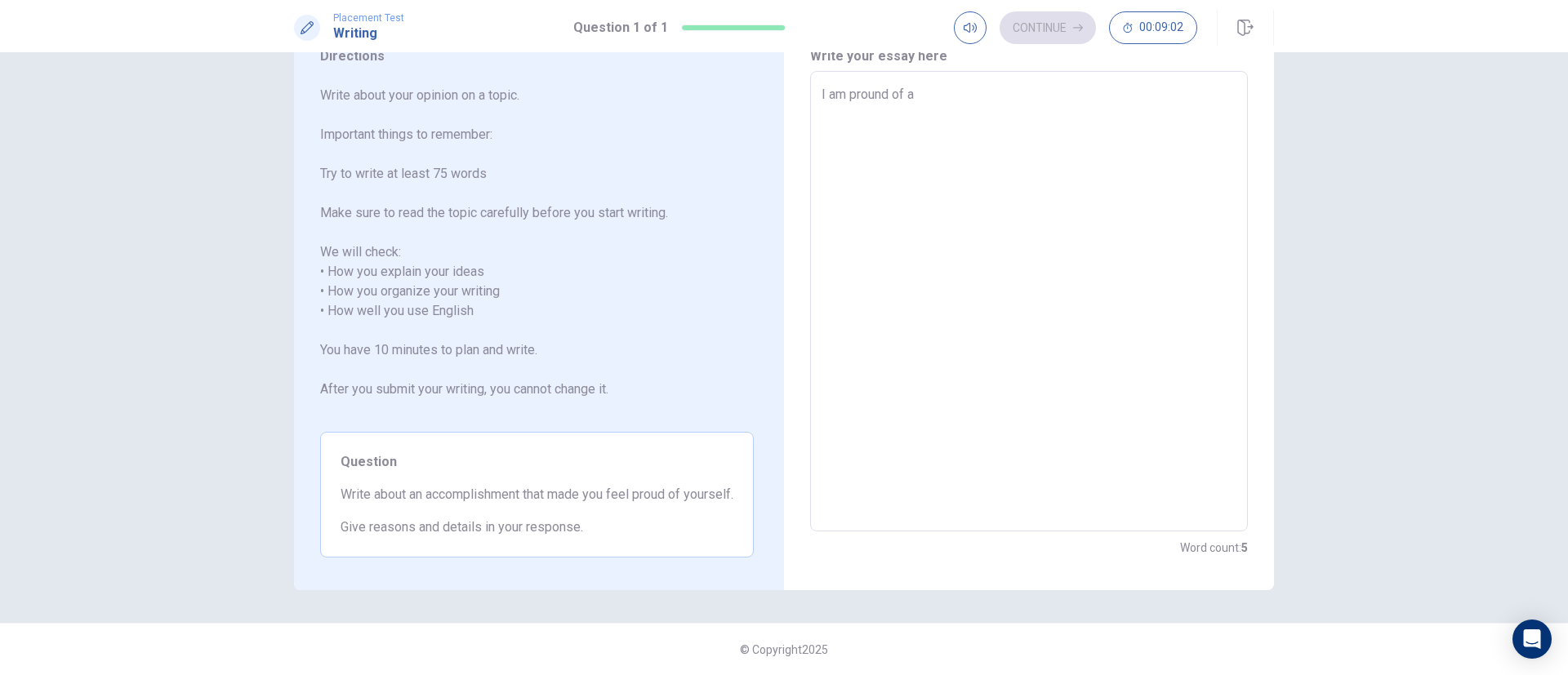 type on "I am pround of ac" 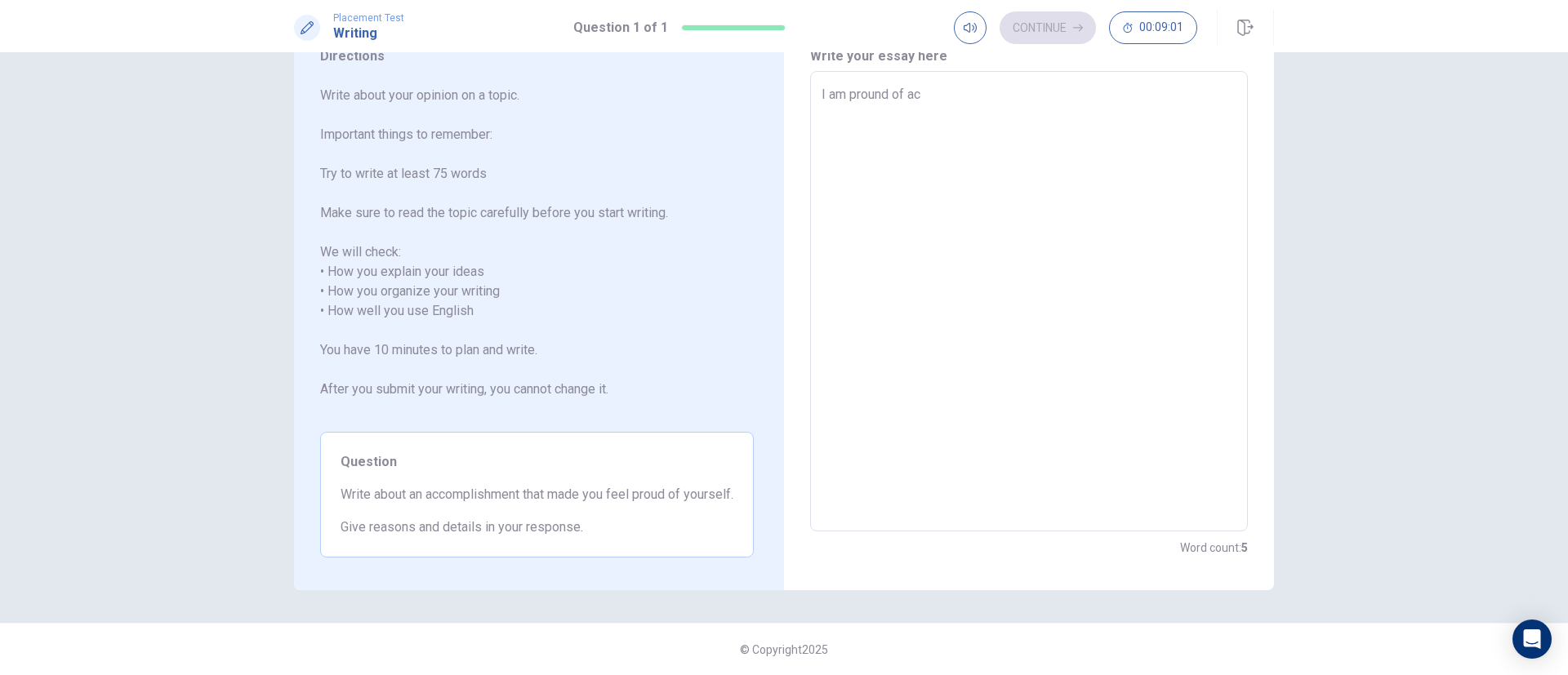 type on "x" 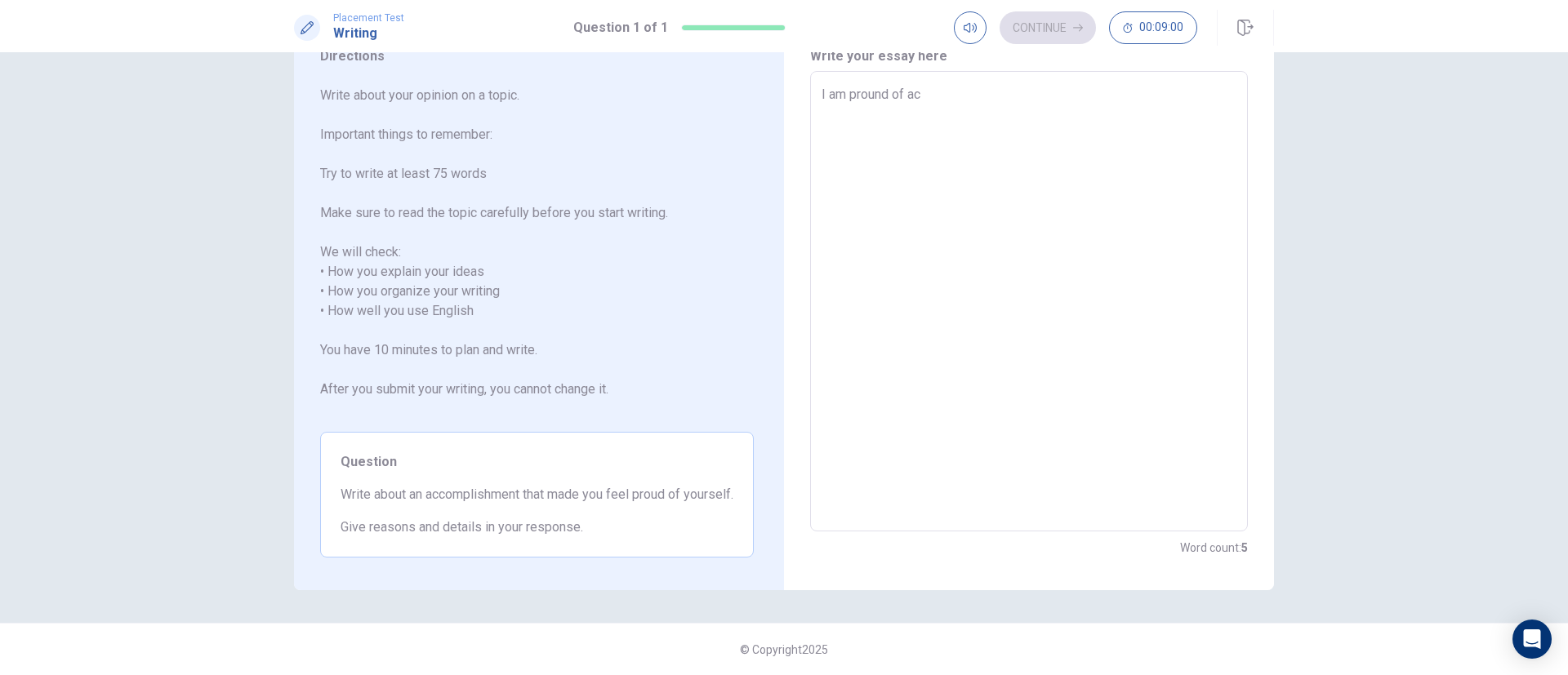 type on "I am pround of aco" 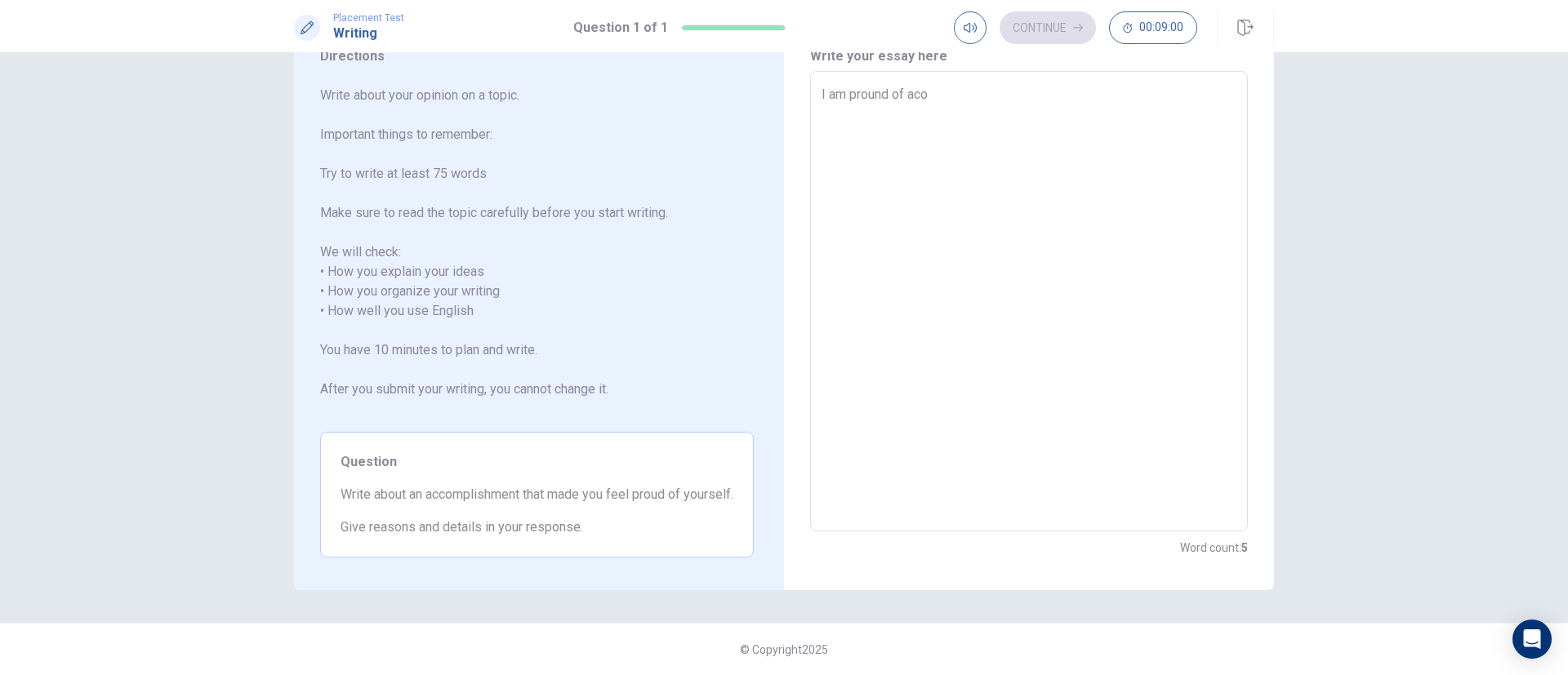 type on "x" 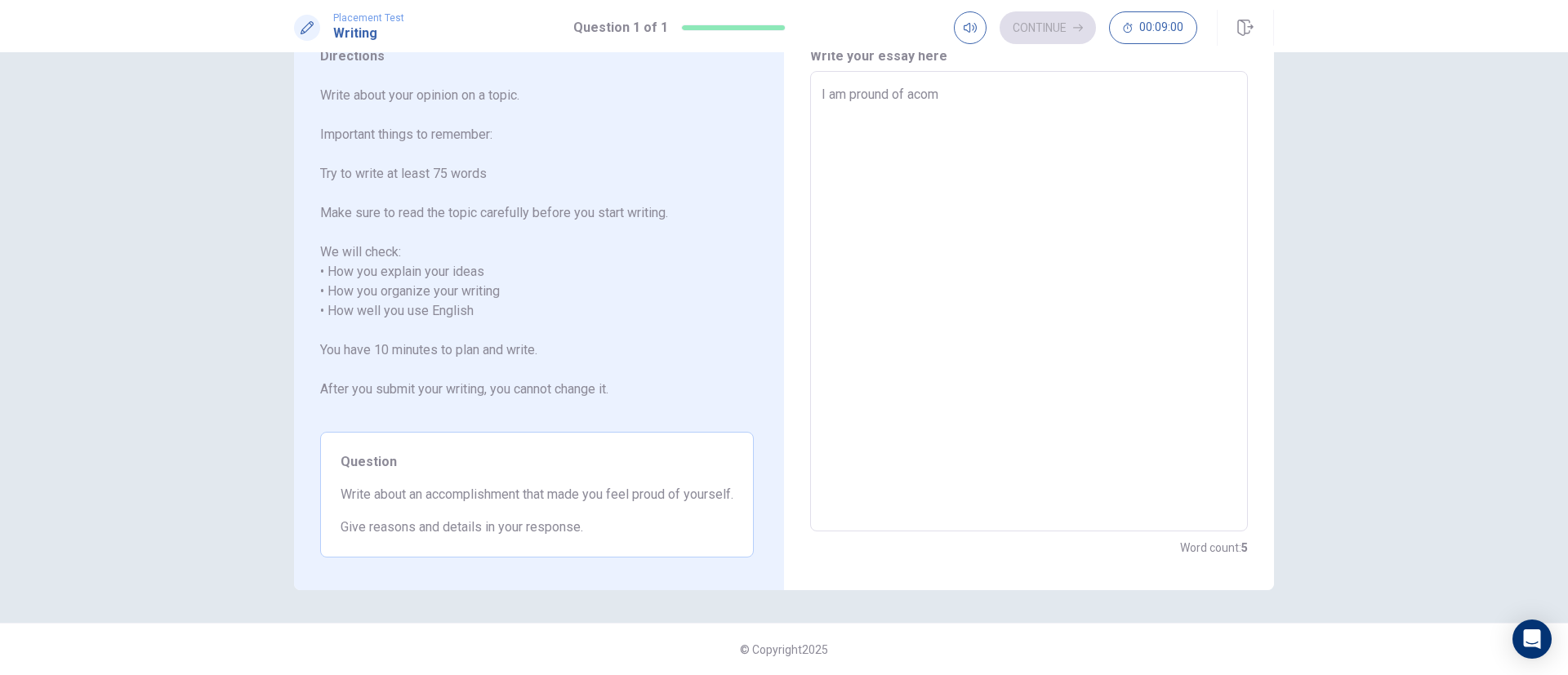 type on "x" 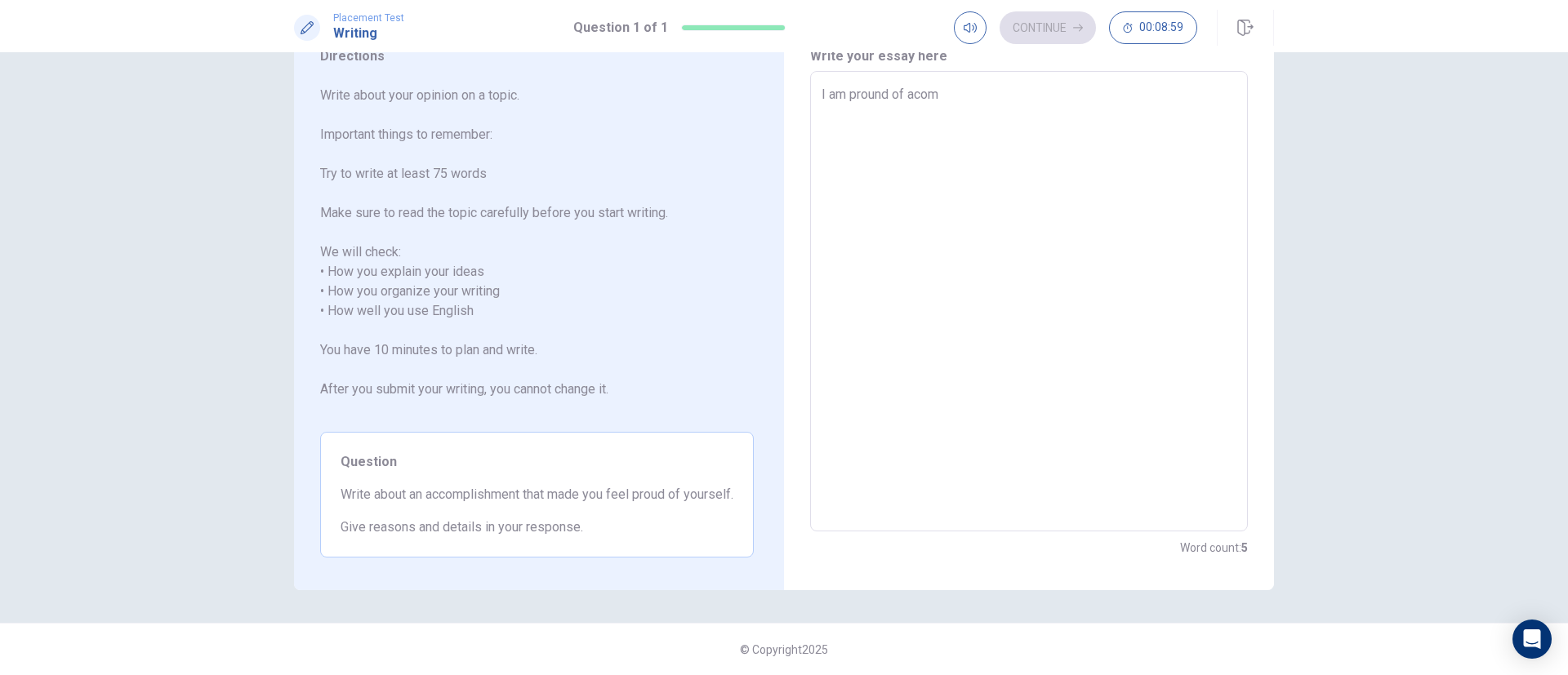type on "I am pround of acomp" 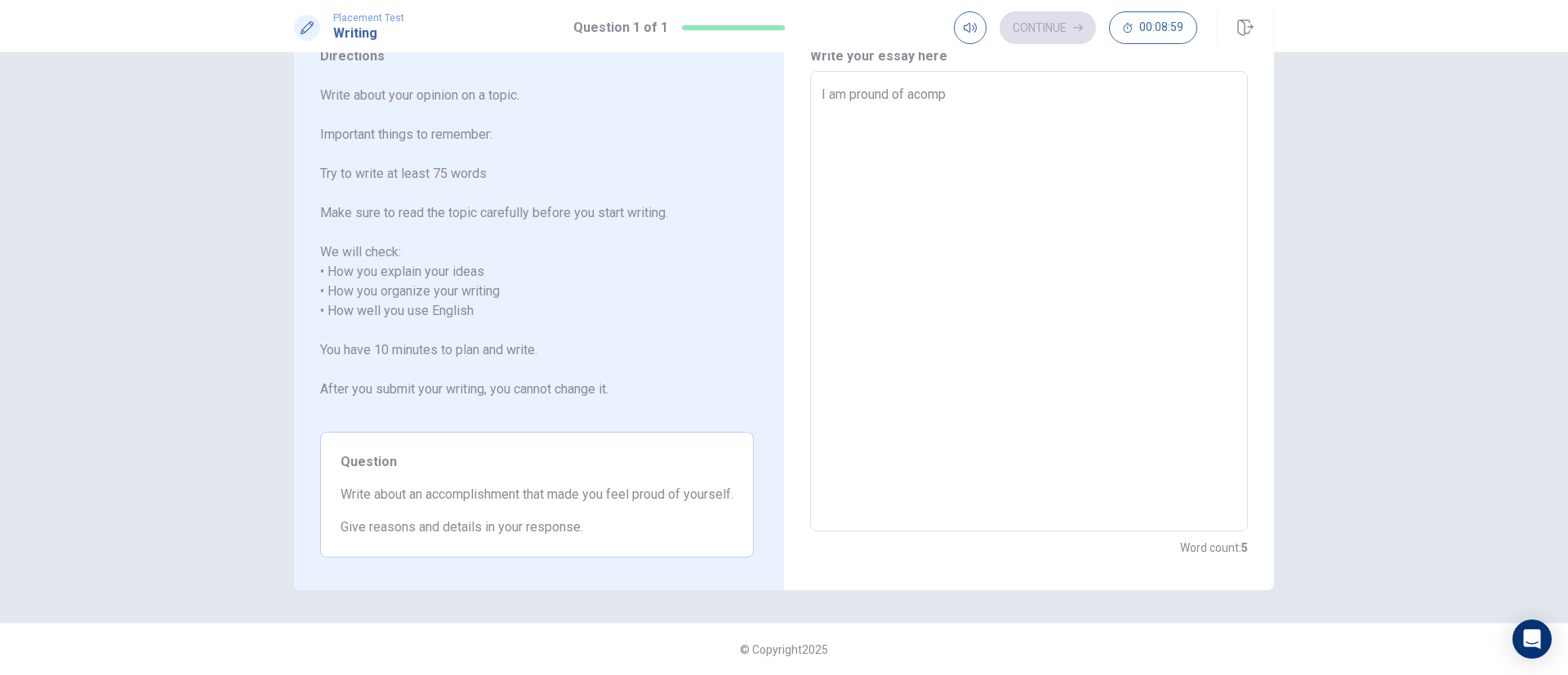type on "x" 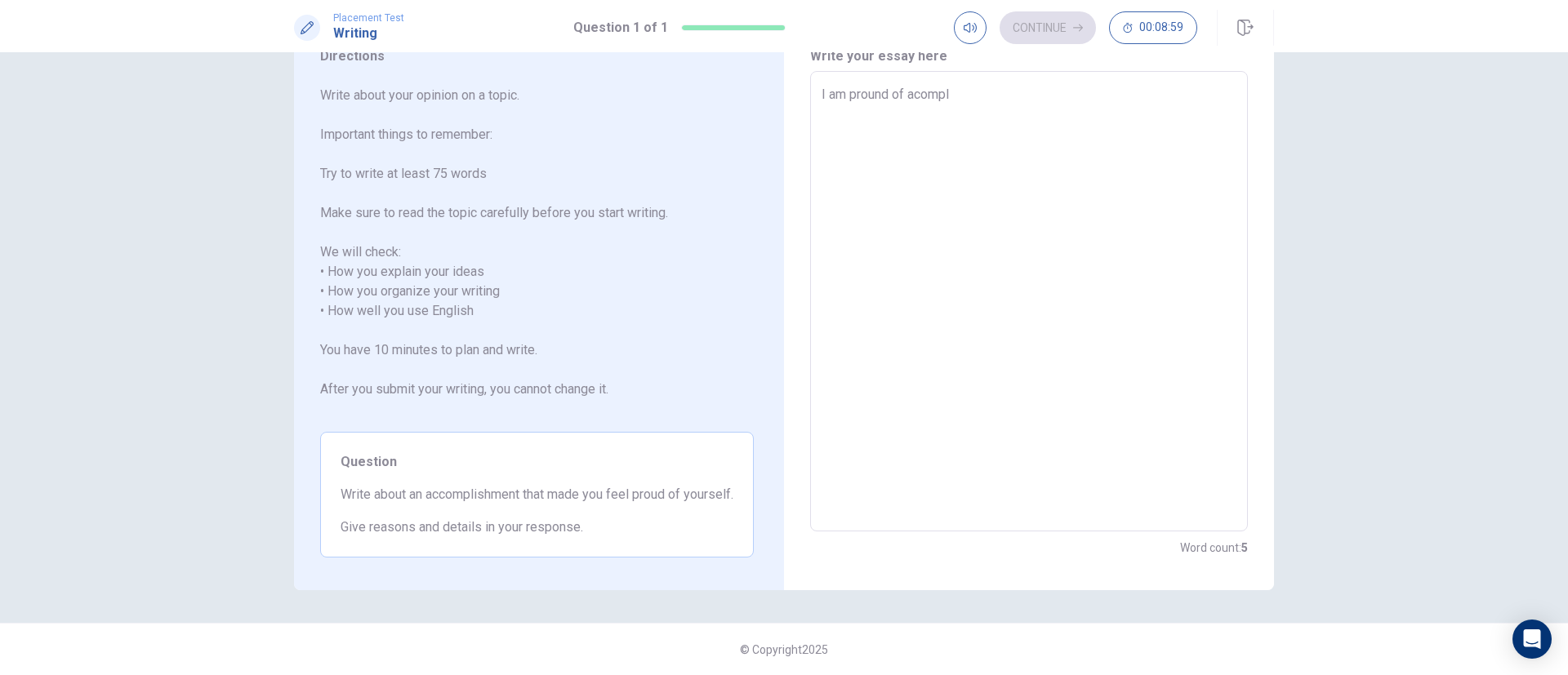 type on "x" 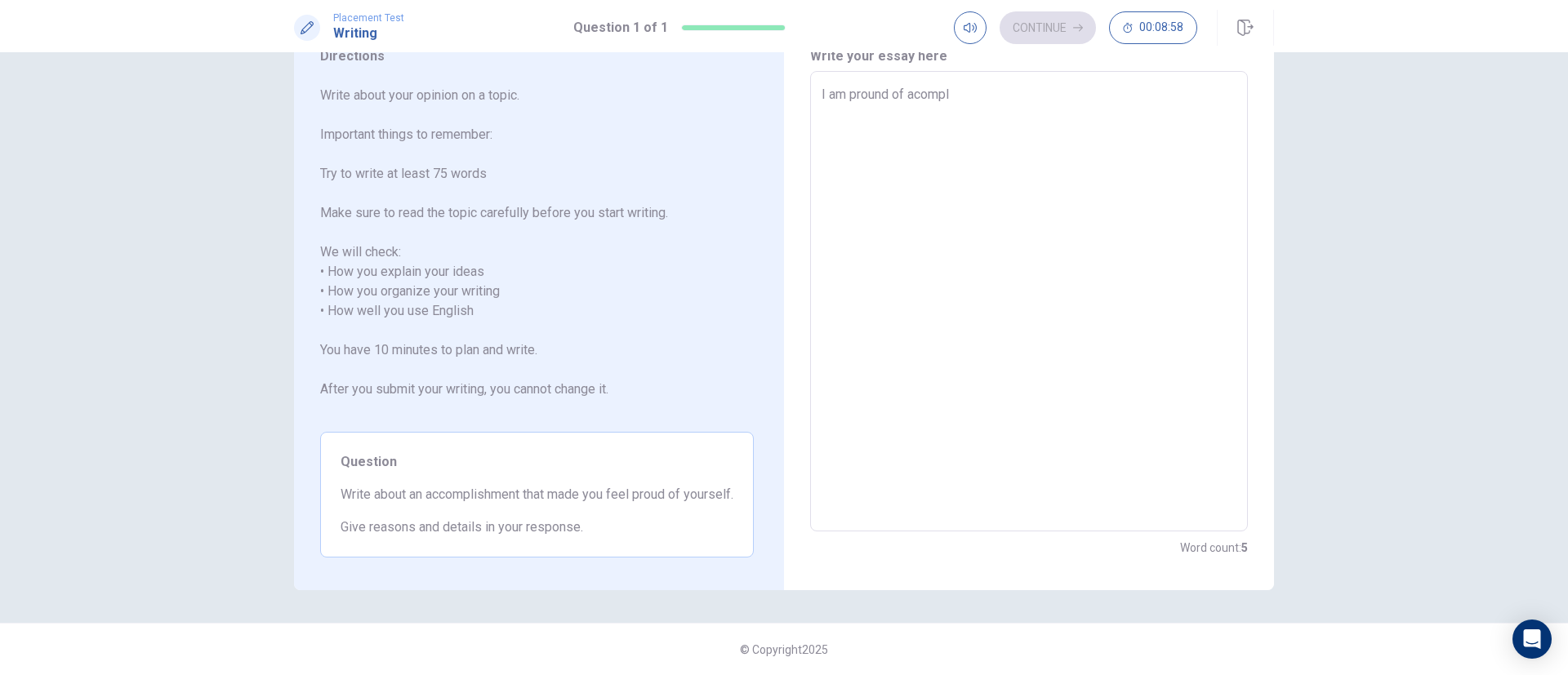 type on "I am pround of acompli" 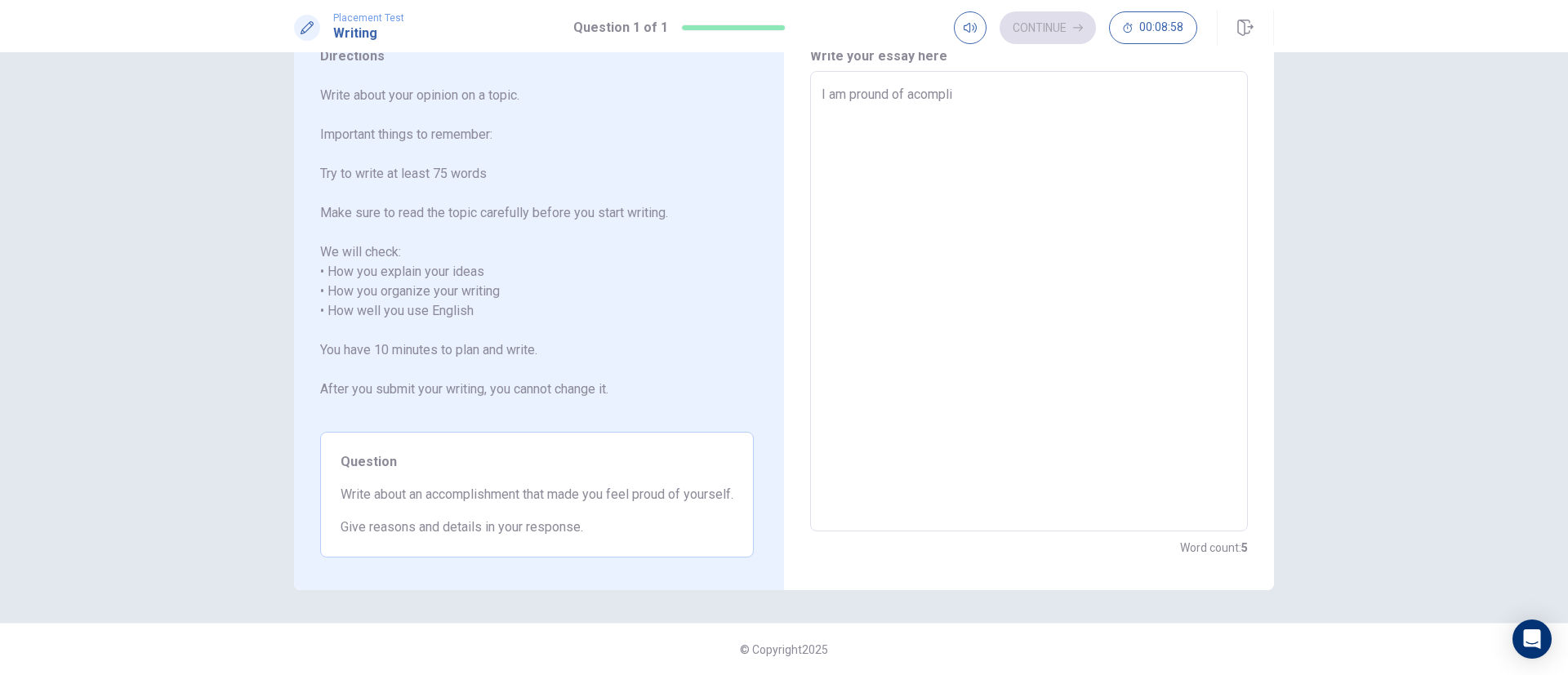 type on "x" 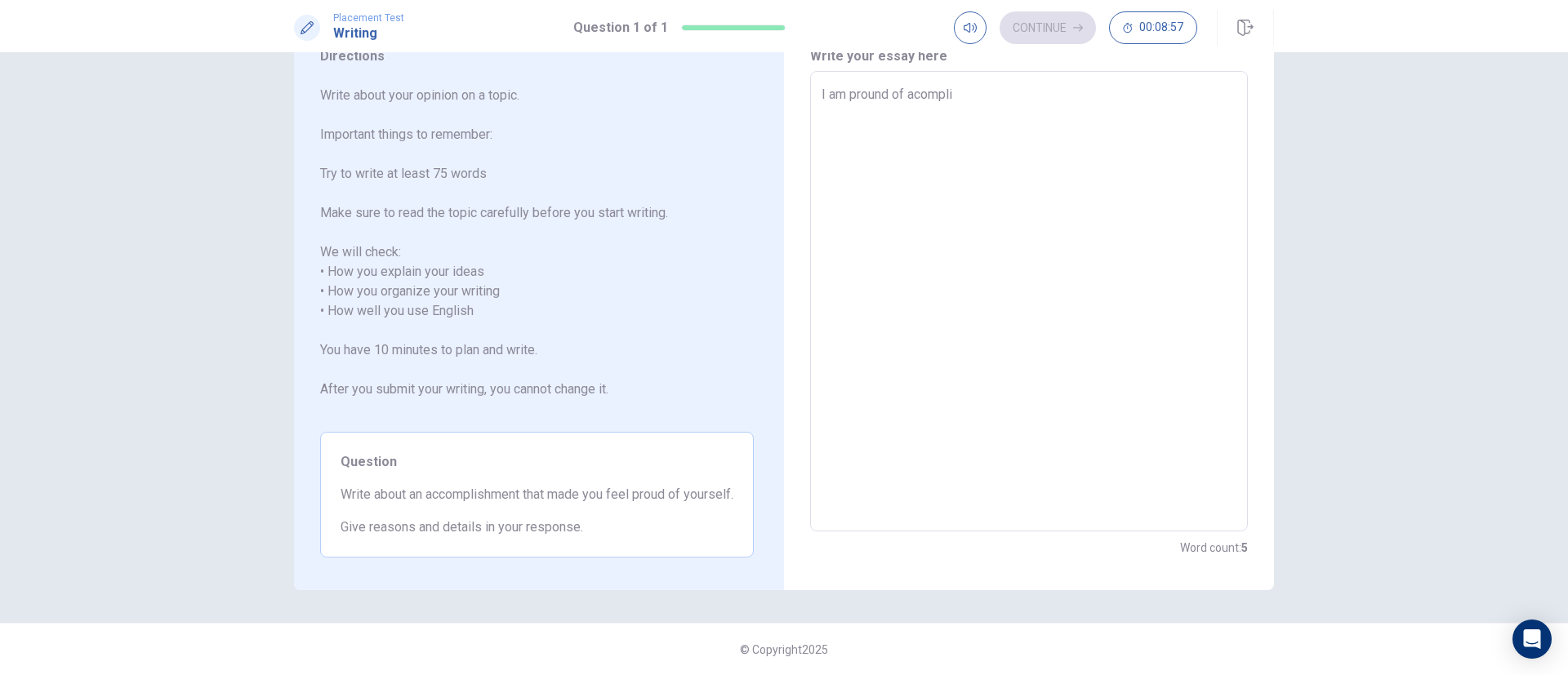 type on "I am pround of acomplis" 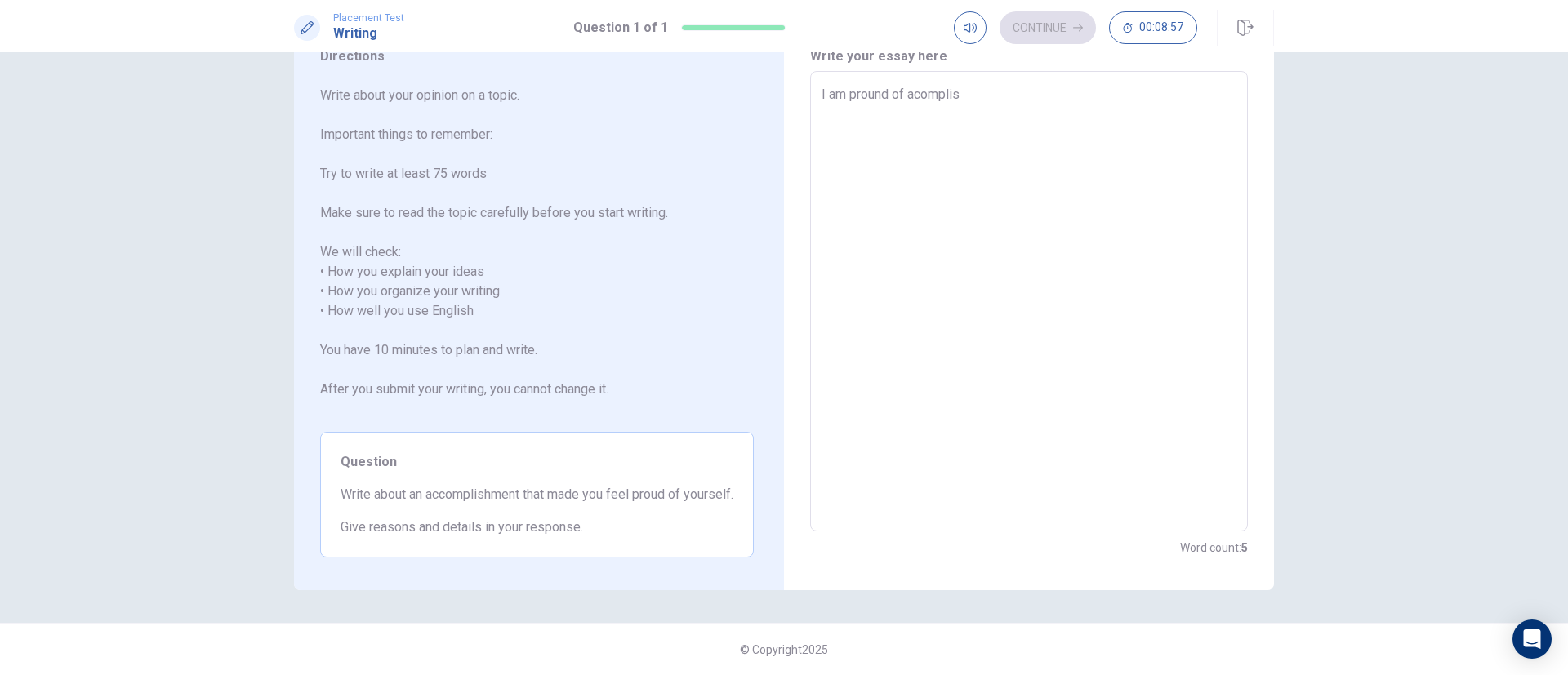 type on "x" 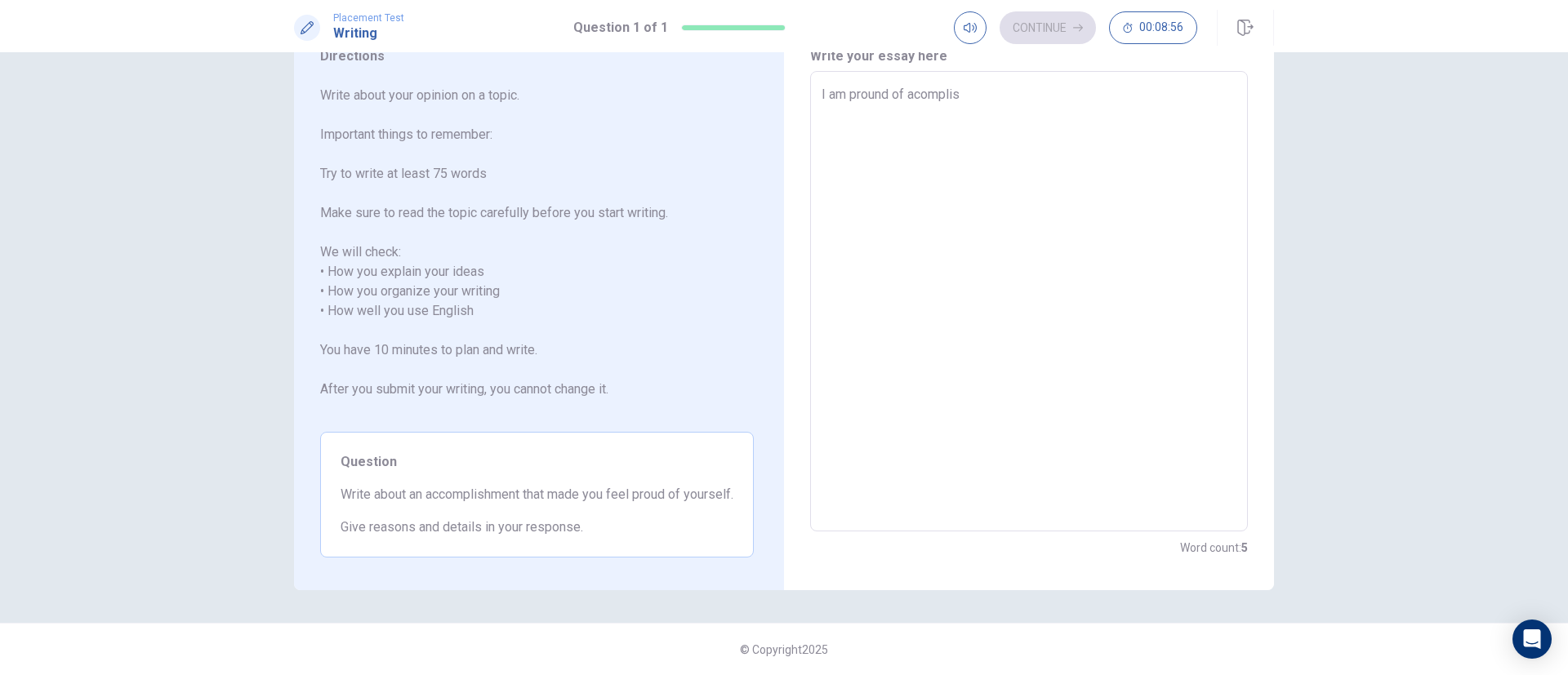 type on "I am pround of acomplish" 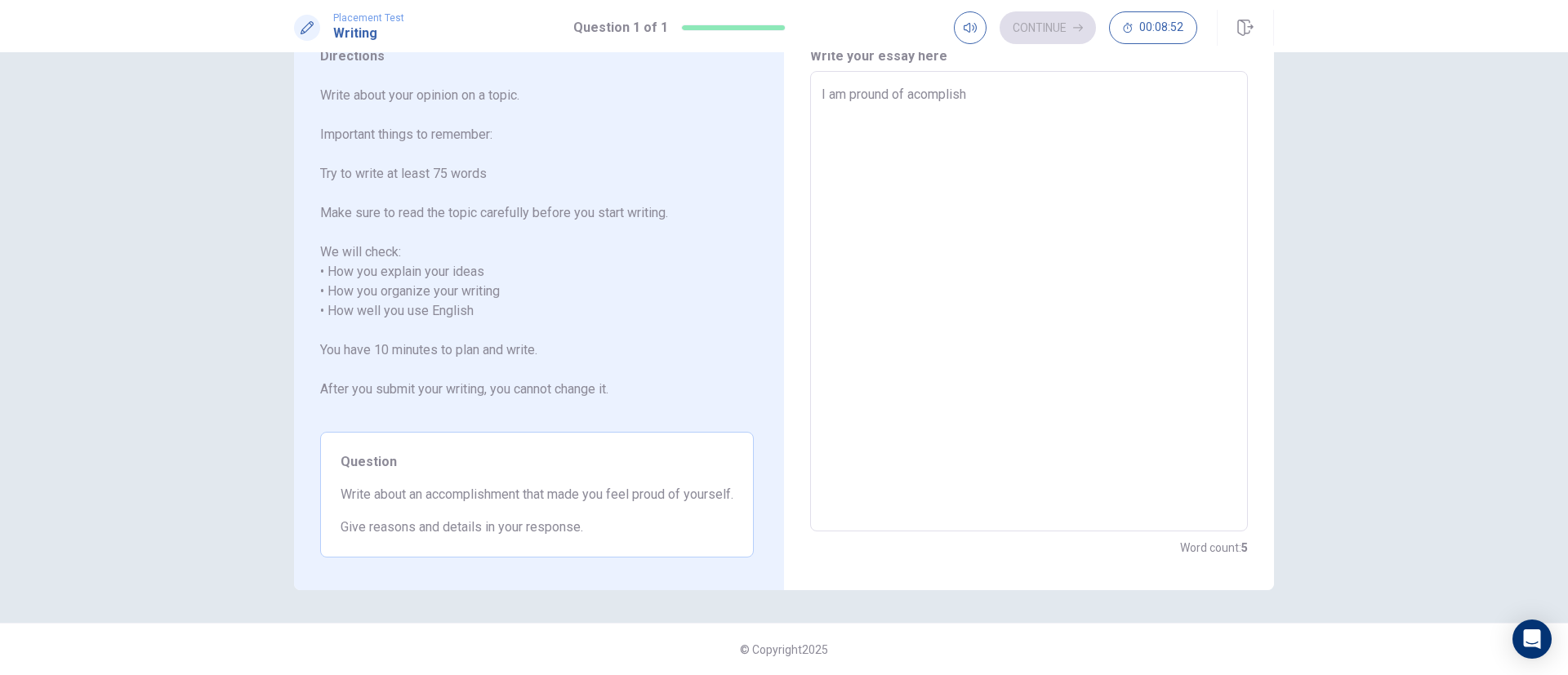 type on "x" 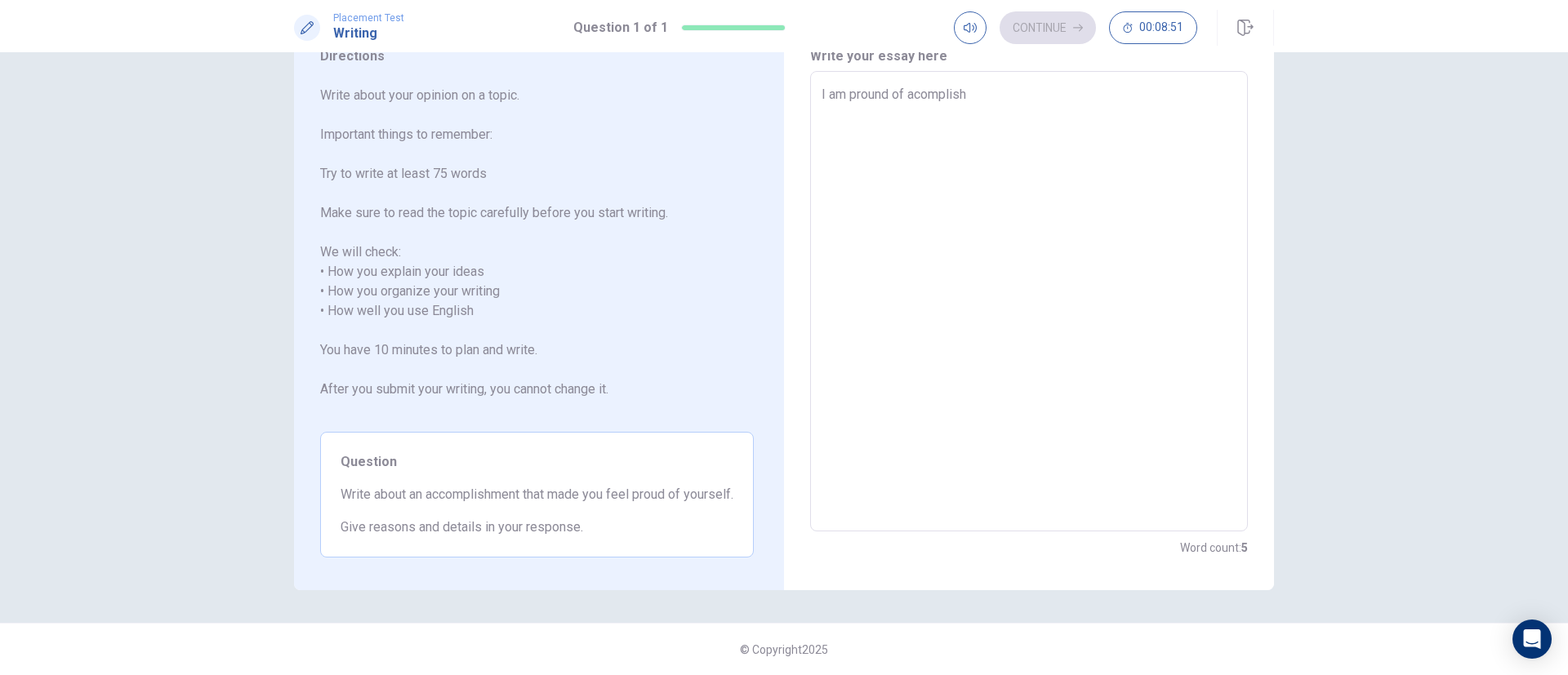 click on "I am pround of acomplish" at bounding box center (1029, 301) 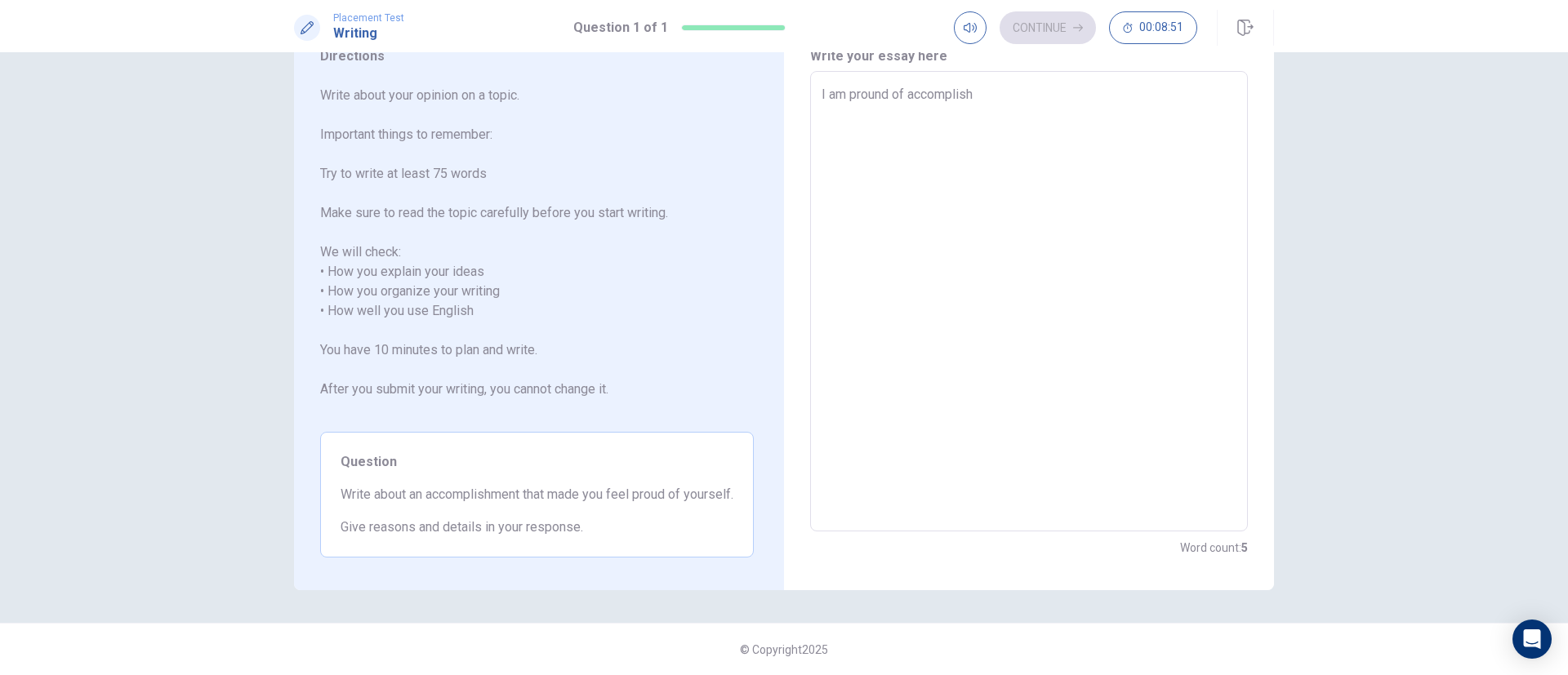 click on "I am pround of accomplish" at bounding box center (1029, 301) 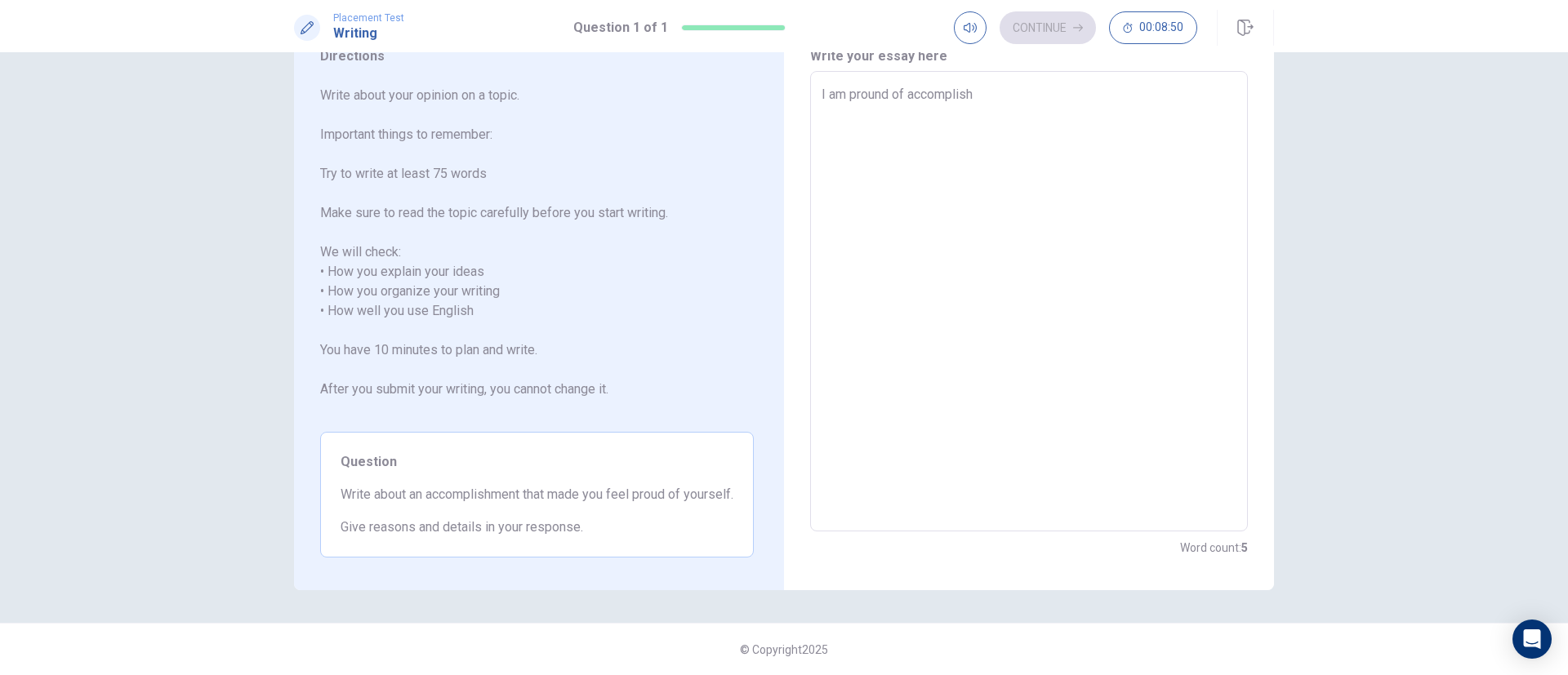 type on "x" 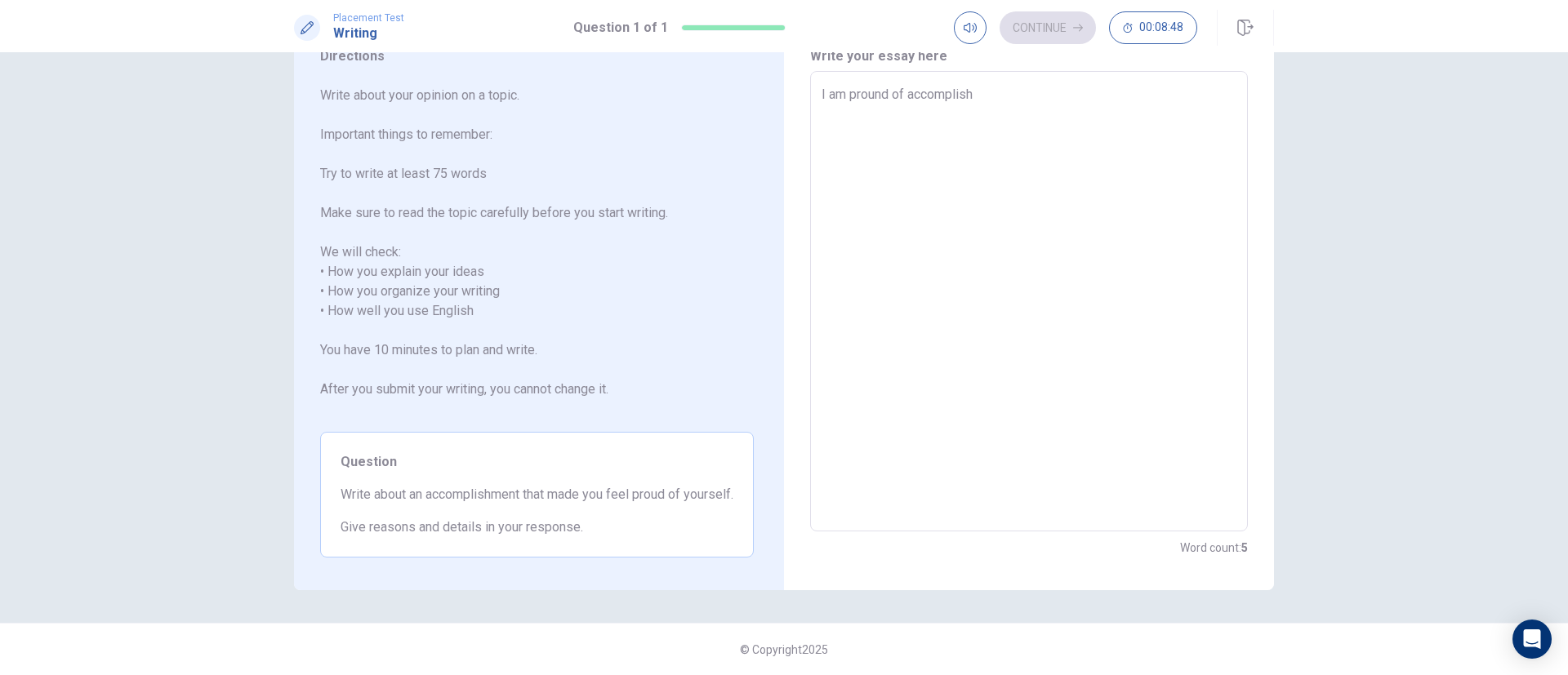 type on "x" 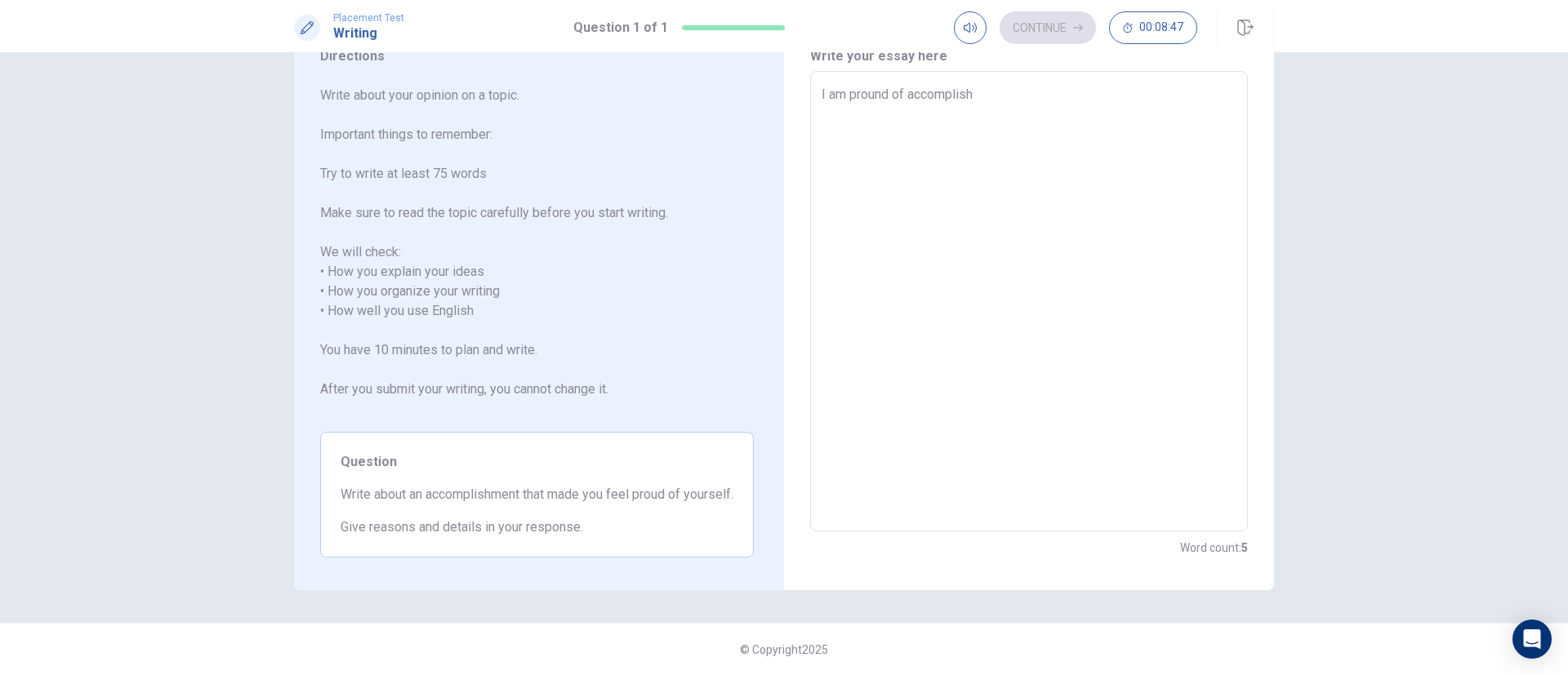 type on "I am pround of accomplish 1" 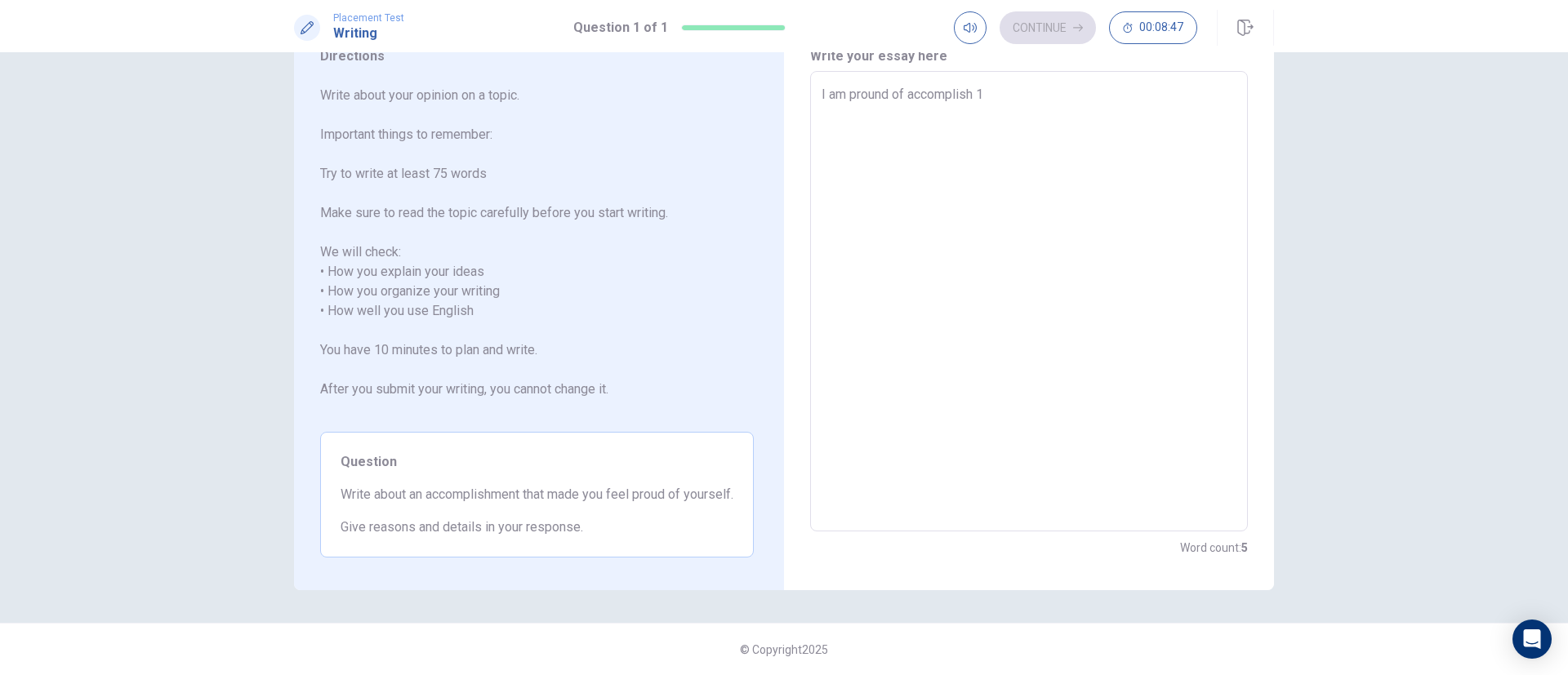 type on "x" 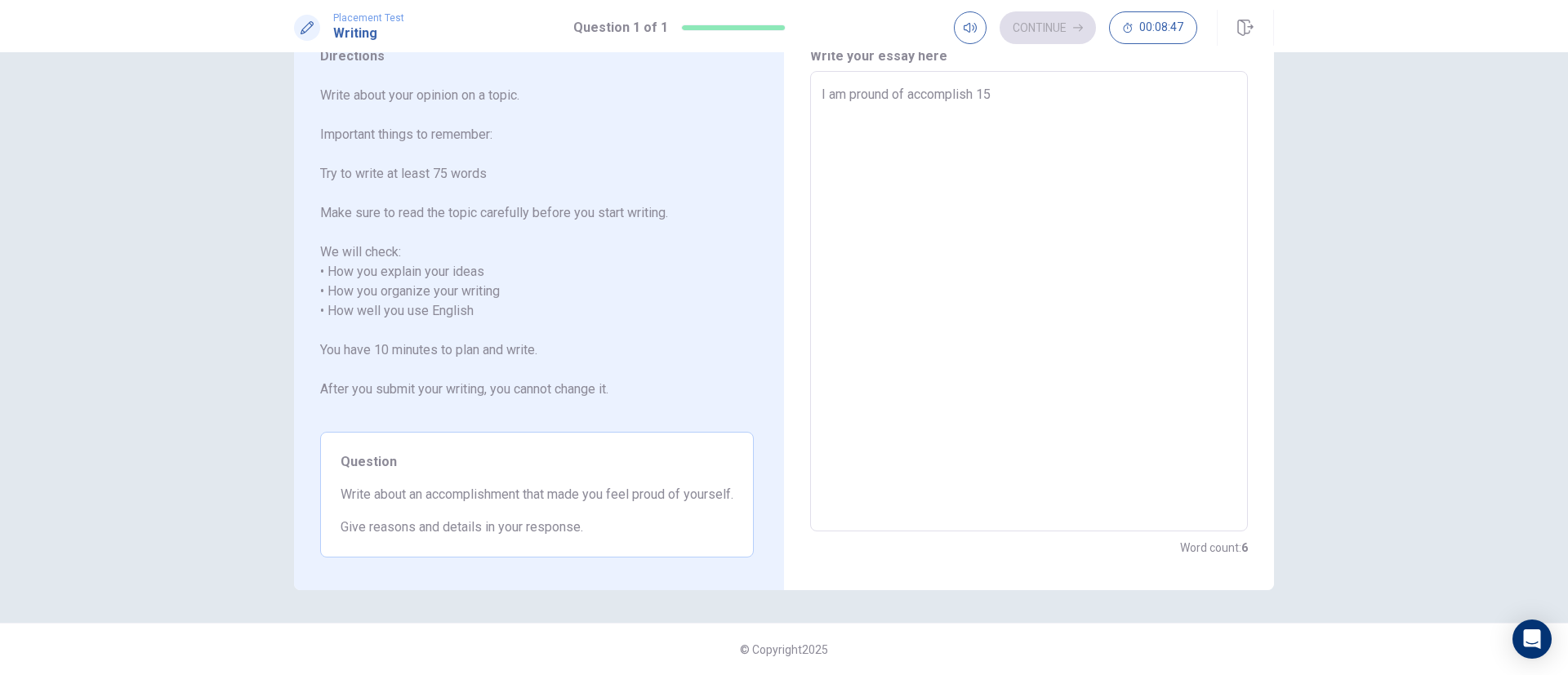 type on "I am pround of accomplish 15" 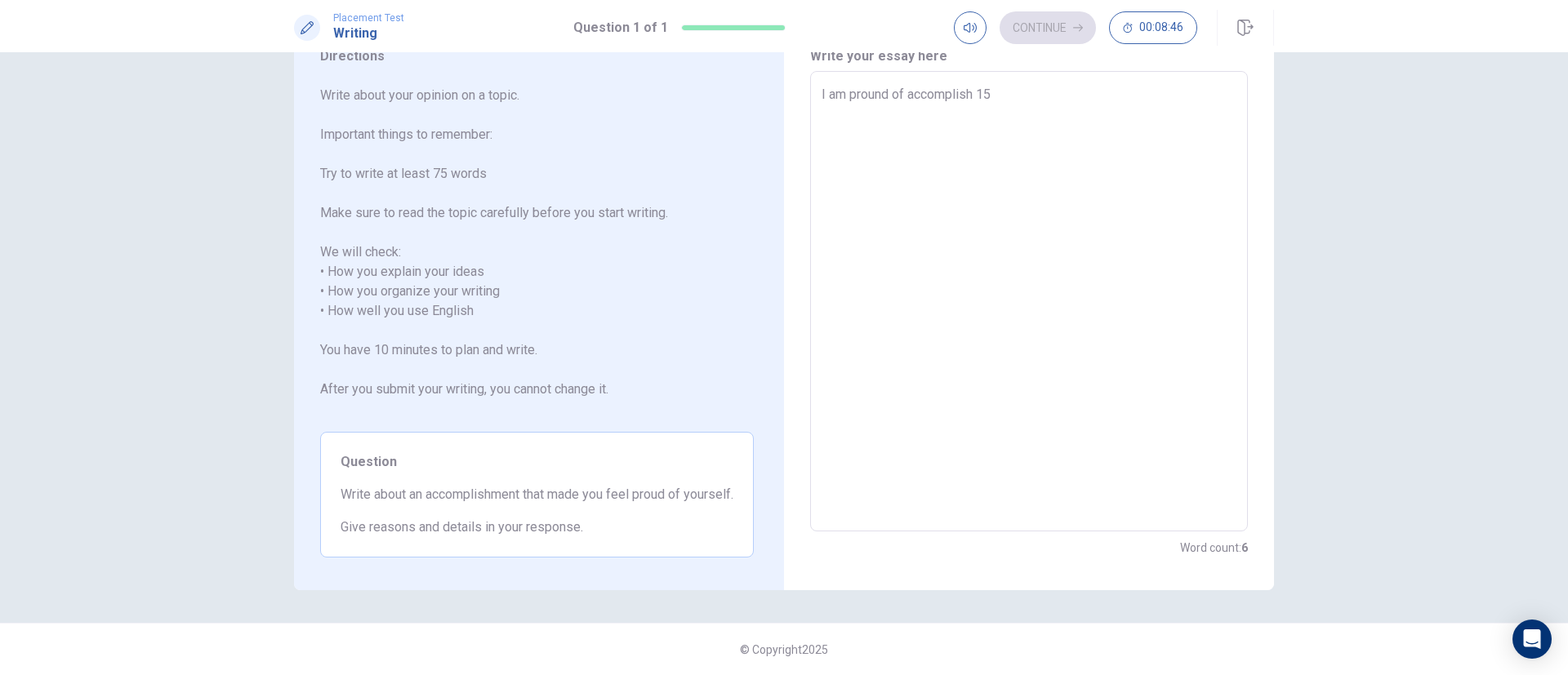 type on "I am pround of accomplish 15 y" 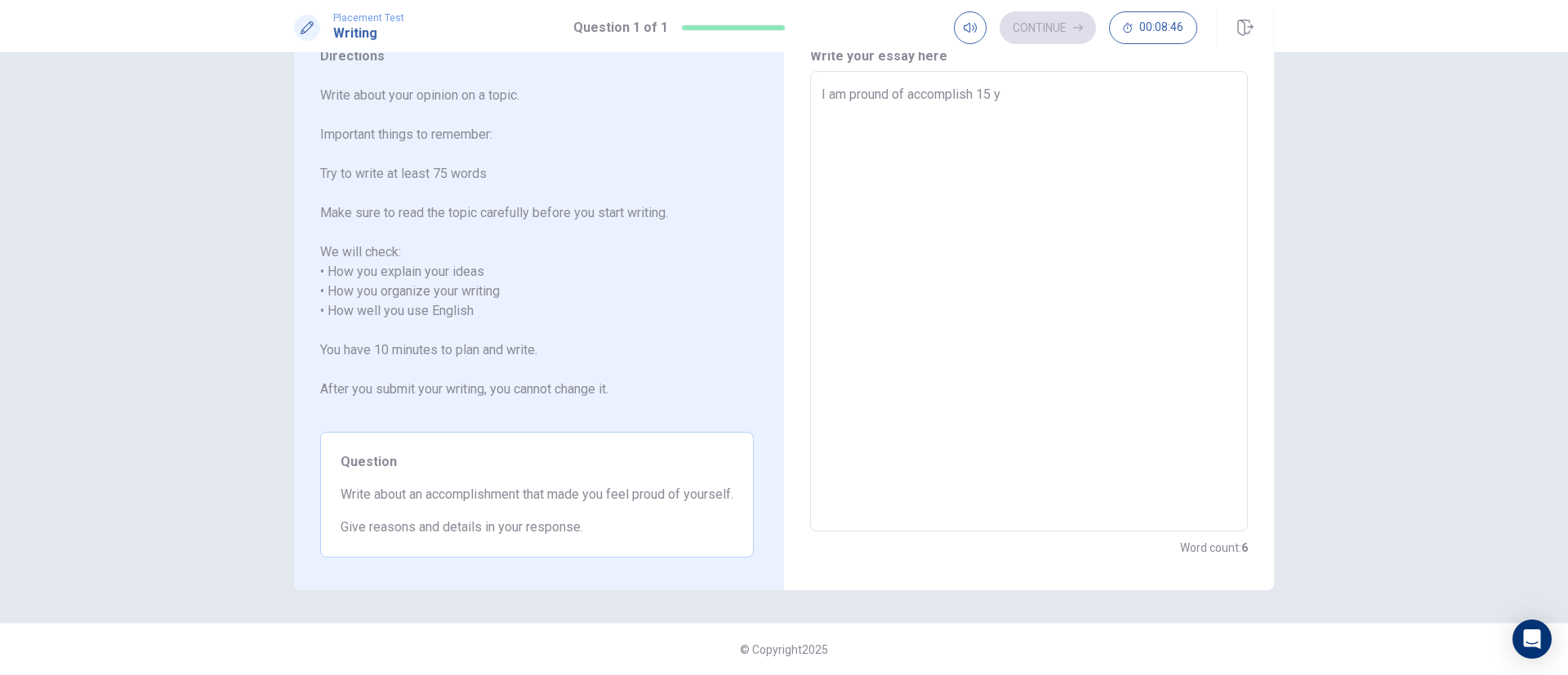 type on "x" 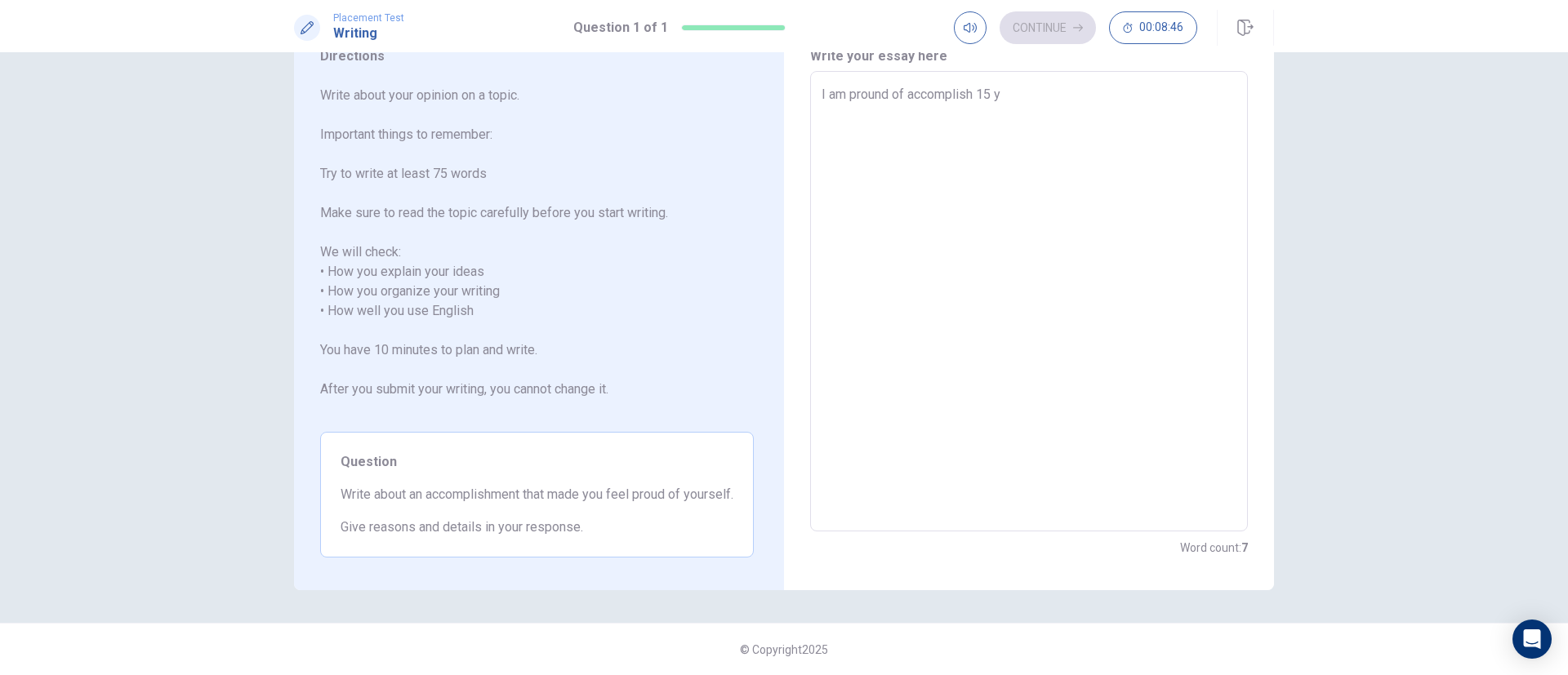 type on "I am pround of accomplish 15 ye" 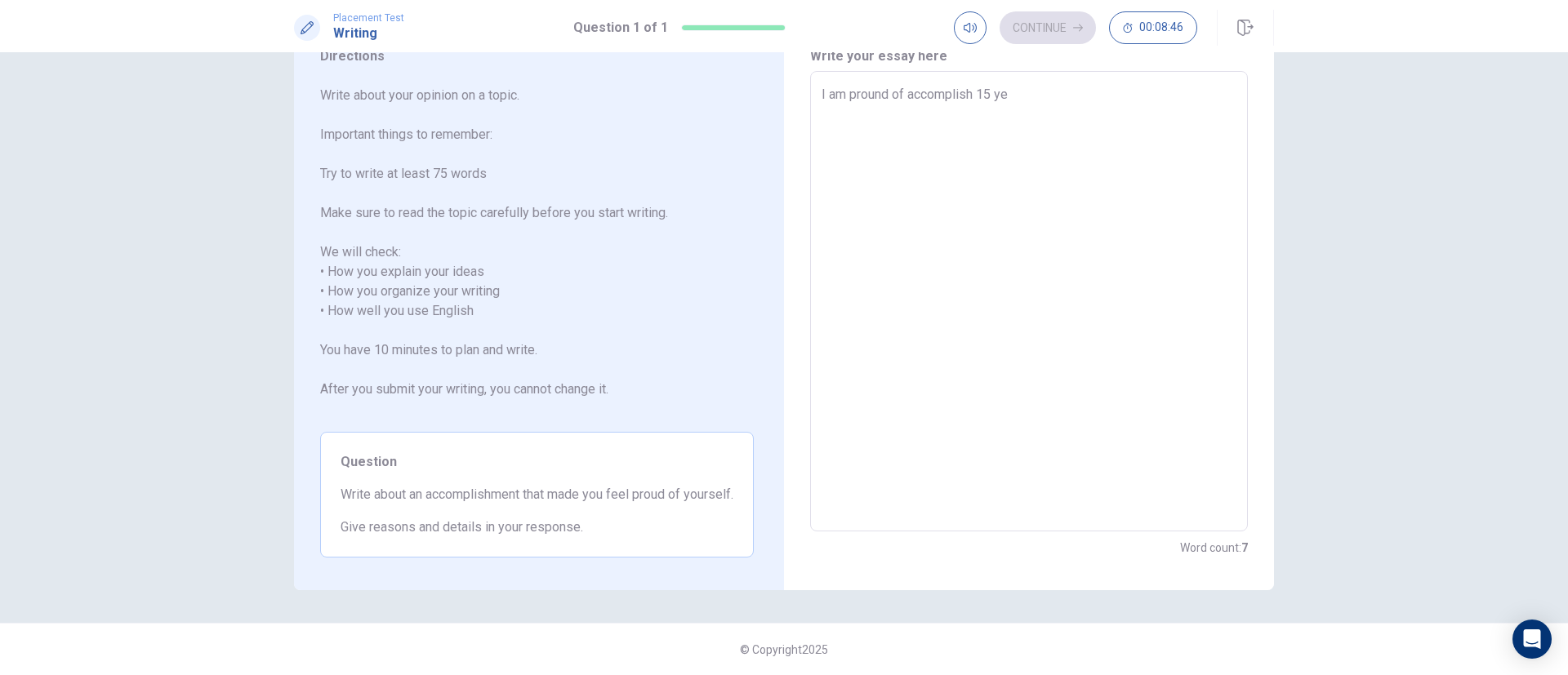 type on "x" 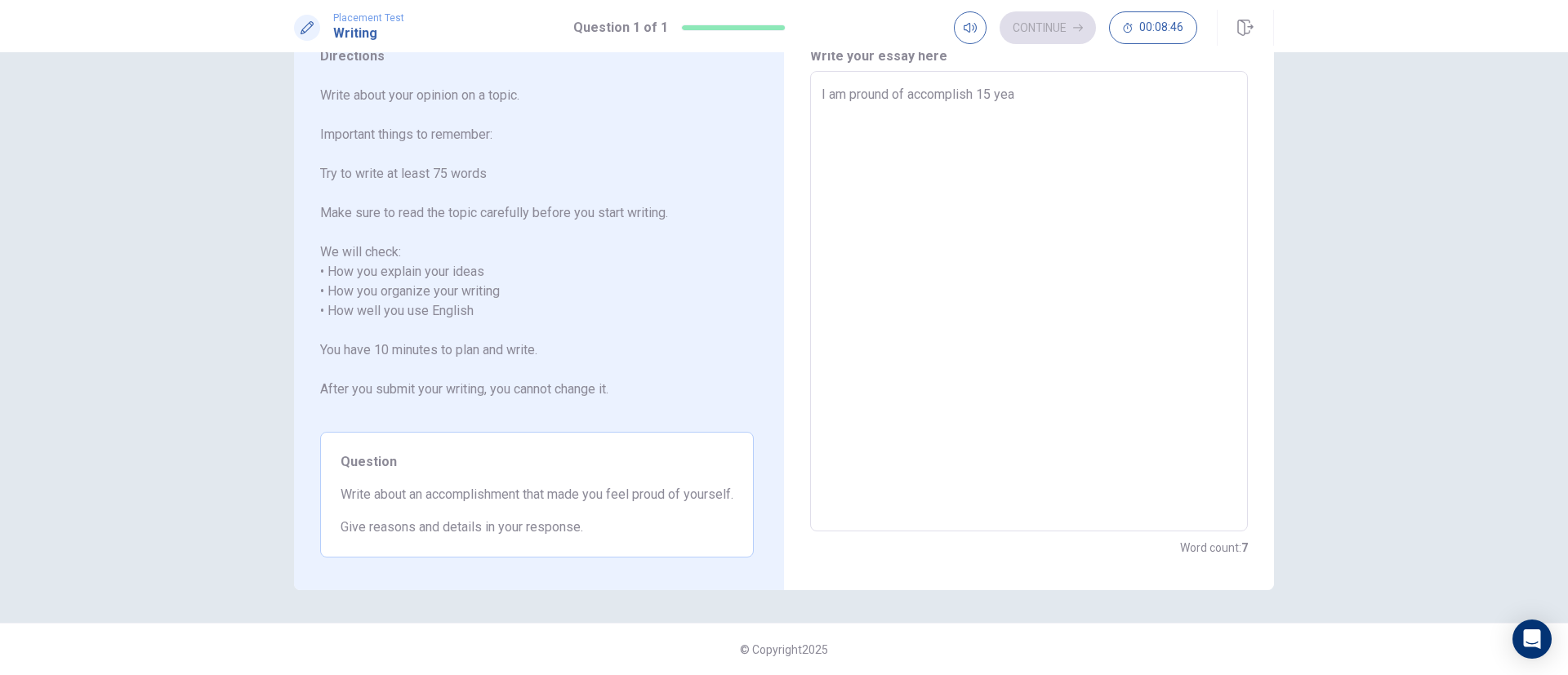 type on "x" 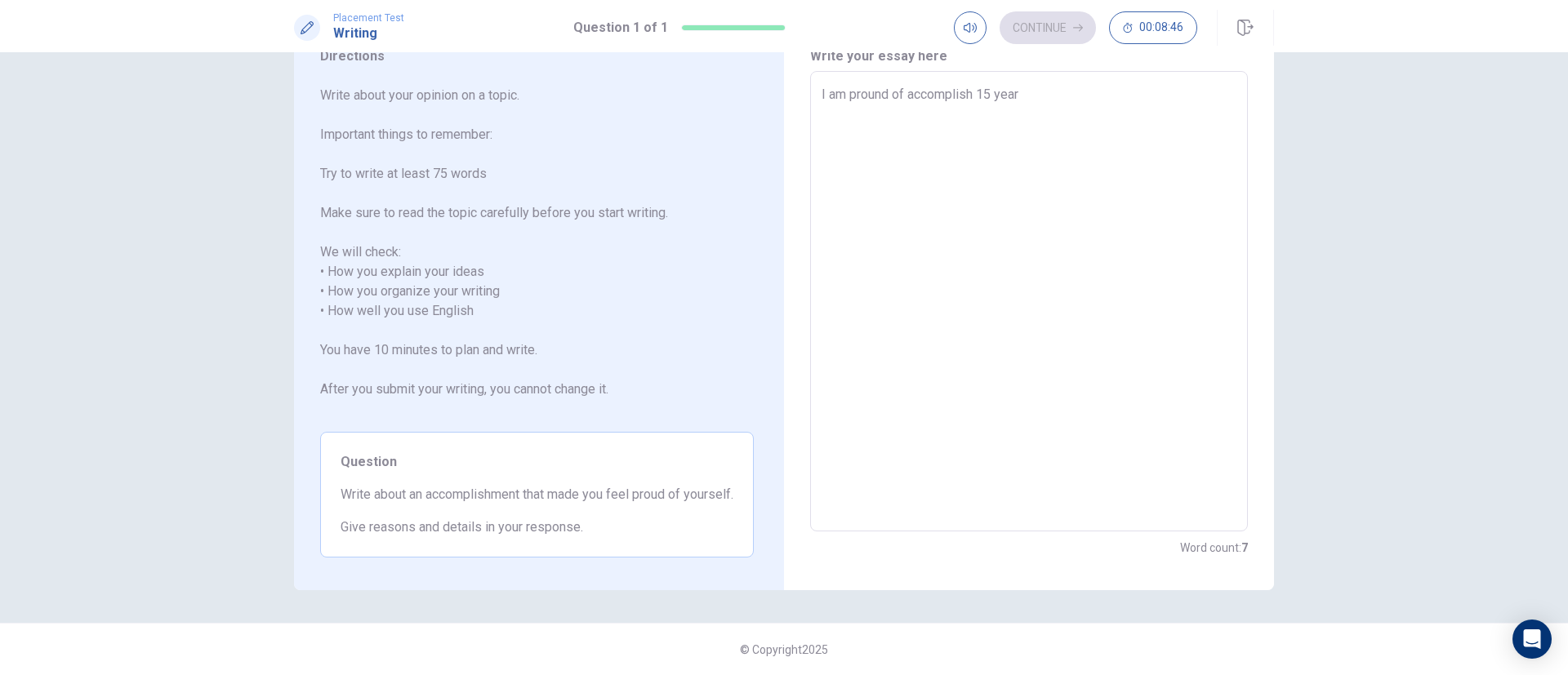 type on "x" 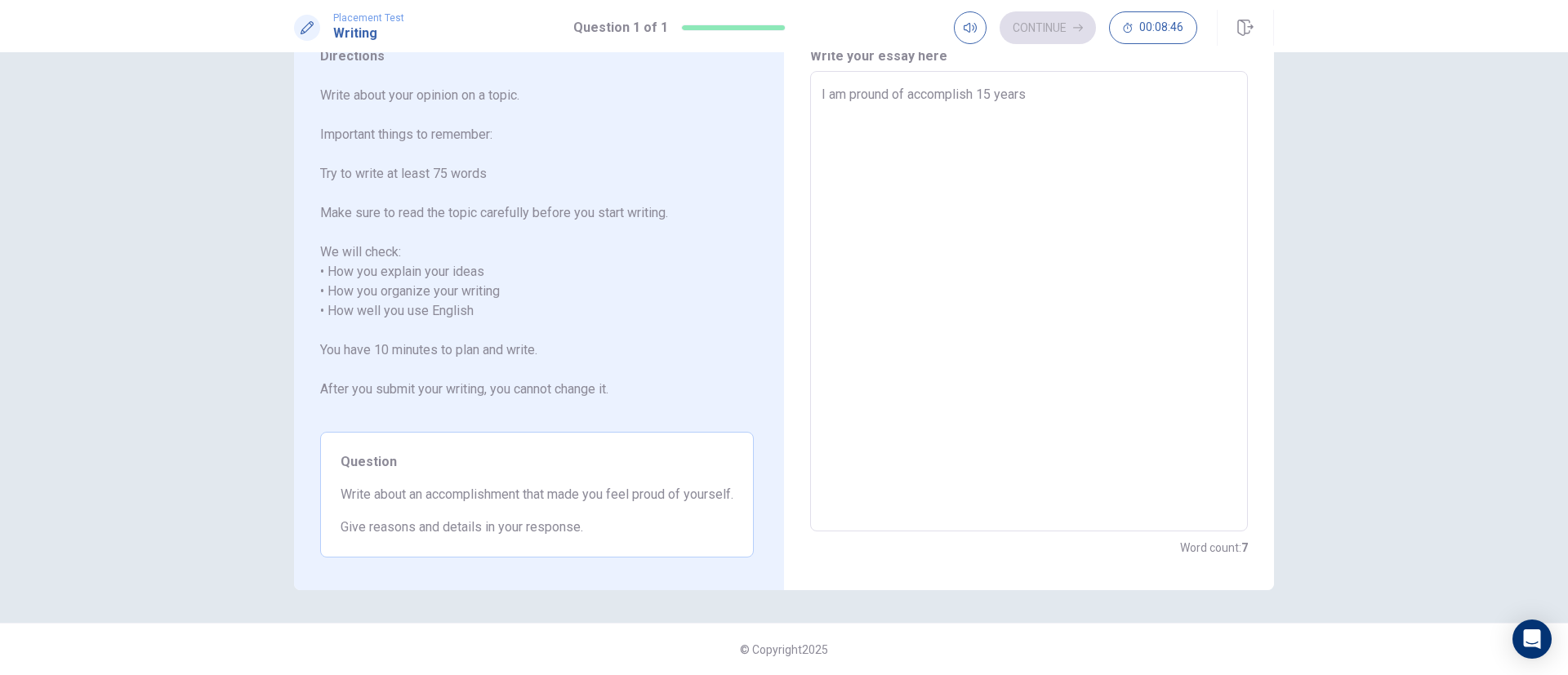 type on "x" 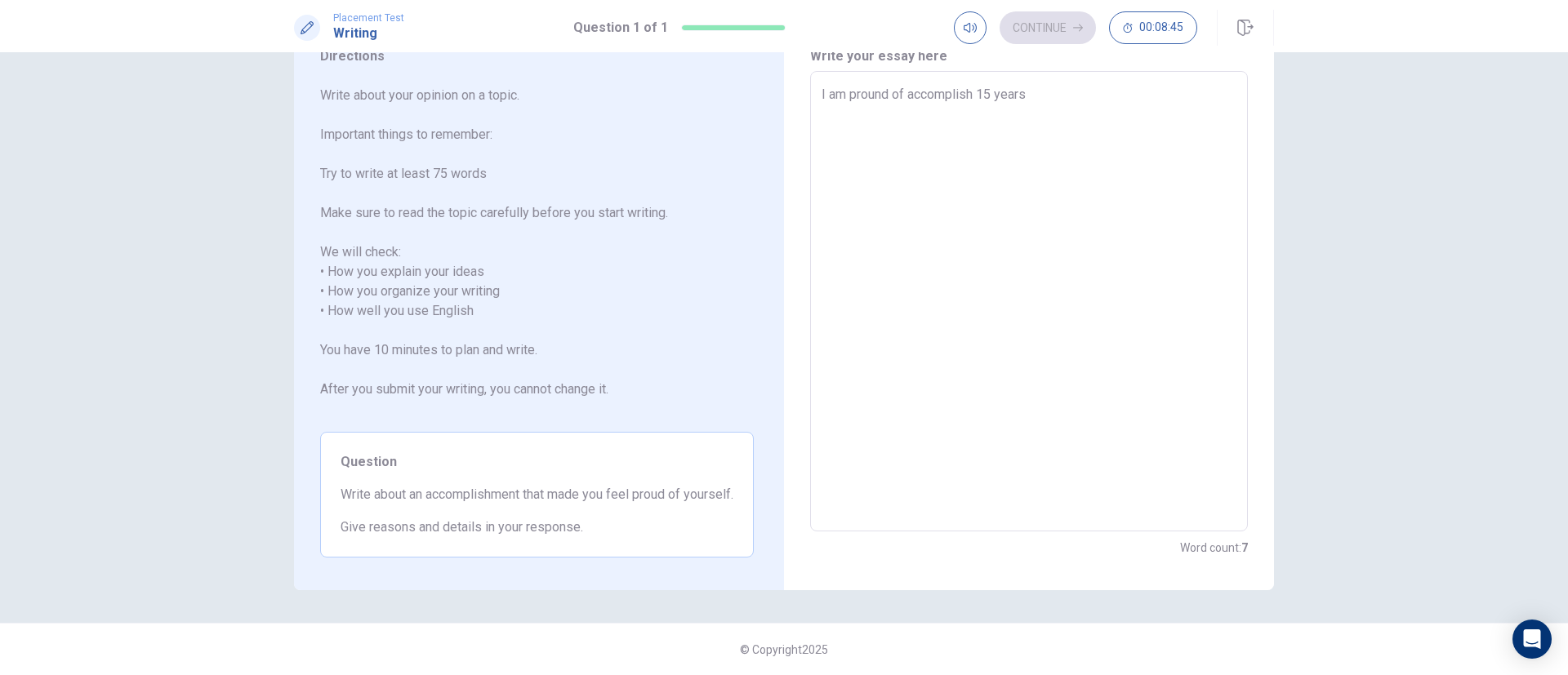 type on "I am pround of accomplish 15 years" 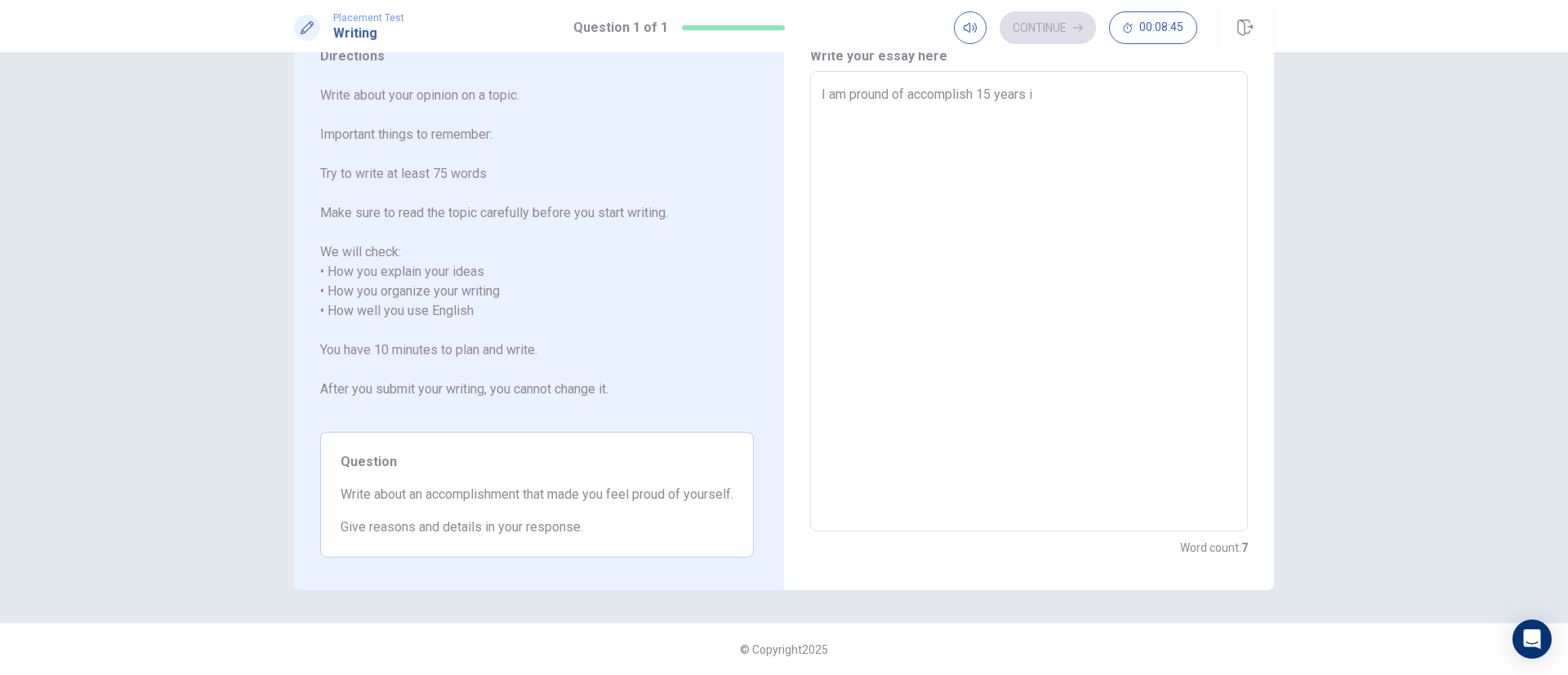 type on "x" 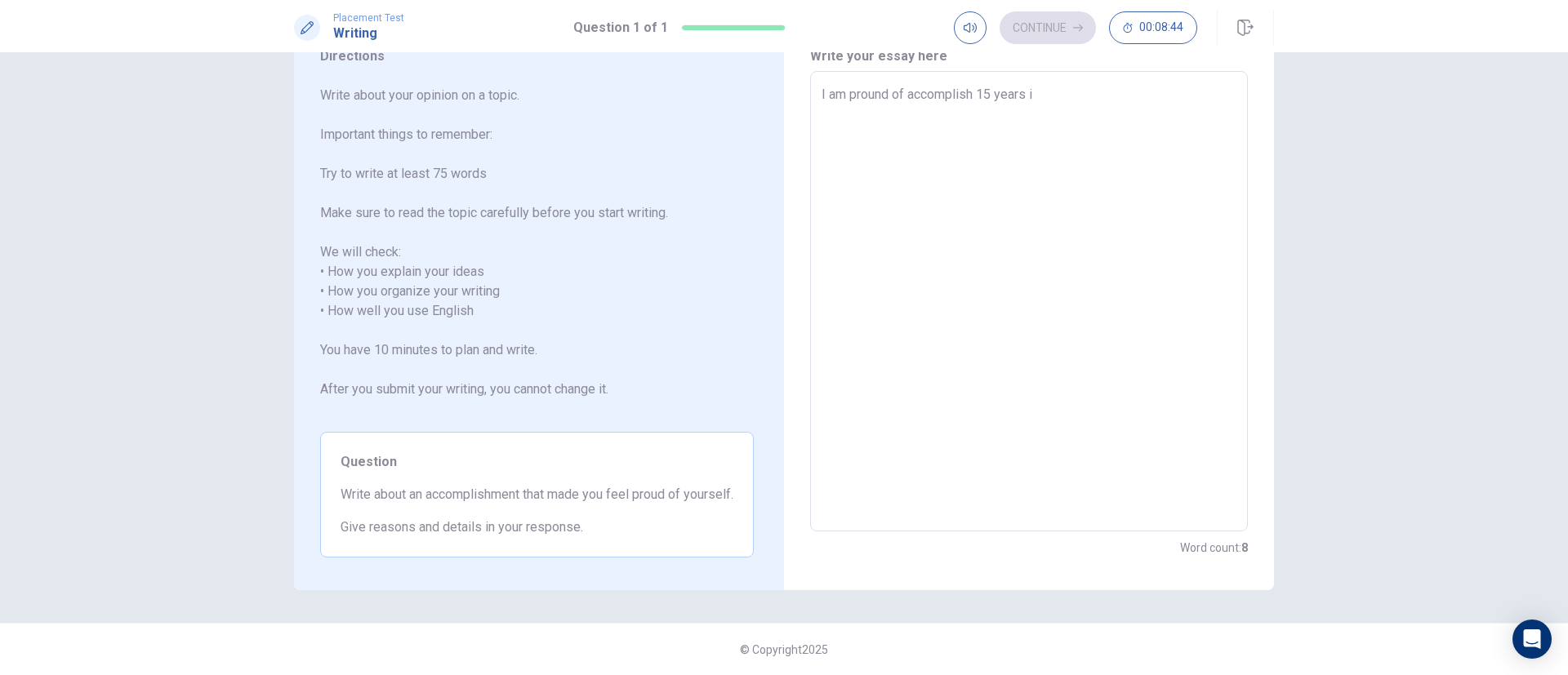 type on "I am pround of accomplish 15 years in" 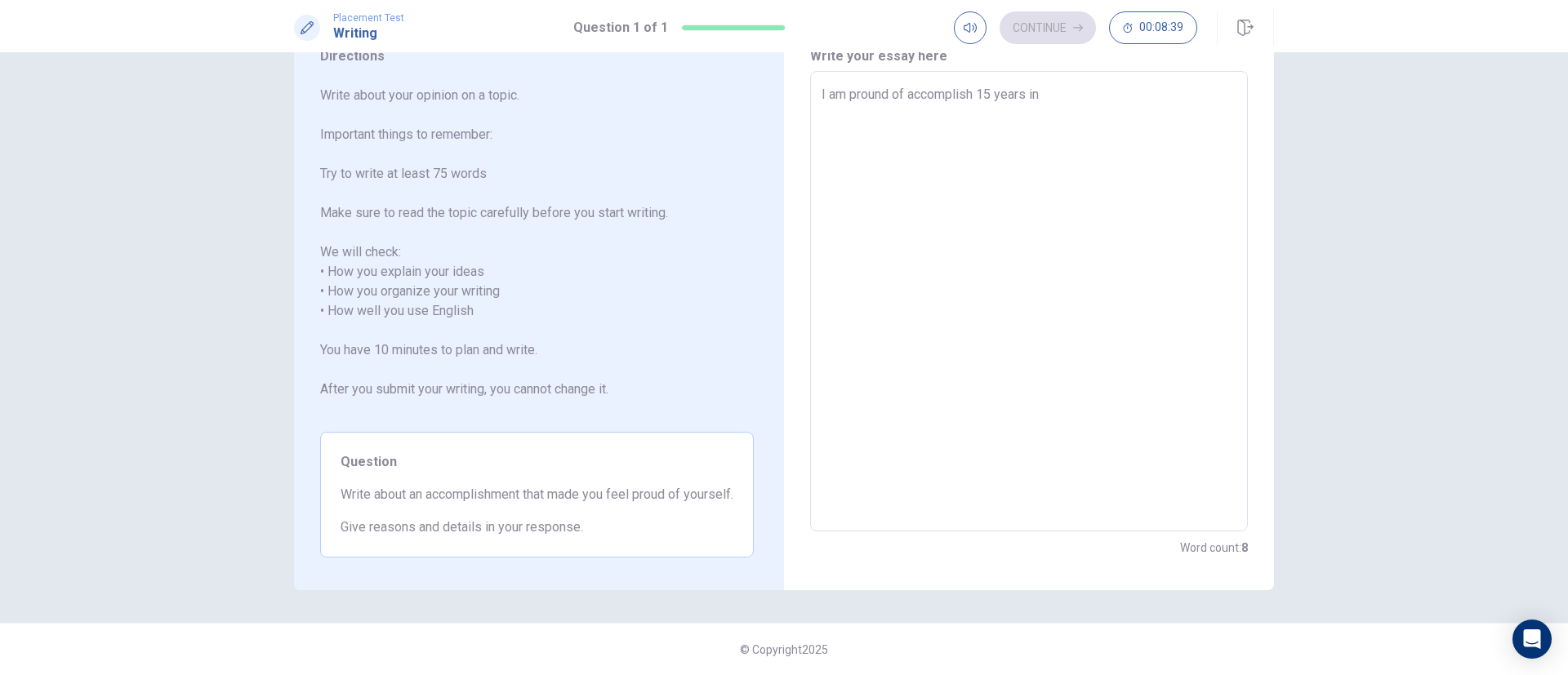 type on "x" 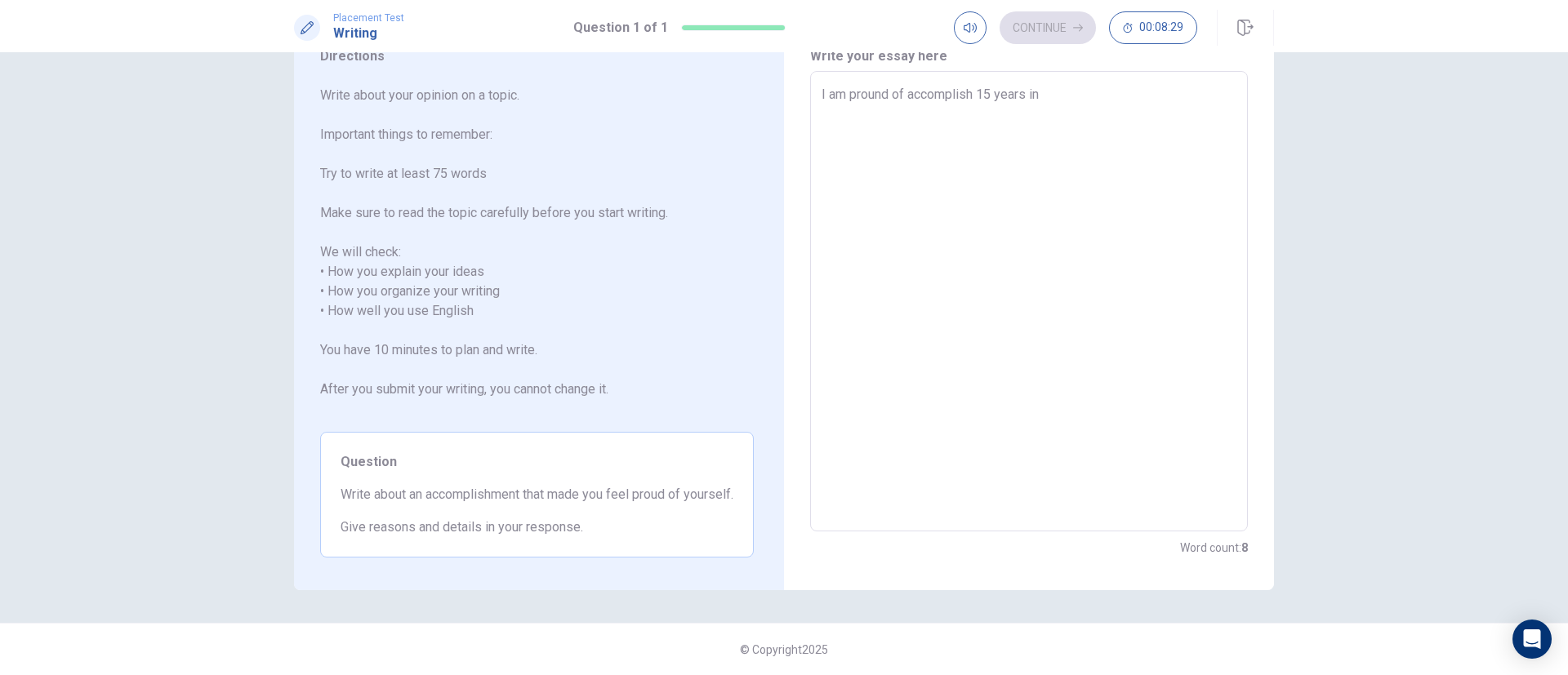 drag, startPoint x: 1054, startPoint y: 70, endPoint x: 1031, endPoint y: 73, distance: 23.194827 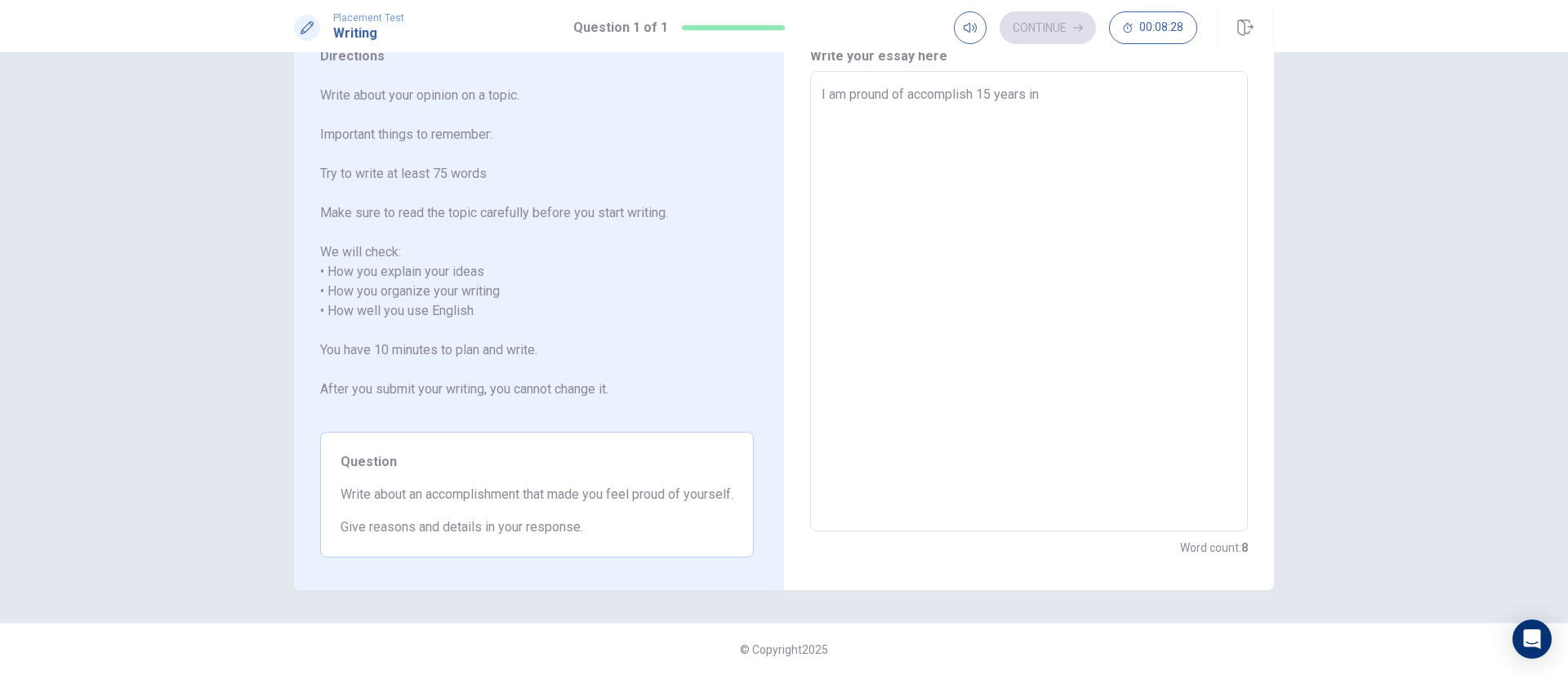 click on "I am pround of accomplish 15 years in" at bounding box center [1029, 301] 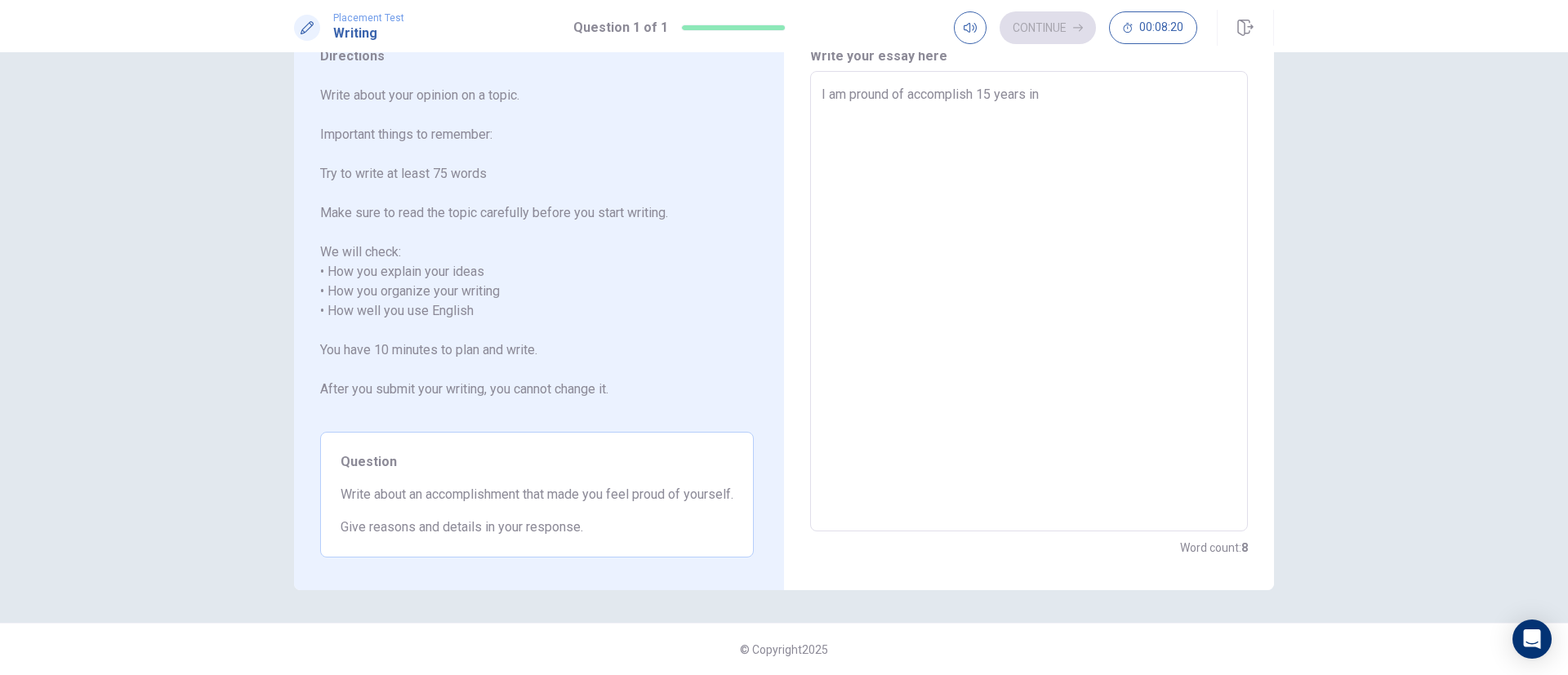 type on "x" 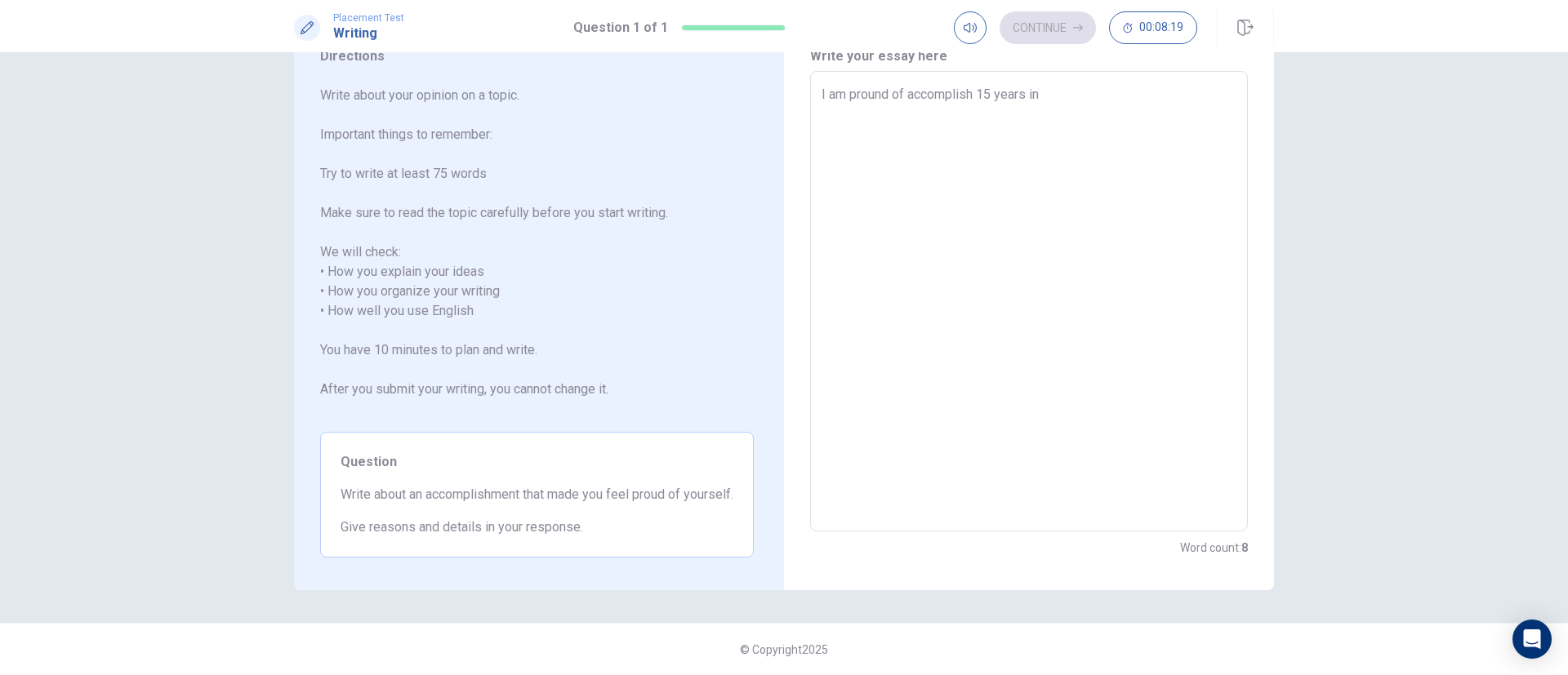 type on "I am pround of accomplish 15 years in K" 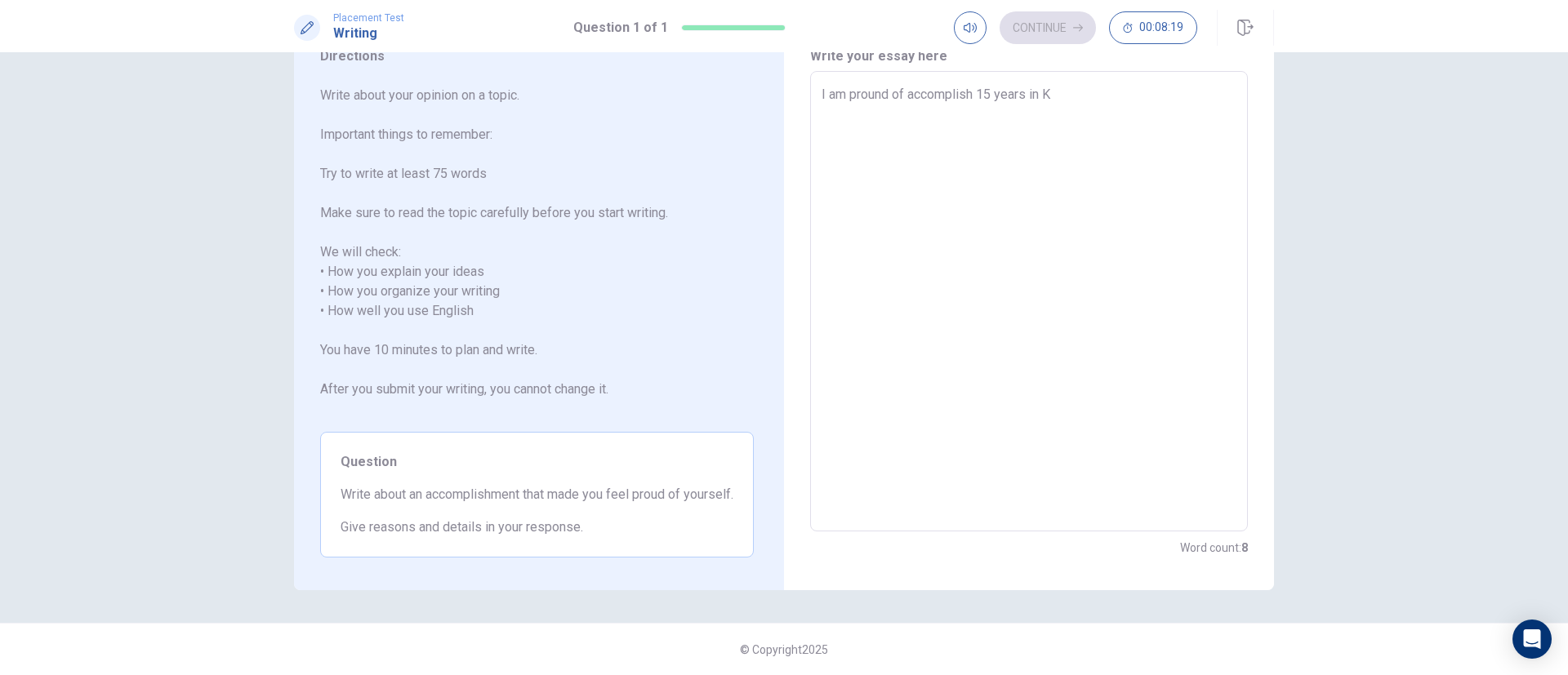 type on "x" 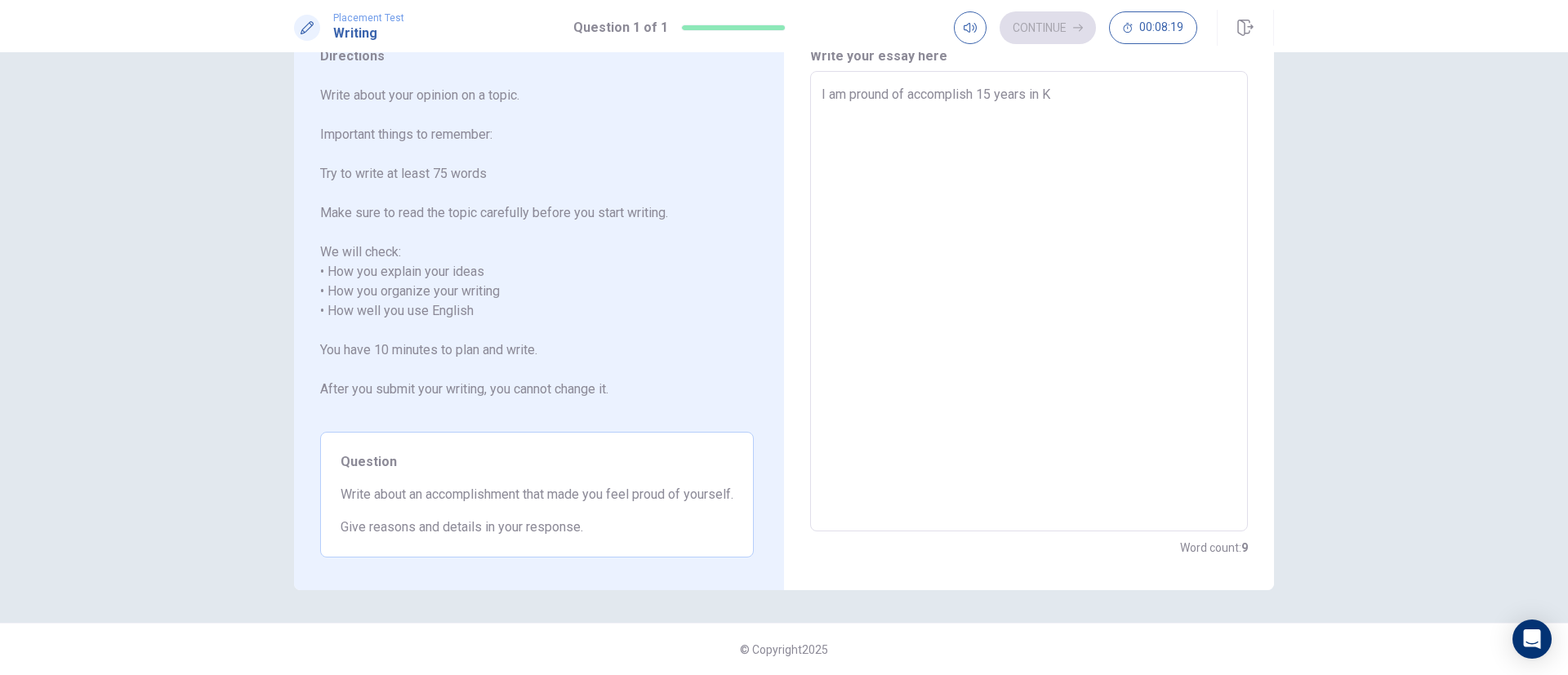 type on "I am pround of accomplish 15 years in Ke" 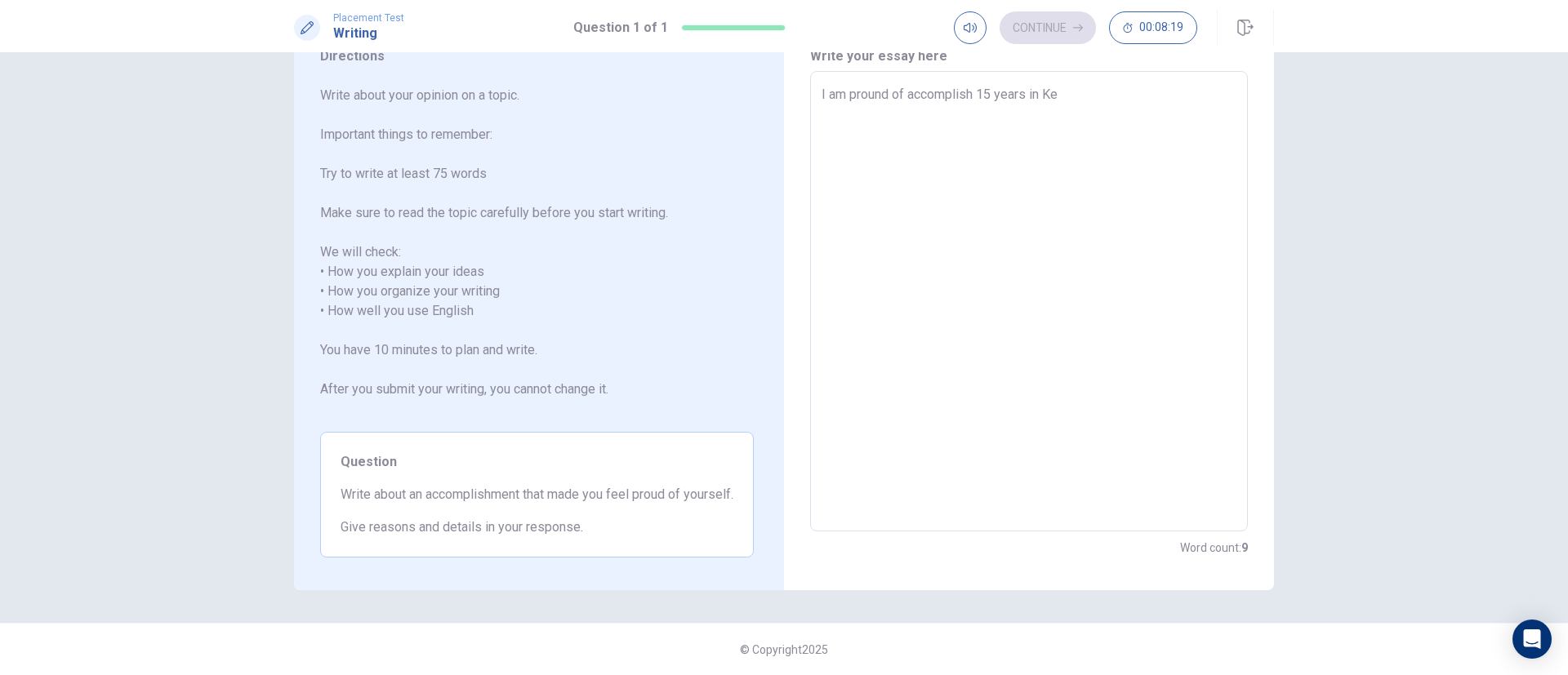 type on "x" 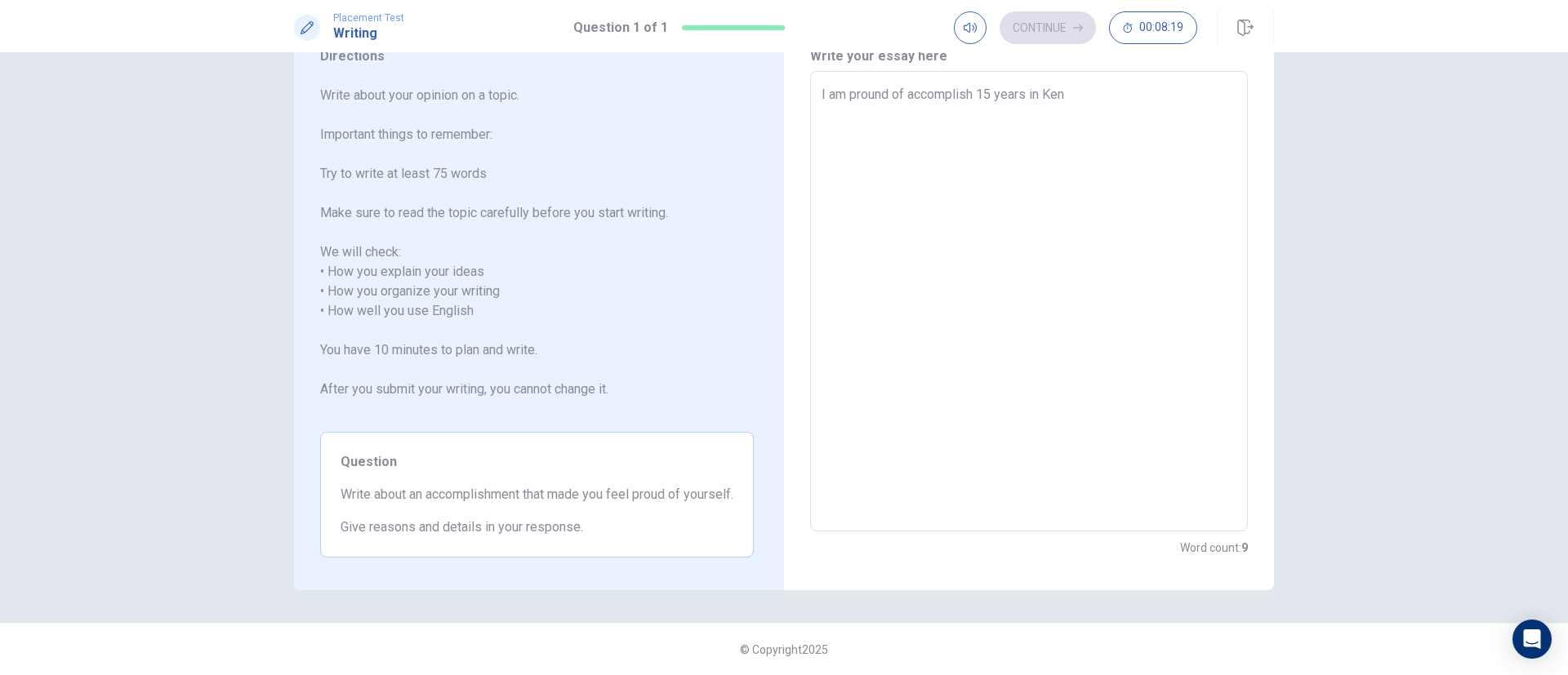 type on "x" 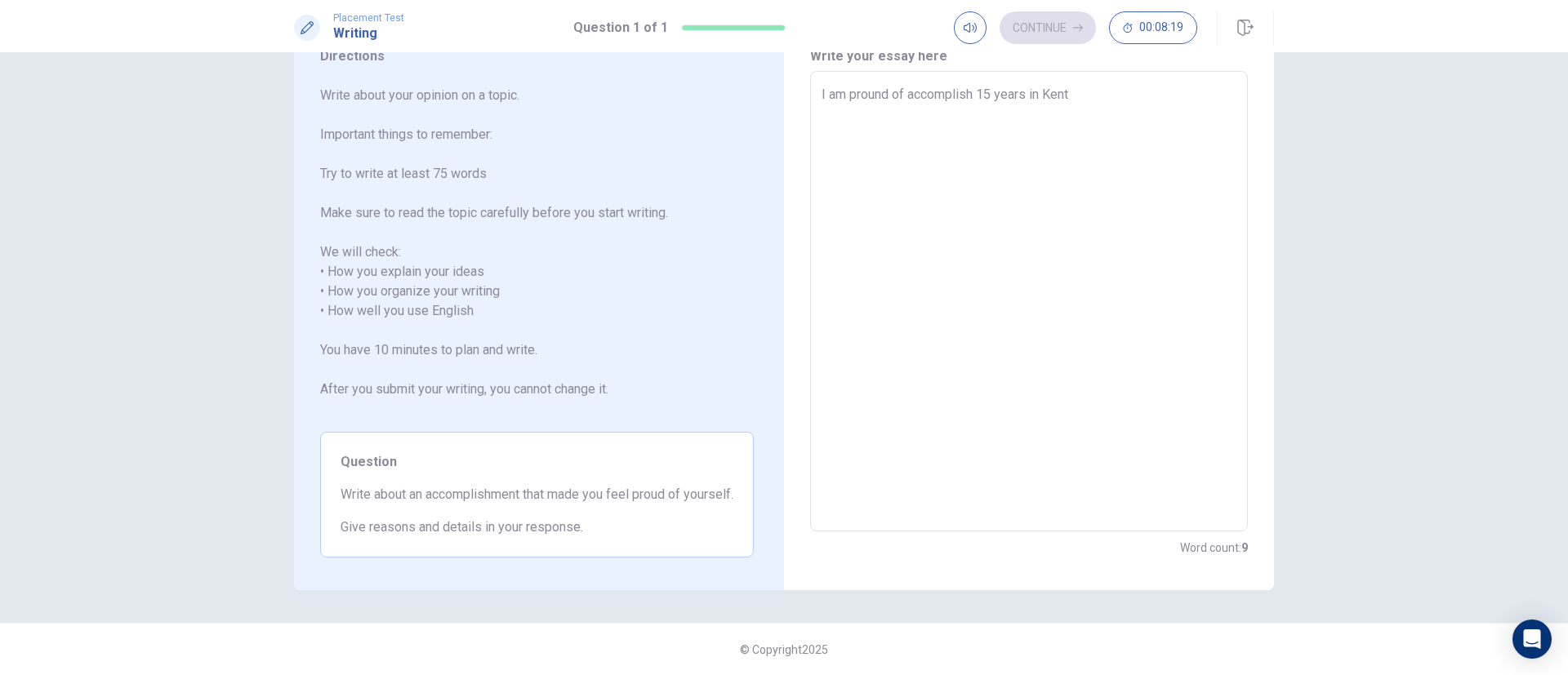 type on "x" 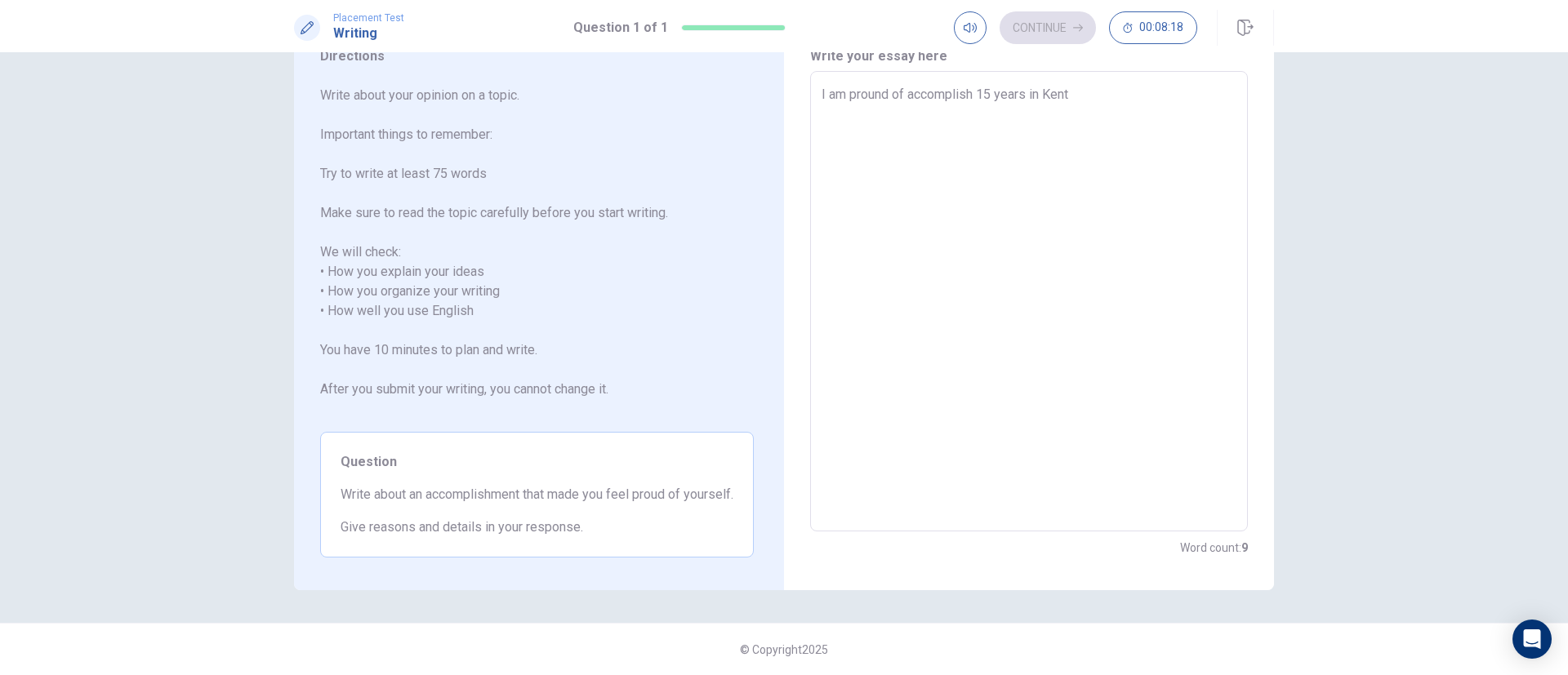 type on "x" 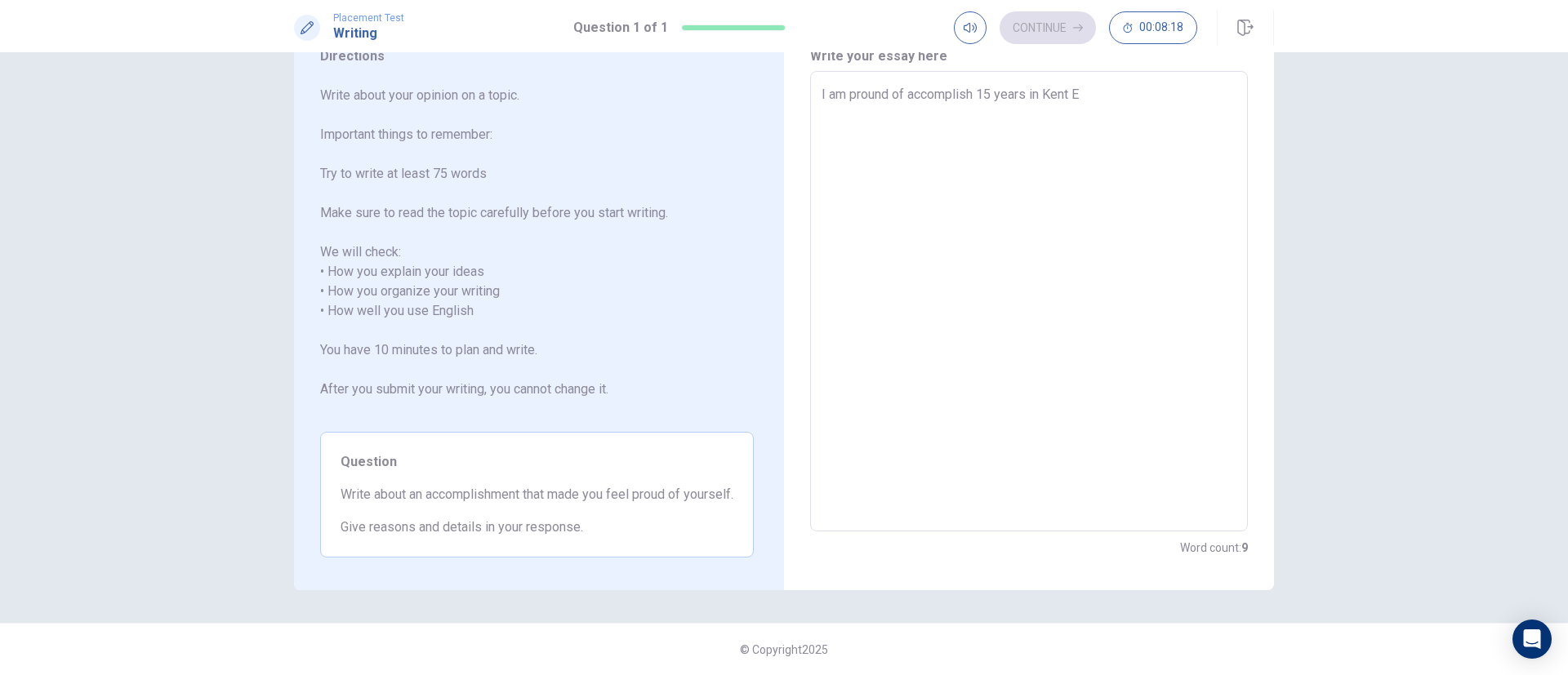 type on "x" 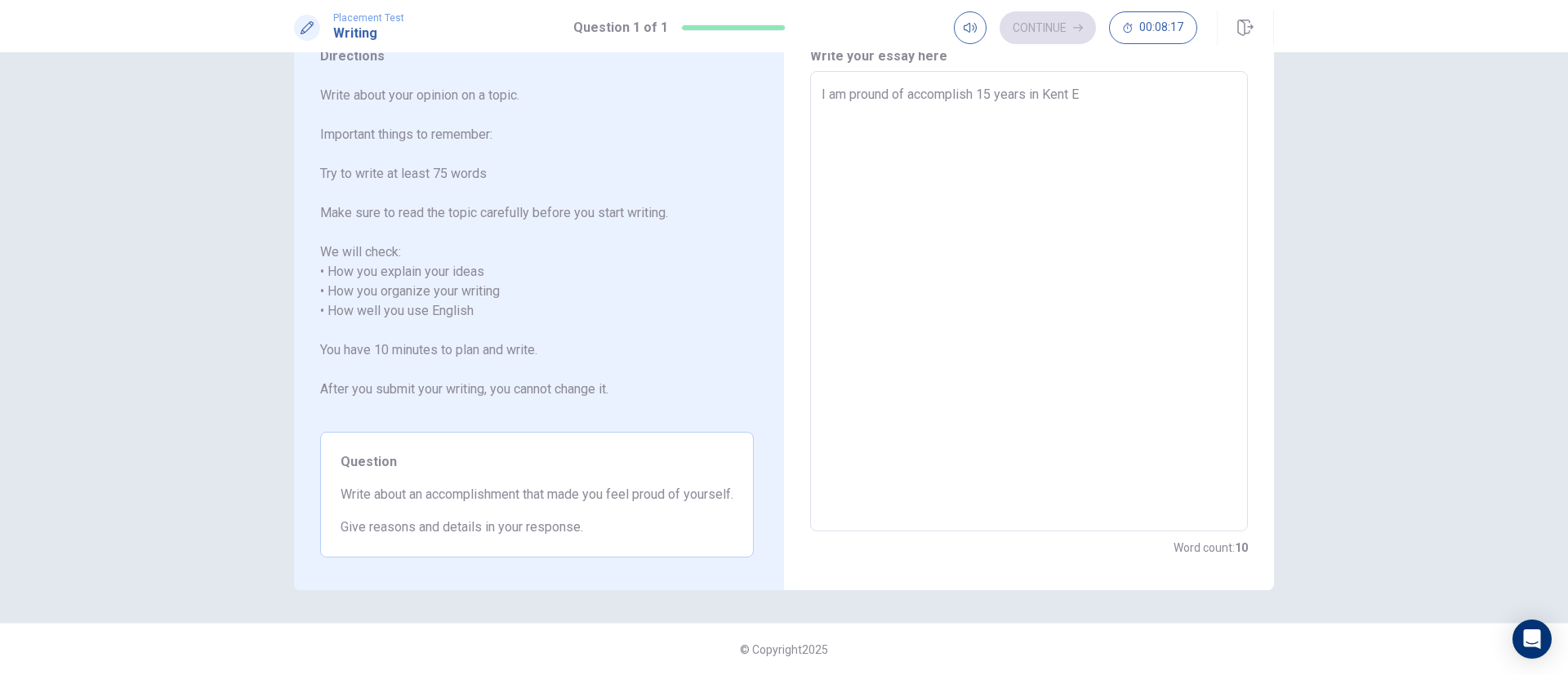 type on "I am pround of accomplish 15 years in Kent En" 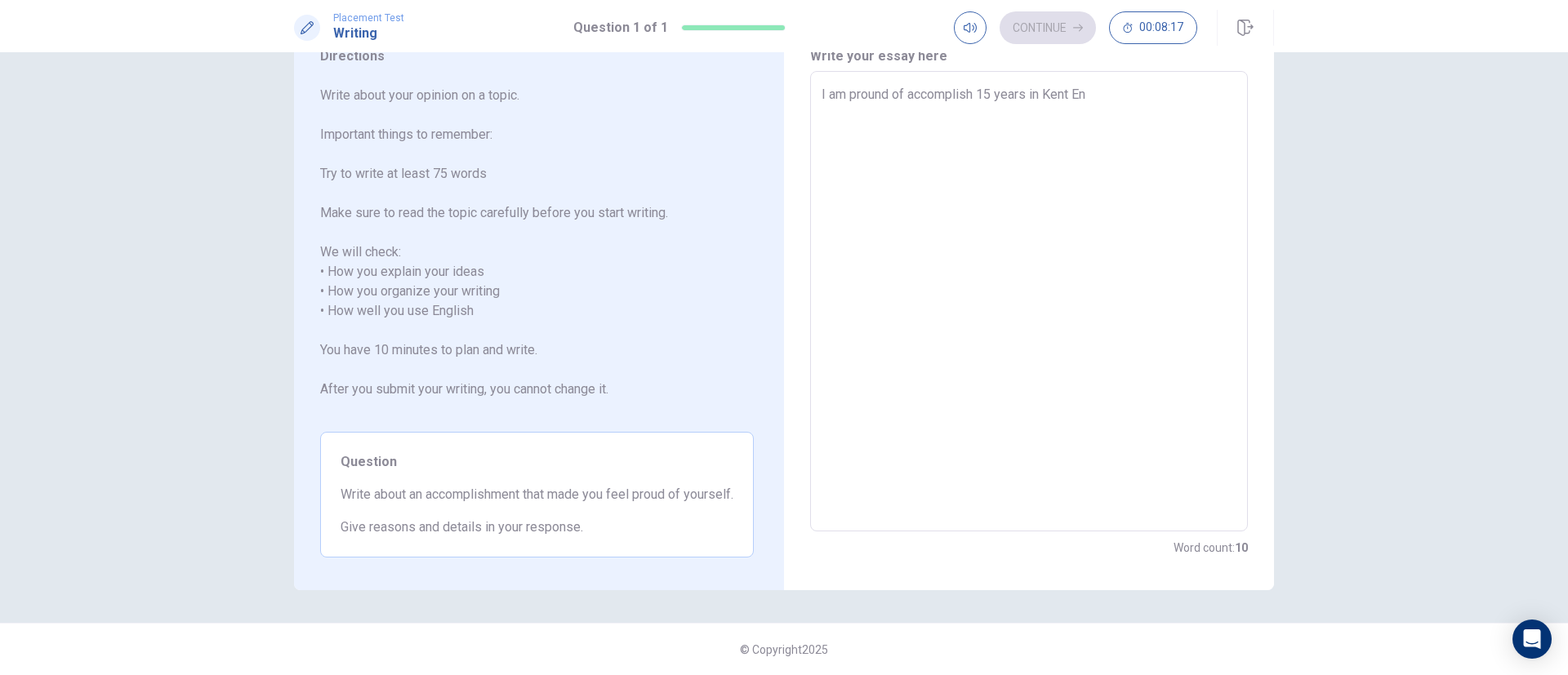 type on "x" 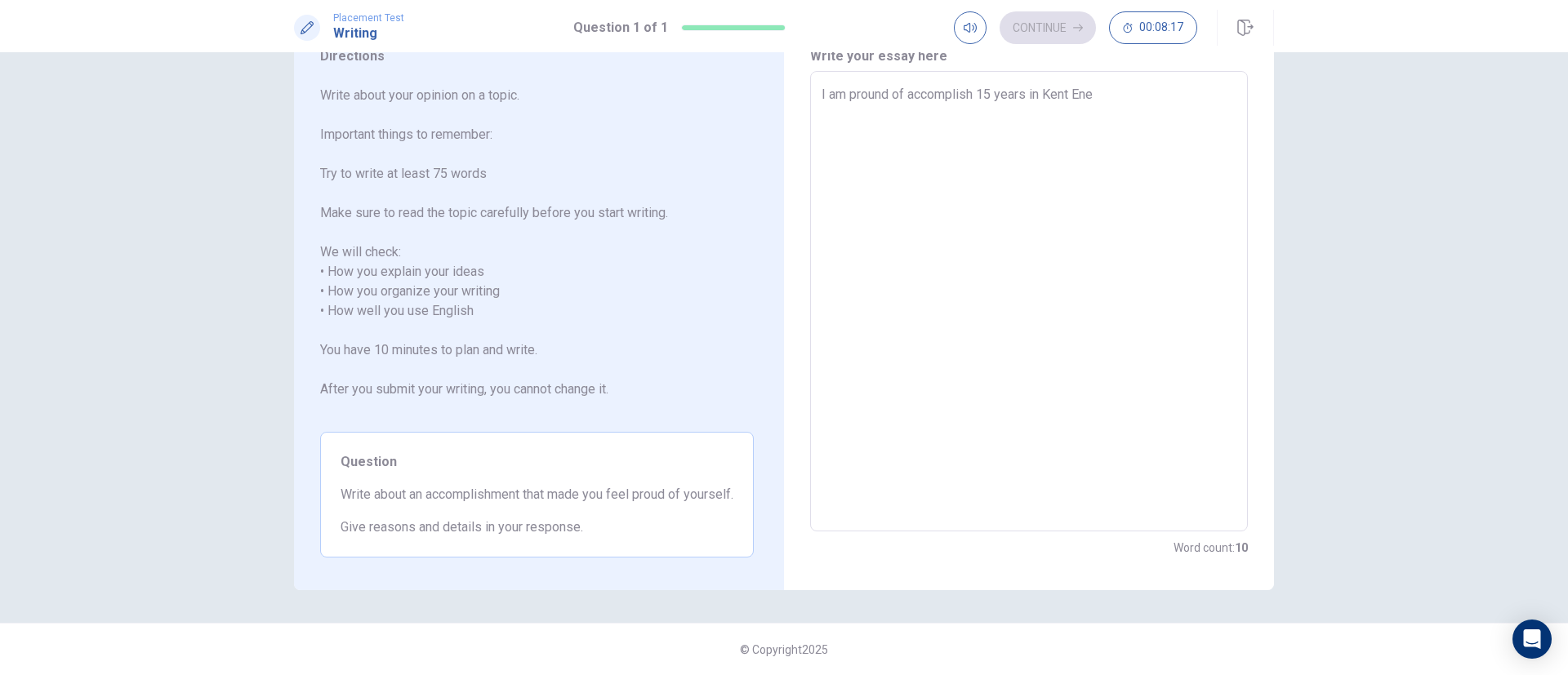 type on "x" 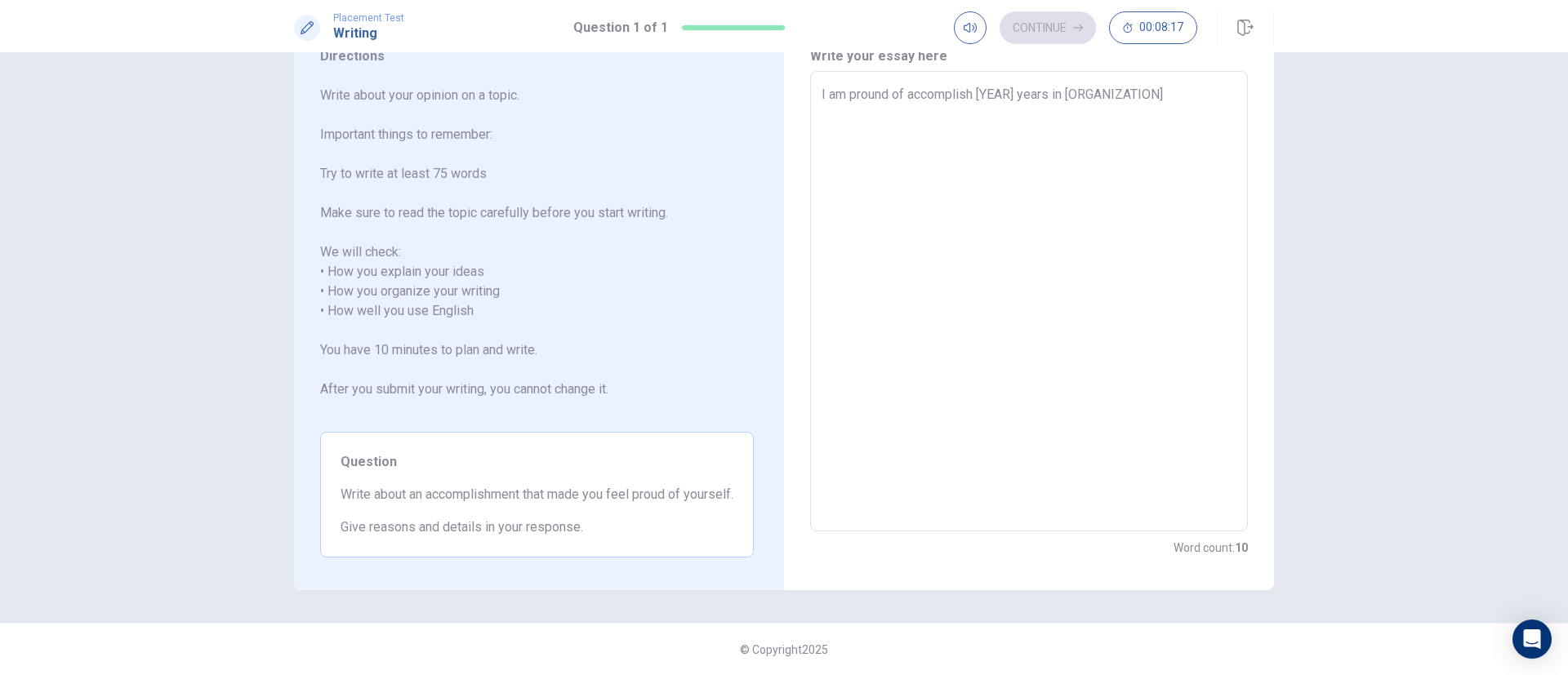 type on "x" 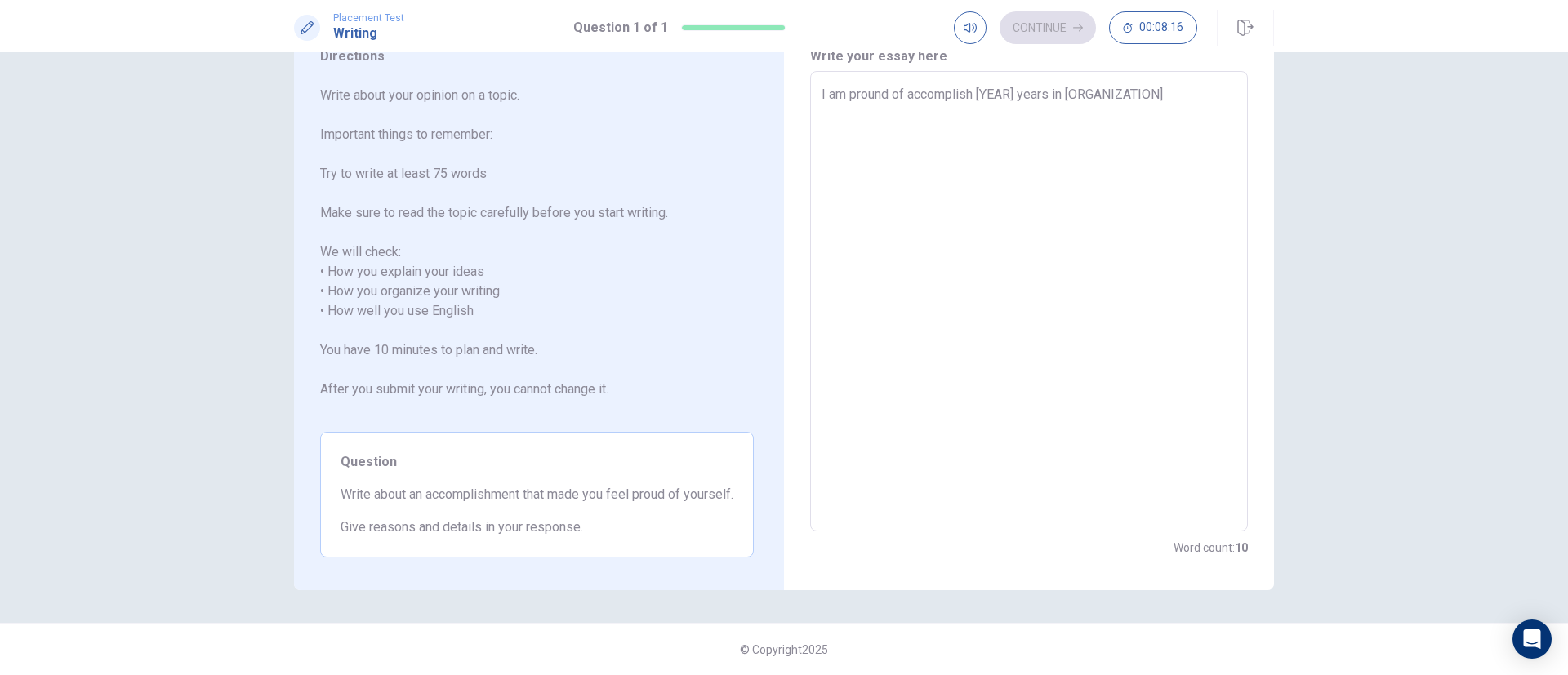 type on "I am pround of accomplish 15 years in Kent Energ" 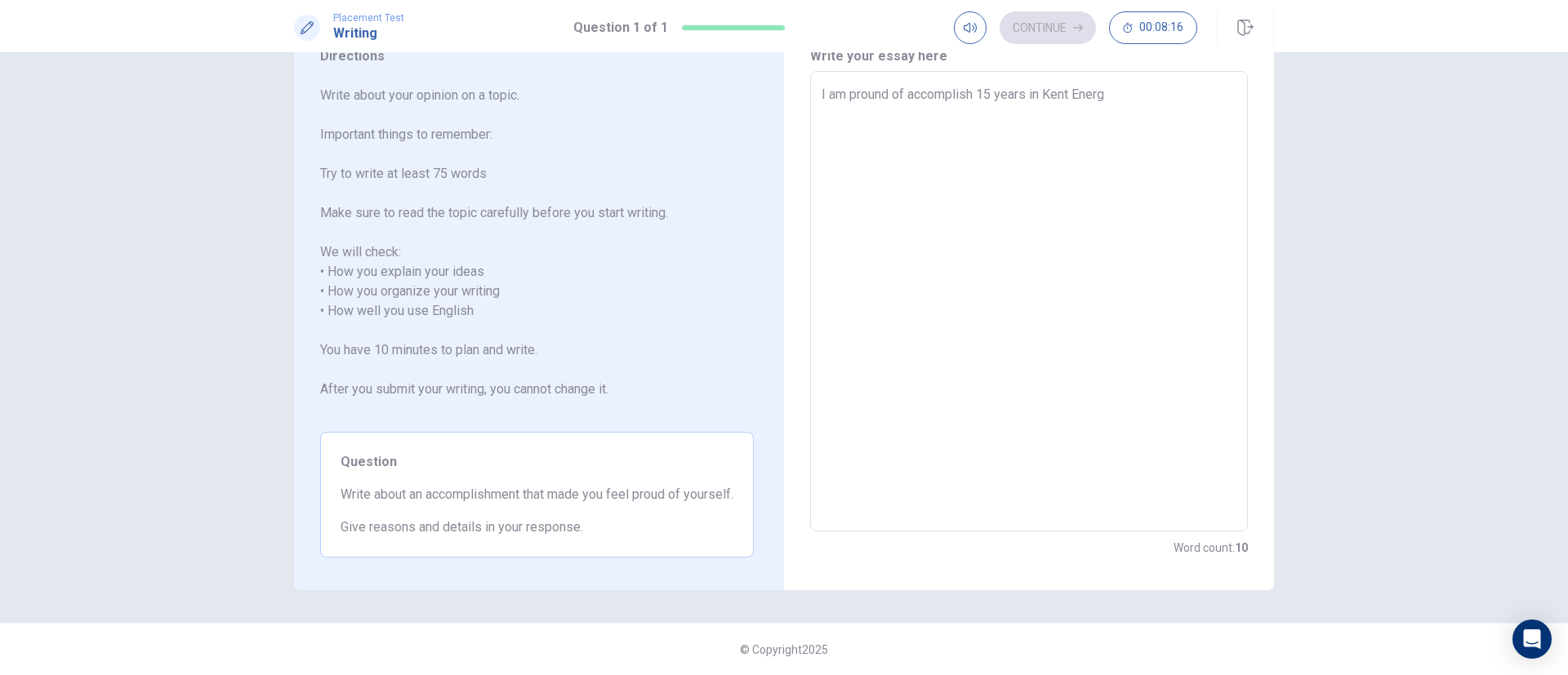 type on "x" 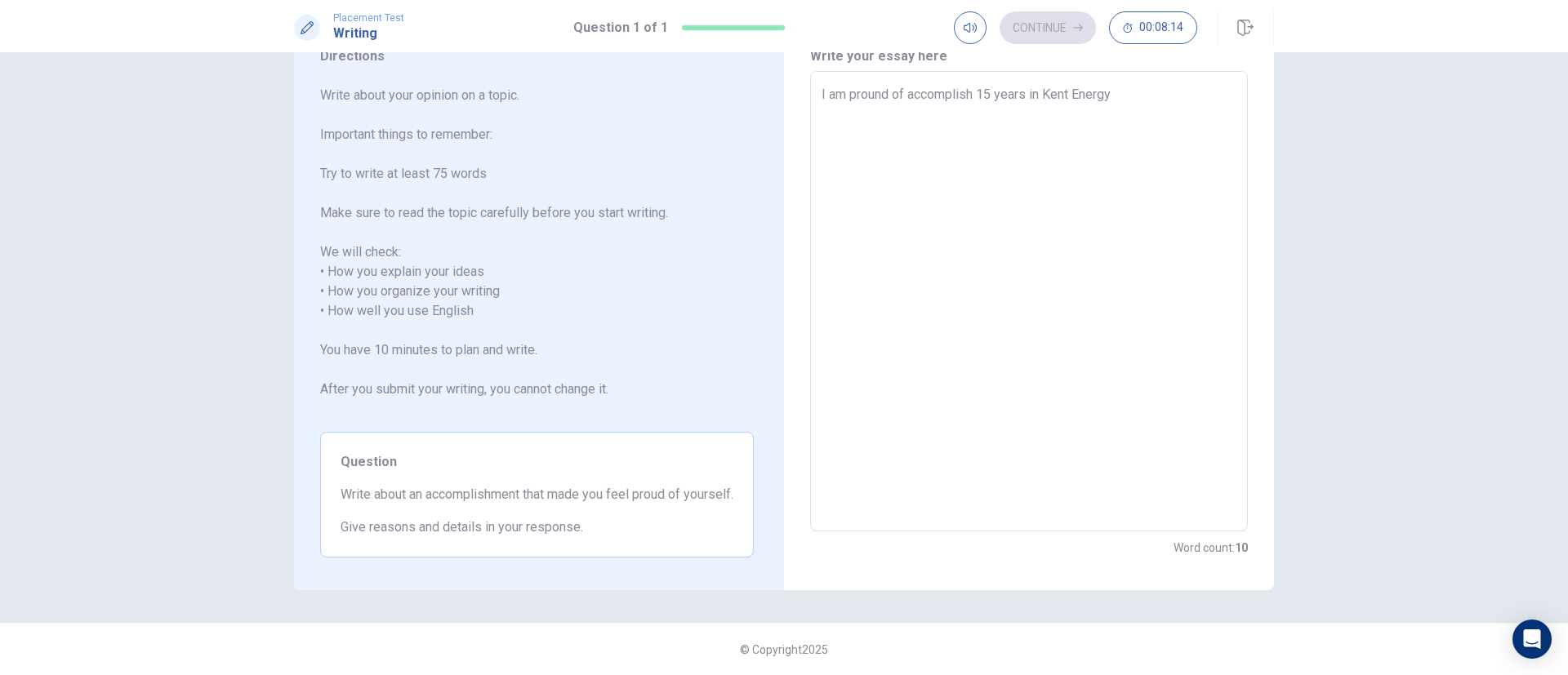 type on "x" 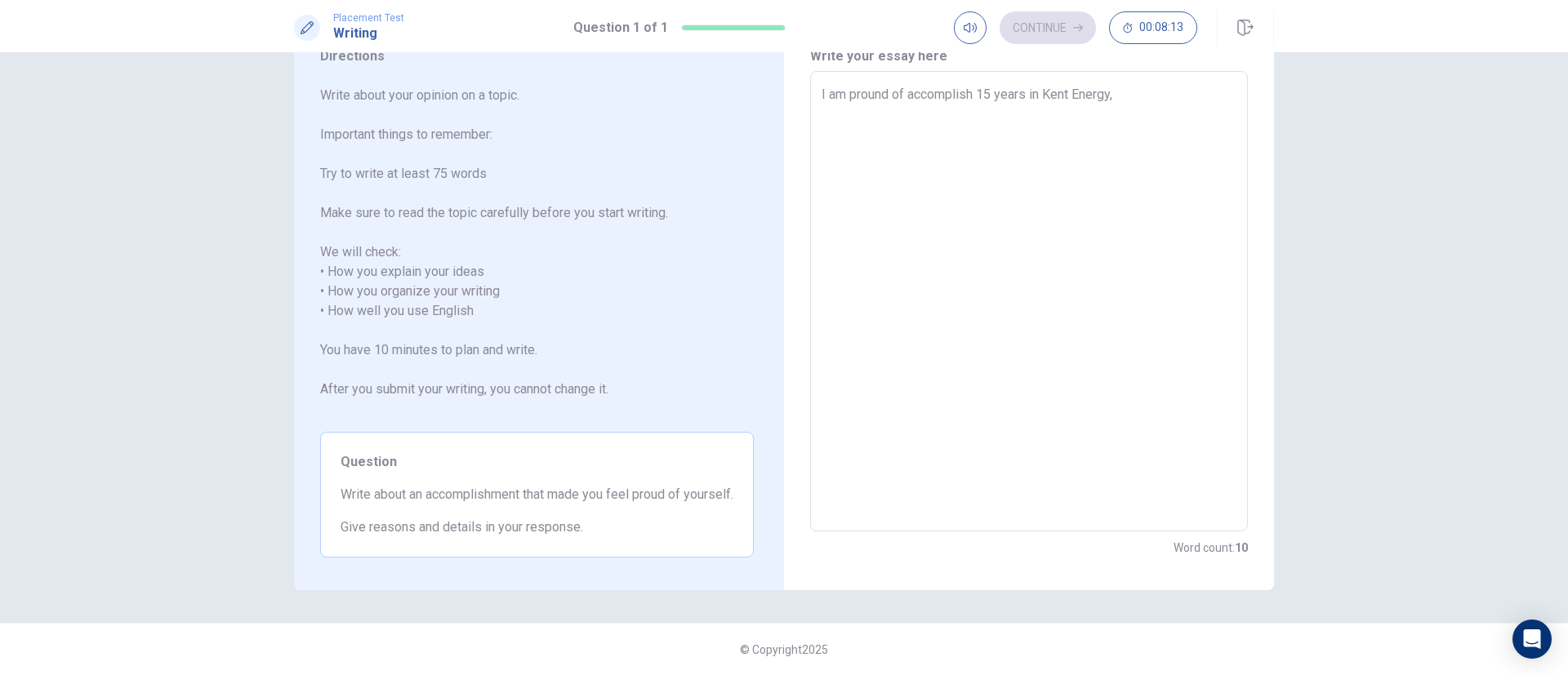 type on "x" 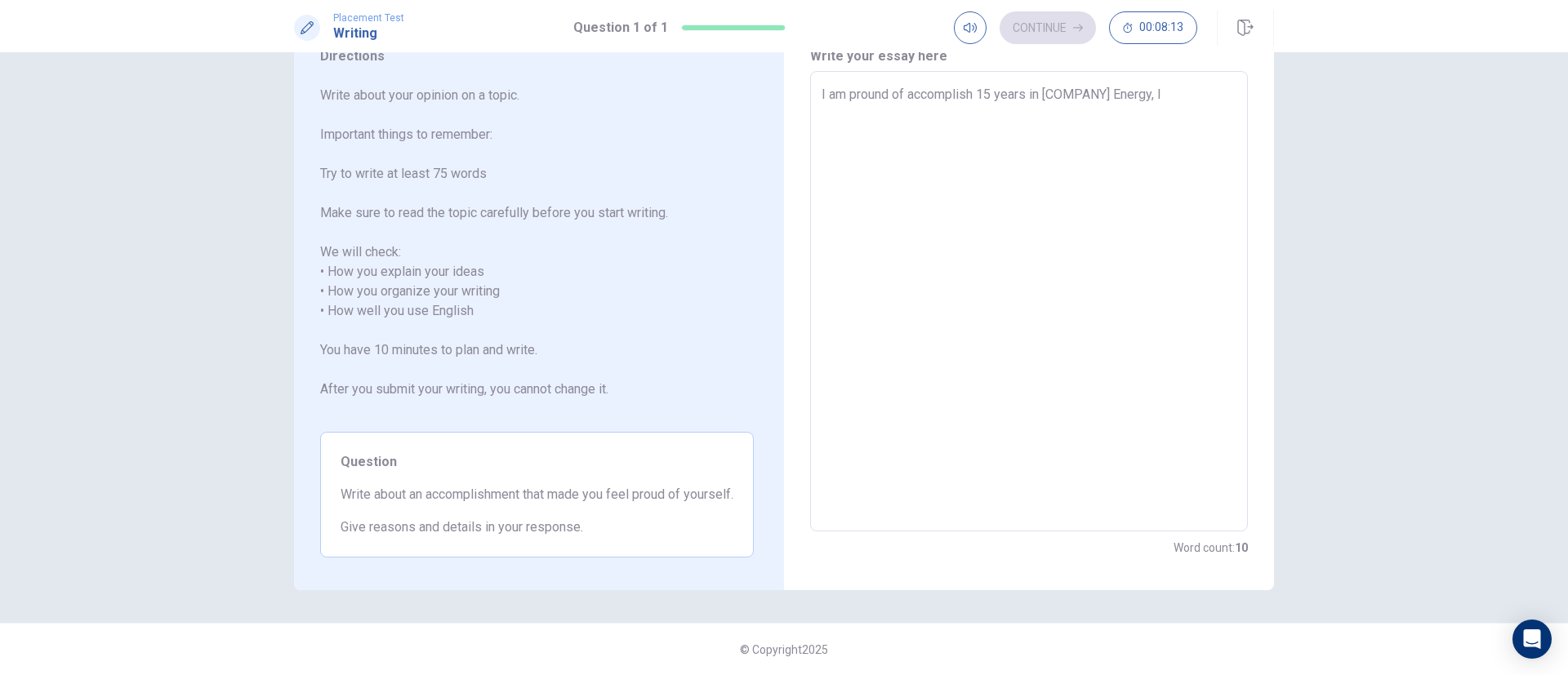 type on "x" 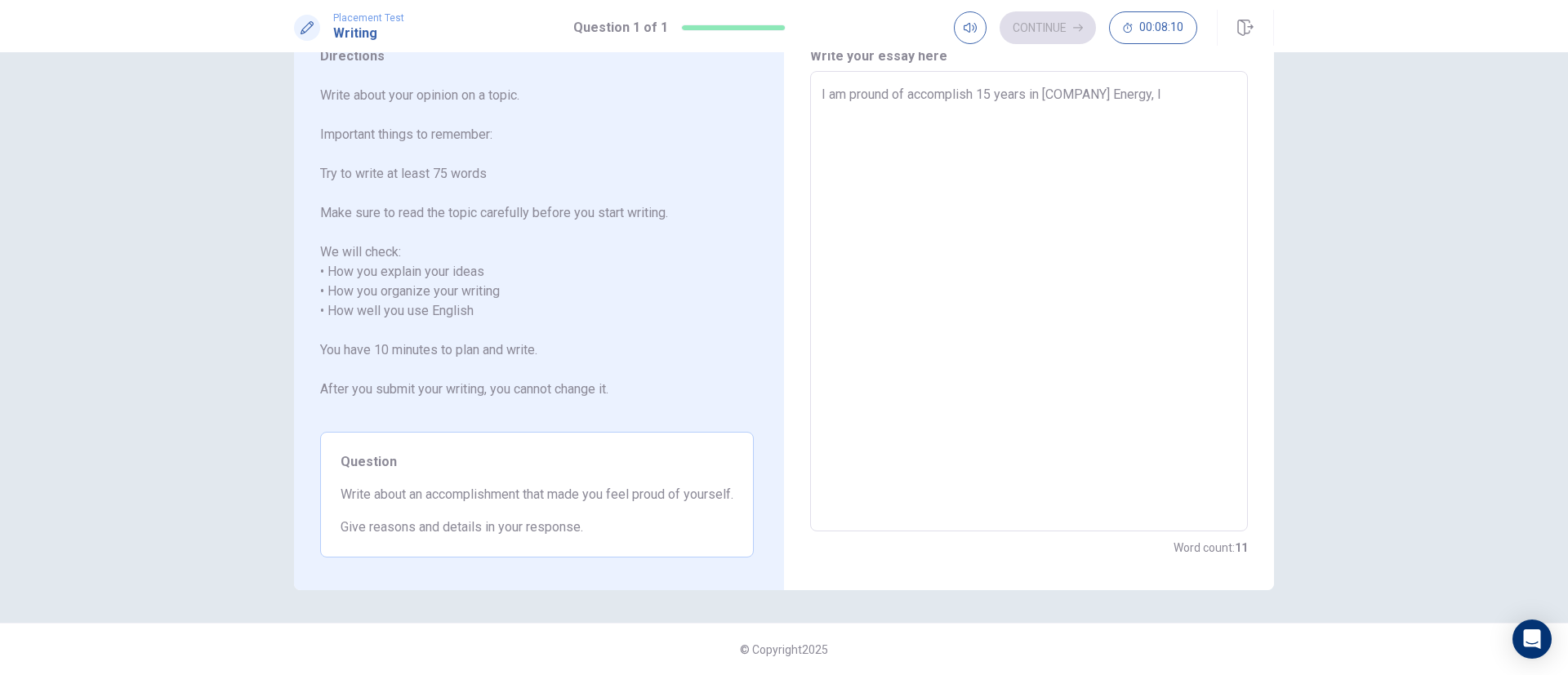 click on "I am pround of accomplish 15 years in [COMPANY] Energy, I" at bounding box center (1029, 301) 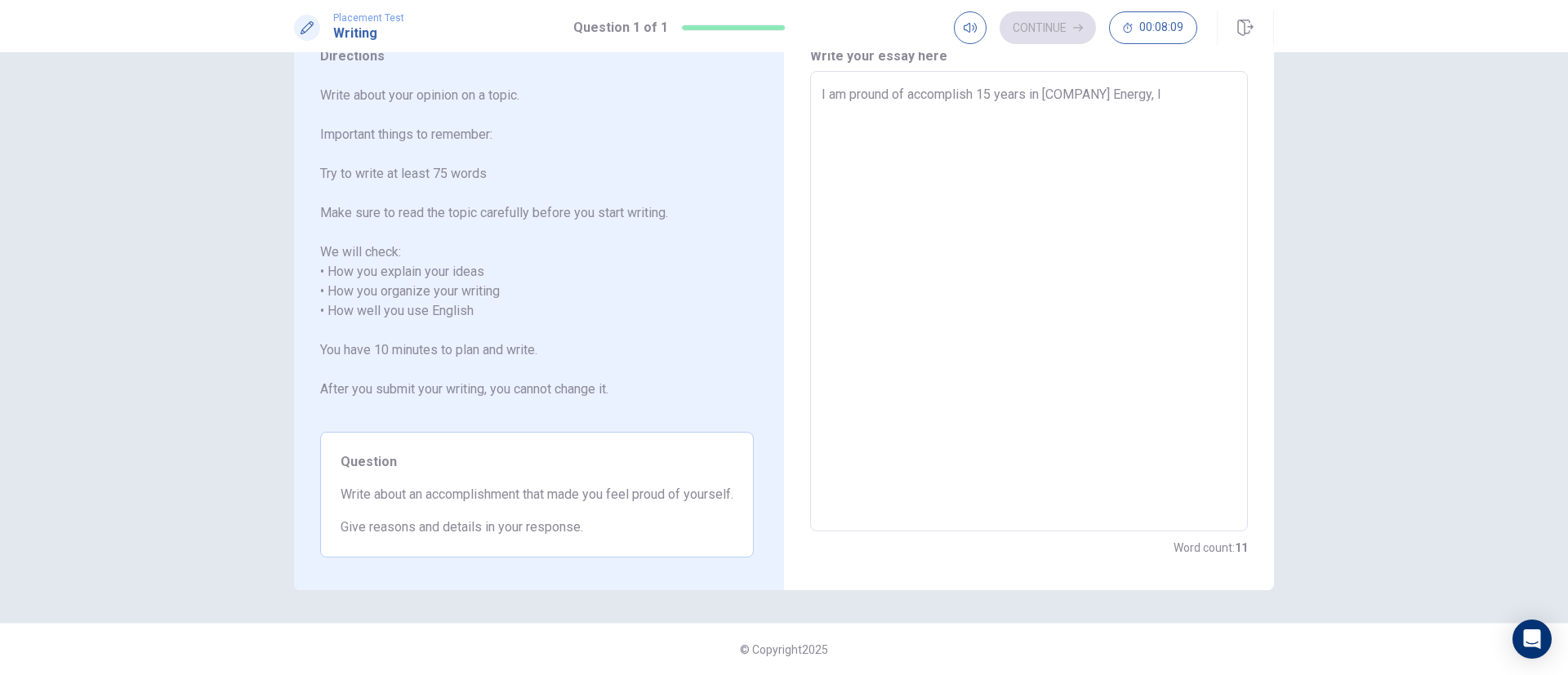 type on "x" 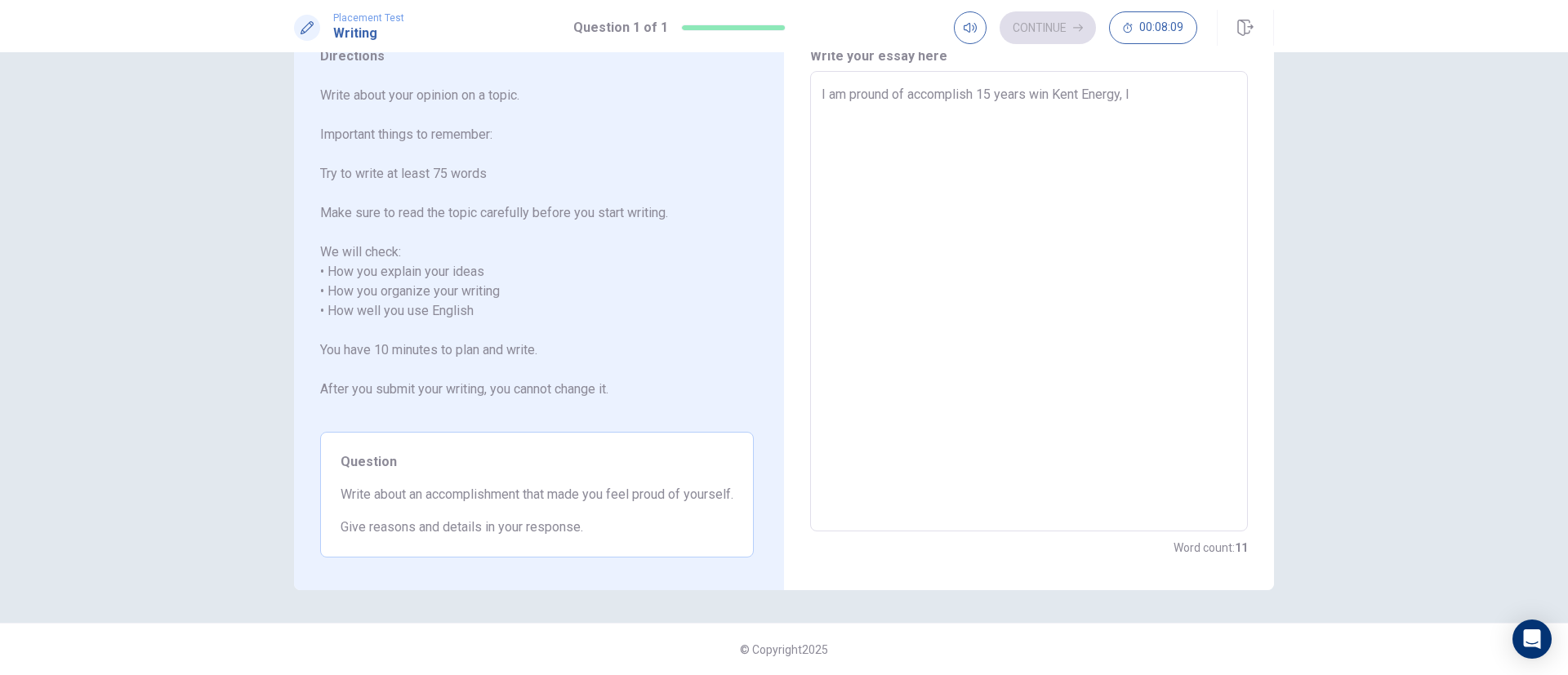 type on "x" 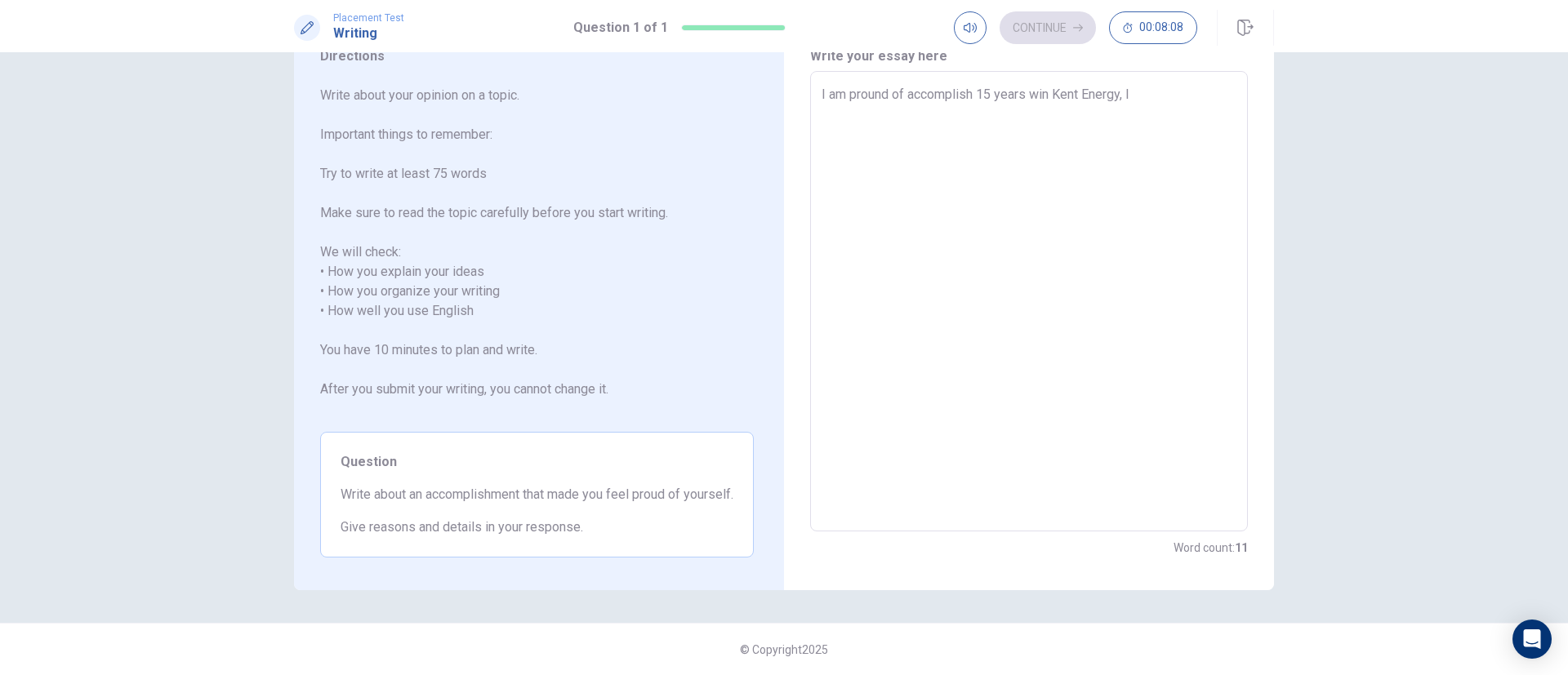 type on "I am pround of accomplish 15 years woin Kent Energy, I" 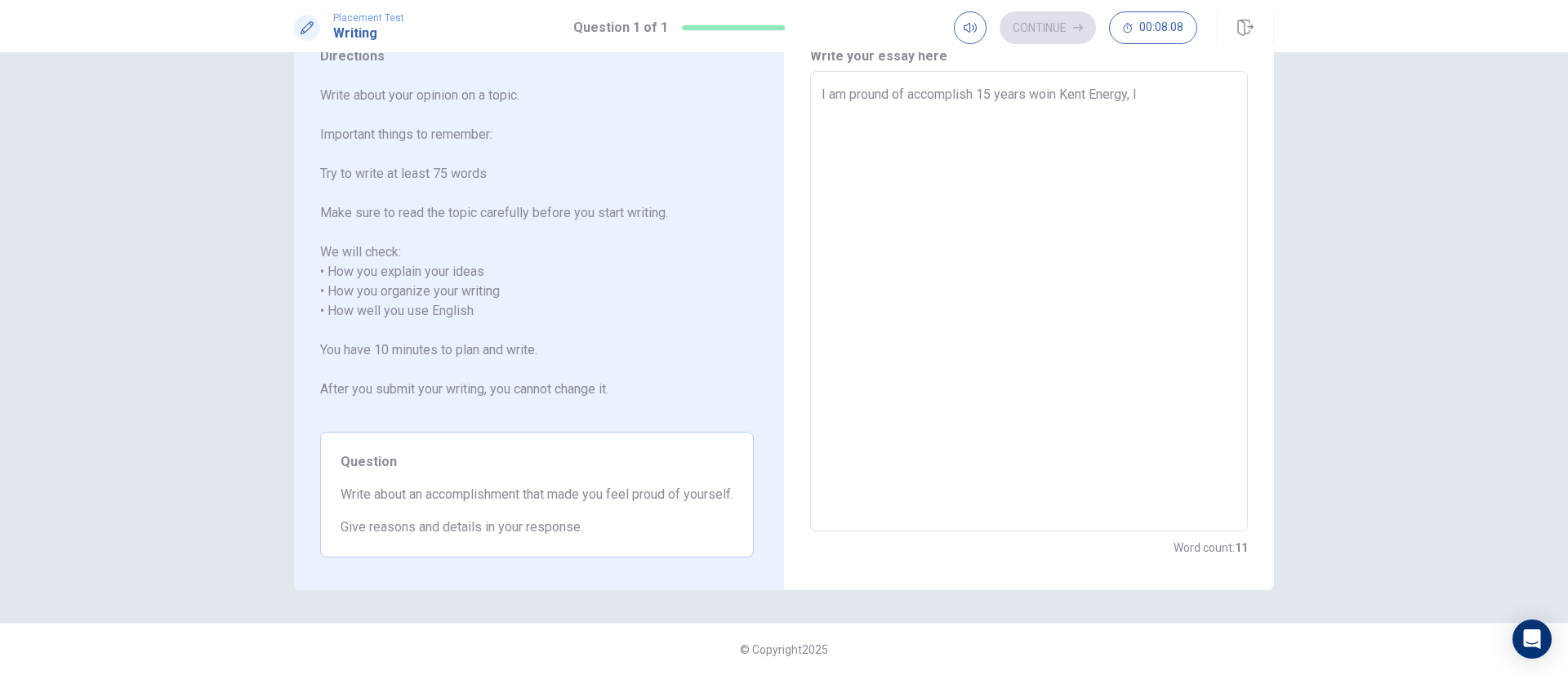 type on "x" 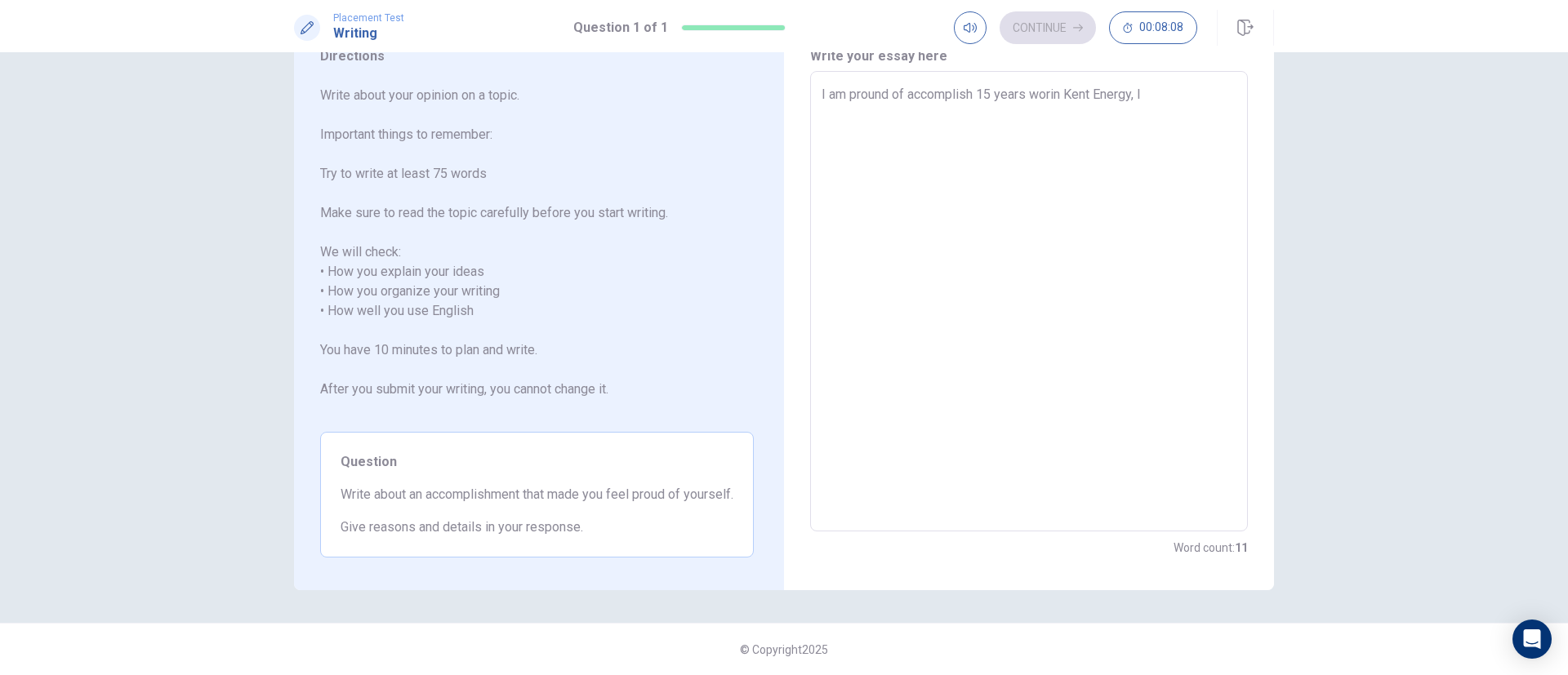 type on "x" 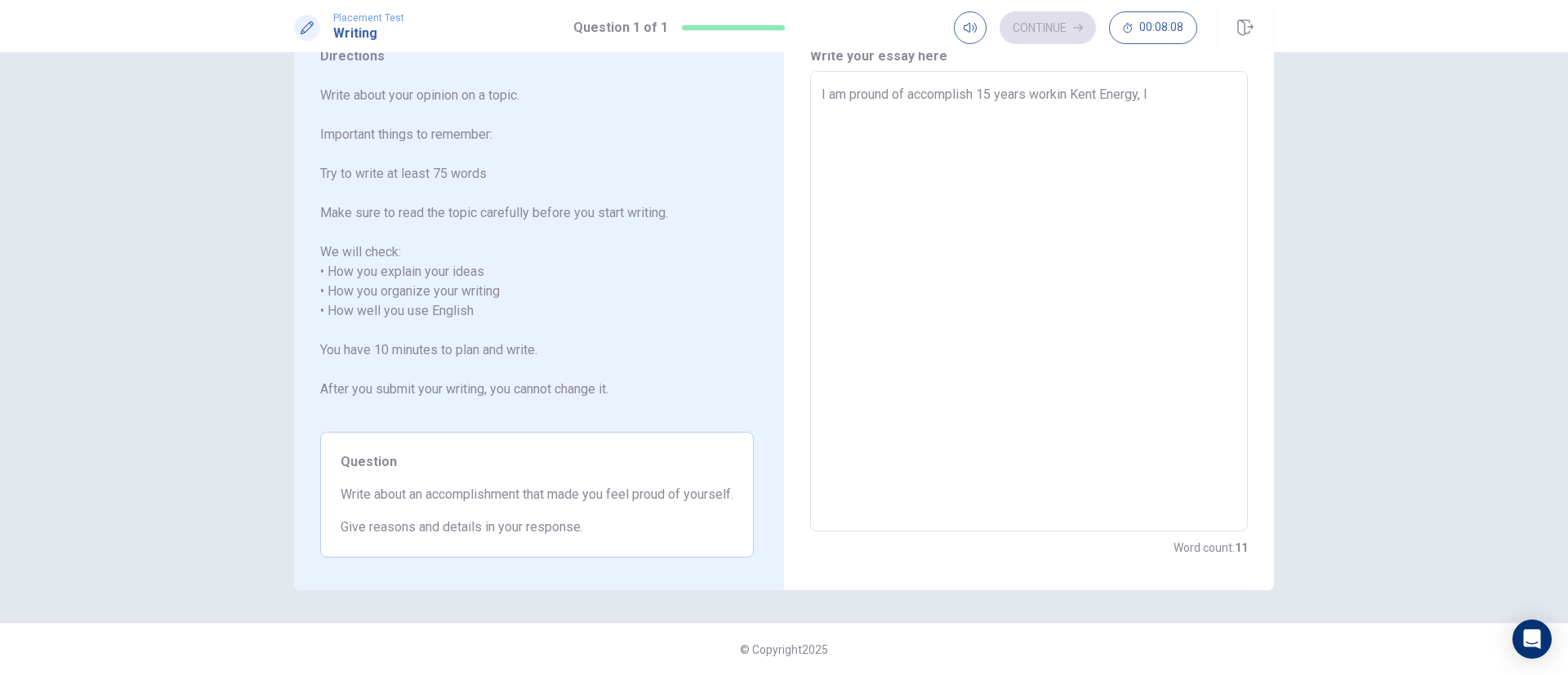 type on "x" 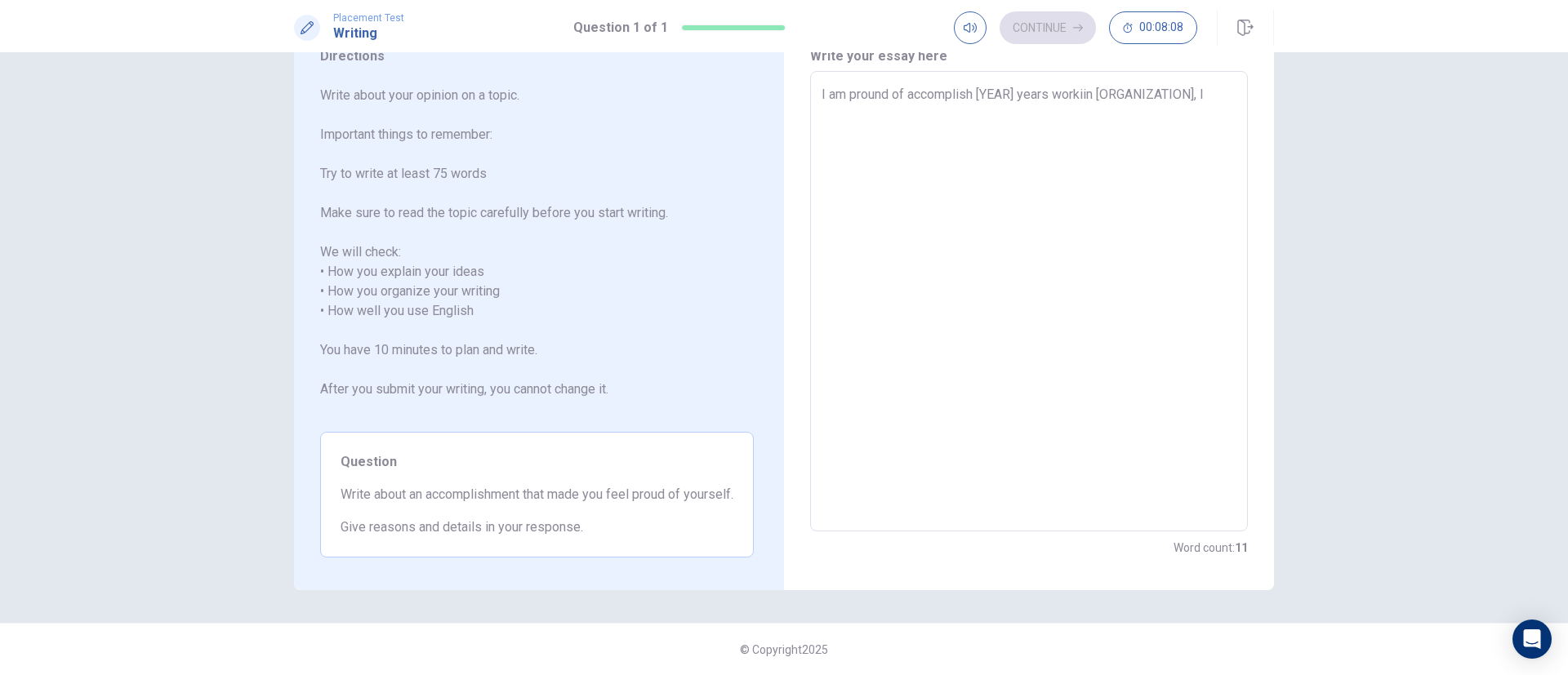 type on "x" 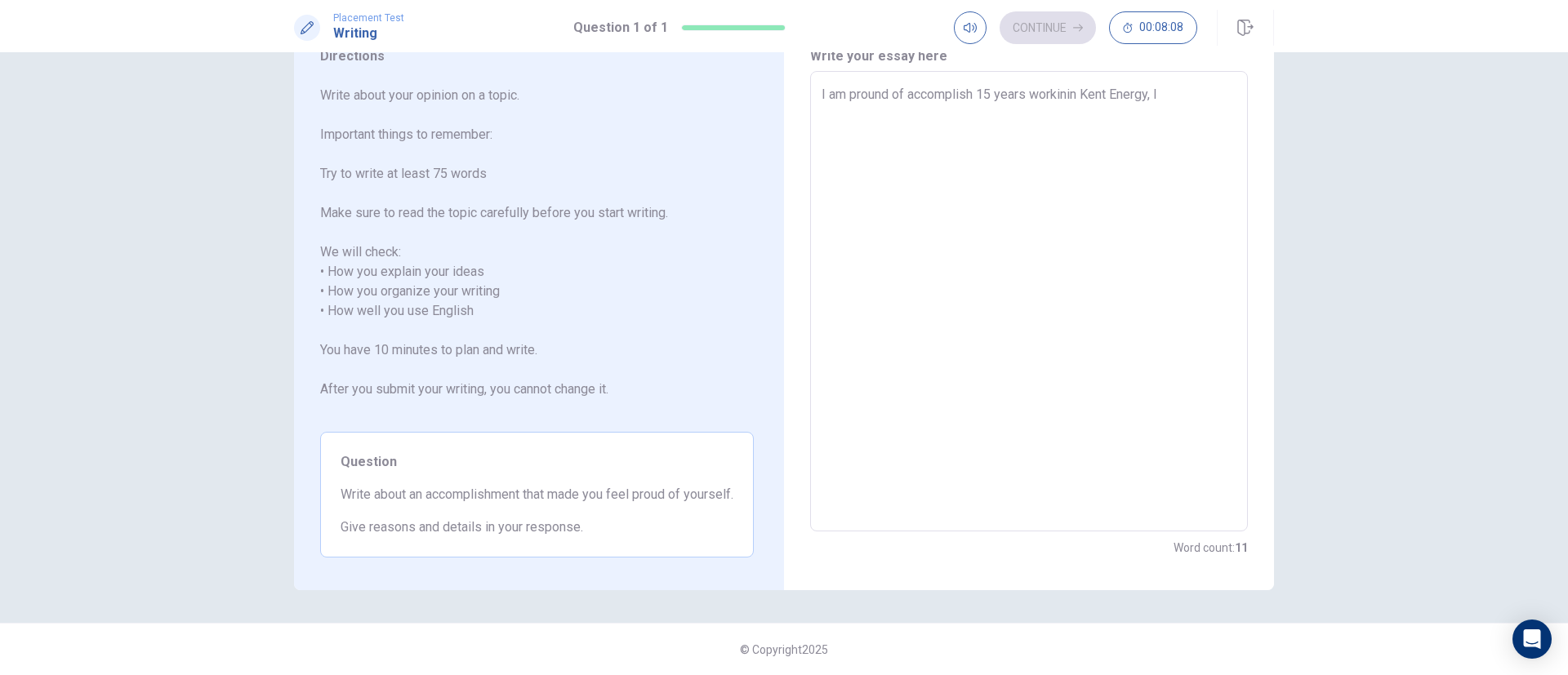 type on "x" 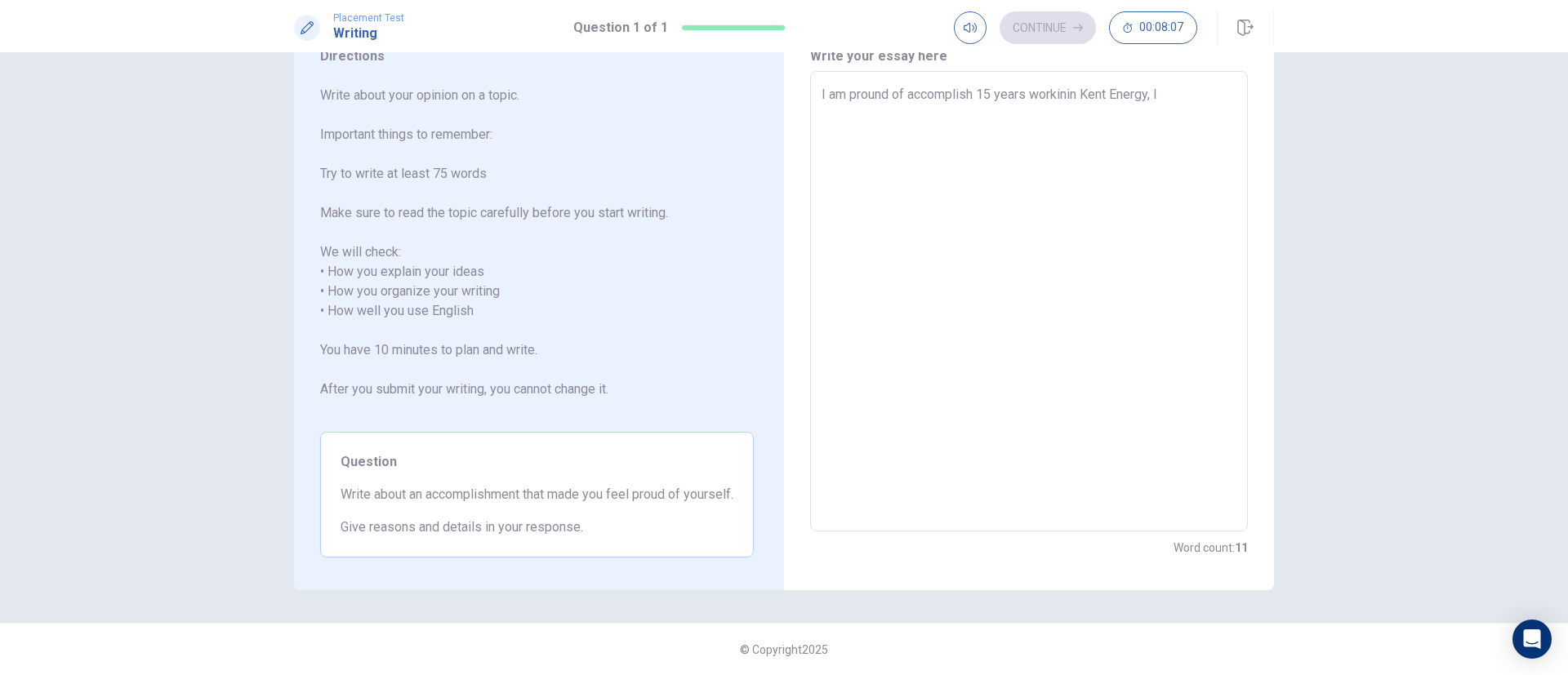 type on "I am pround of accomplish 15 years workingin Kent Energy, I" 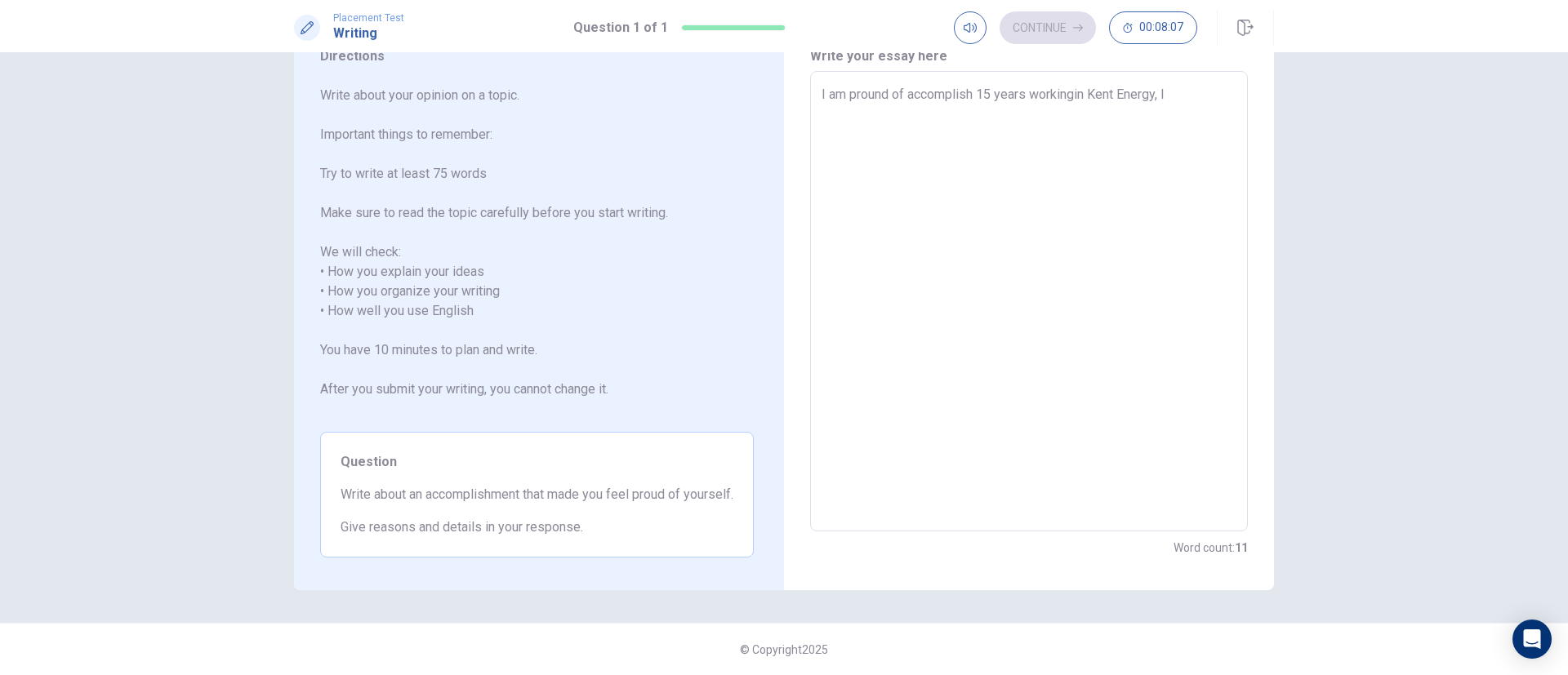 type on "x" 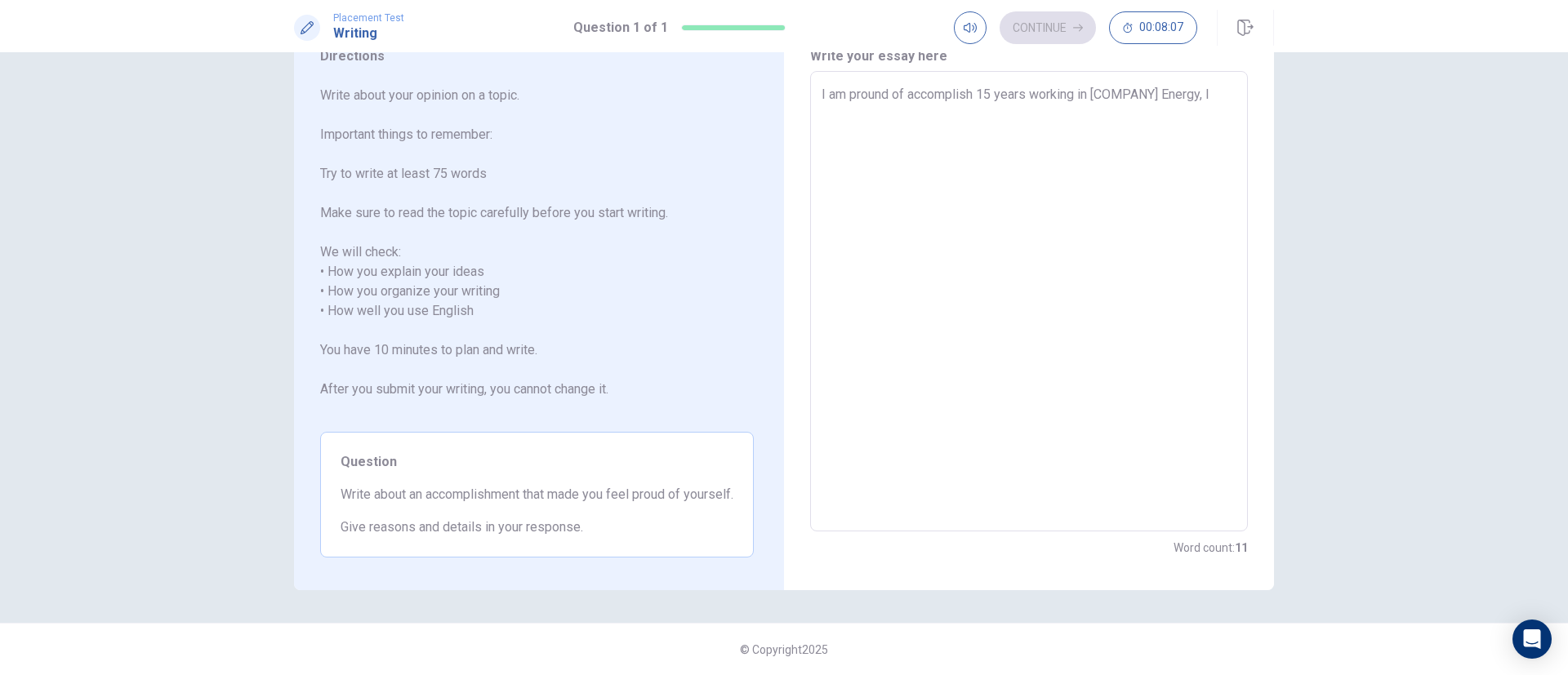 type on "x" 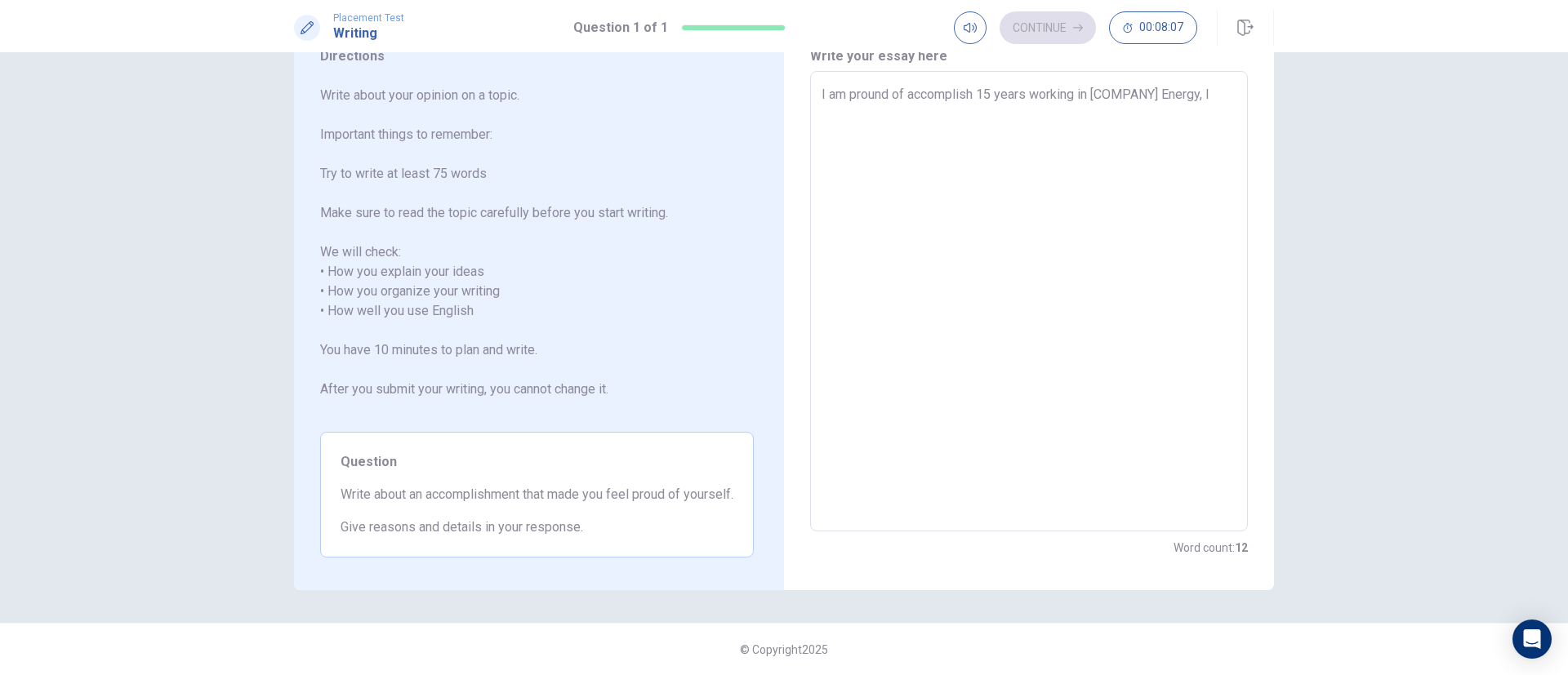 type on "I am pround of accomplish 15 years working iin Kent Energy, I" 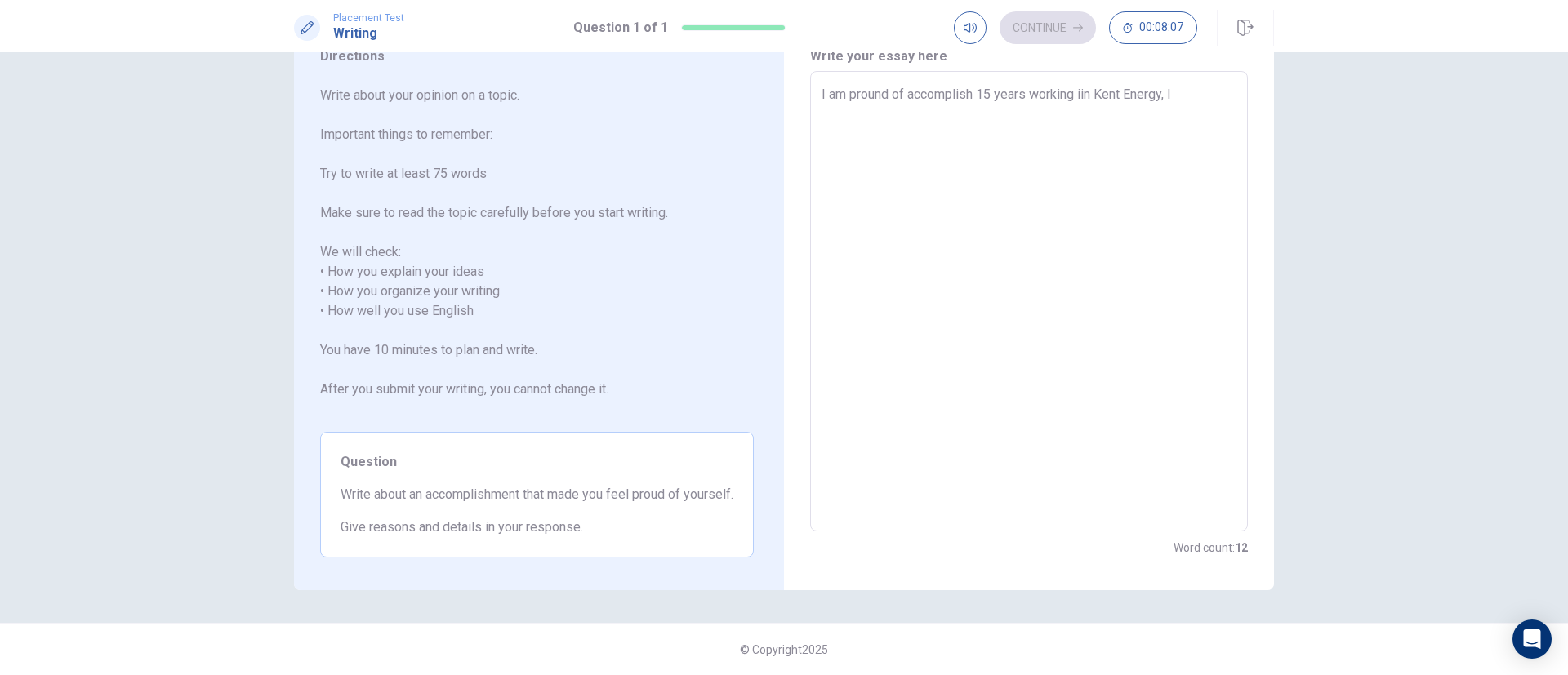 type on "x" 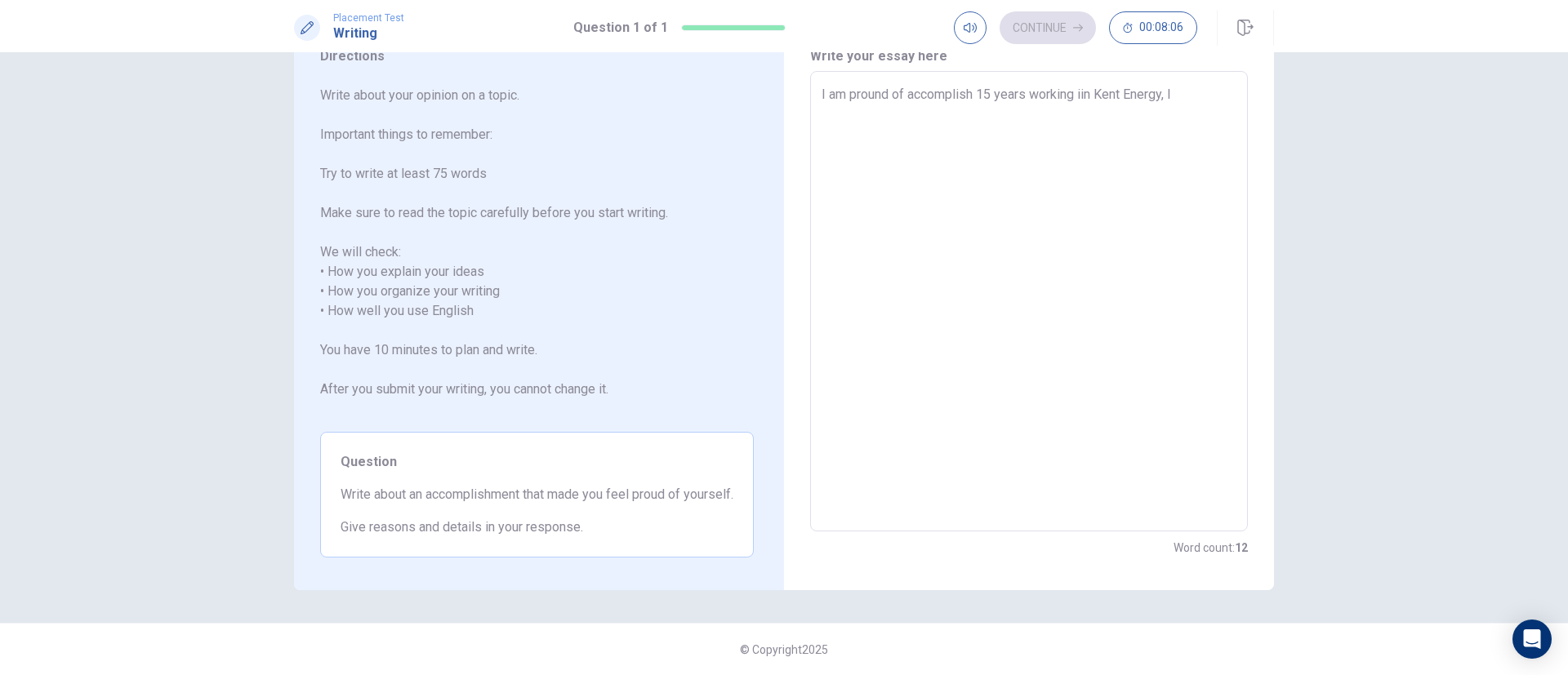 type on "I am pround of accomplish 15 years working in [COMPANY] Energy, I" 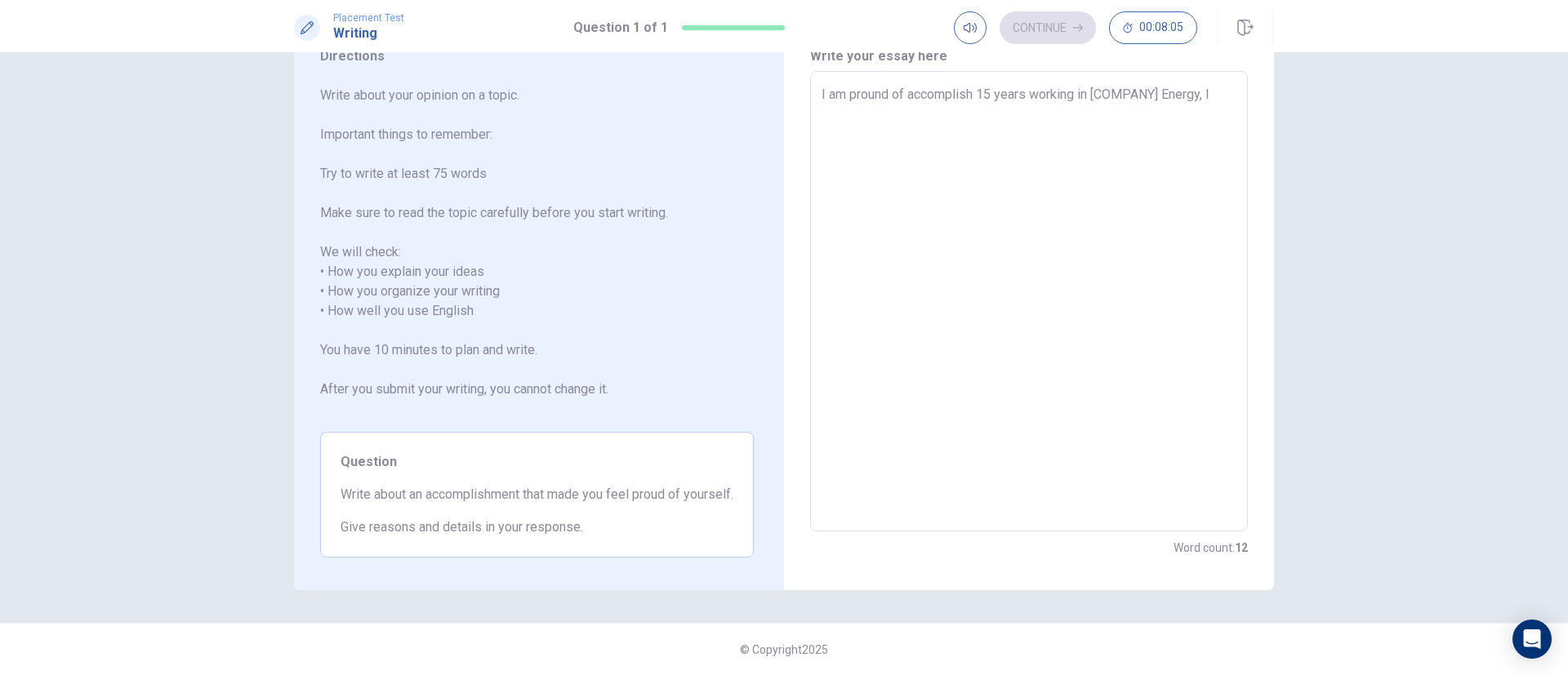 click on "I am pround of accomplish 15 years working in [COMPANY] Energy, I" at bounding box center [1029, 301] 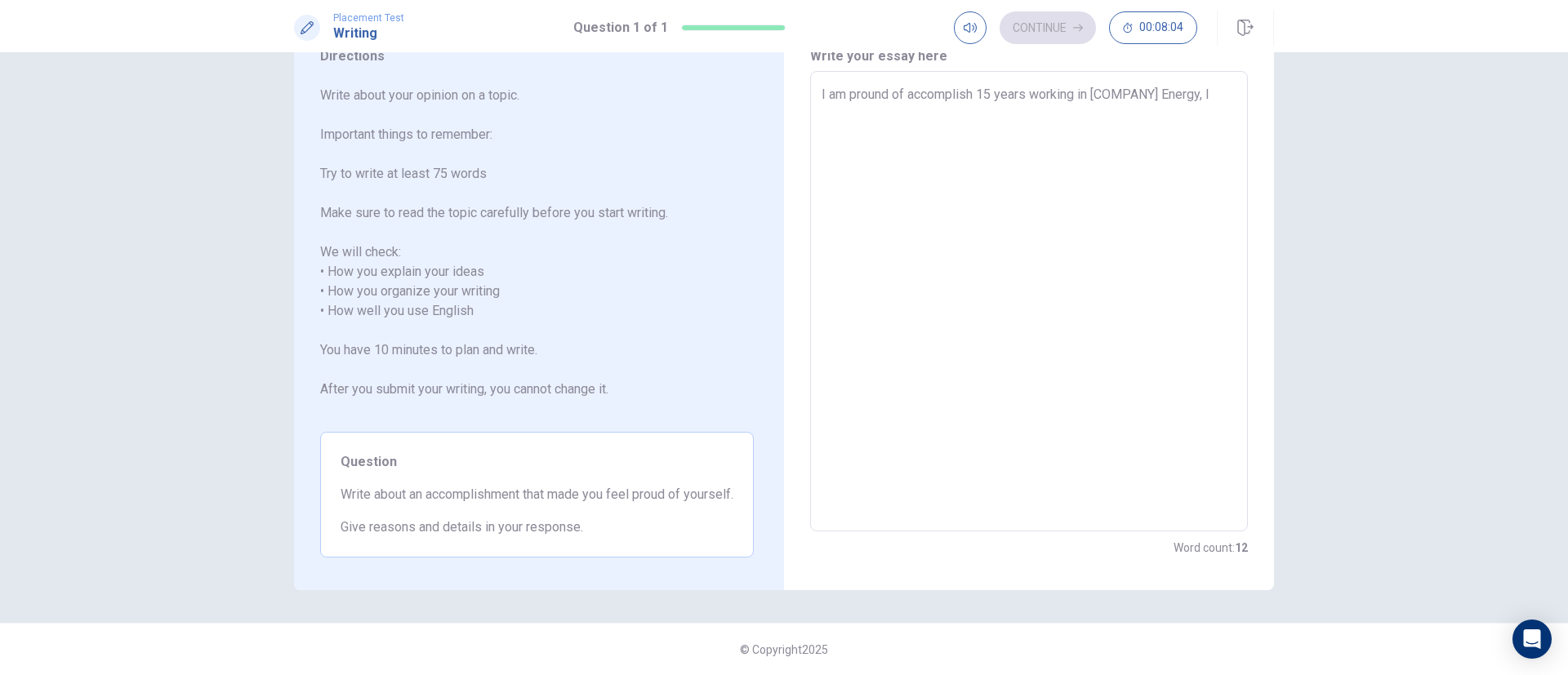 type on "x" 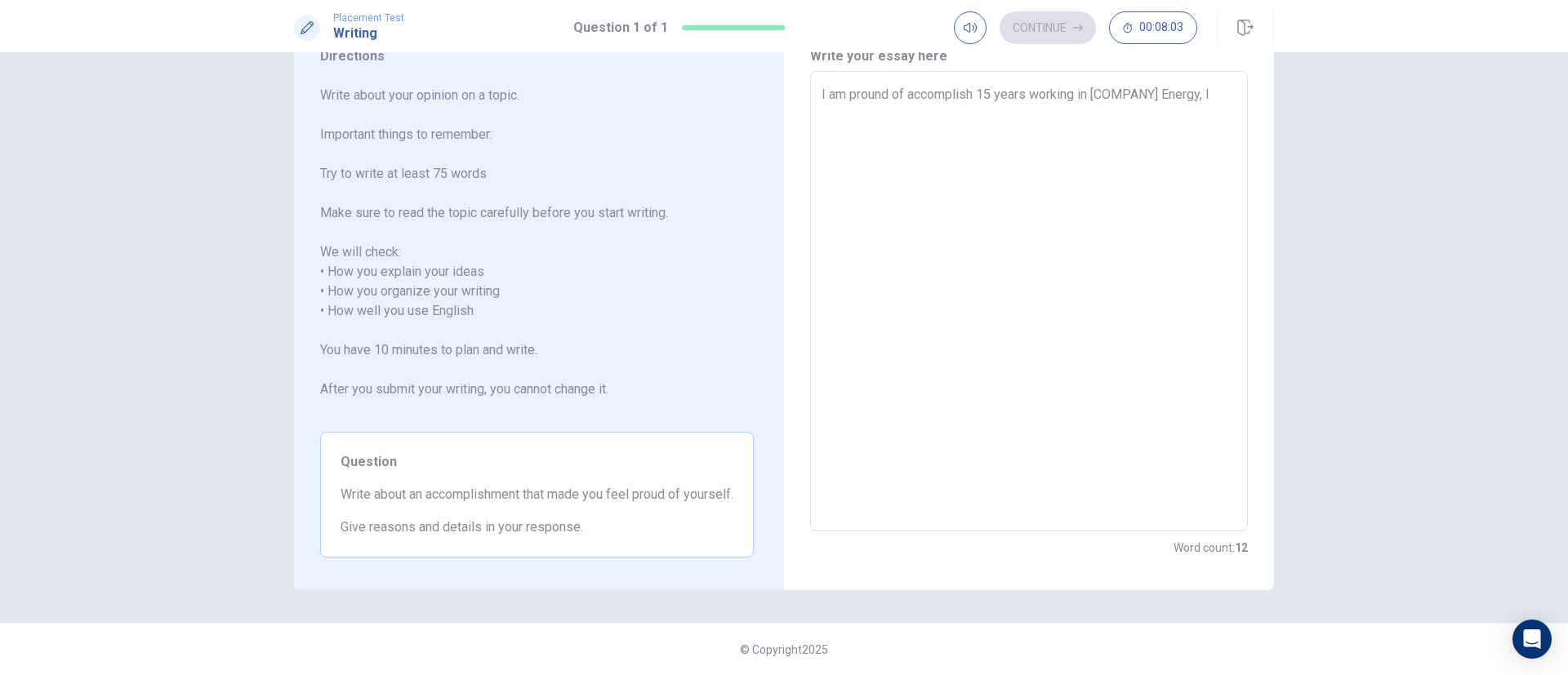 type on "I am pround of accomplish 15 years working in [COMPANY] Energy, I" 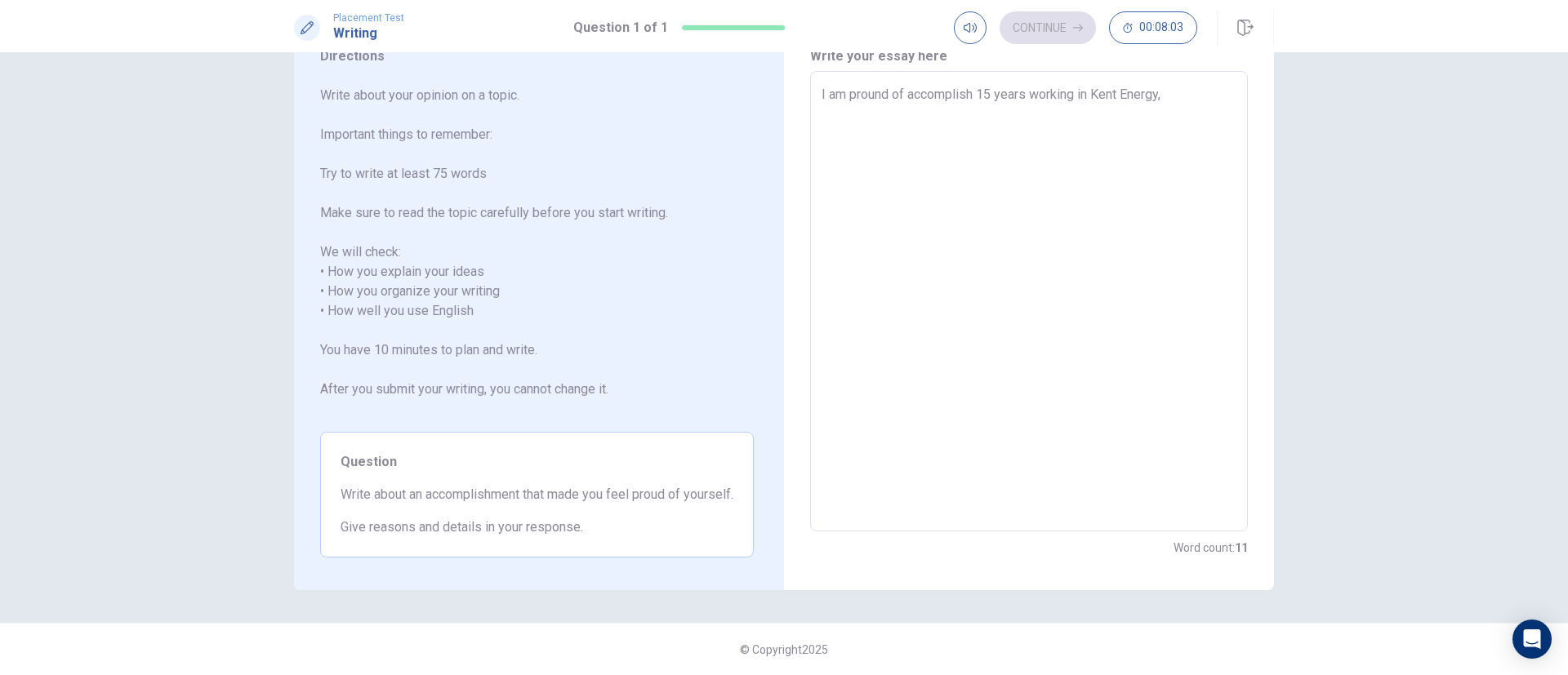 type on "x" 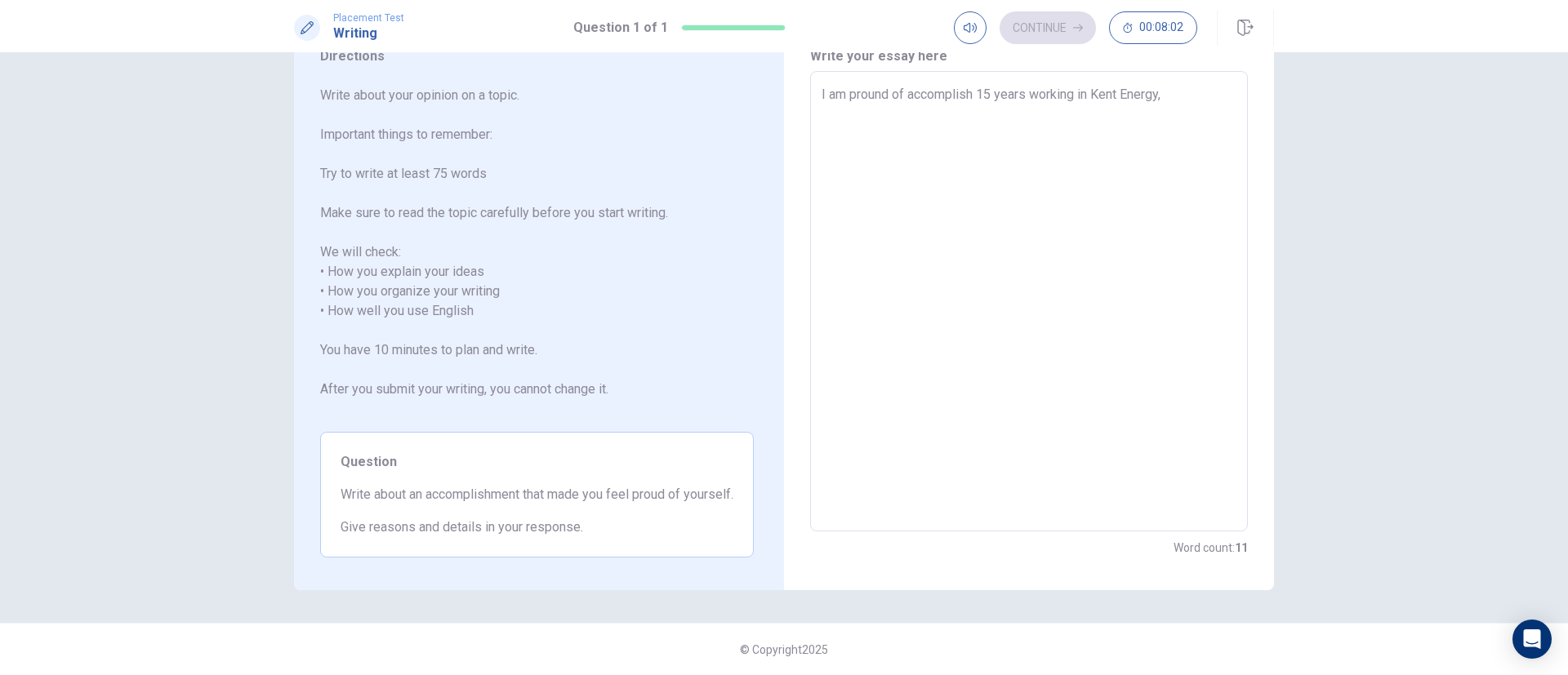type on "I am pround of accomplish 15 years working in Kent Energy" 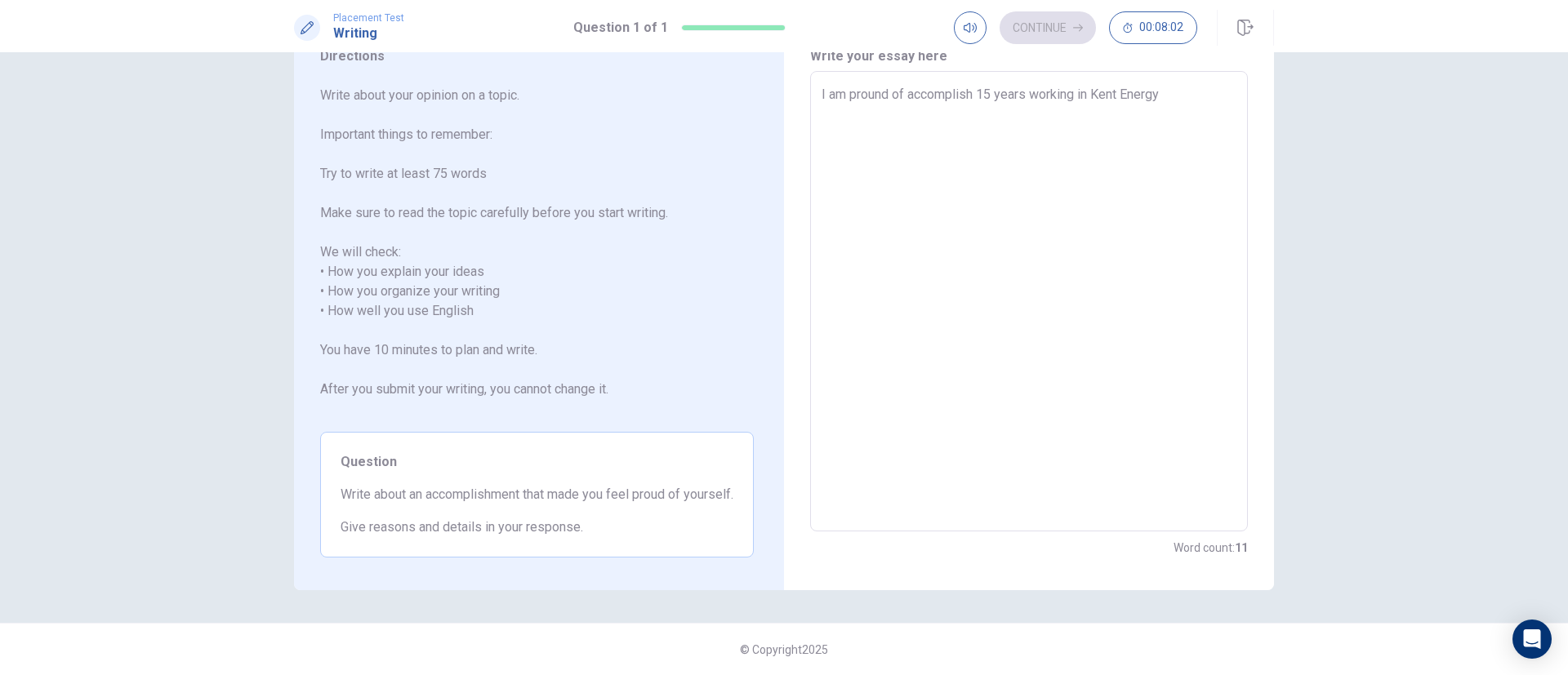 type on "x" 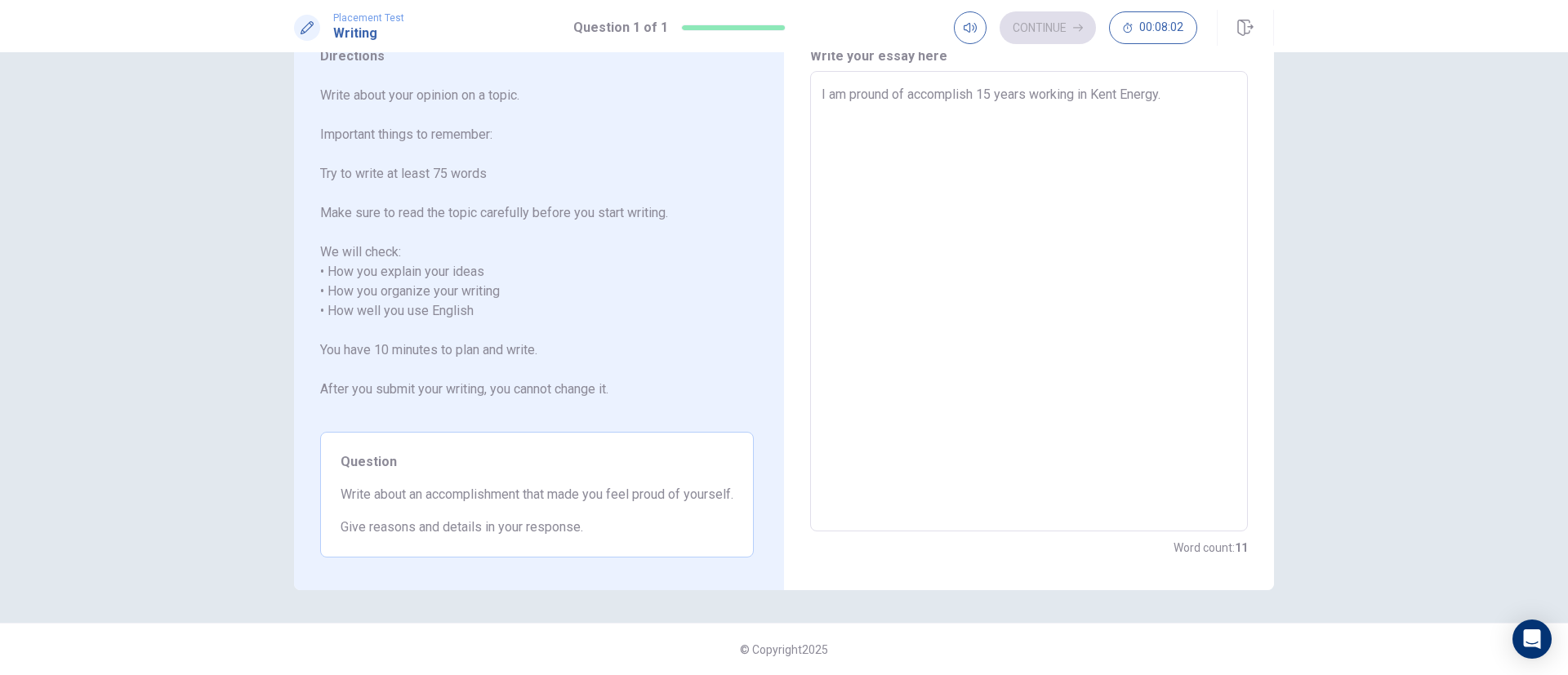type on "x" 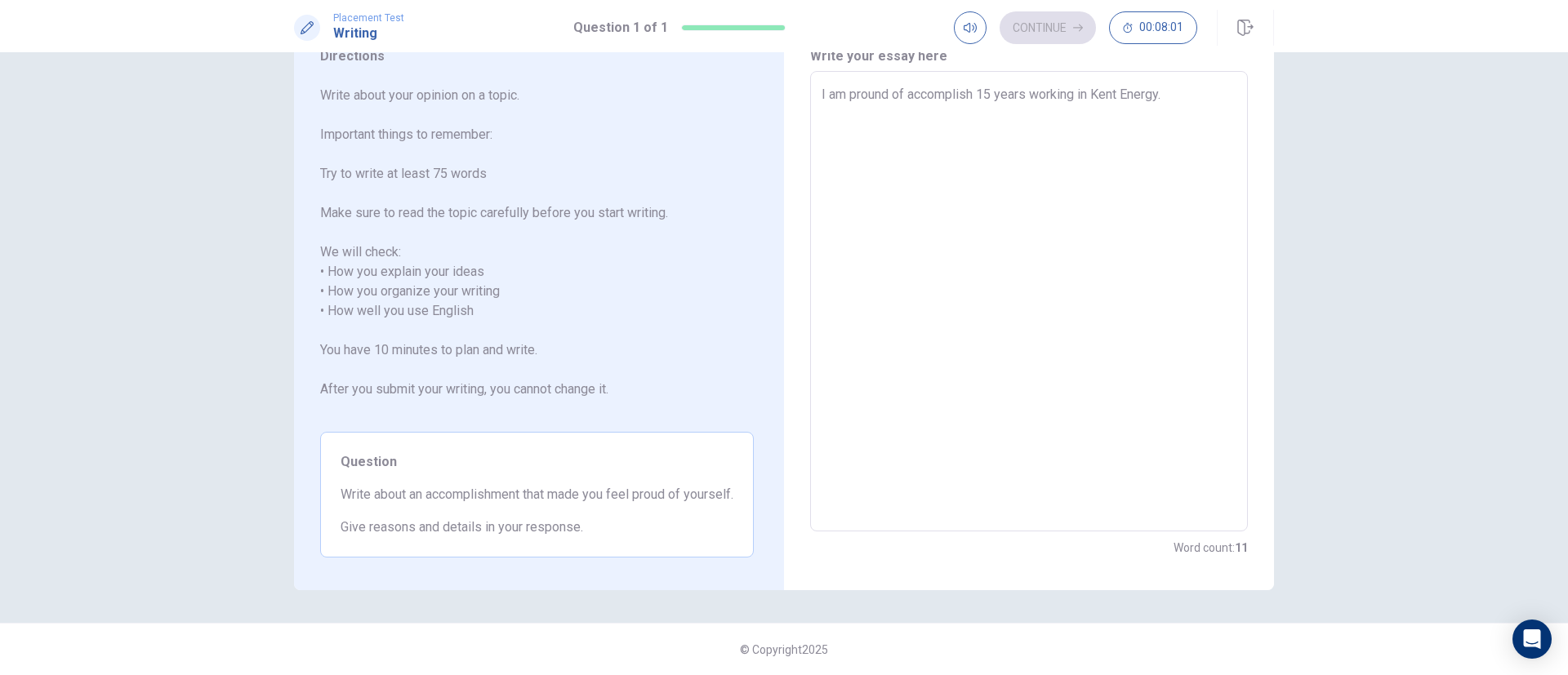 type on "I am pround of accomplish 15 years working in Kent Energy." 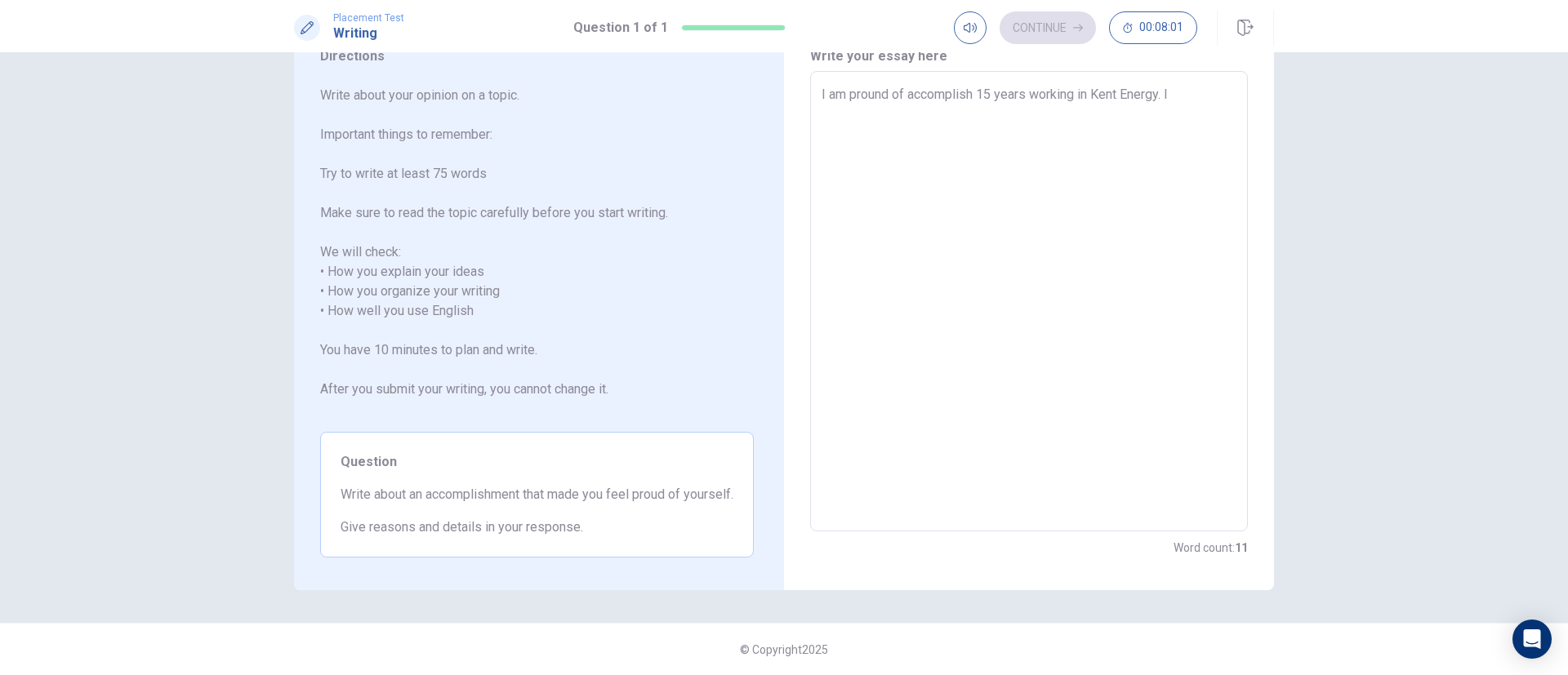 type on "x" 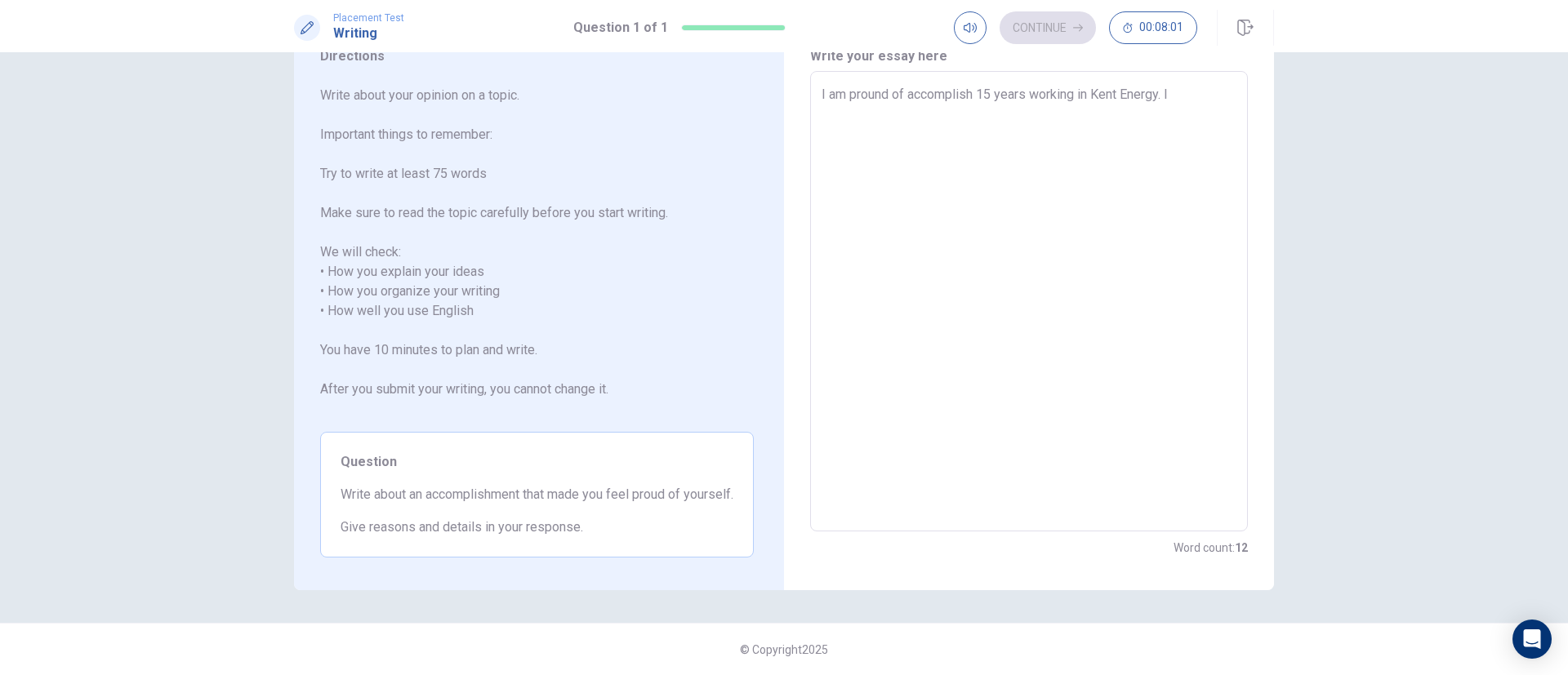 type on "I am pround of accomplish 15 years working in Kent Energy. I" 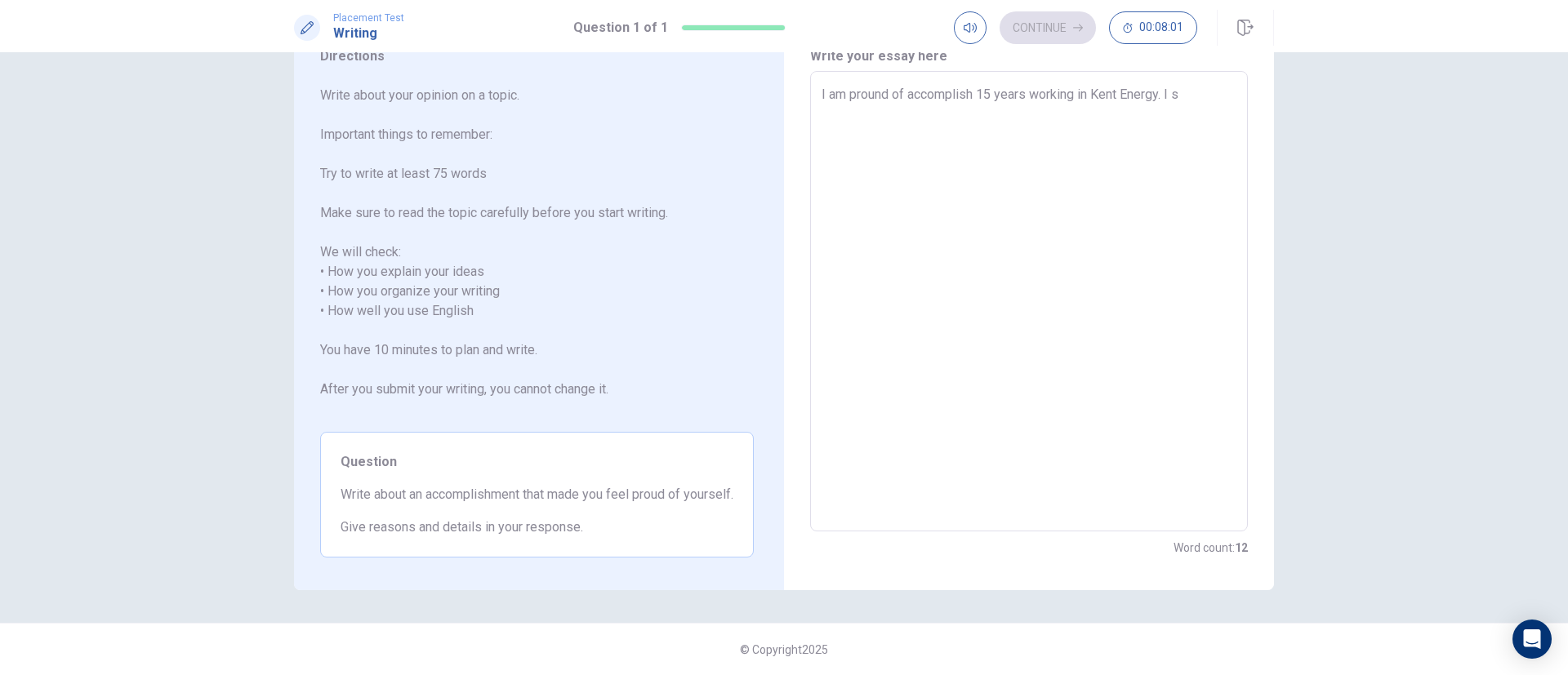 type on "x" 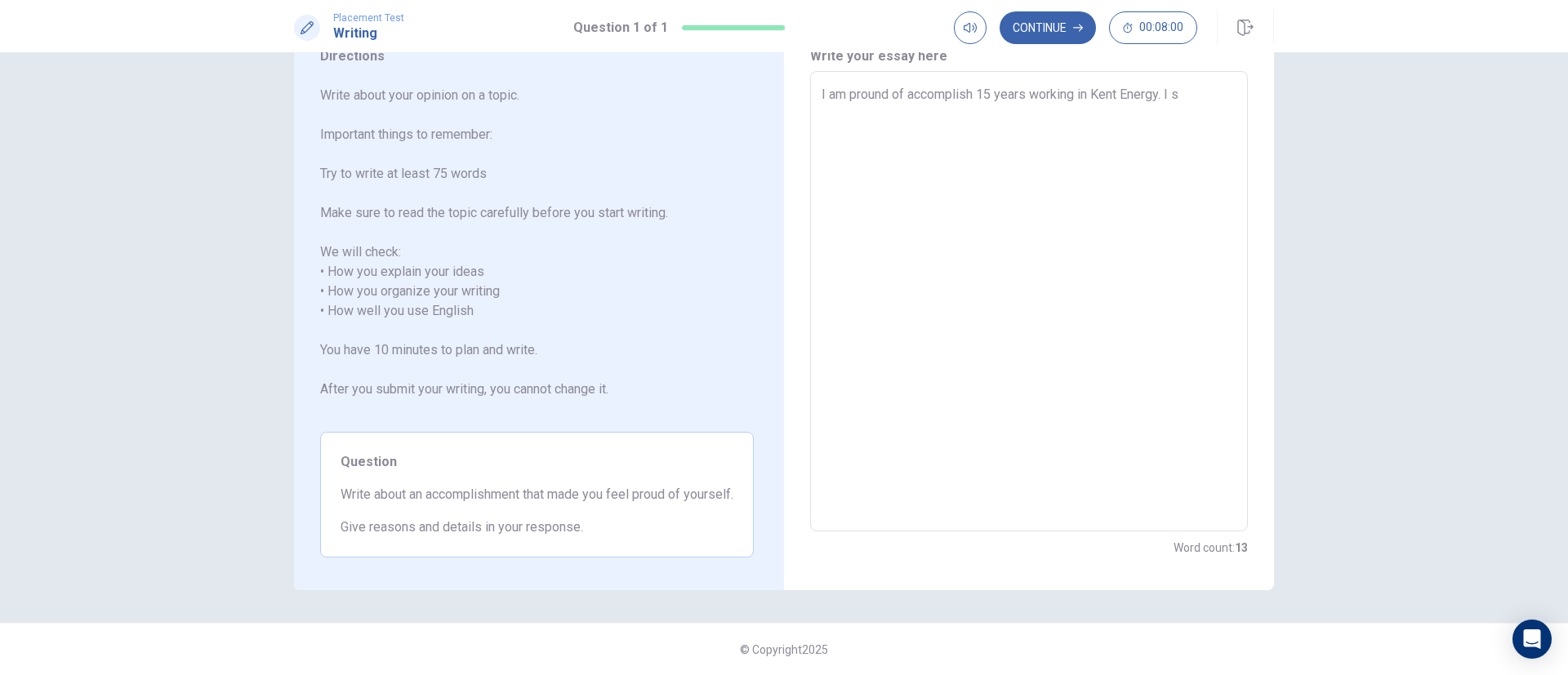 type on "I am pround of accomplish 15 years working in Kent Energy. I st" 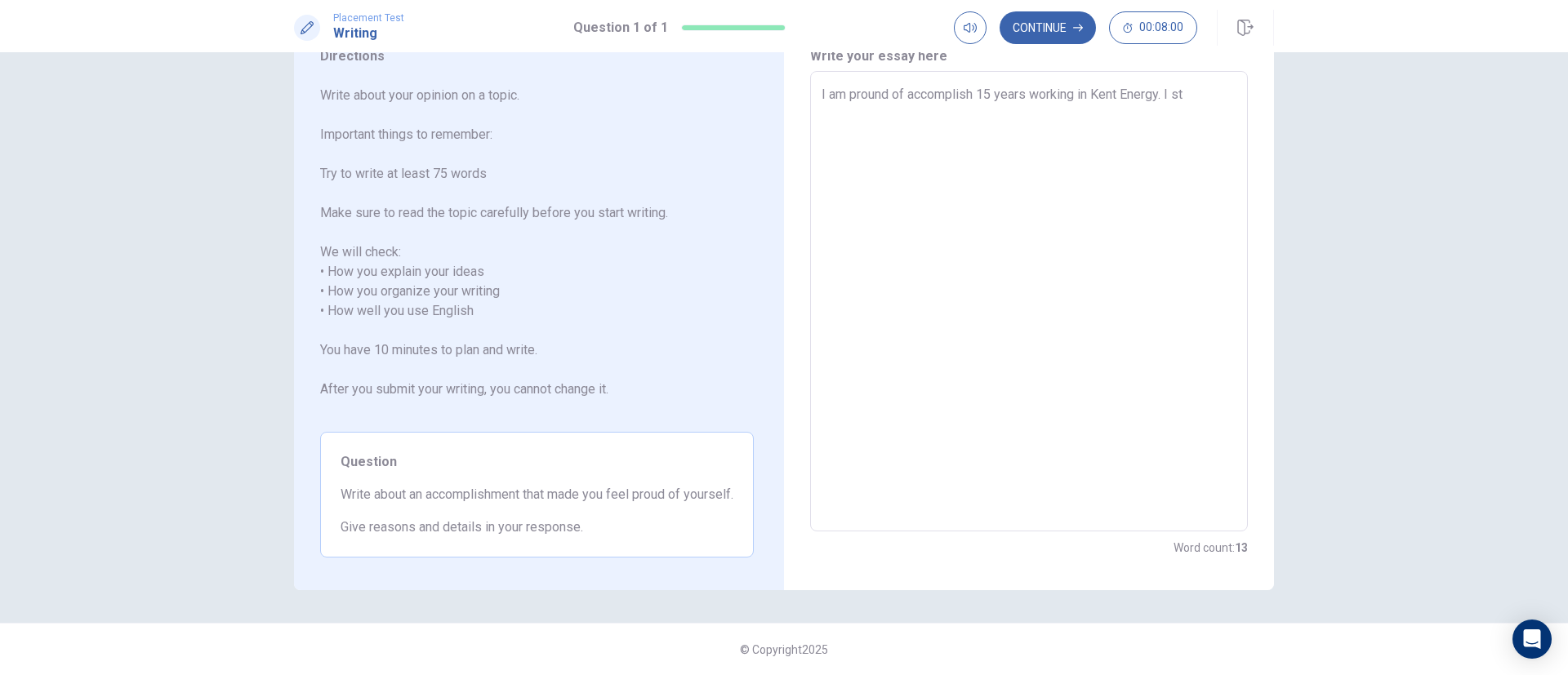 type on "x" 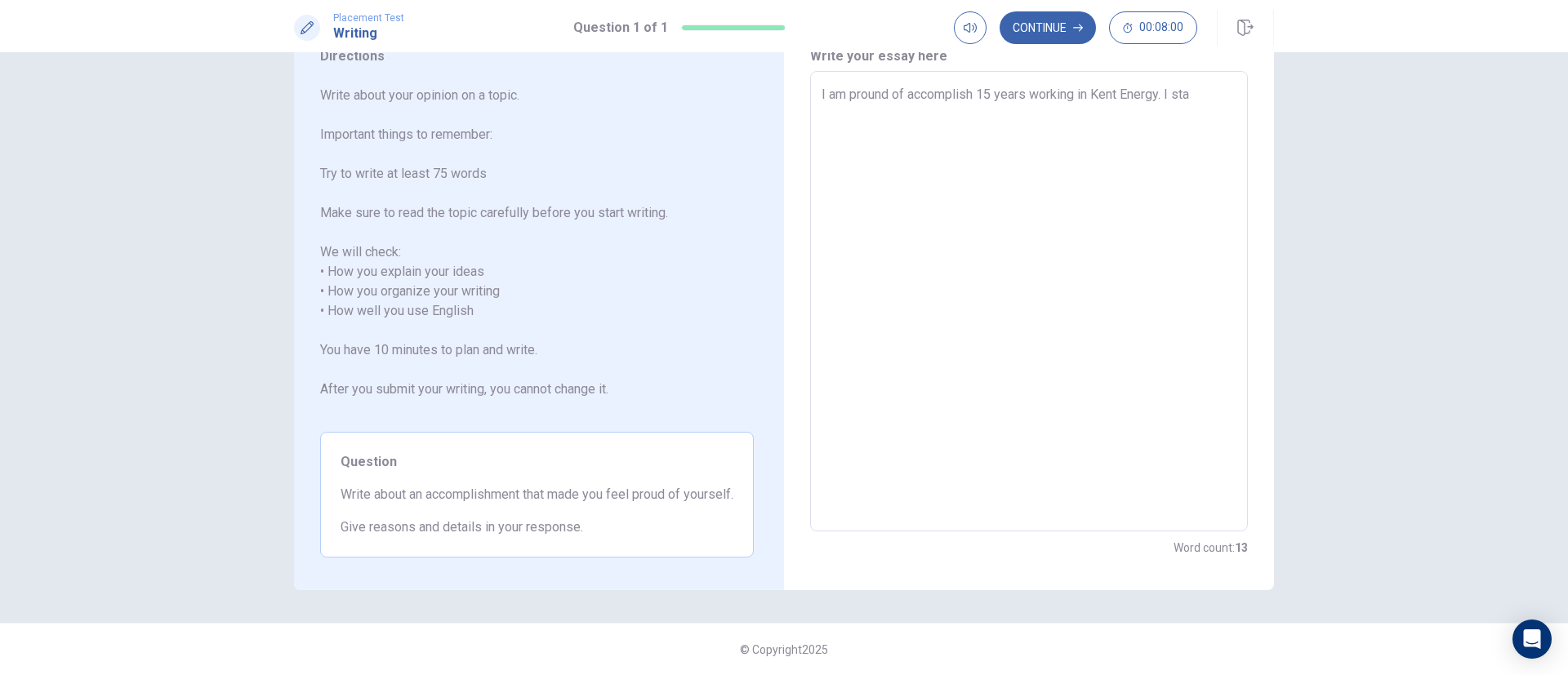 type on "I am pround of accomplish 15 years working in Kent Energy. I star" 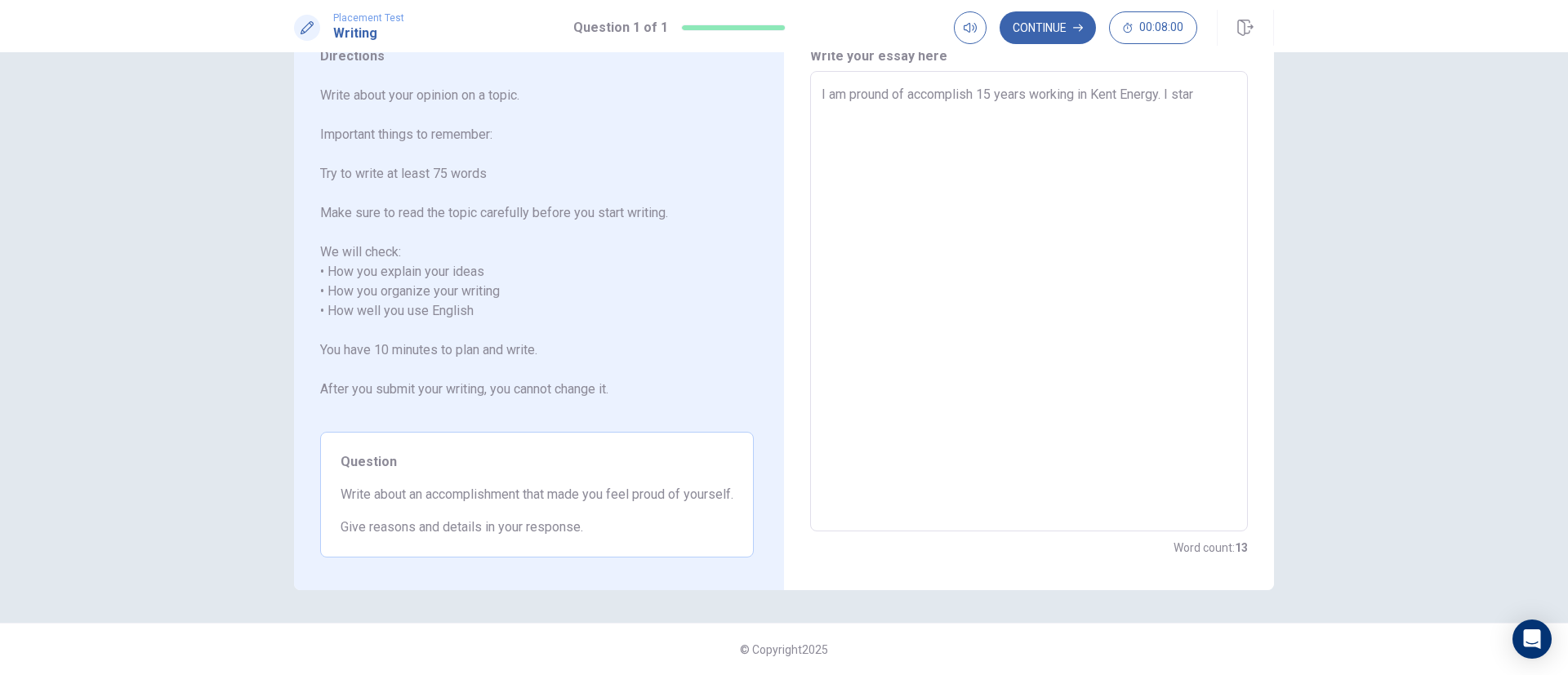 type on "x" 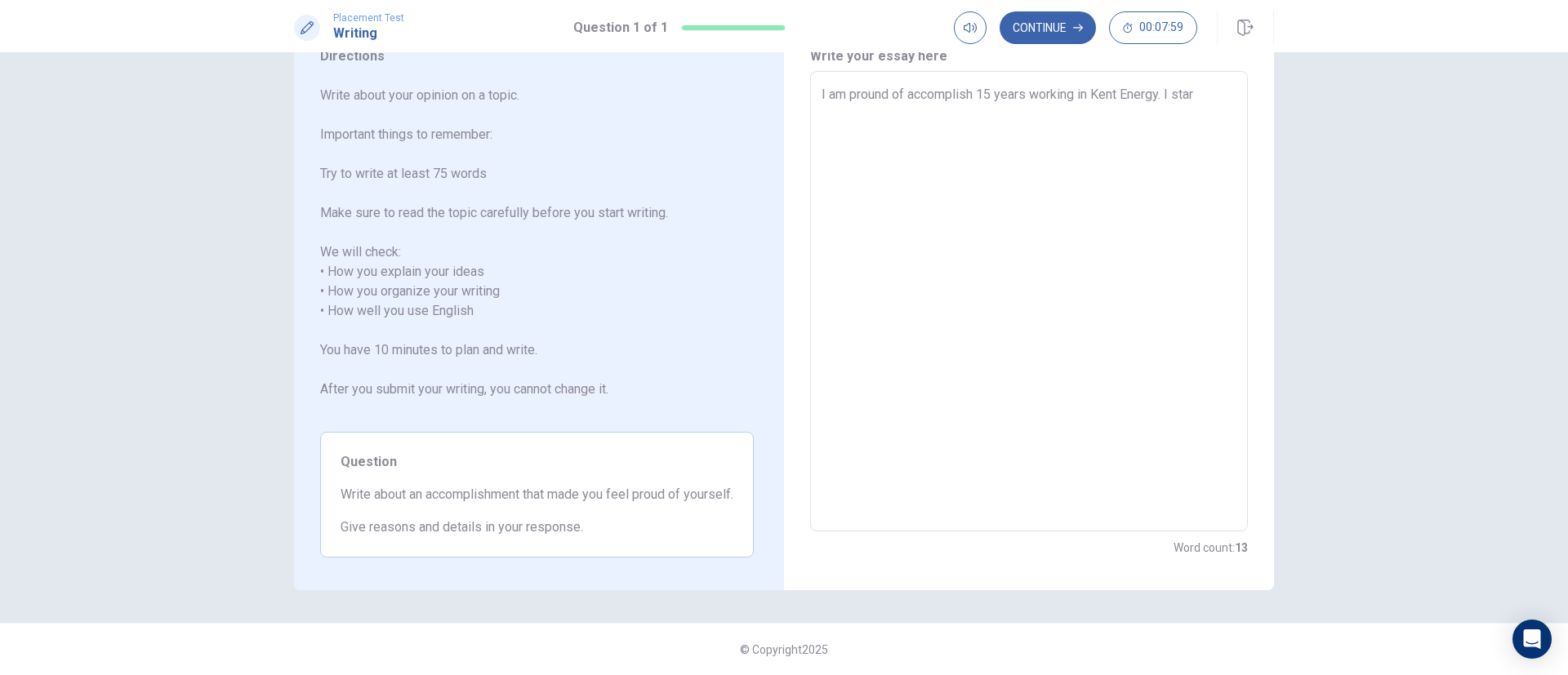 type on "I am pround of accomplish 15 years working in [COMPANY] Energy. I start" 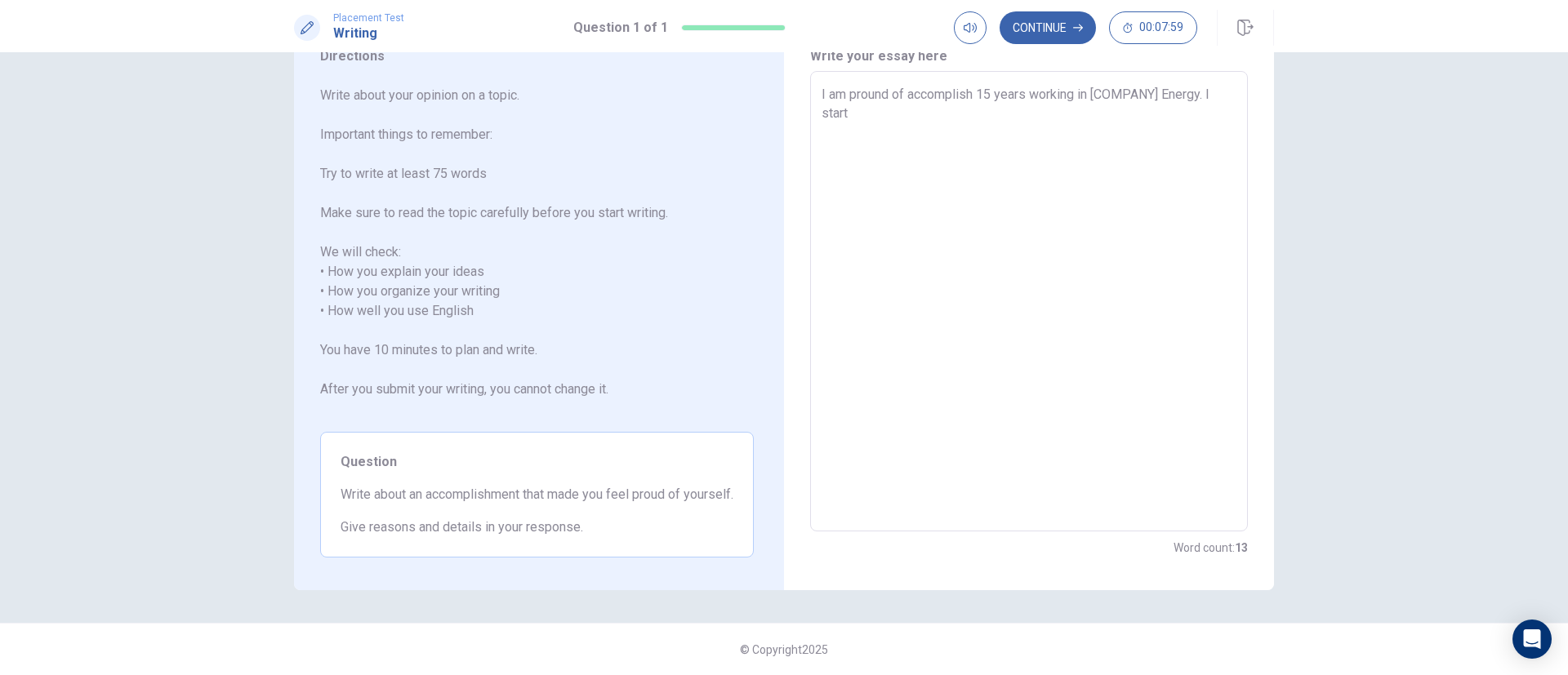 type on "x" 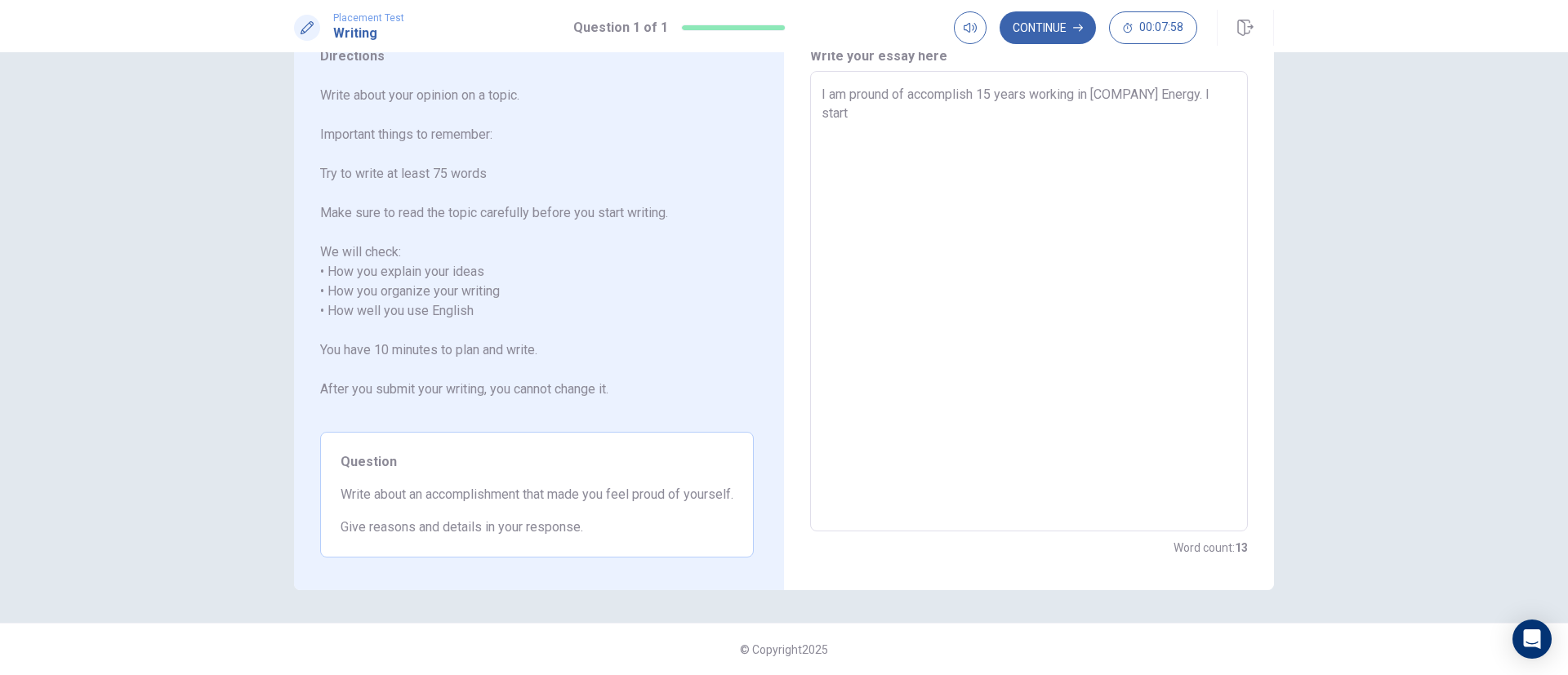 type on "I am pround of accomplish 15 years working in Kent Energy. I start l" 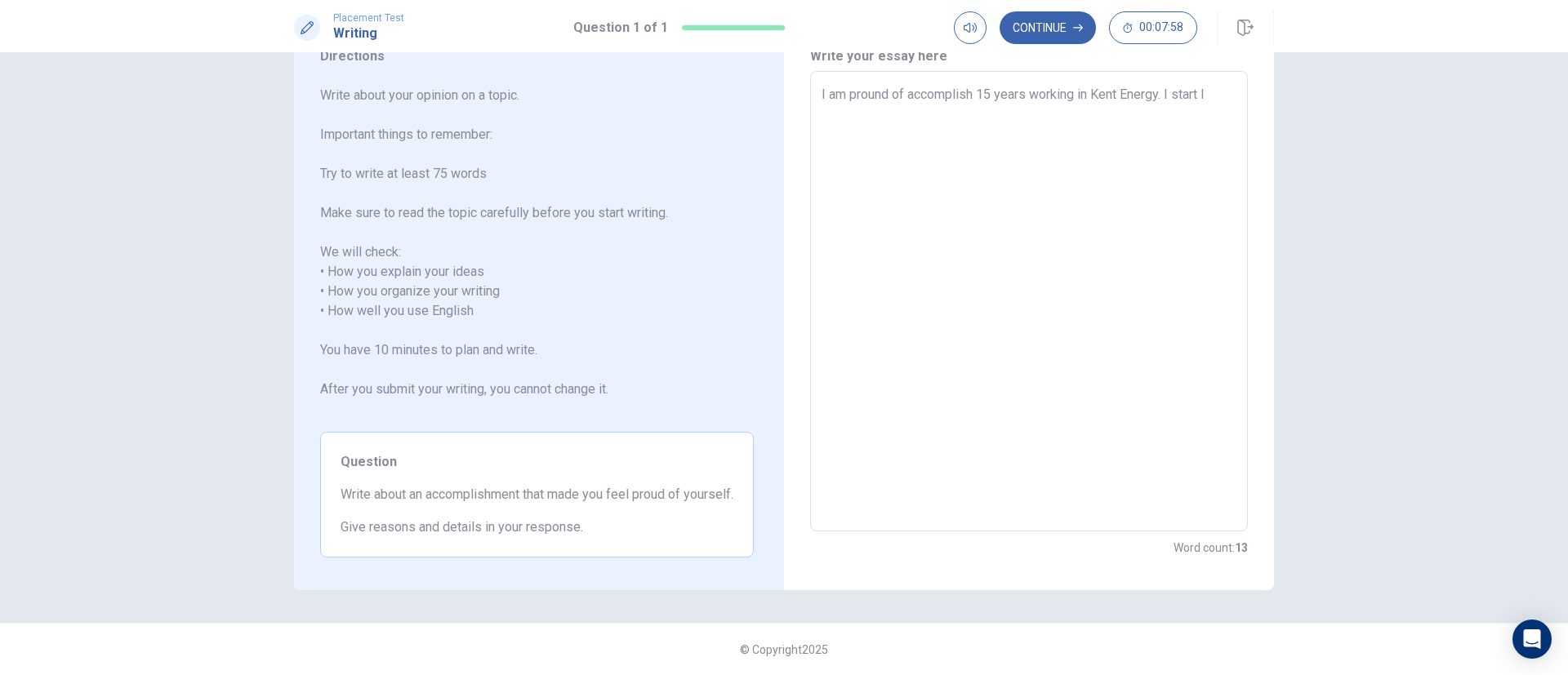 type on "x" 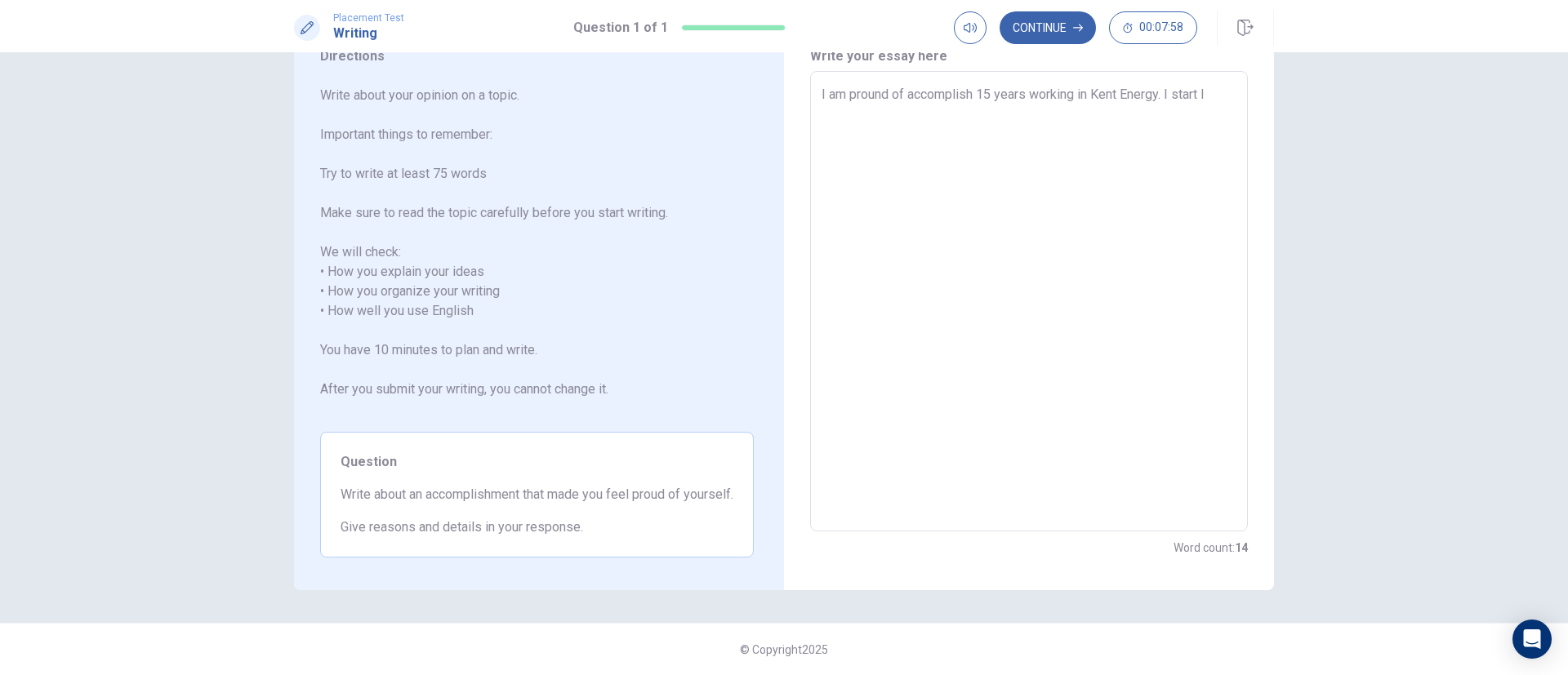 type on "I am pround of accomplish 15 years working in Kent Energy. I start li" 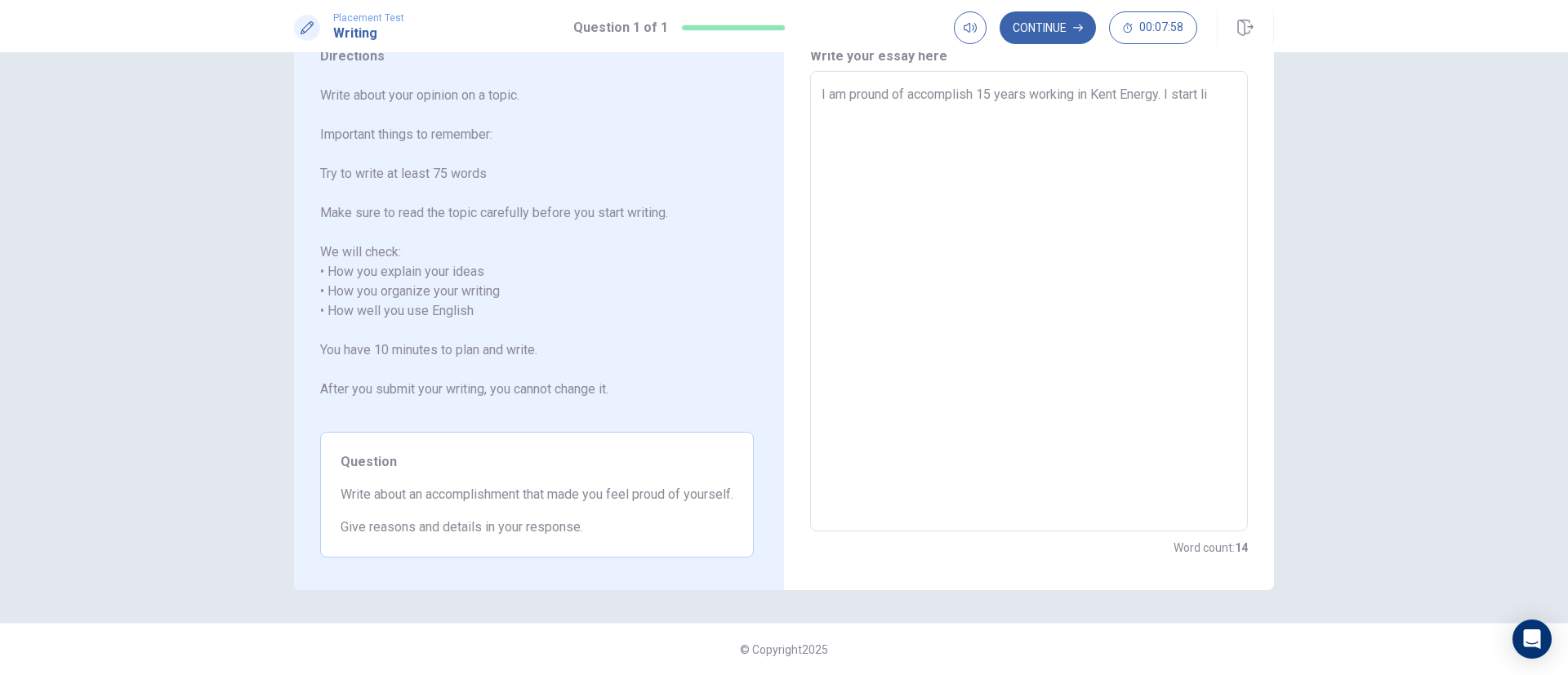 type on "x" 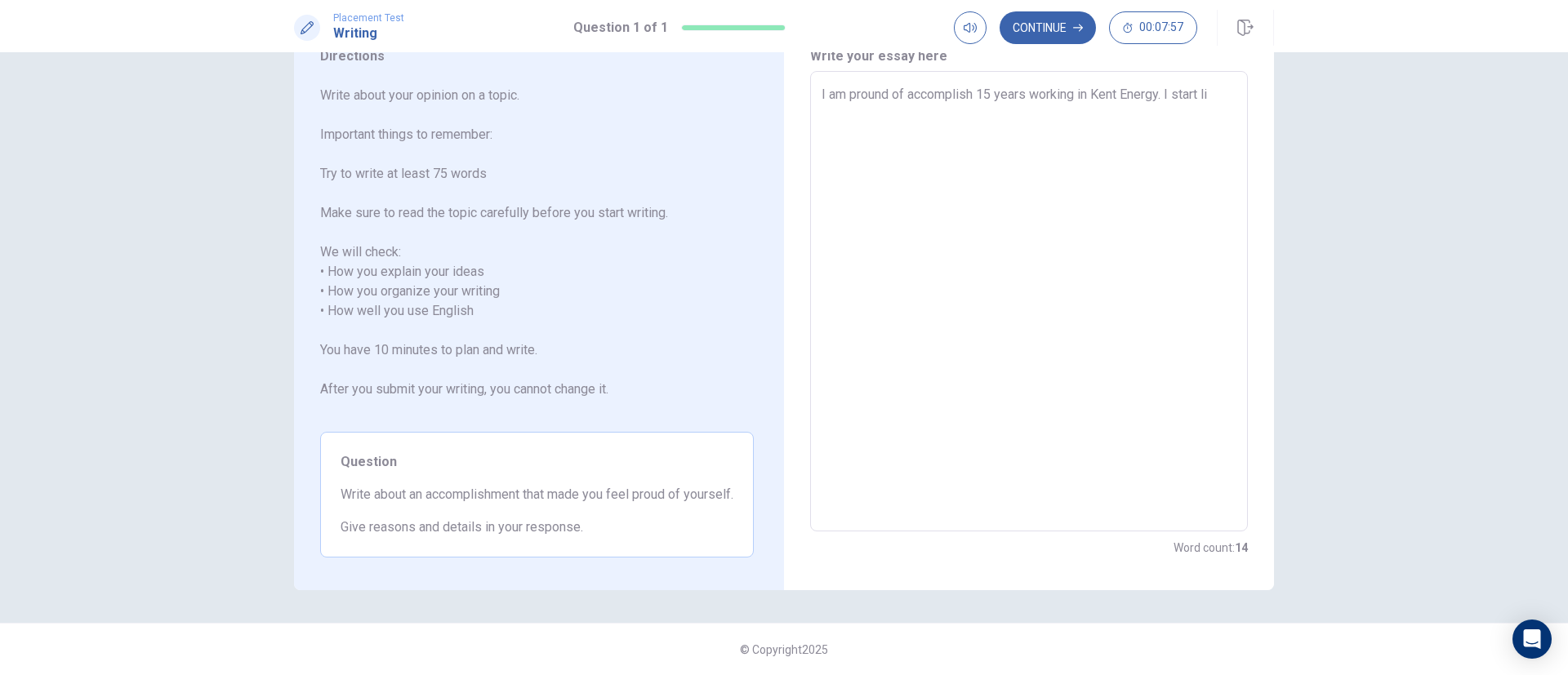 type on "I am pround of accomplish 15 years working in Kent Energy. I start lik" 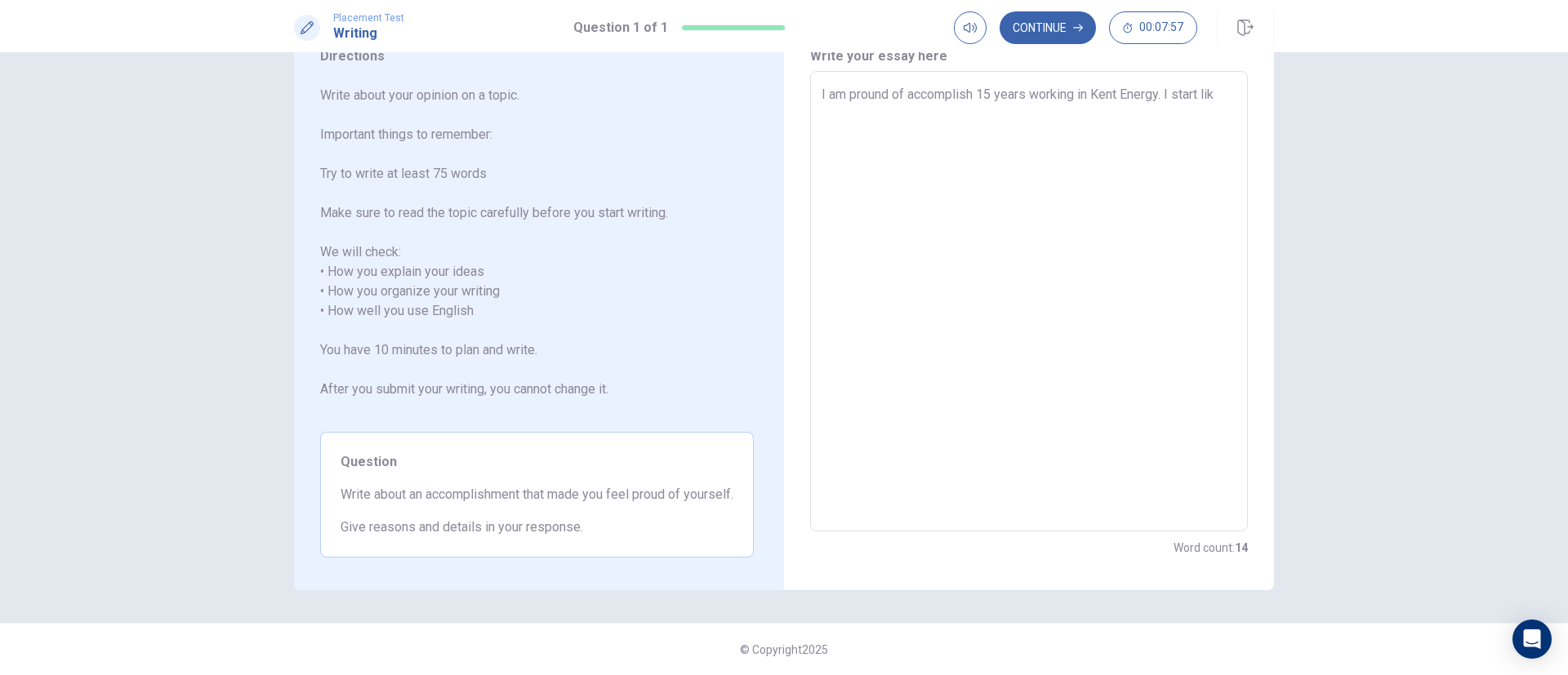 type on "x" 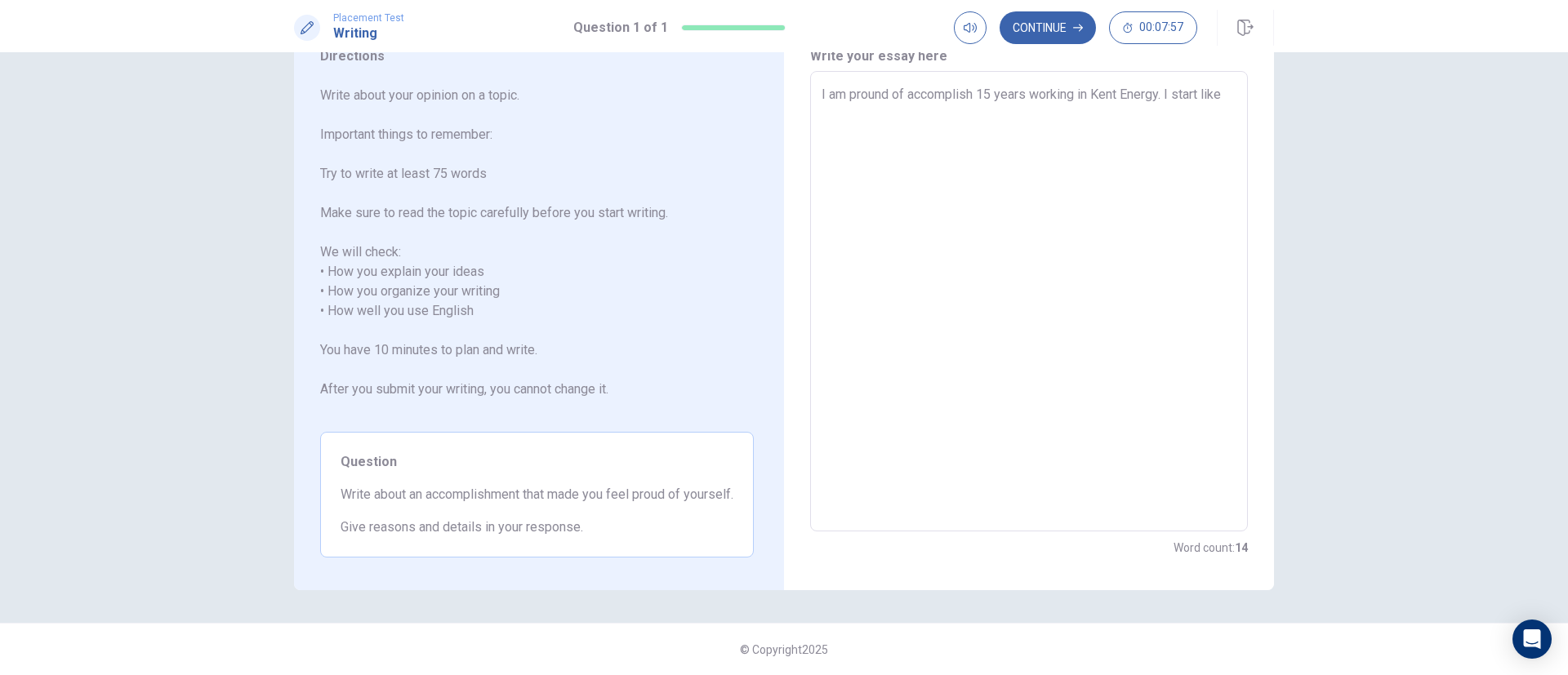 type on "x" 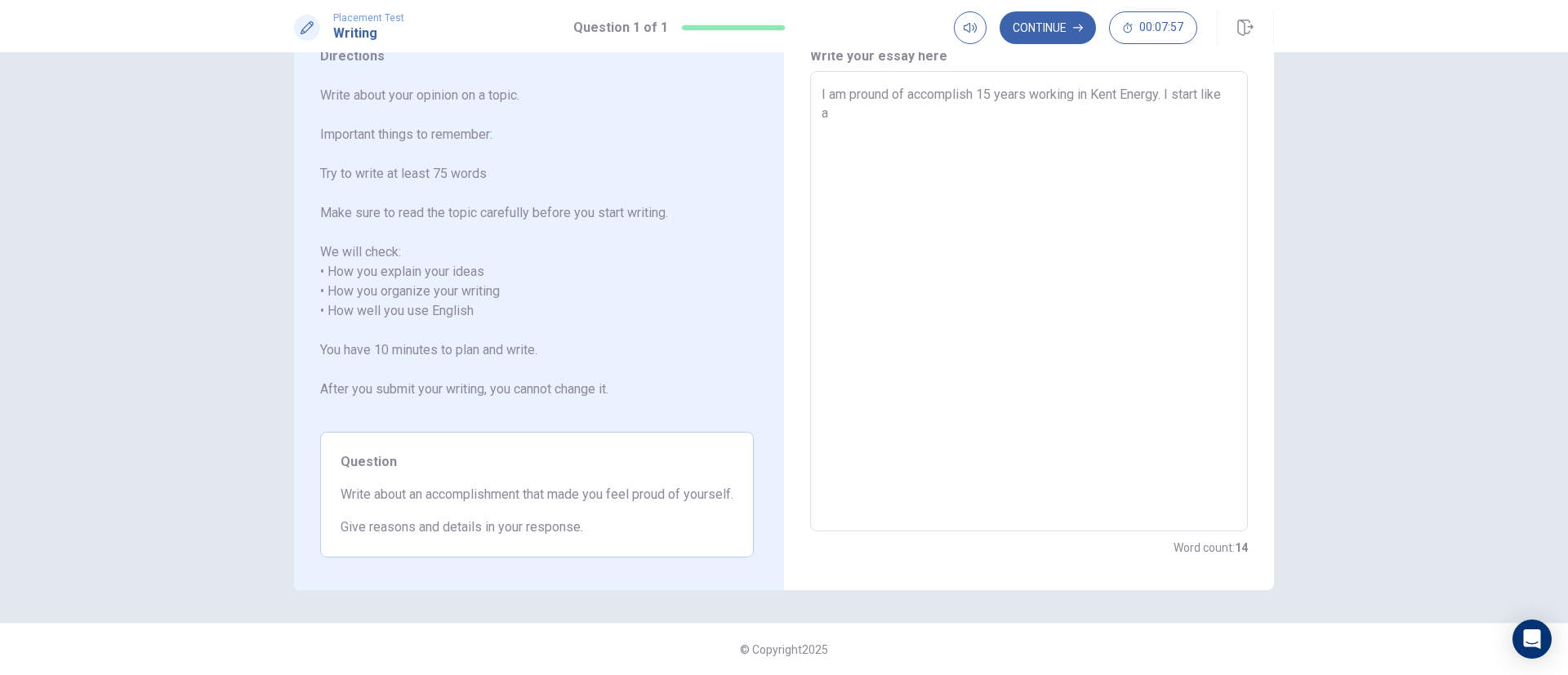type on "x" 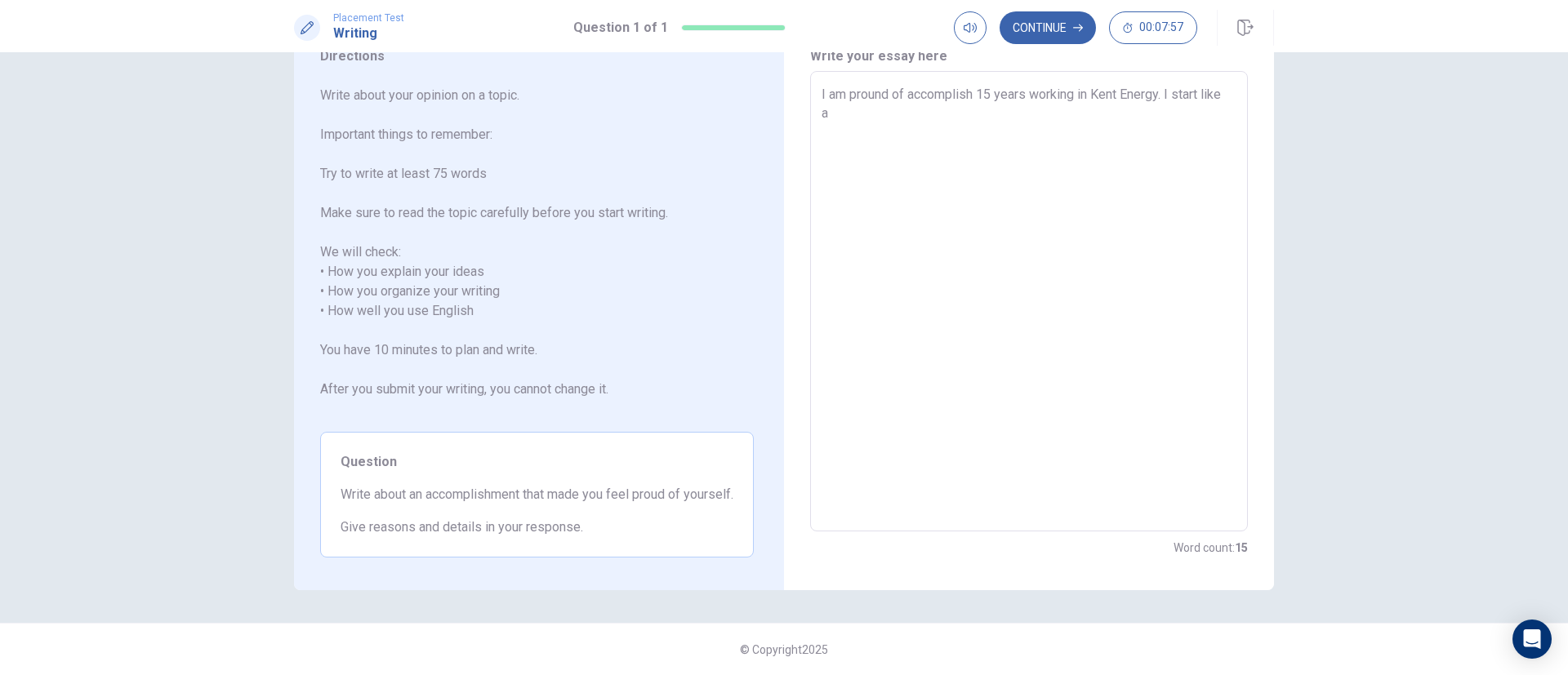 type on "I am pround of accomplish 15 years working in Kent Energy. I start like a" 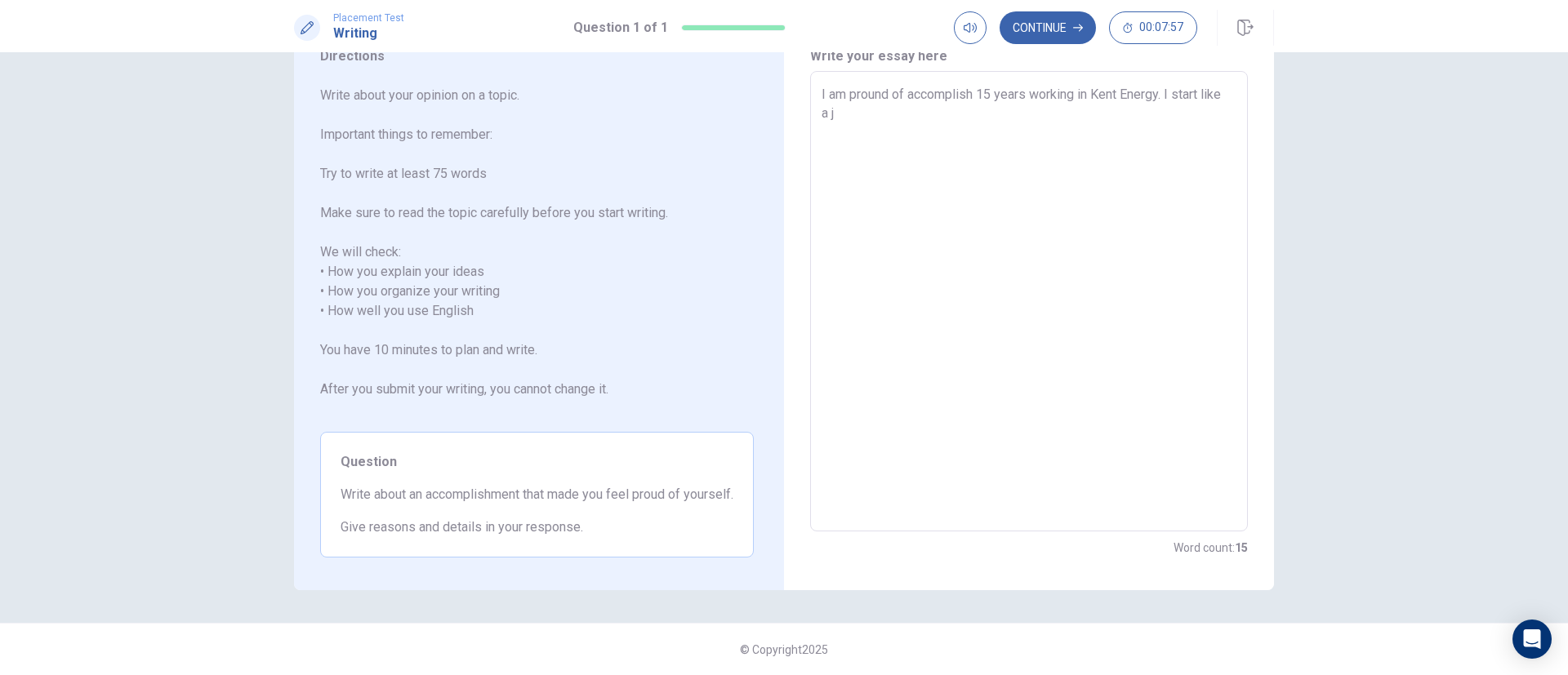 type on "x" 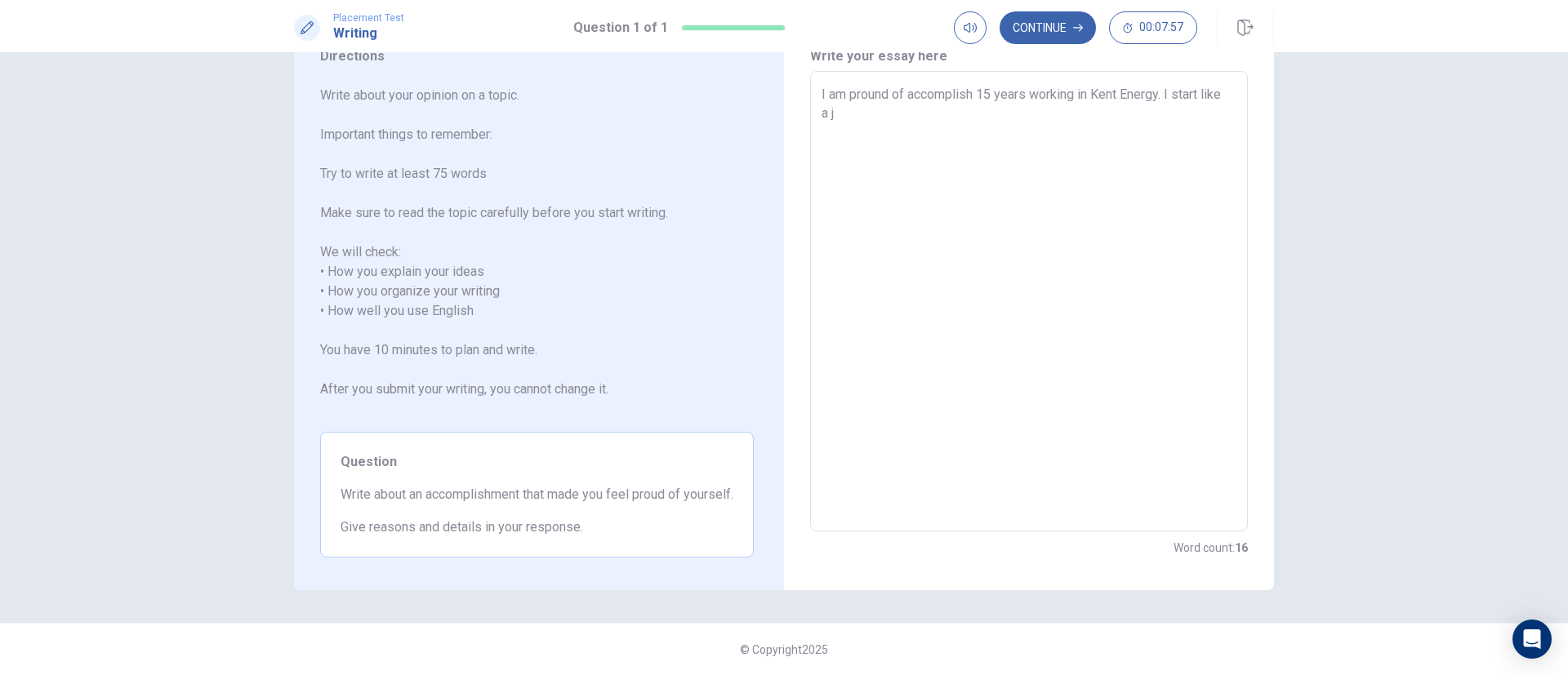 type on "I am pround of accomplish 15 years working in Kent Energy. I start like a ju" 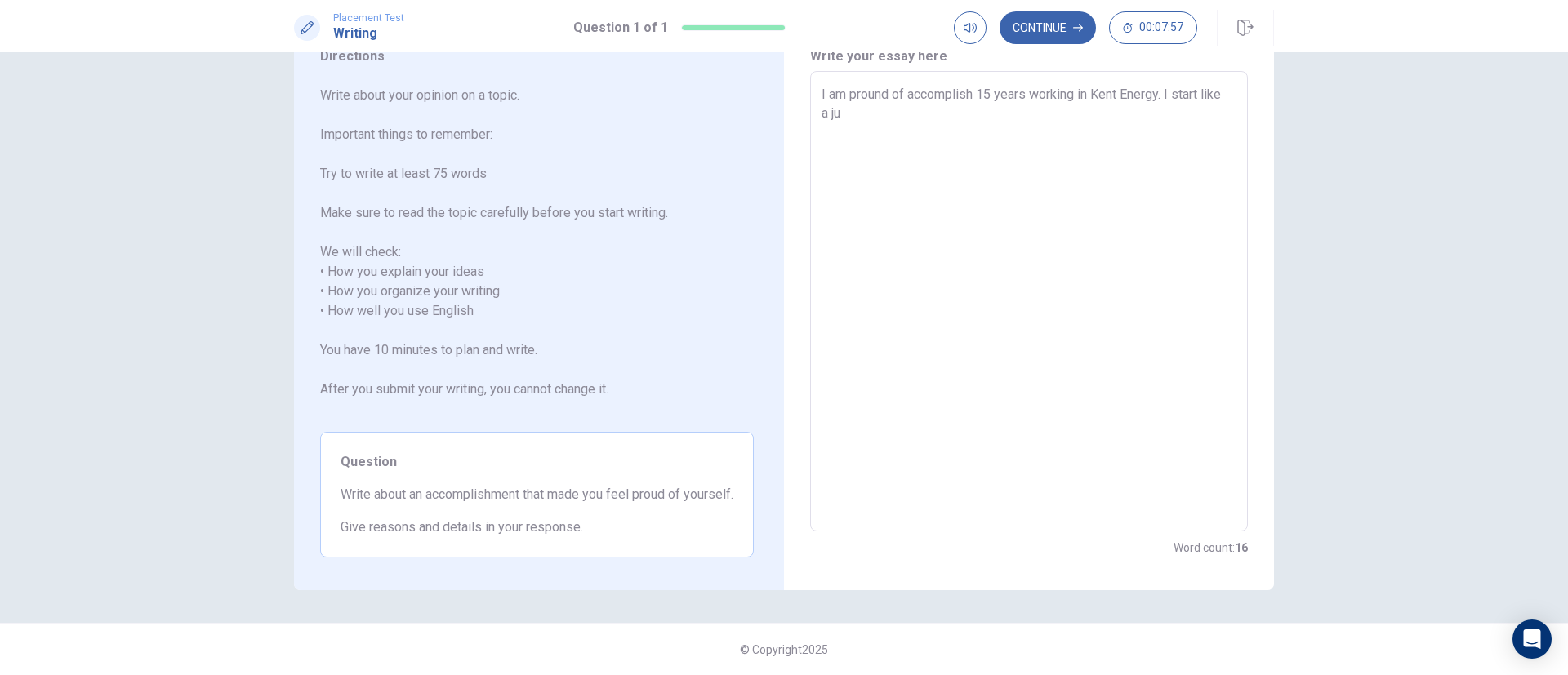 type on "x" 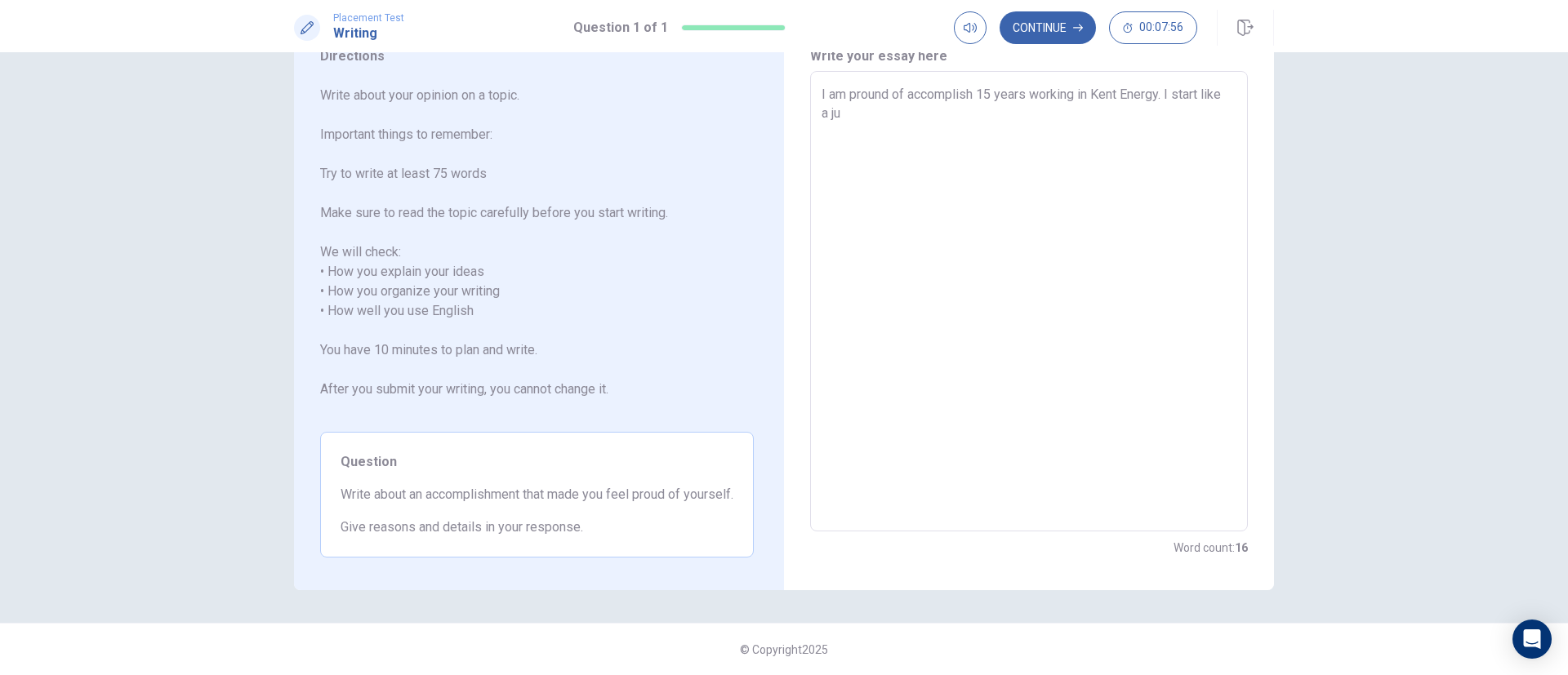type on "I am pround of accomplish 15 years working in [COMPANY] Energy. I start like a jun" 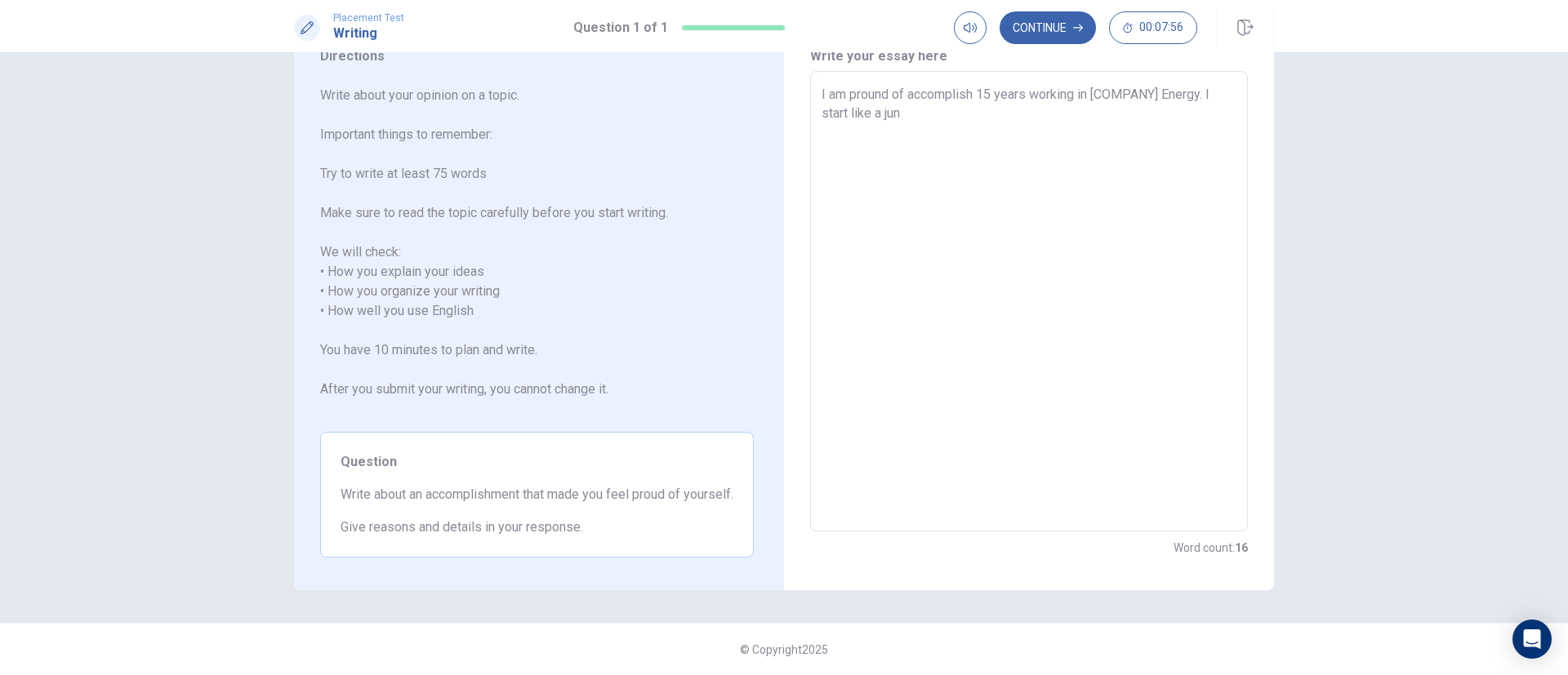 type on "x" 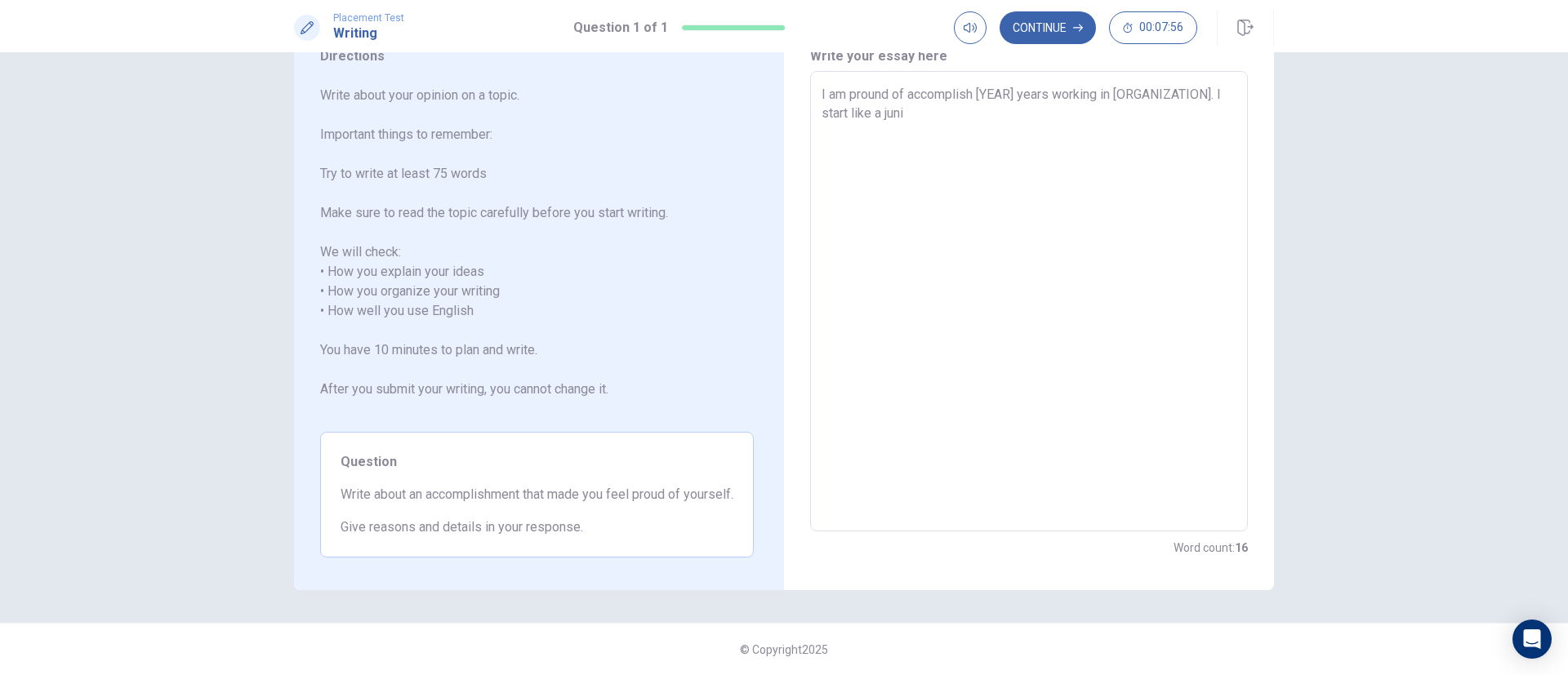 type on "x" 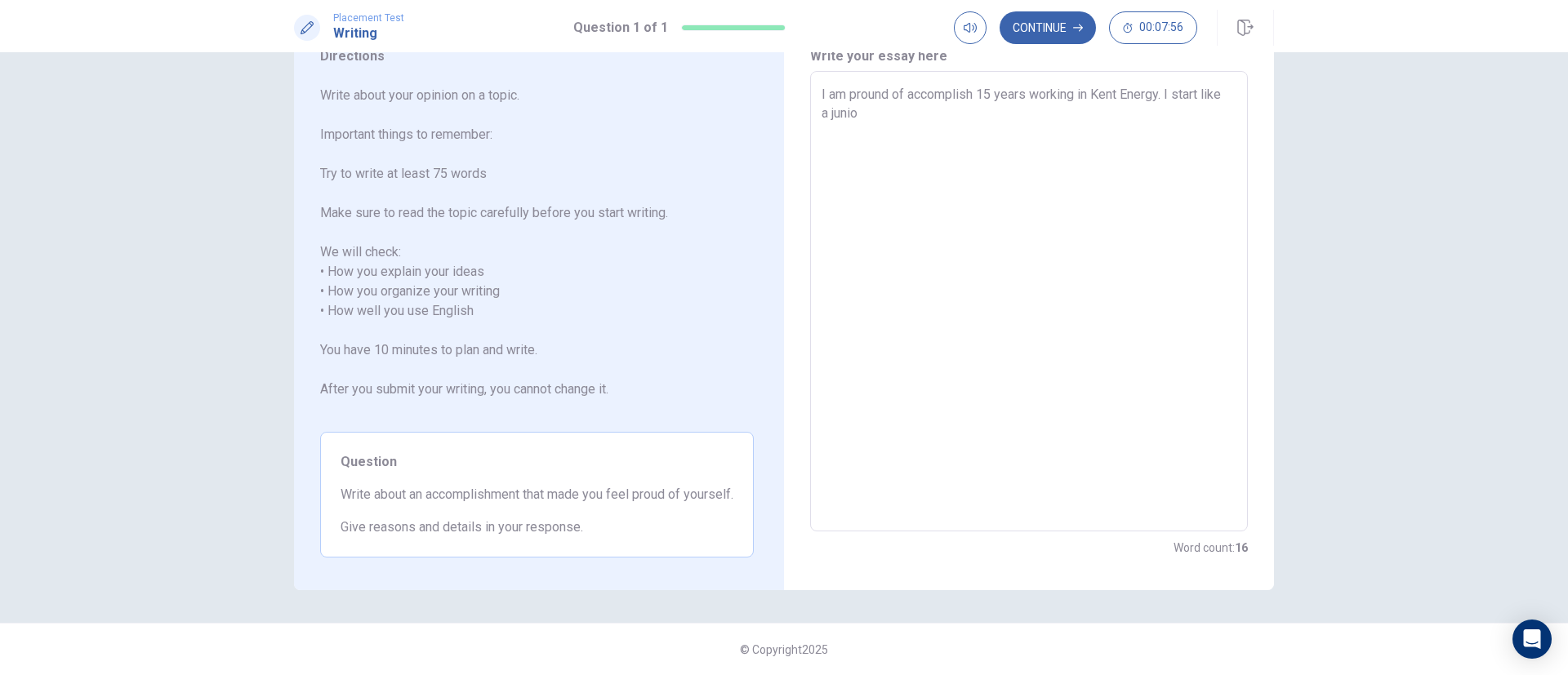 type on "x" 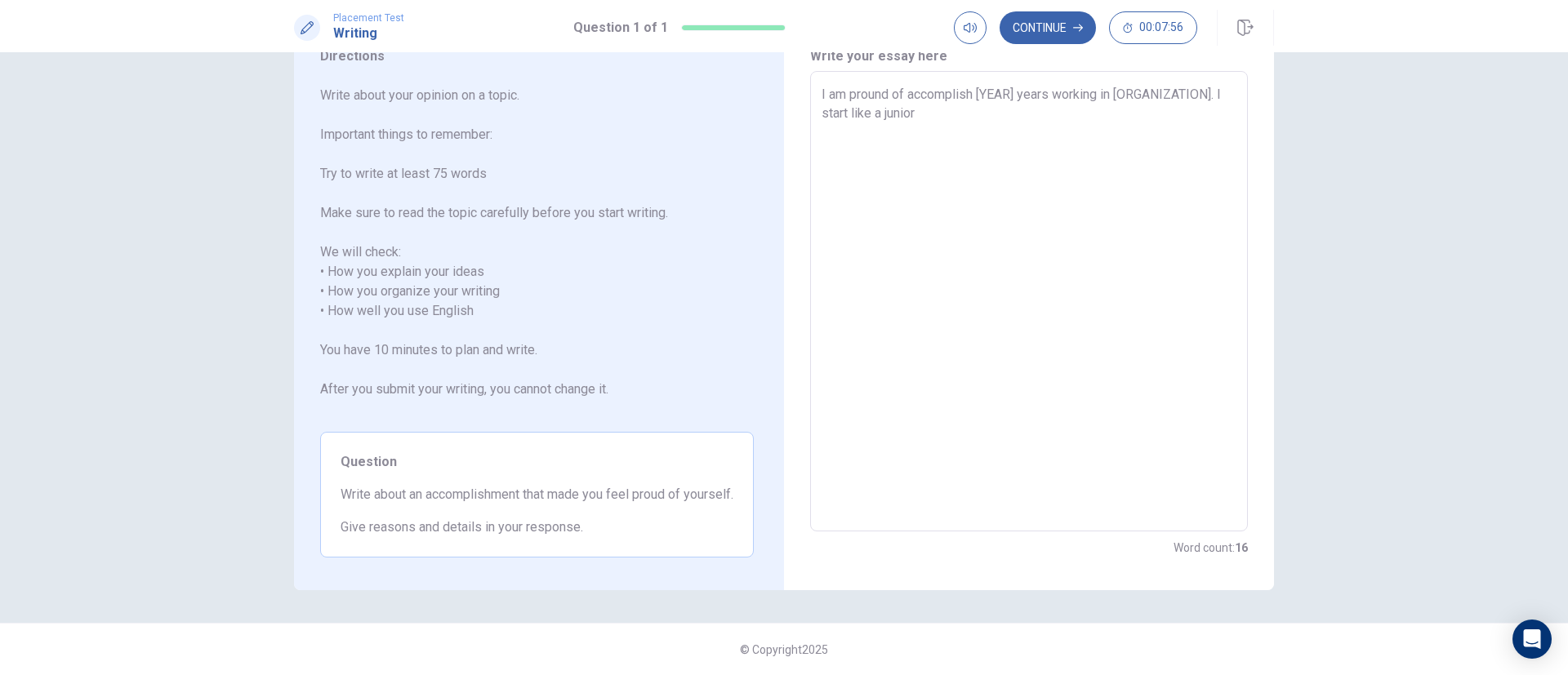 type on "x" 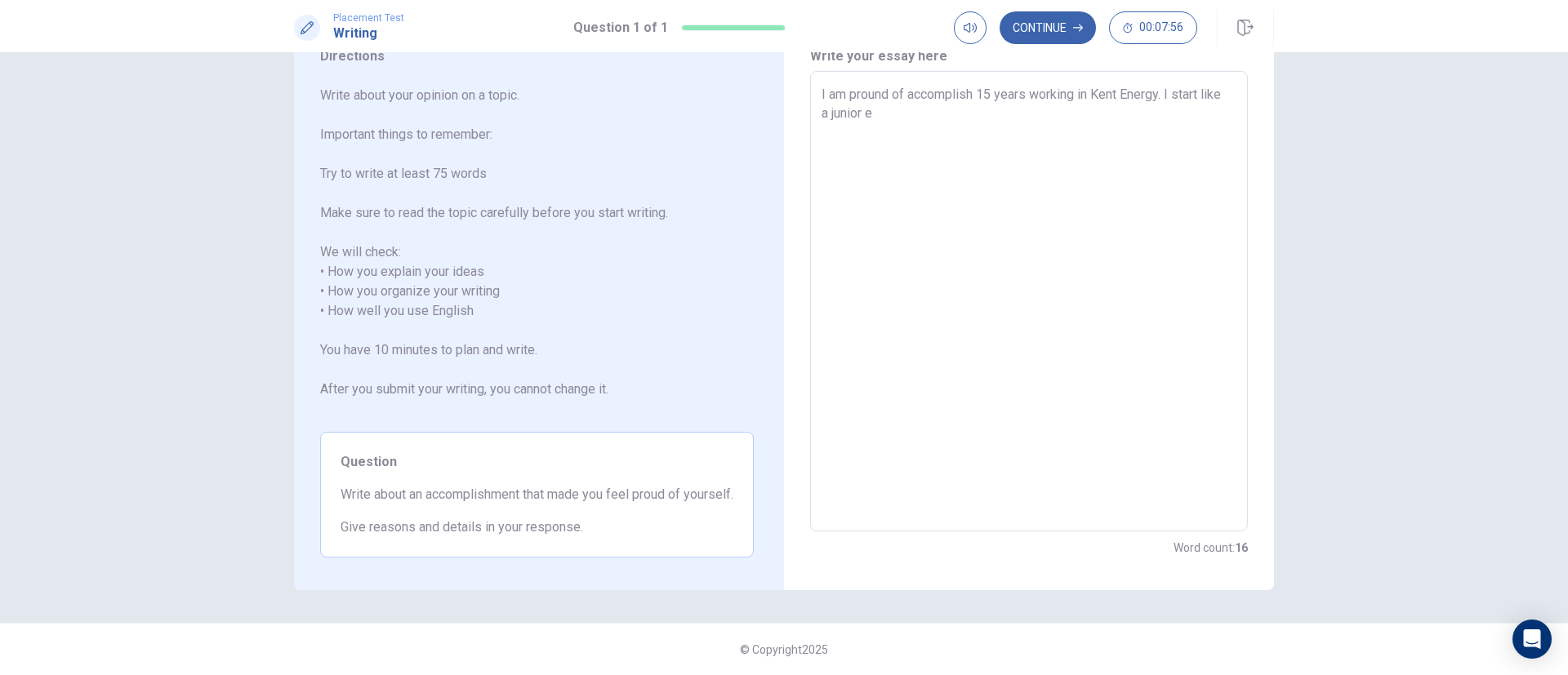 type on "x" 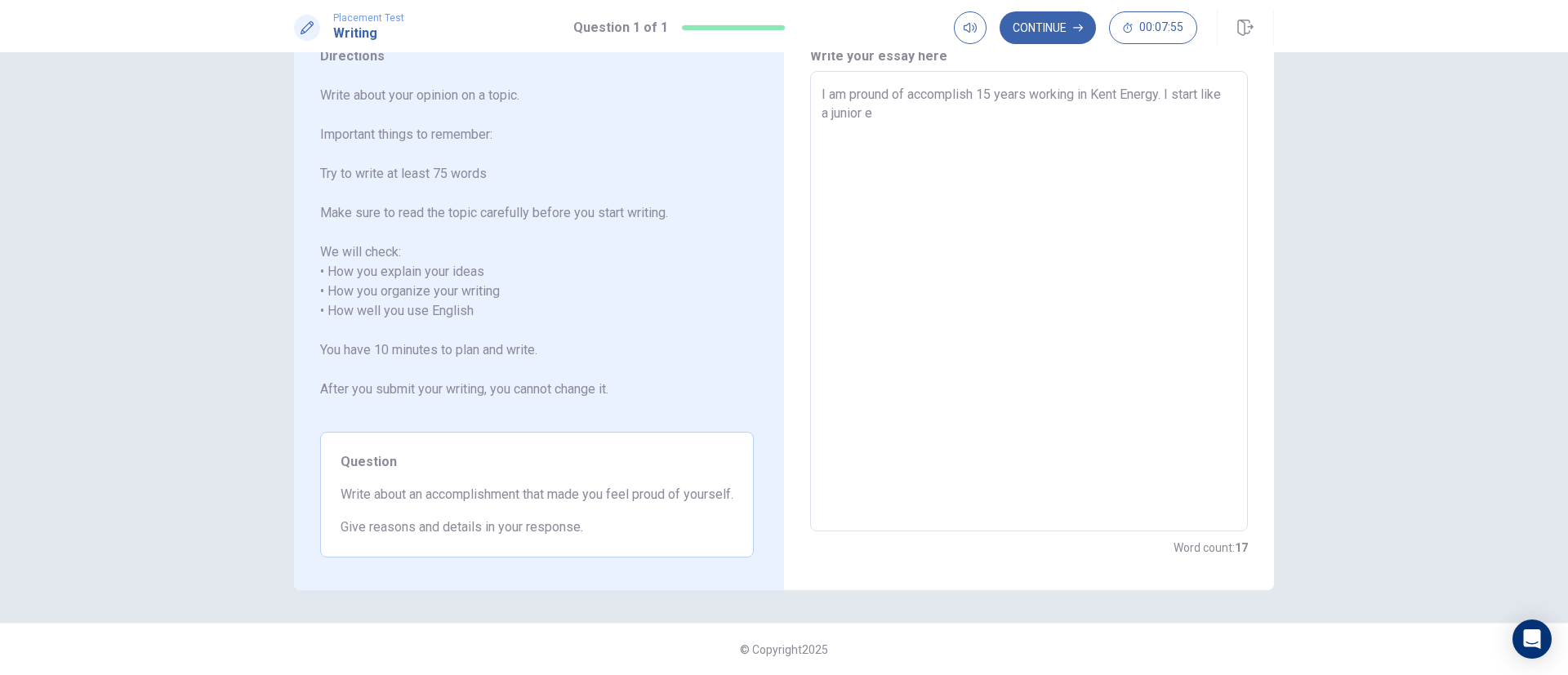 type on "I am pround of accomplish 15 years working in Kent Energy. I start like a junior en" 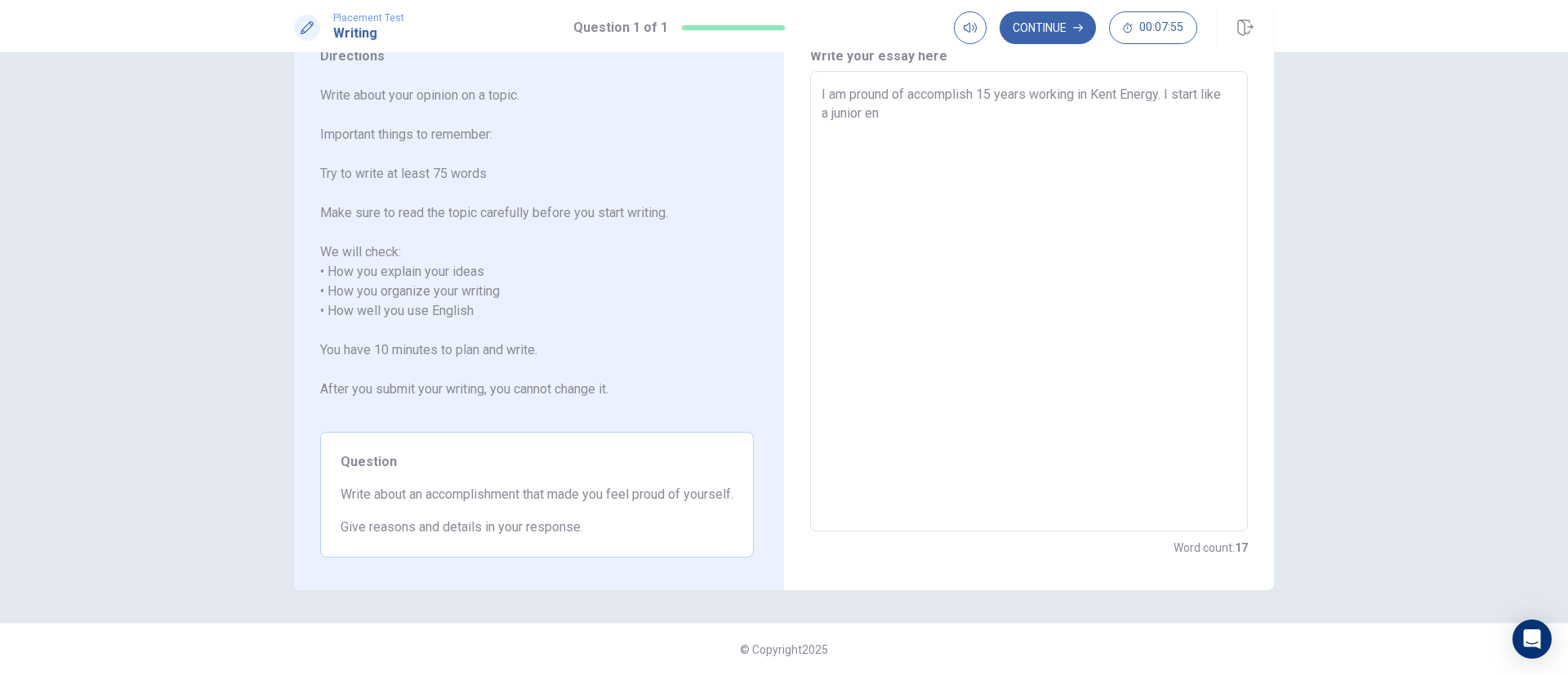 type on "x" 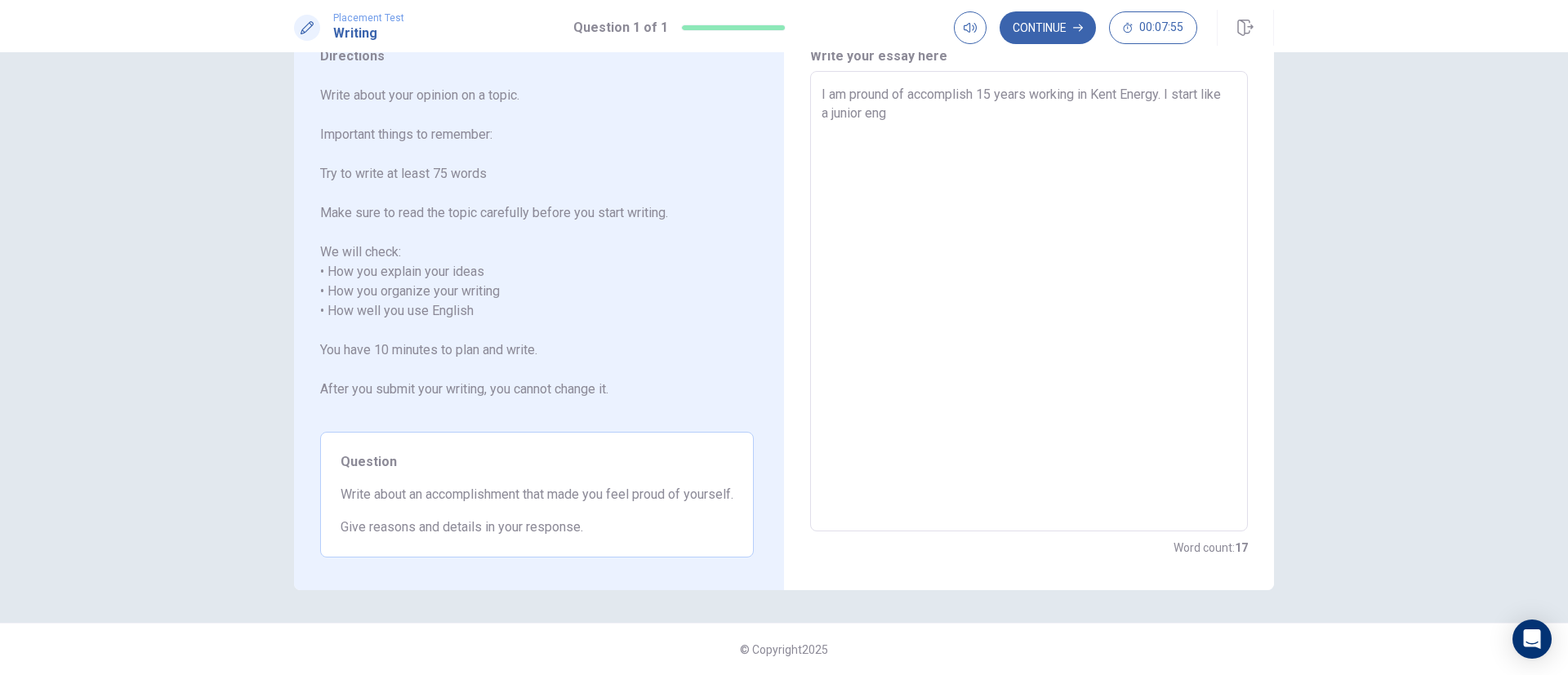 type on "x" 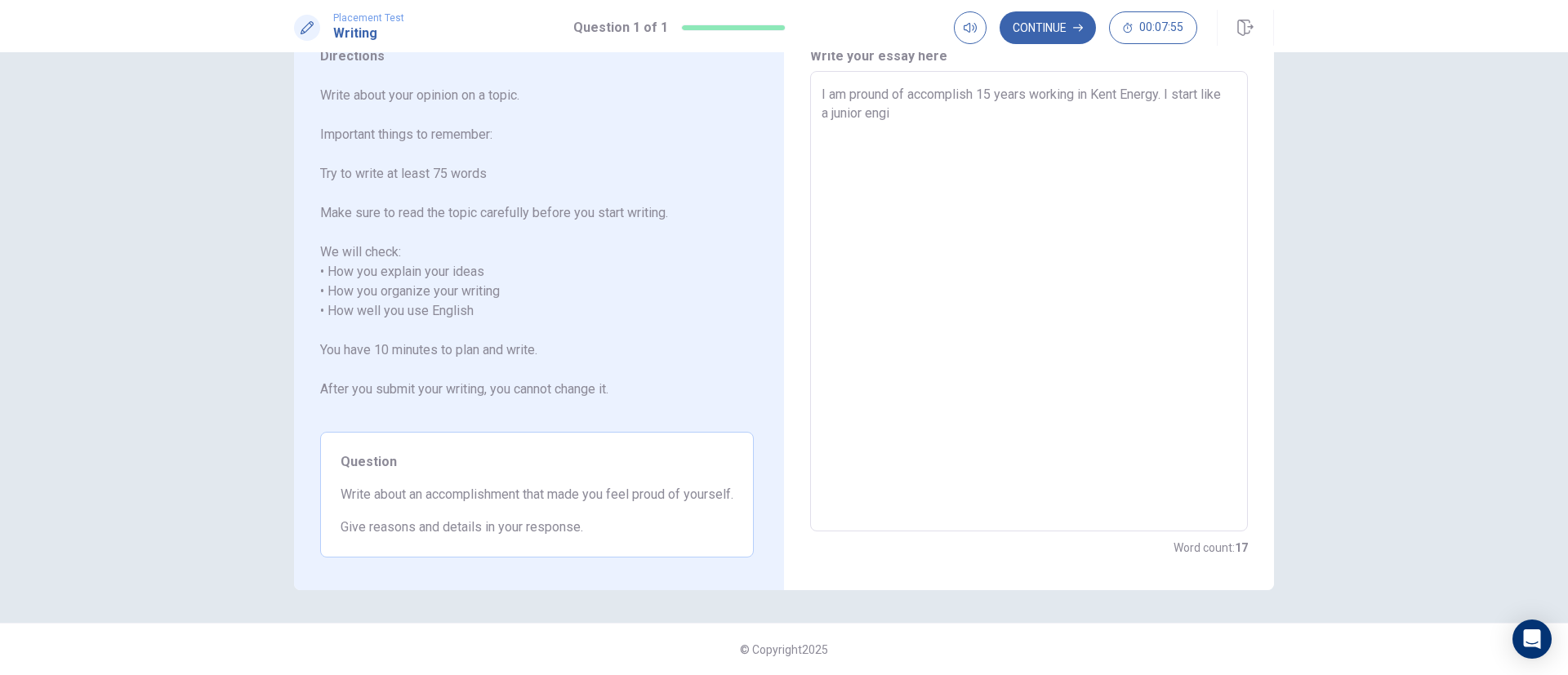 type on "x" 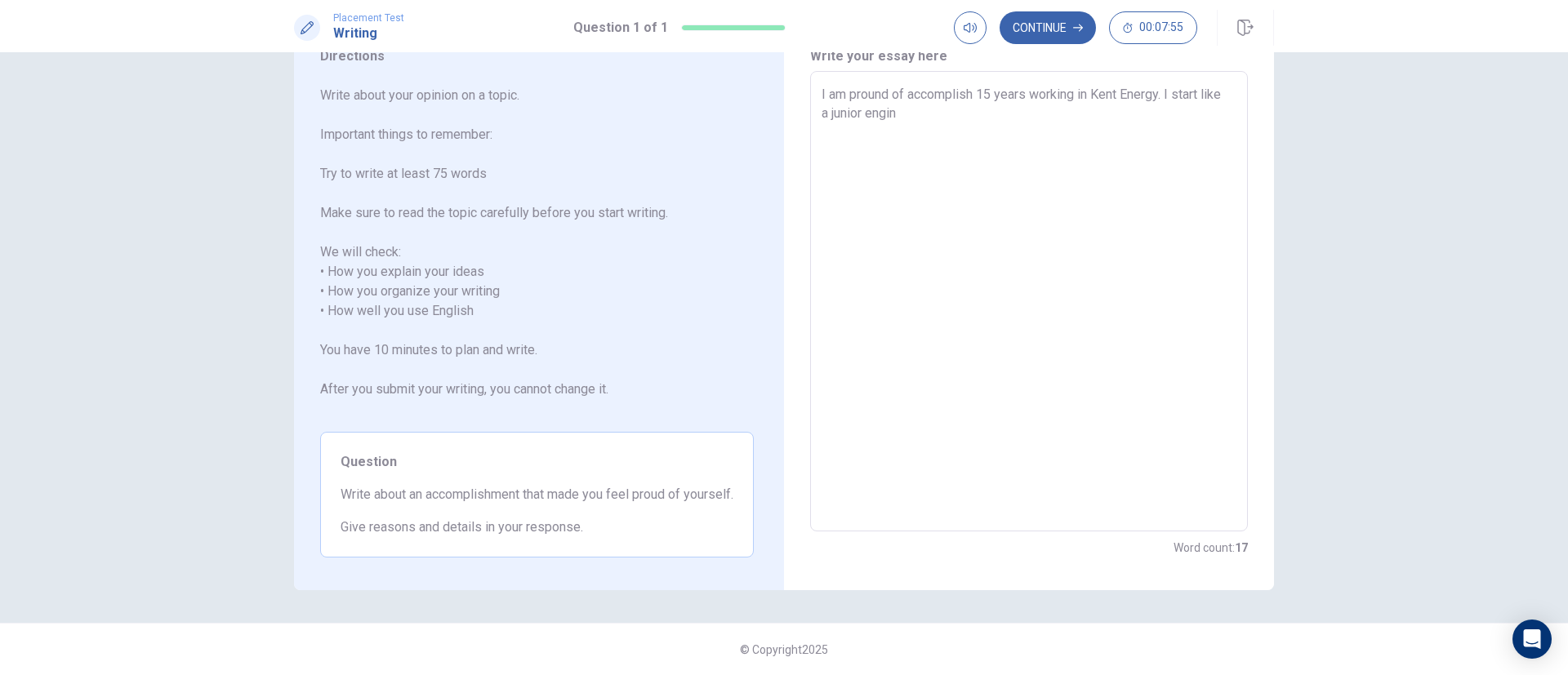 type on "x" 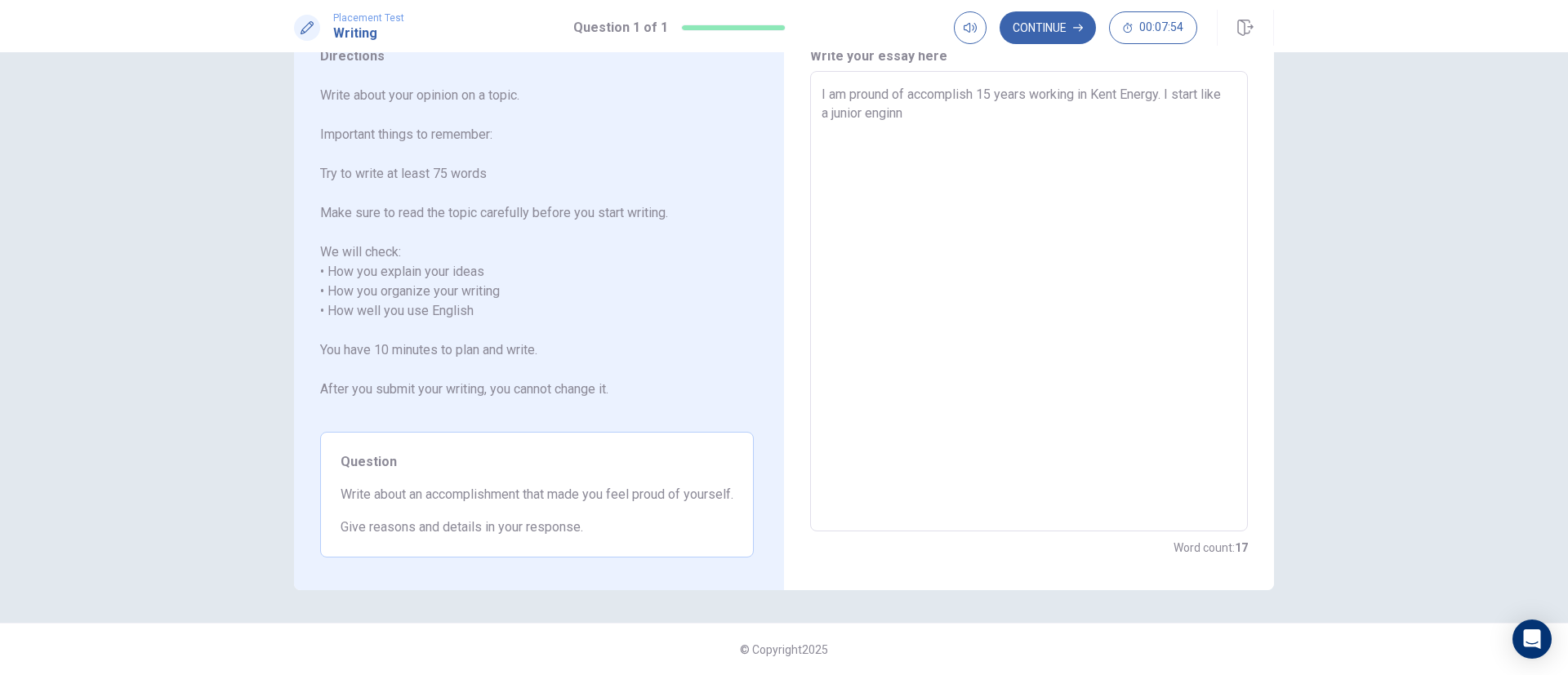 type on "x" 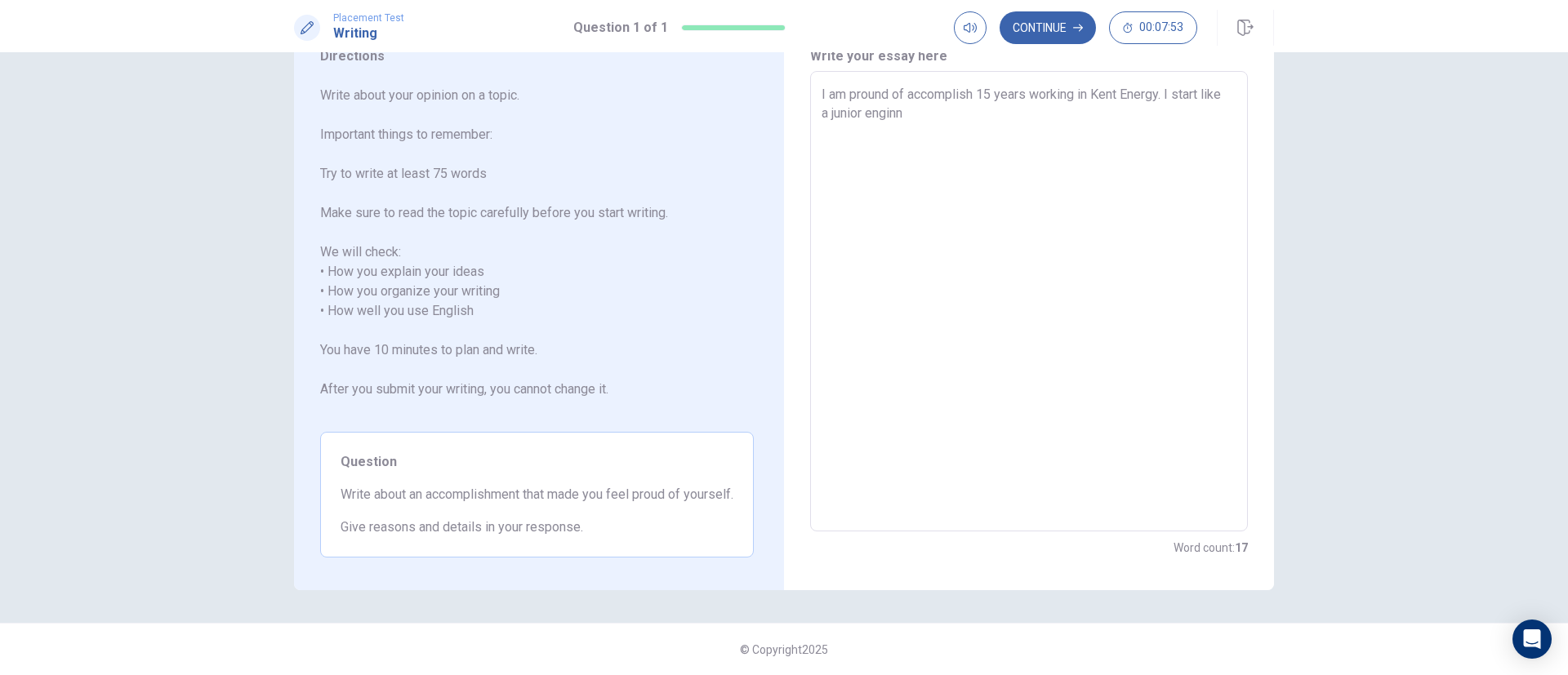 type on "I am pround of accomplish 15 years working in Kent Energy. I start like a junior engin" 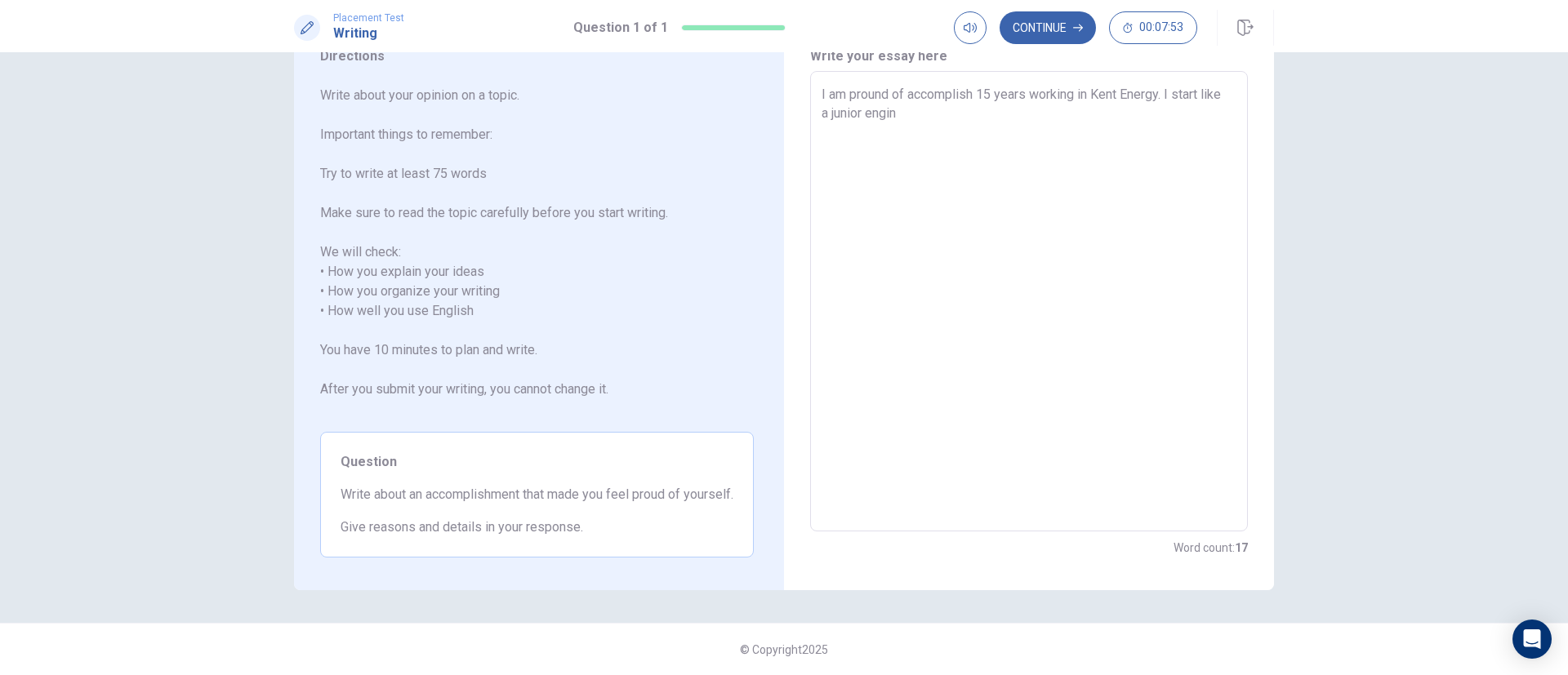 type on "x" 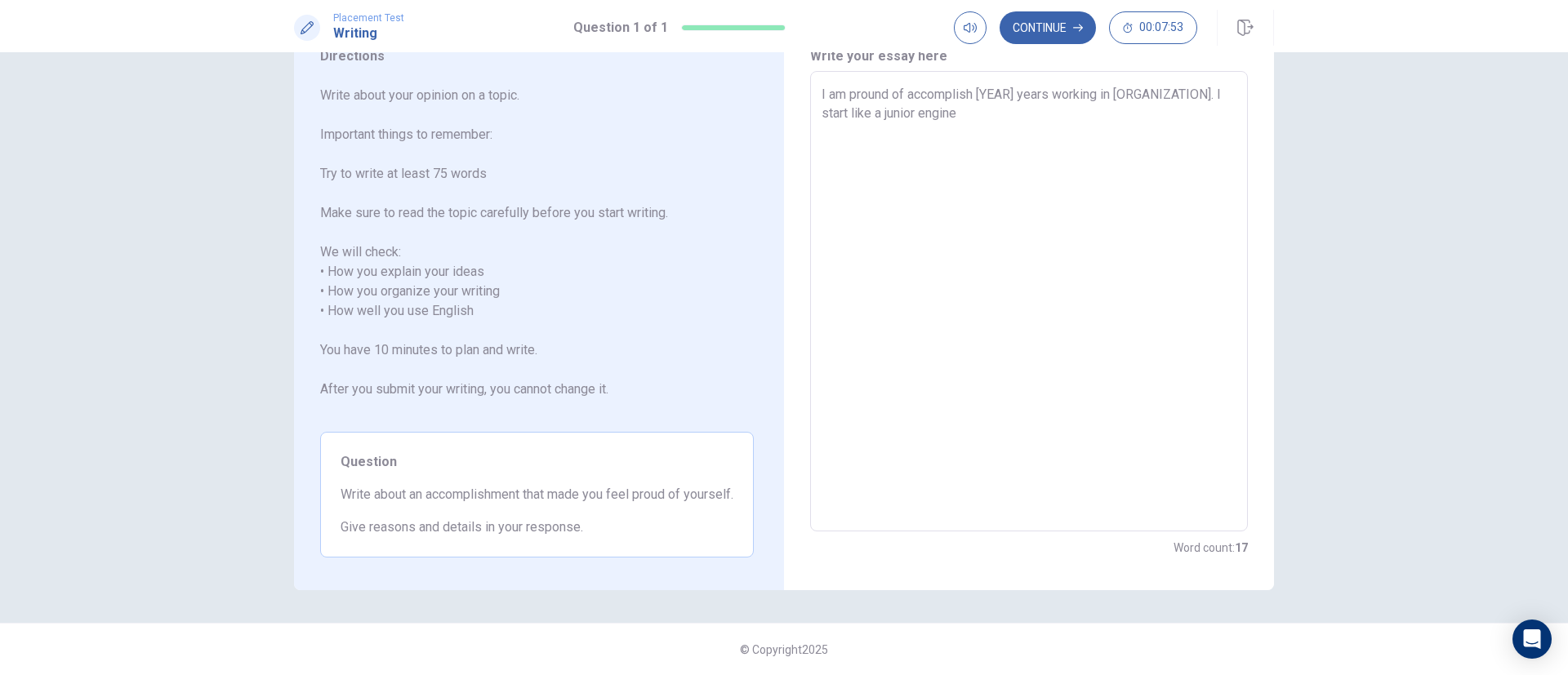 type 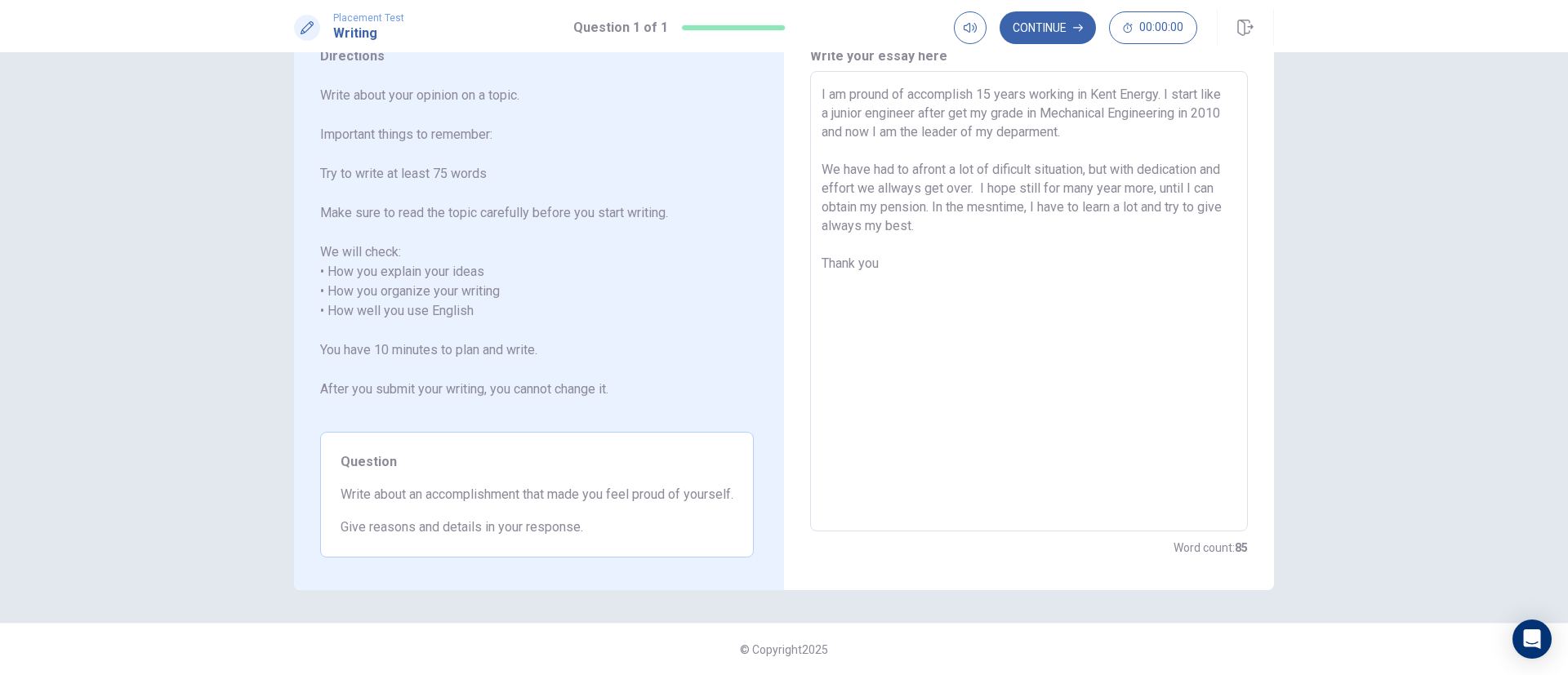 drag, startPoint x: 1010, startPoint y: 191, endPoint x: 1018, endPoint y: 190, distance: 8.062258 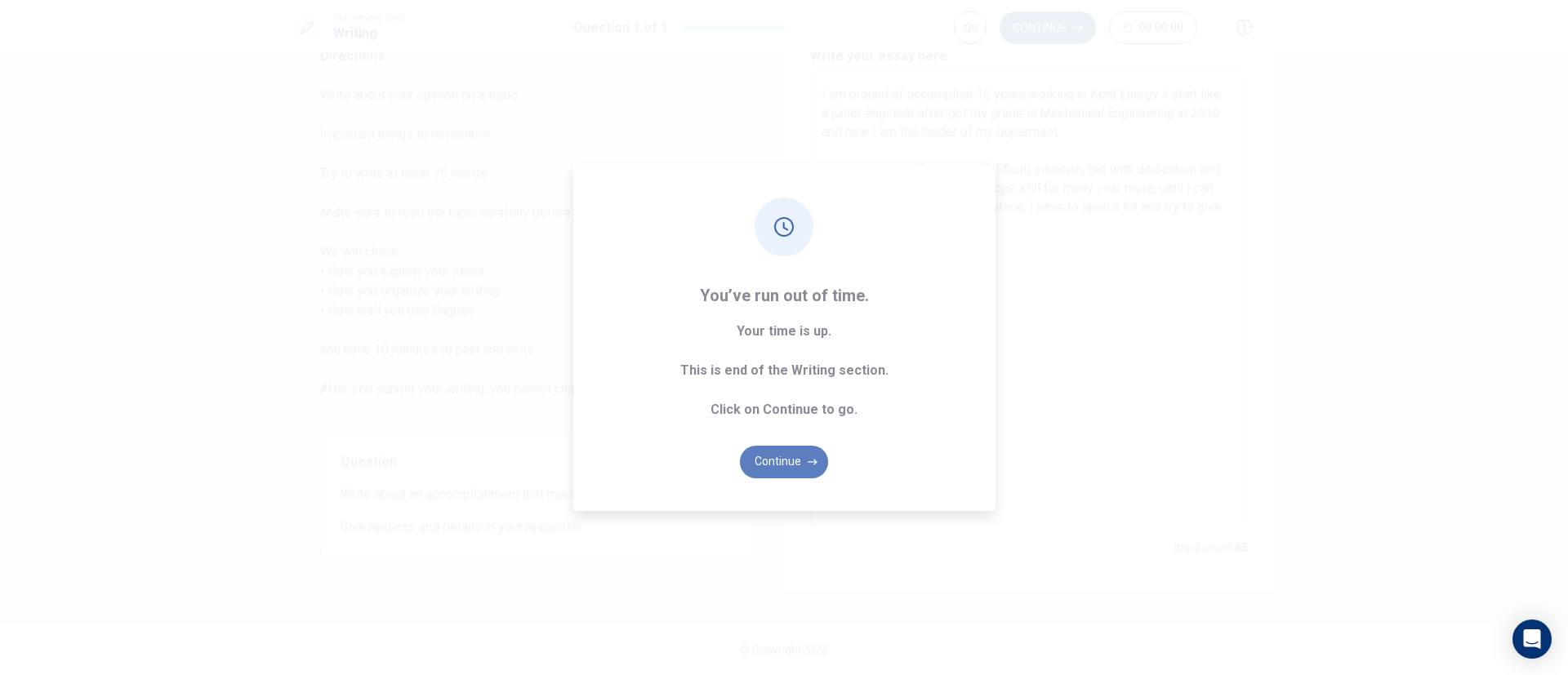 click on "Continue" at bounding box center [784, 462] 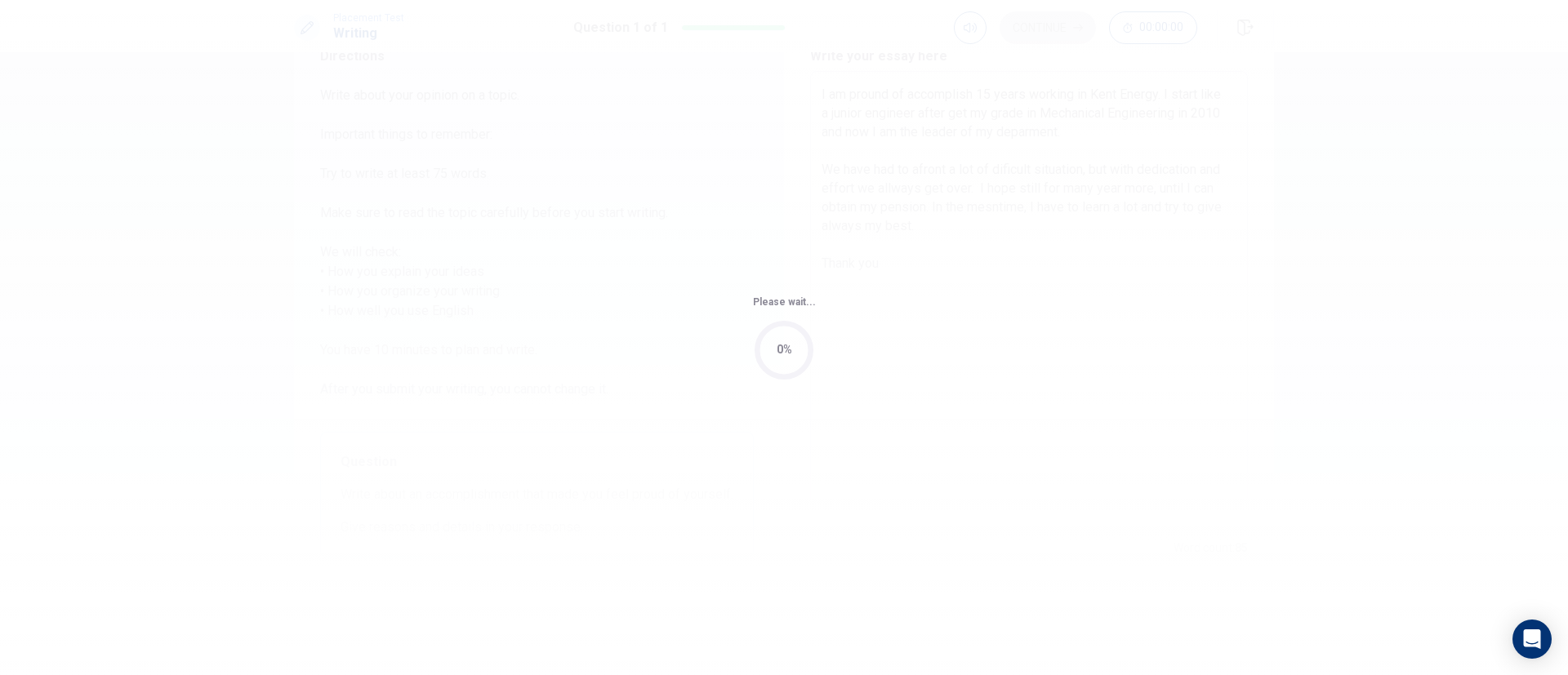 scroll, scrollTop: 0, scrollLeft: 0, axis: both 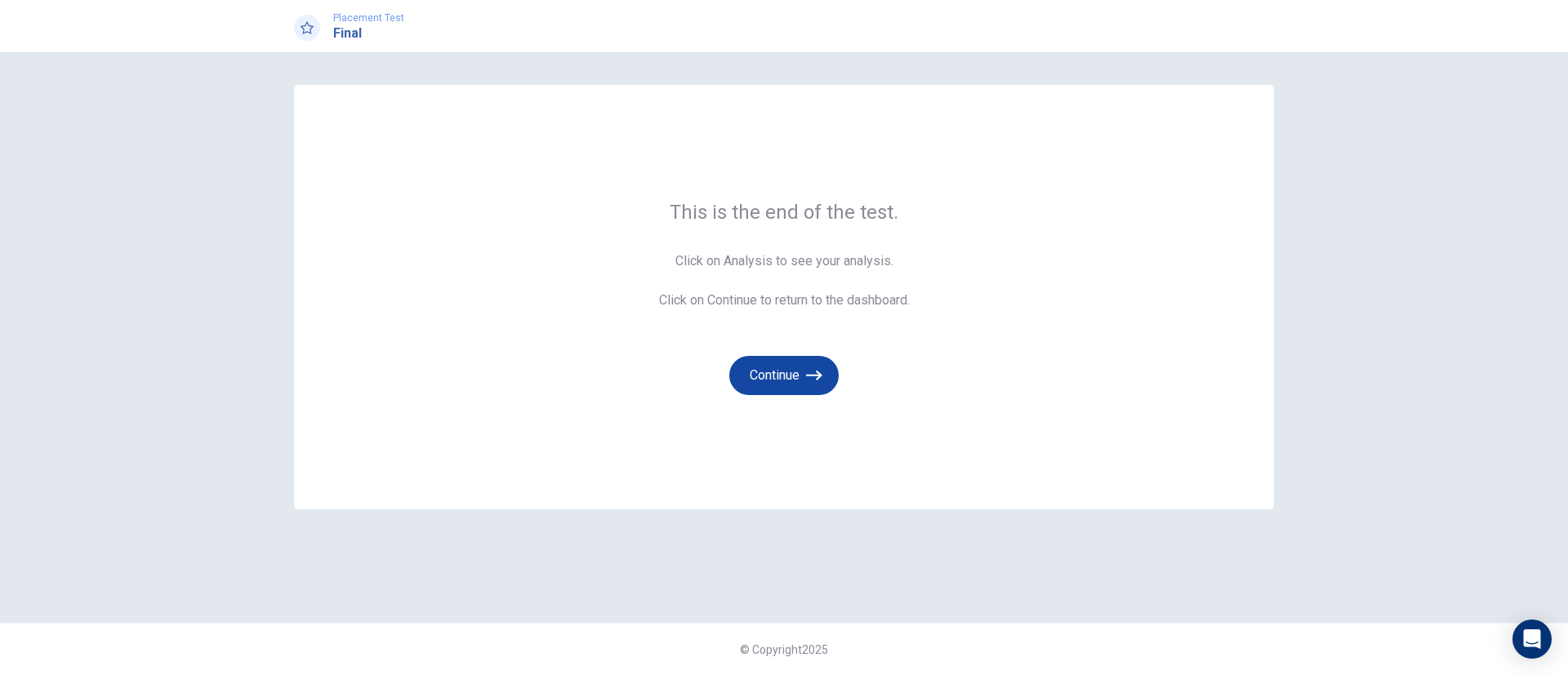 click on "Continue" at bounding box center (784, 375) 